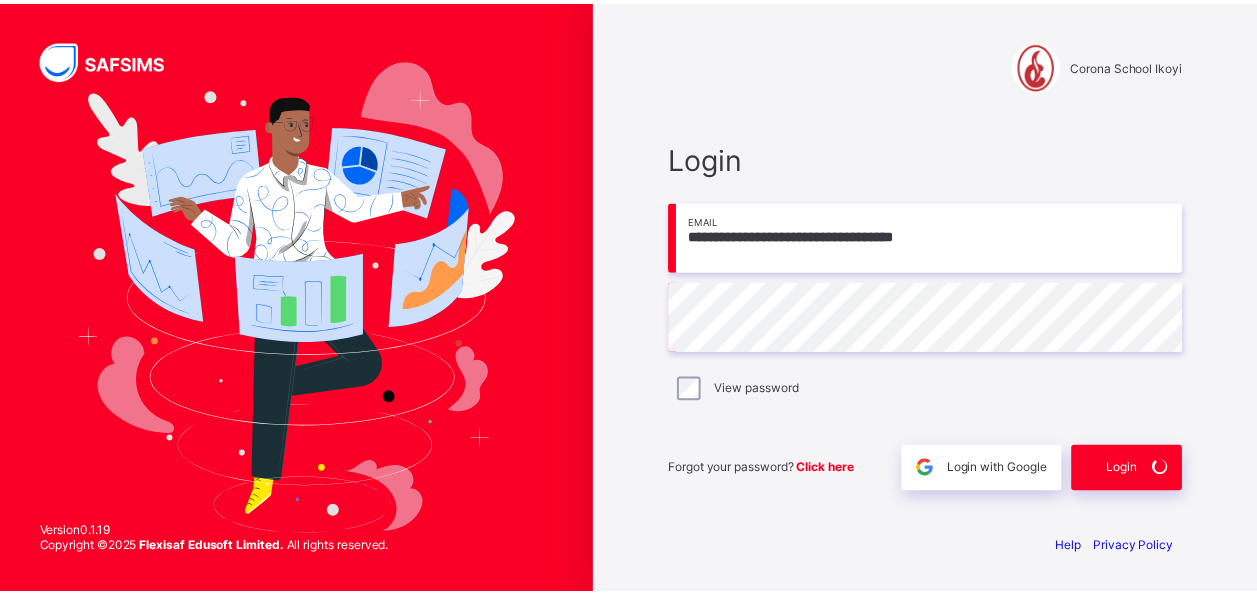 scroll, scrollTop: 0, scrollLeft: 0, axis: both 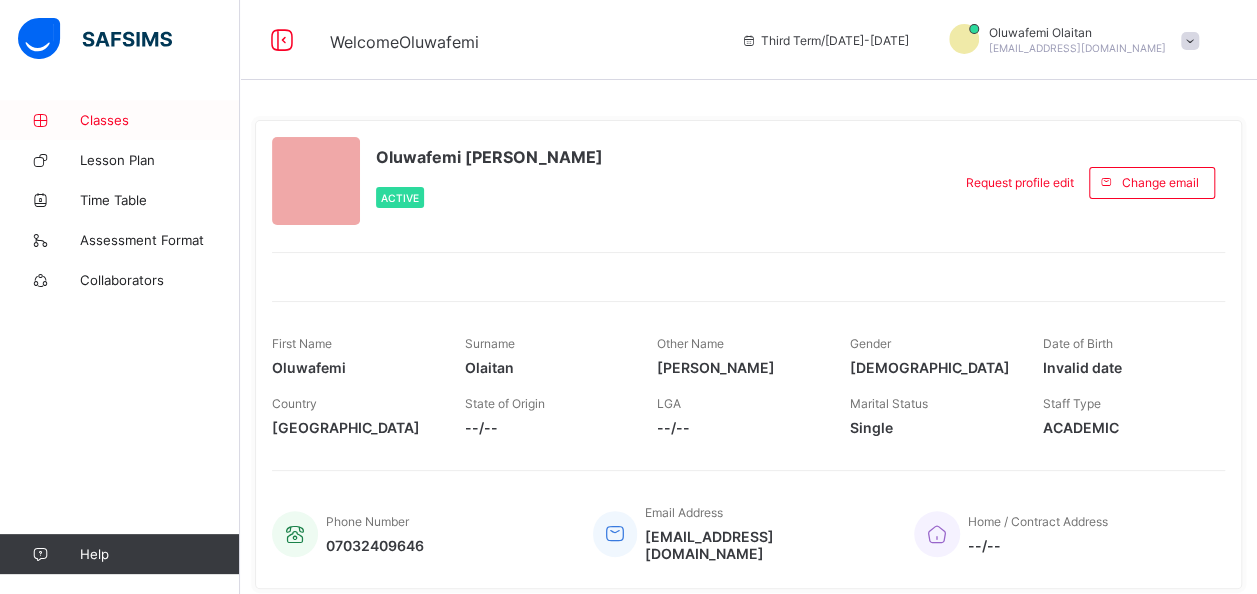 click on "Classes" at bounding box center (160, 120) 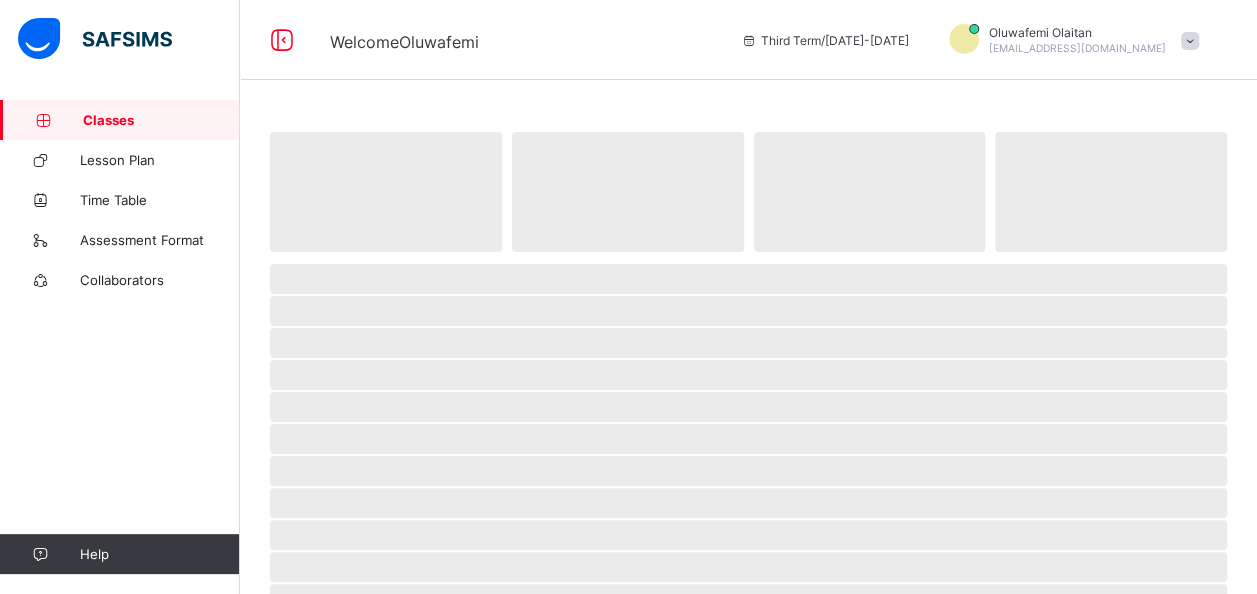 click on "Classes" at bounding box center [161, 120] 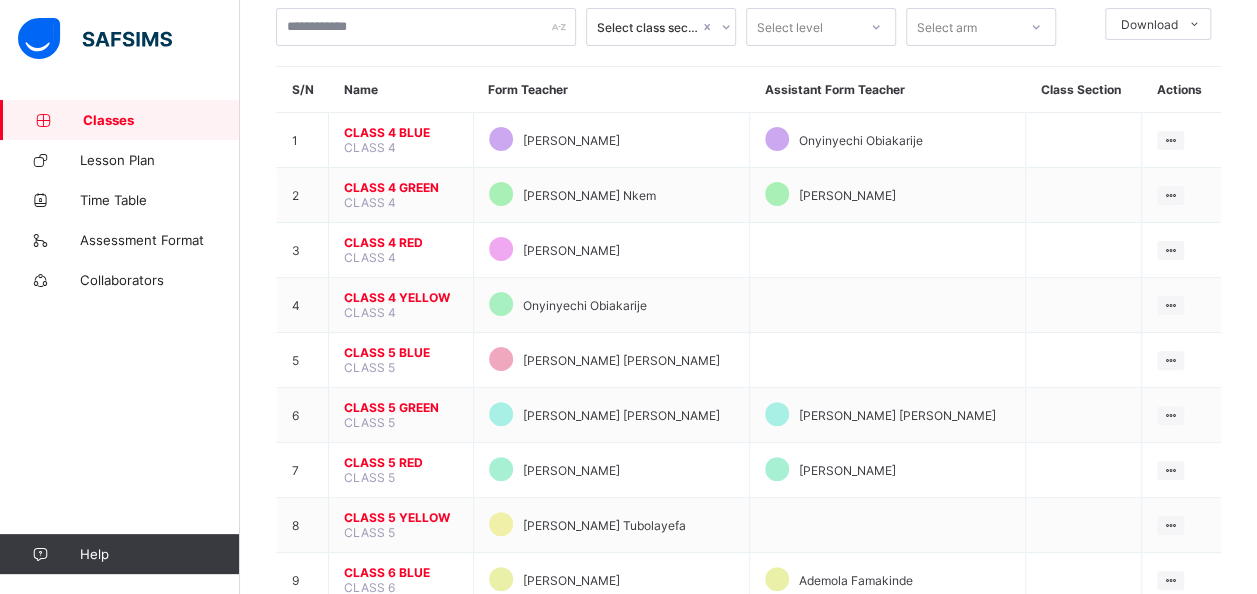 scroll, scrollTop: 200, scrollLeft: 0, axis: vertical 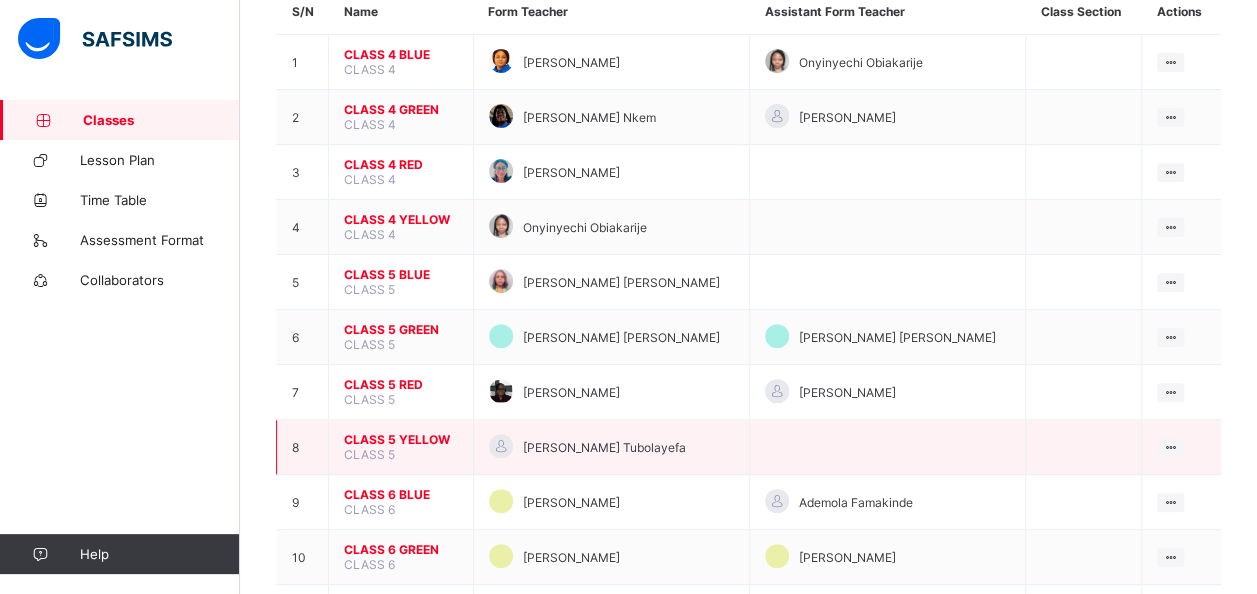 click on "CLASS 5   YELLOW" at bounding box center (401, 439) 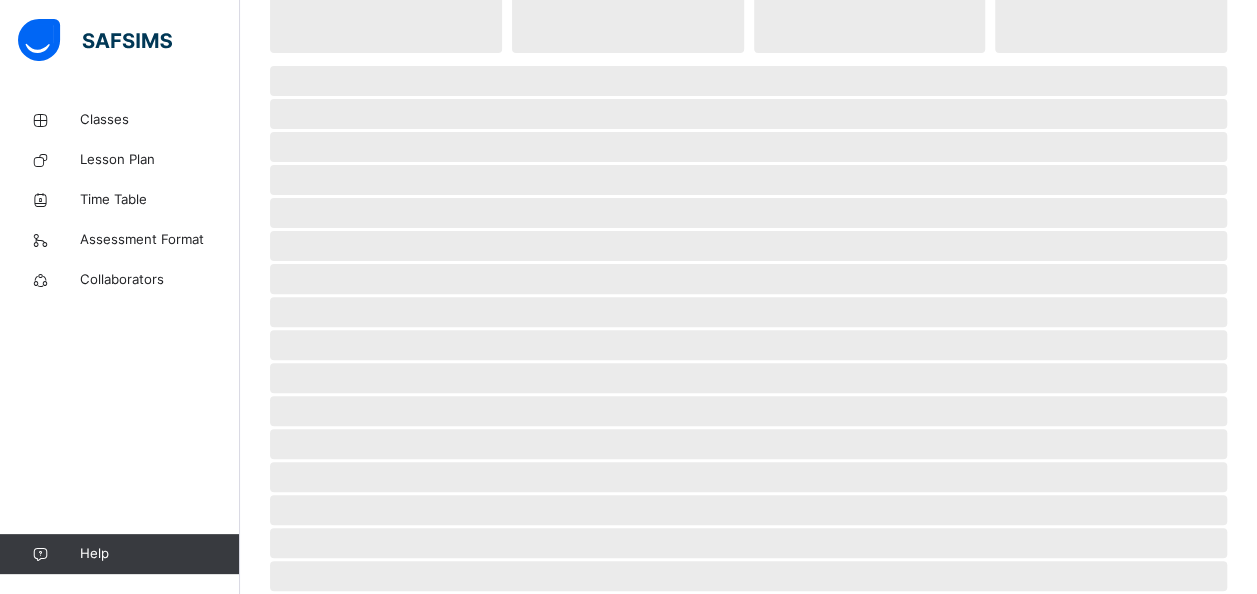 click on "‌ ‌ ‌ ‌ ‌ ‌ ‌ ‌ ‌ ‌ ‌ ‌ ‌ ‌ ‌ ‌ ‌ ‌ ‌ ‌ ‌ ‌ ‌ ‌ ‌" at bounding box center (748, 467) 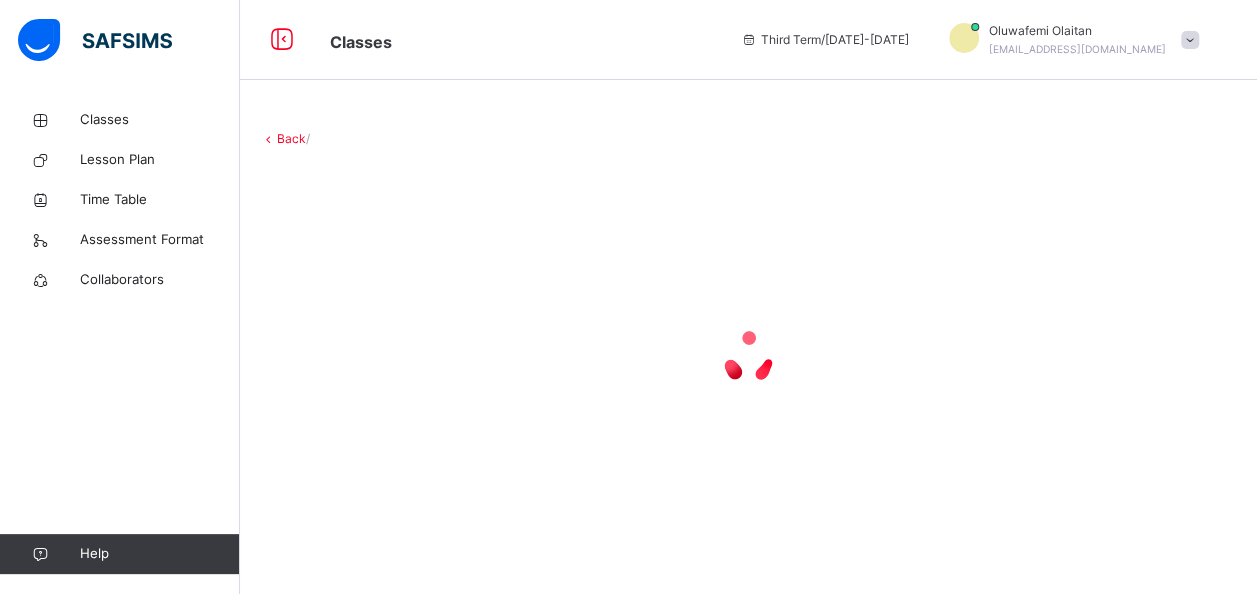 scroll, scrollTop: 0, scrollLeft: 0, axis: both 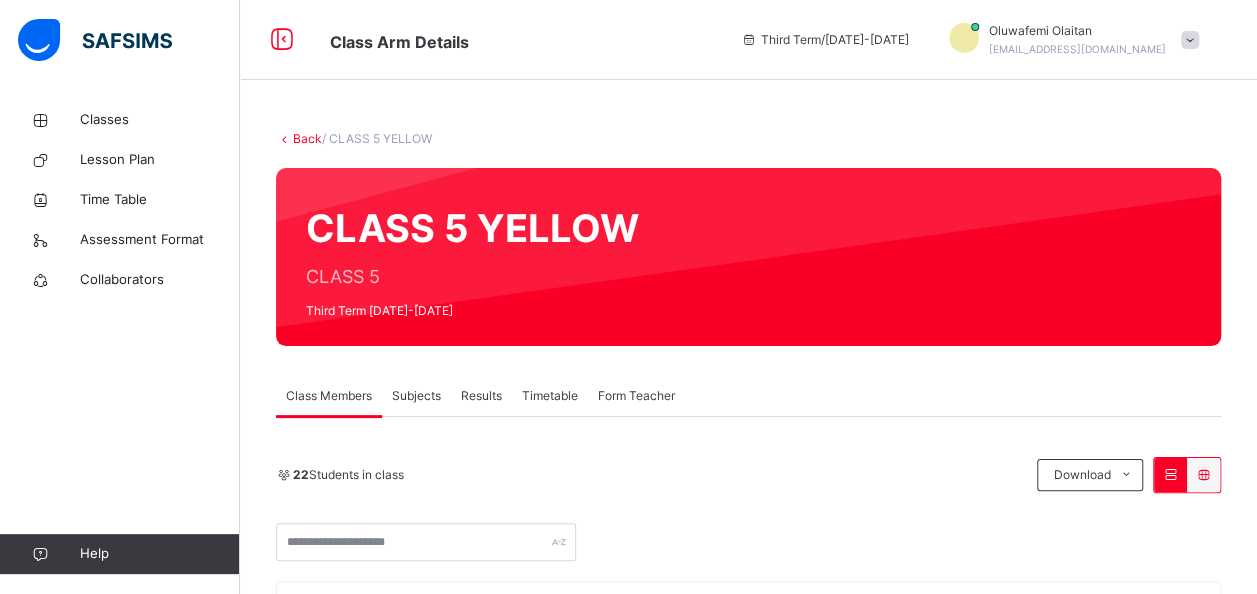 click on "Subjects" at bounding box center (416, 396) 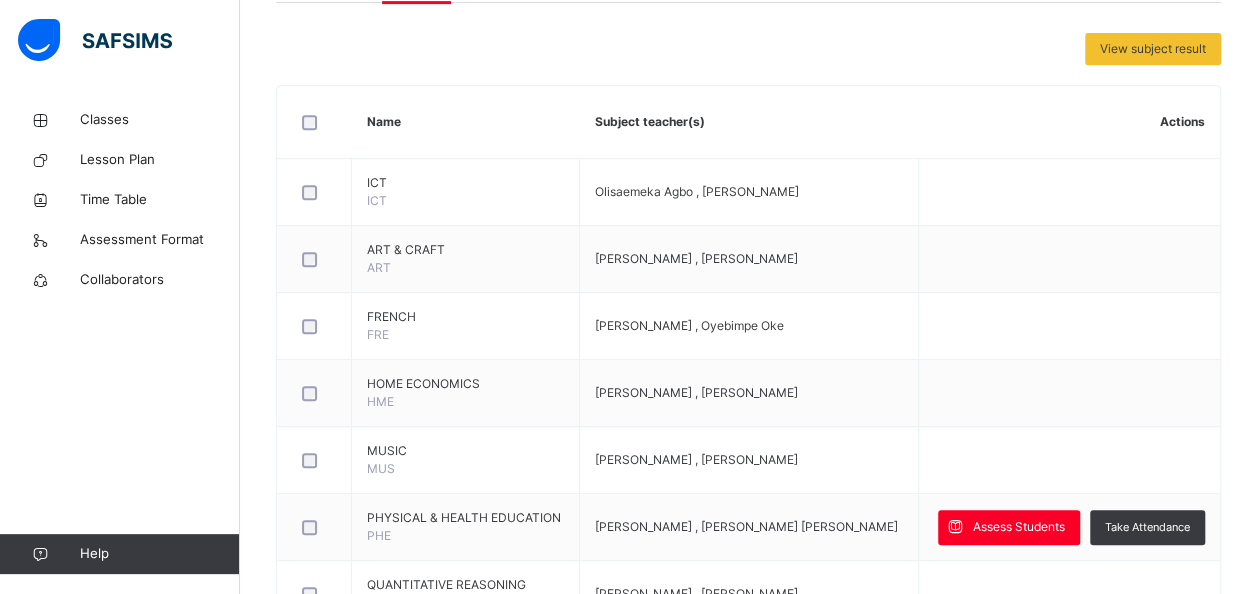 scroll, scrollTop: 440, scrollLeft: 0, axis: vertical 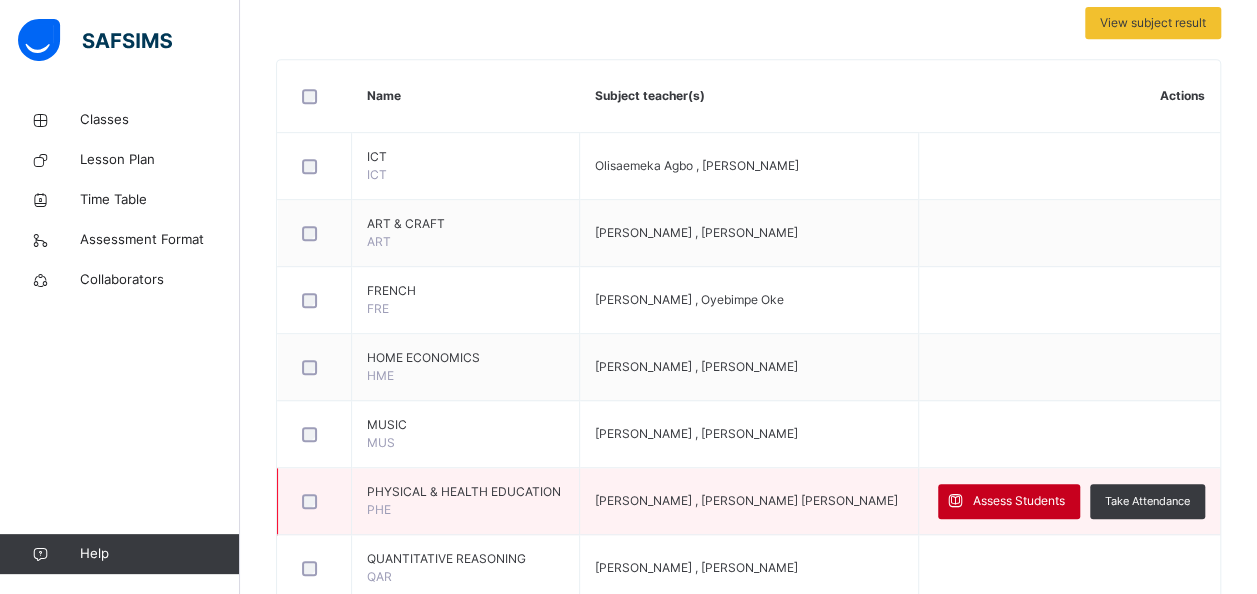 click on "Assess Students" at bounding box center [1019, 501] 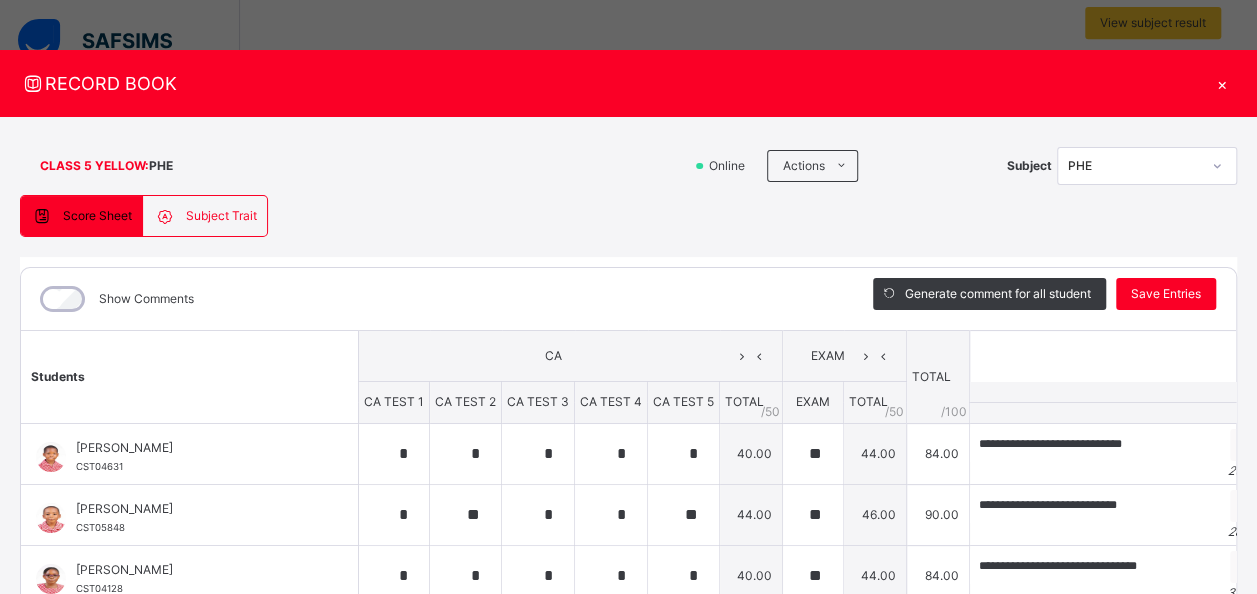 click on "×" at bounding box center [1222, 83] 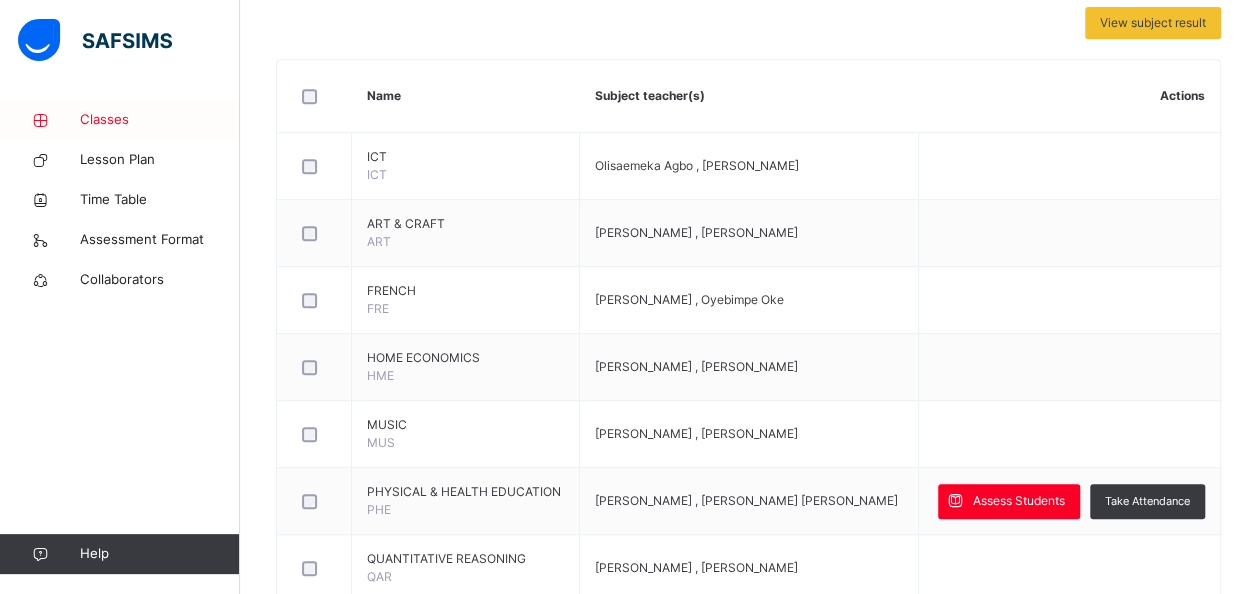 click on "Classes" at bounding box center (120, 120) 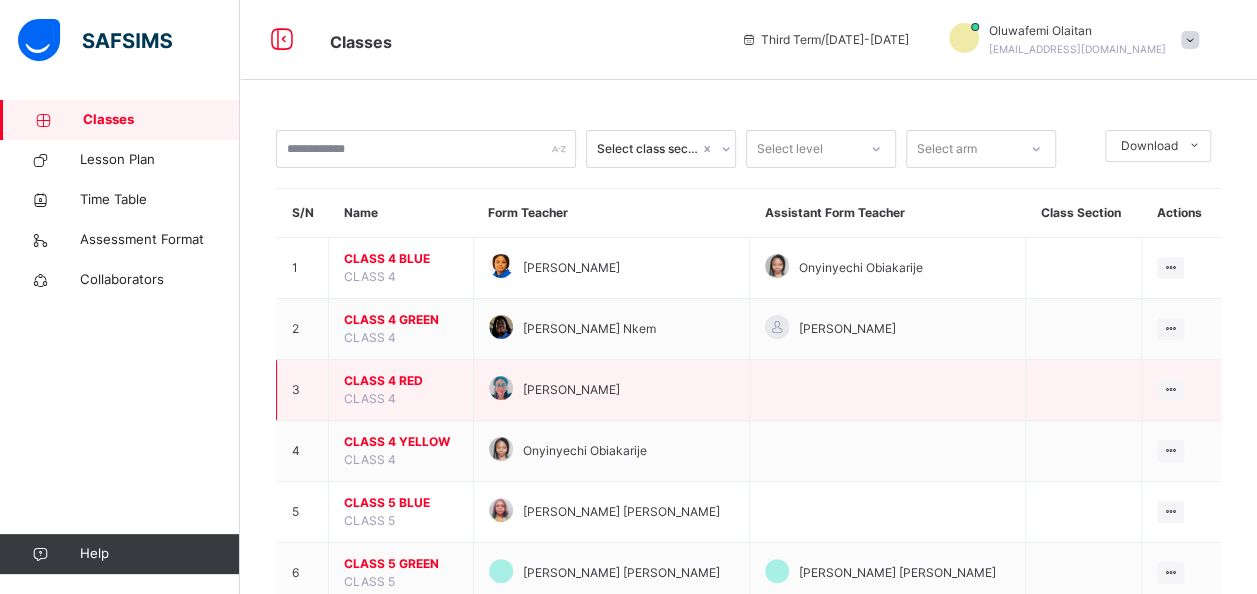 scroll, scrollTop: 360, scrollLeft: 0, axis: vertical 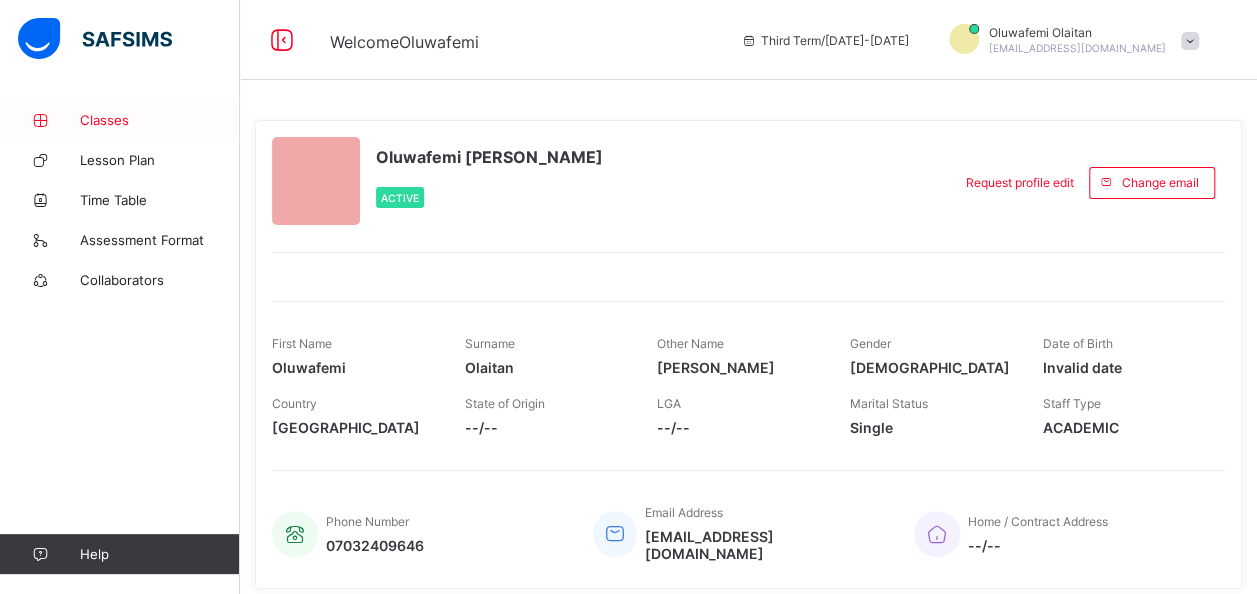 click on "Classes" at bounding box center [160, 120] 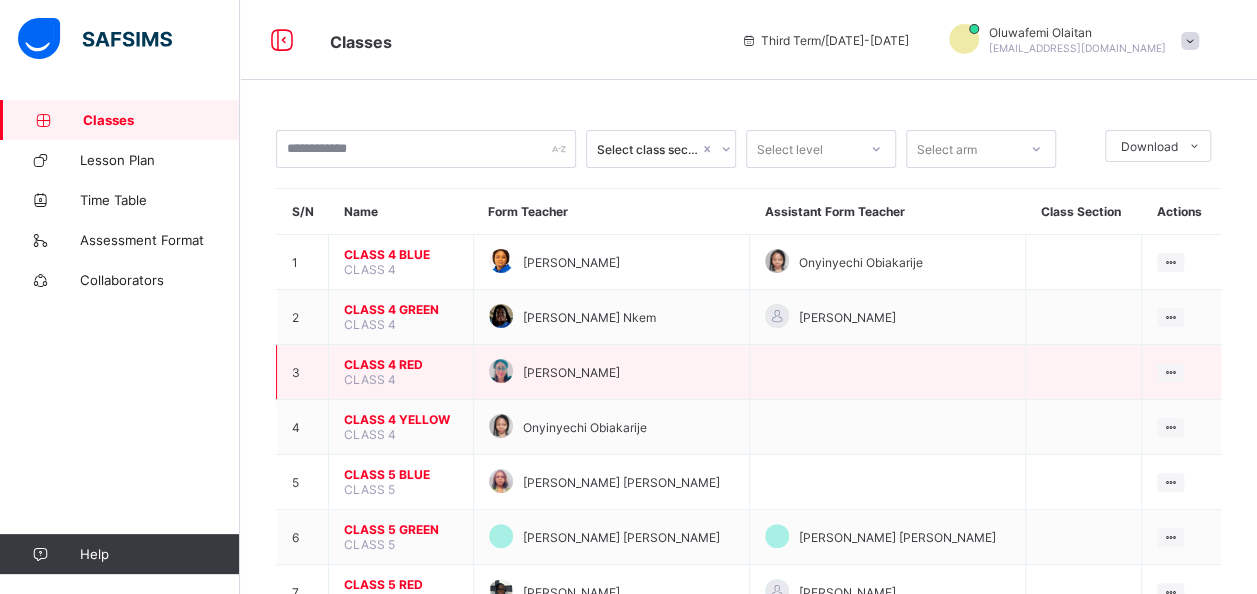 scroll, scrollTop: 268, scrollLeft: 0, axis: vertical 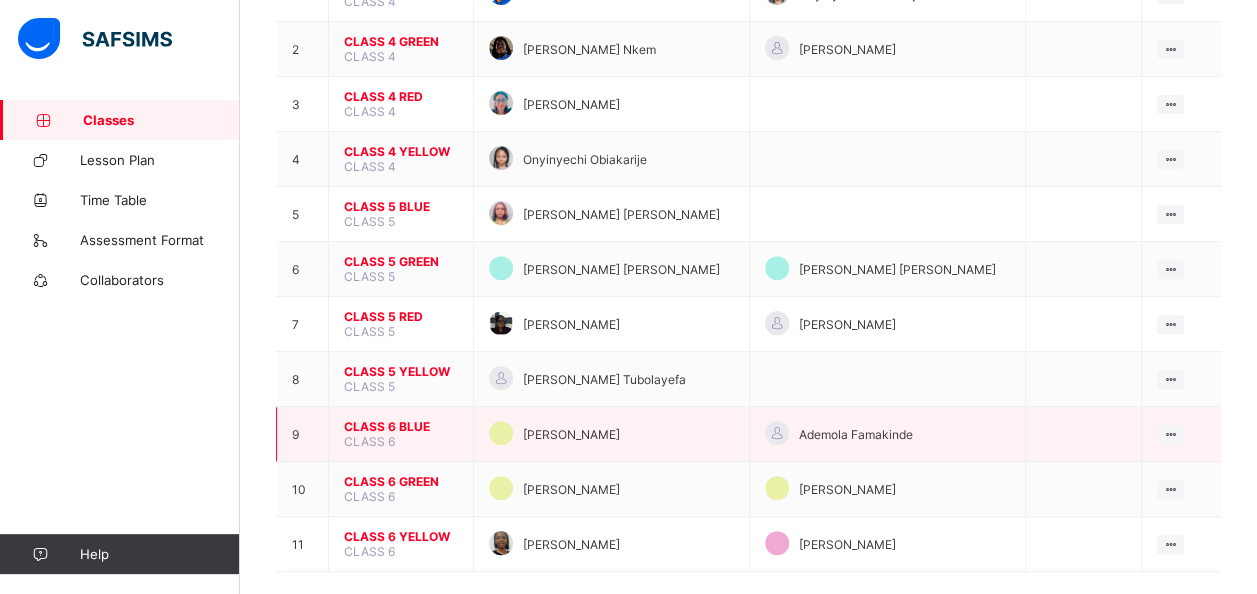 click on "CLASS 6   BLUE" at bounding box center [401, 426] 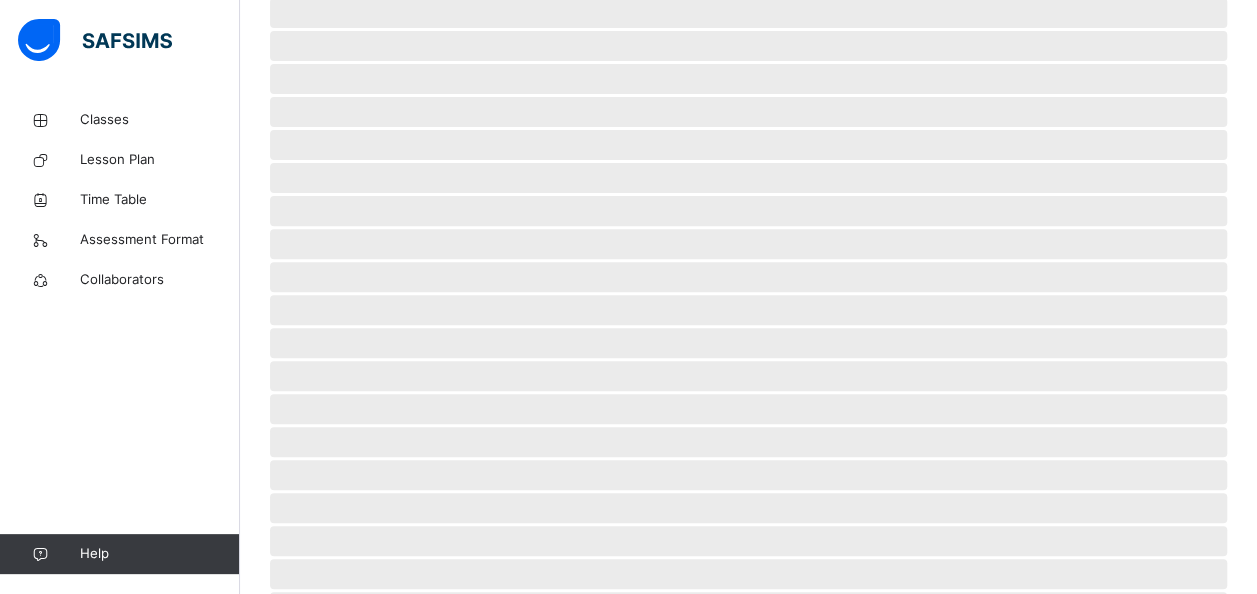 click on "‌ ‌ ‌ ‌ ‌ ‌ ‌ ‌ ‌ ‌ ‌ ‌ ‌ ‌ ‌ ‌ ‌ ‌ ‌ ‌ ‌ ‌ ‌ ‌ ‌" at bounding box center (748, 399) 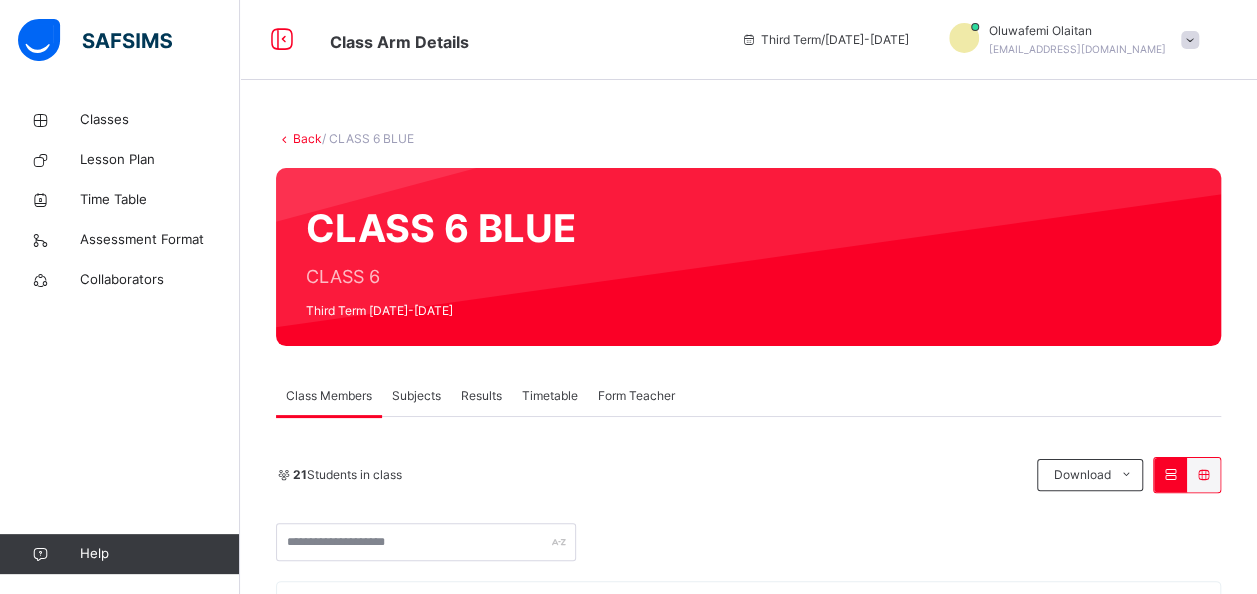 click on "Subjects" at bounding box center (416, 396) 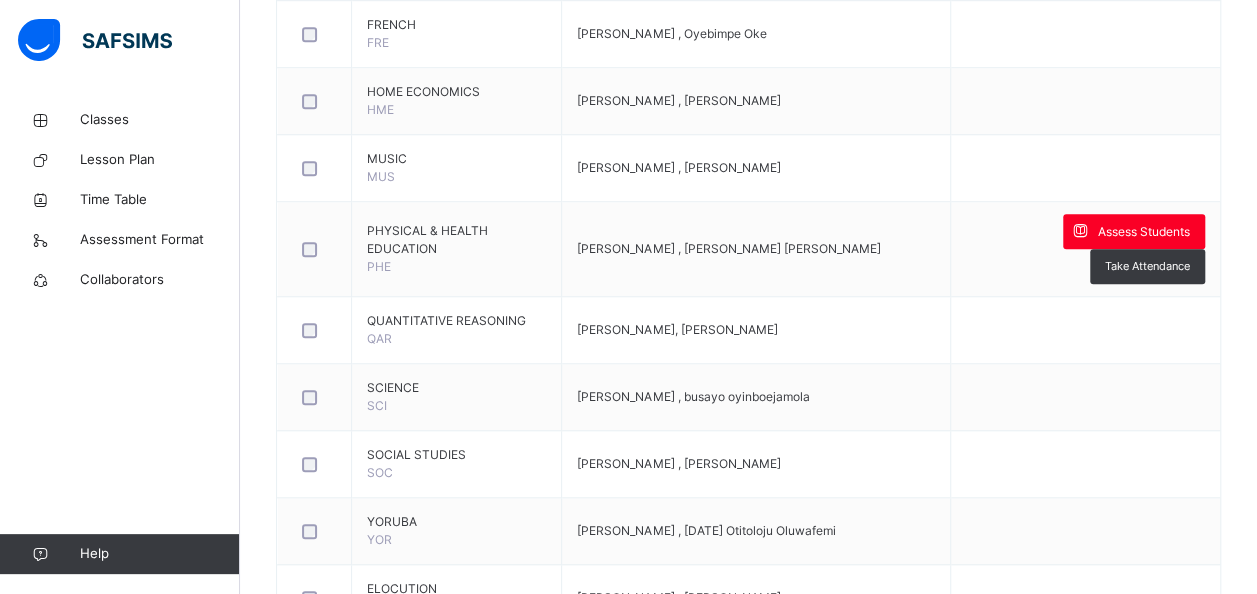 scroll, scrollTop: 708, scrollLeft: 0, axis: vertical 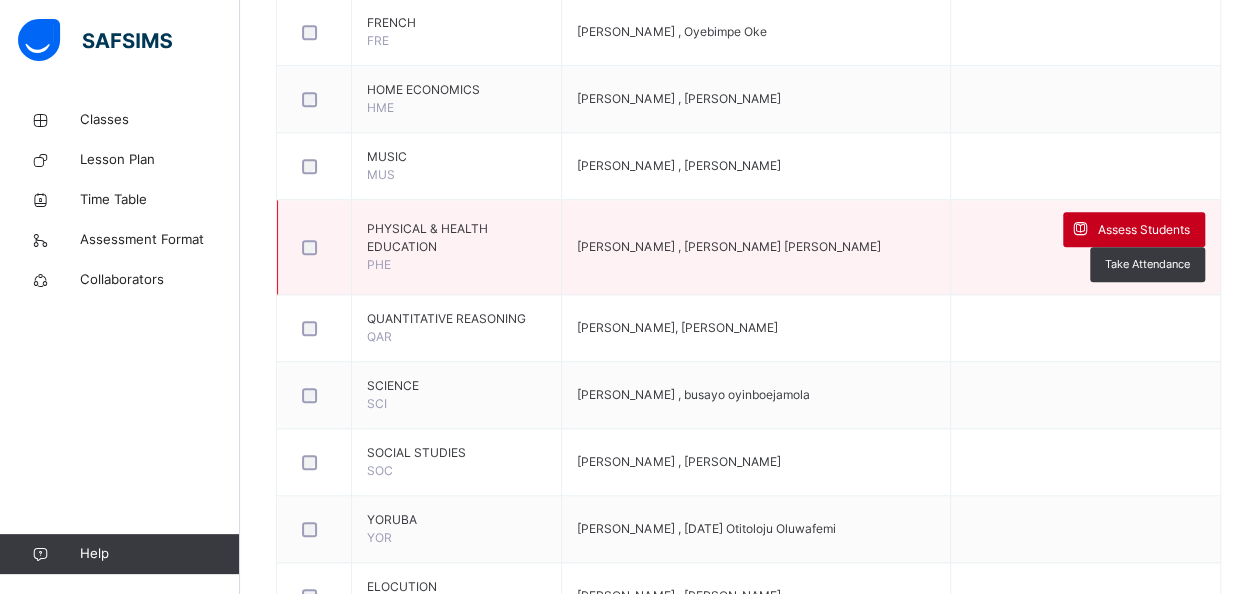 click on "Assess Students" at bounding box center (1144, 230) 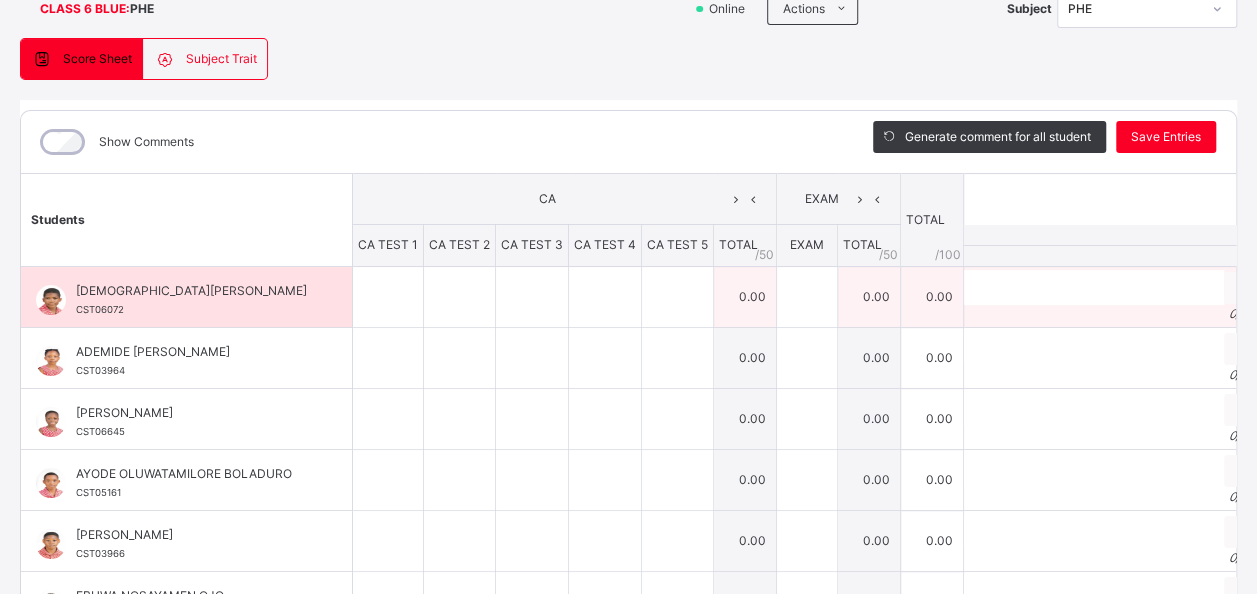 scroll, scrollTop: 158, scrollLeft: 0, axis: vertical 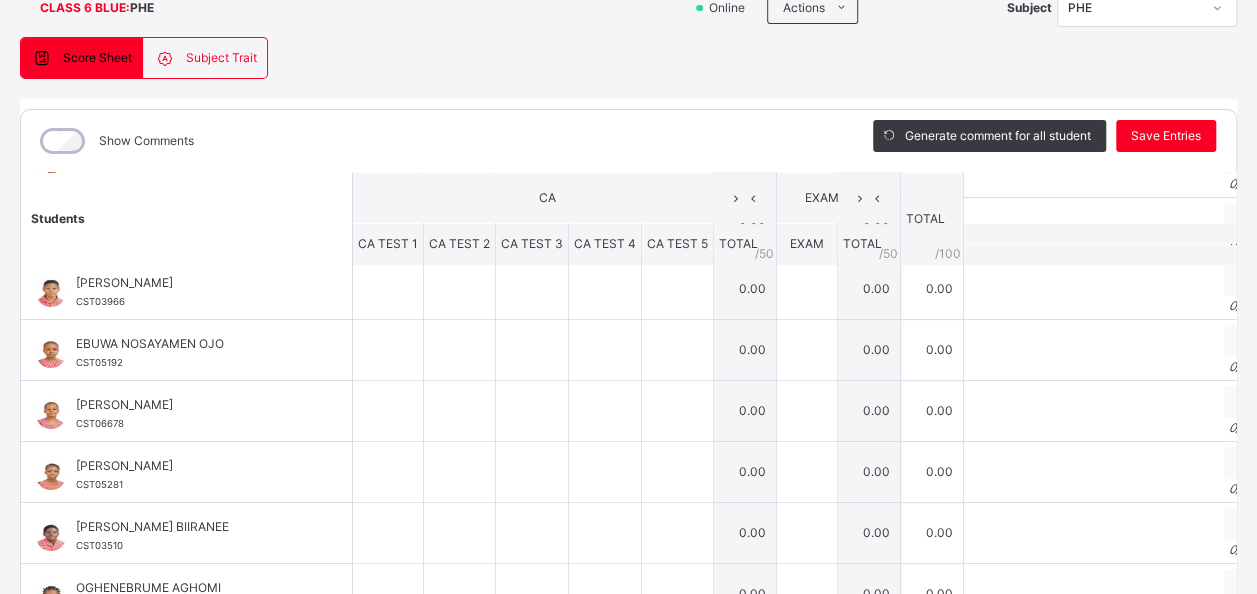 click on "Show Comments" at bounding box center [432, 141] 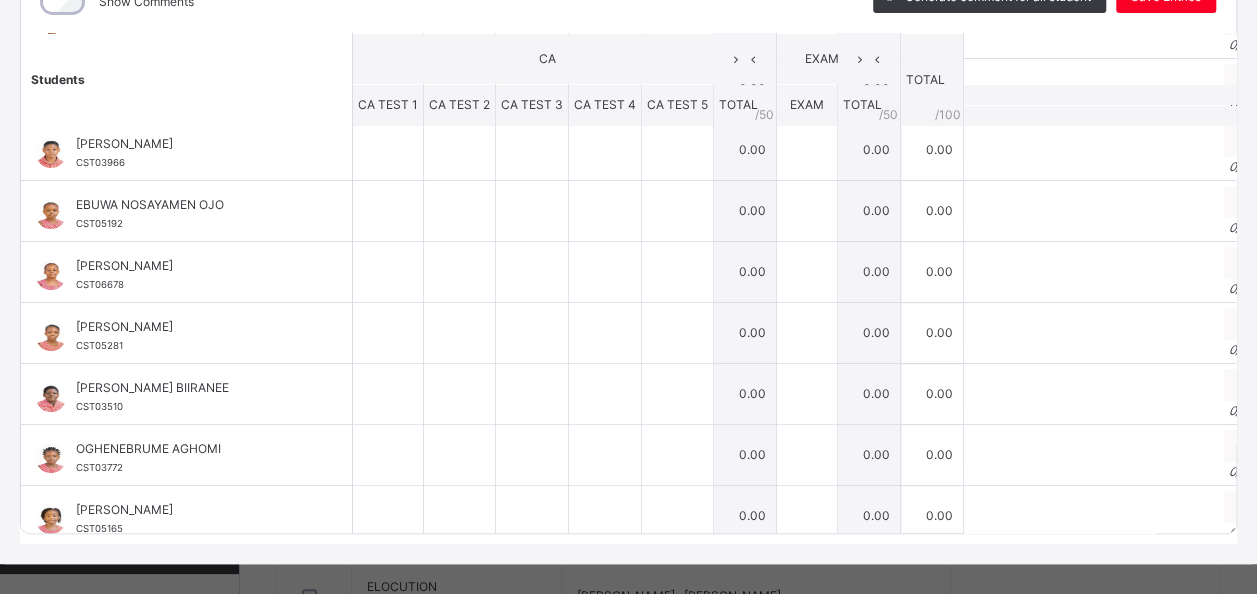 scroll, scrollTop: 298, scrollLeft: 0, axis: vertical 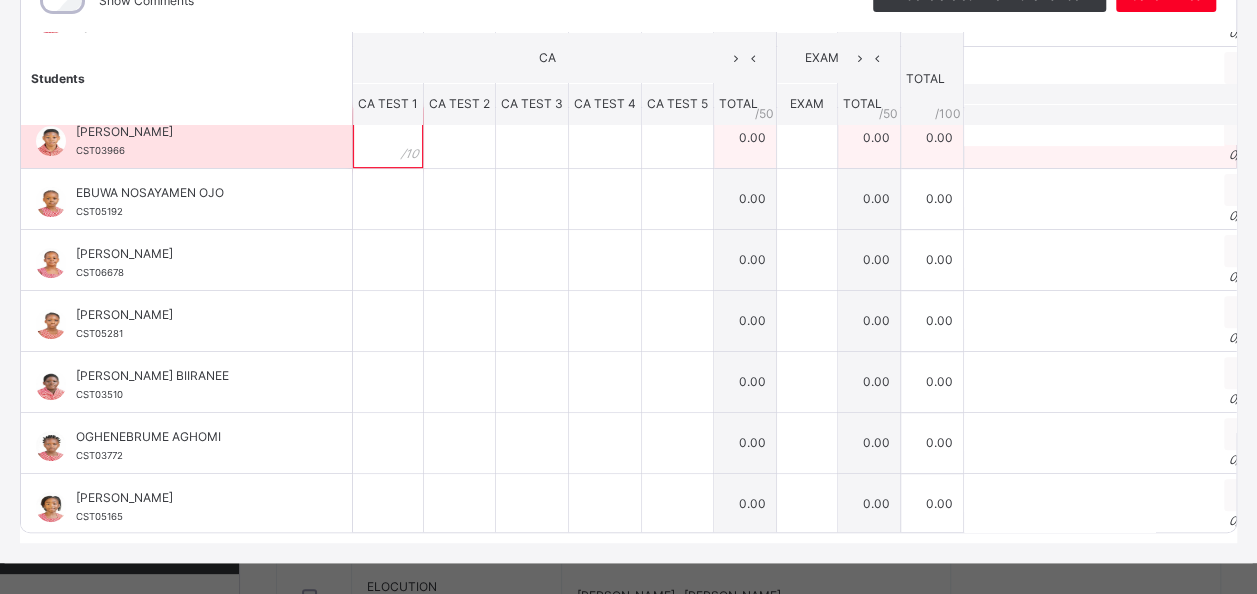 click at bounding box center [388, 138] 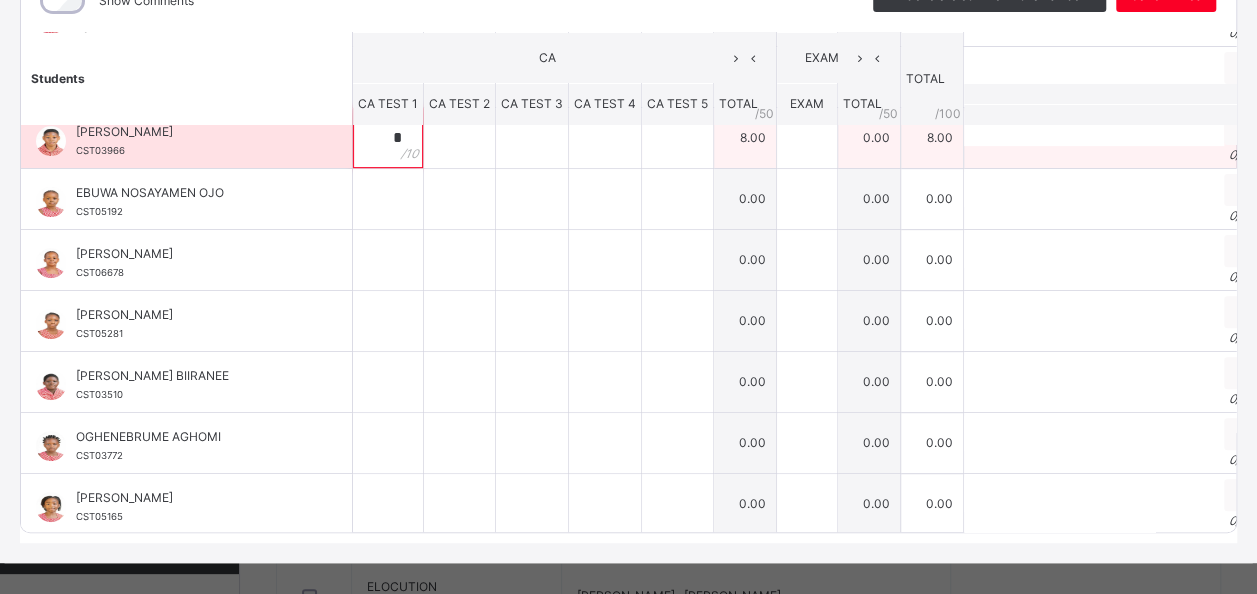 type on "*" 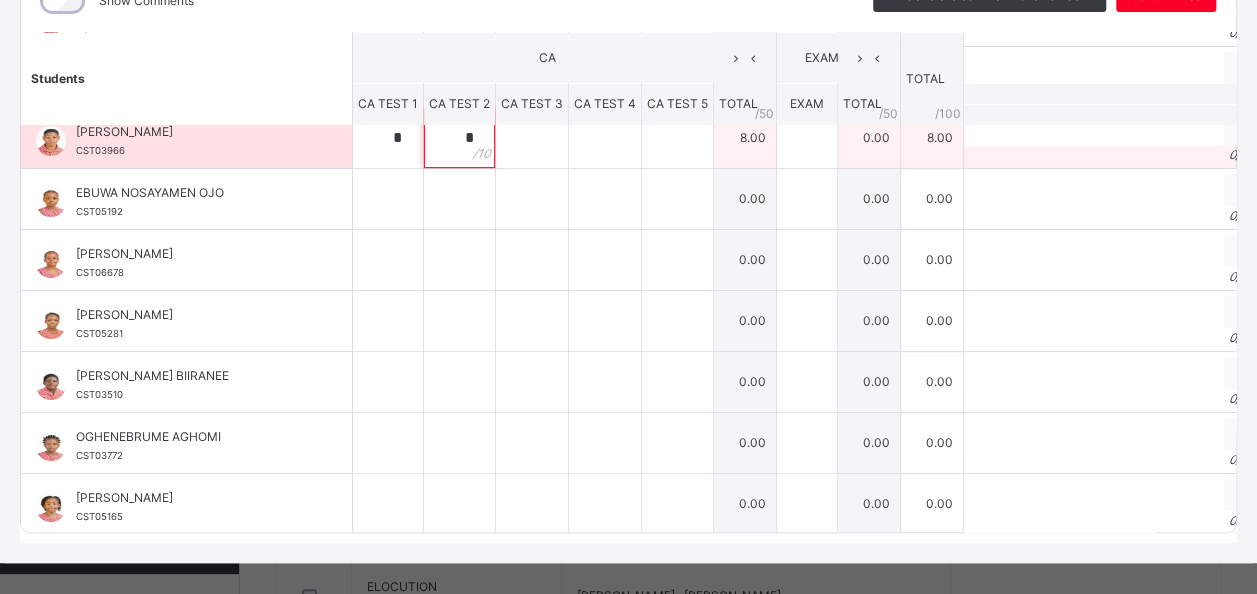 type on "*" 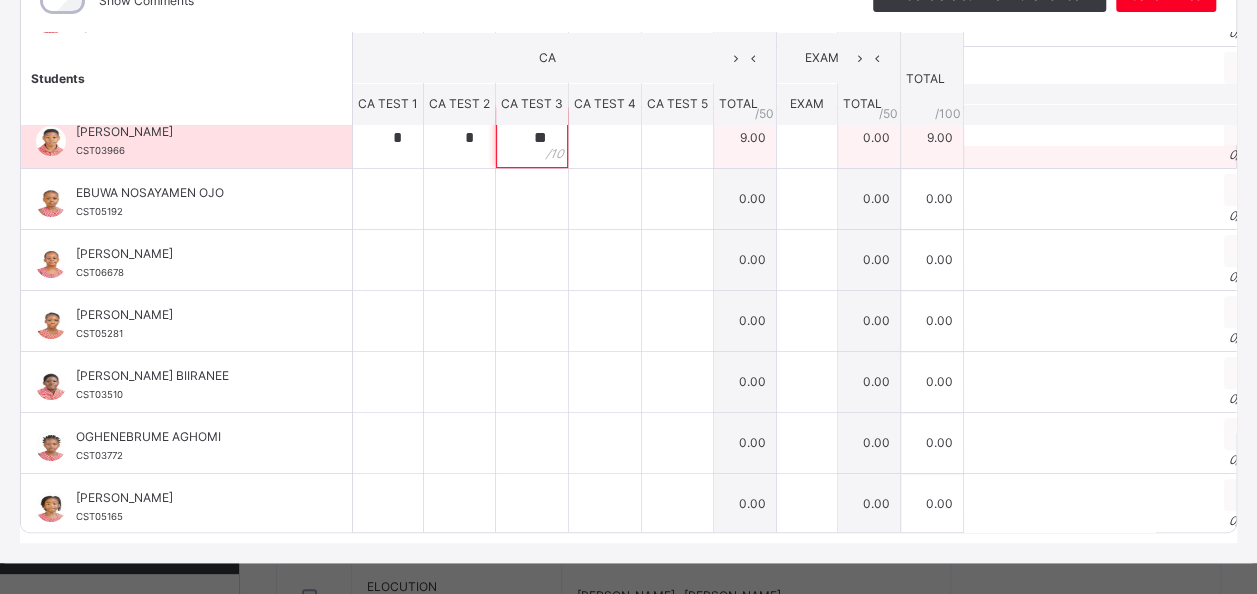 type on "**" 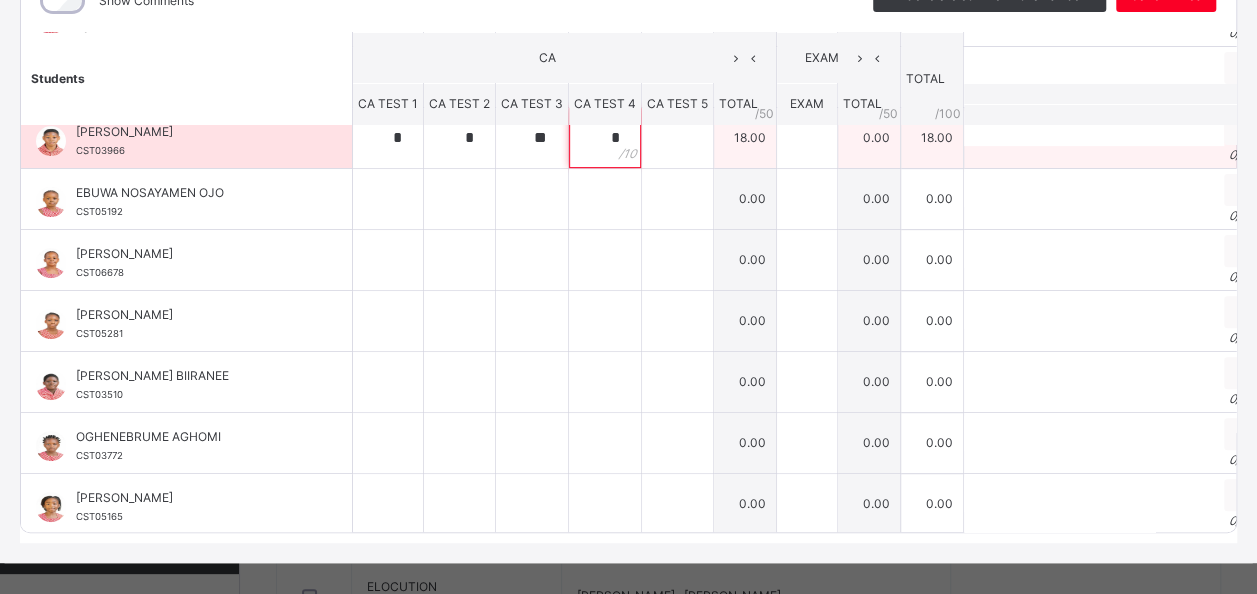 type on "*" 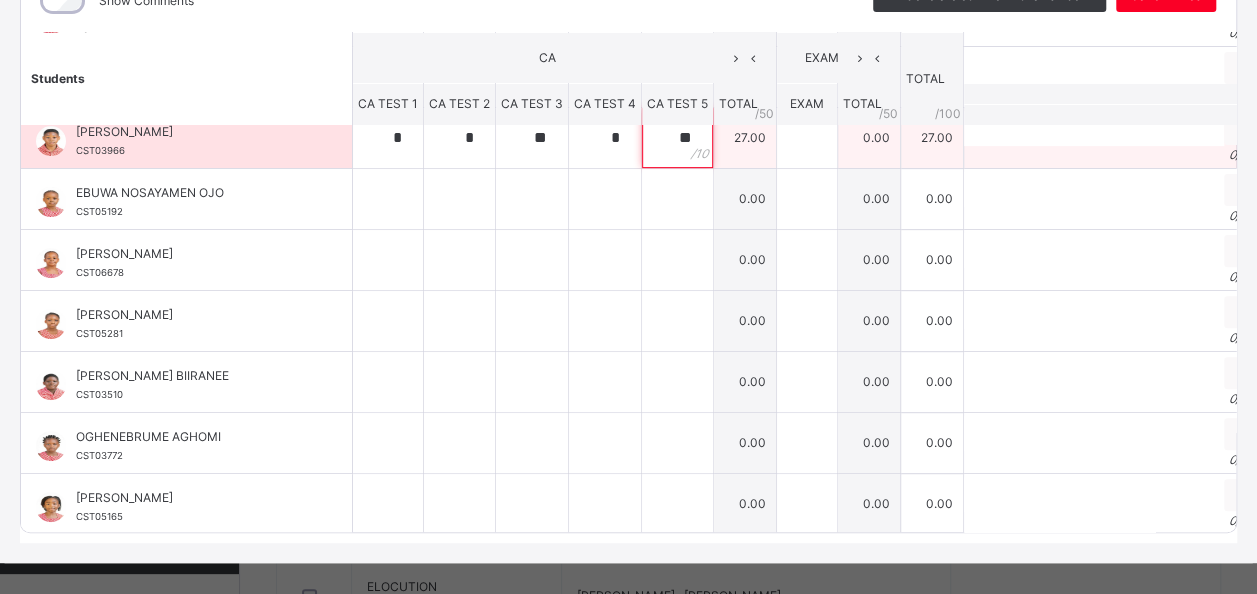type on "**" 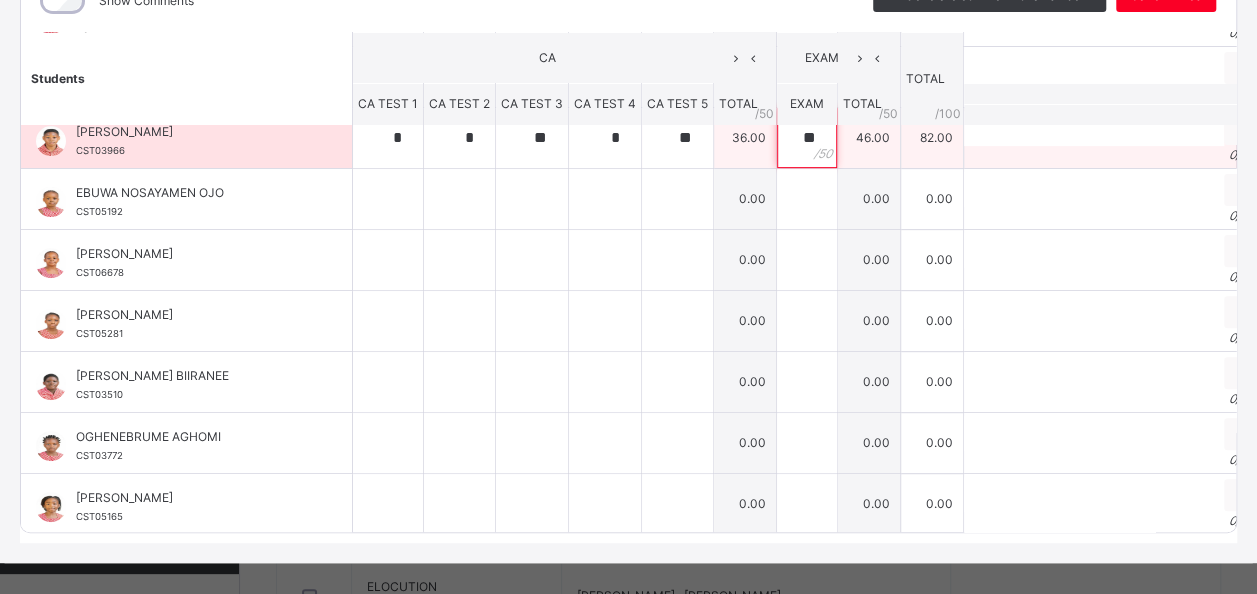 type on "**" 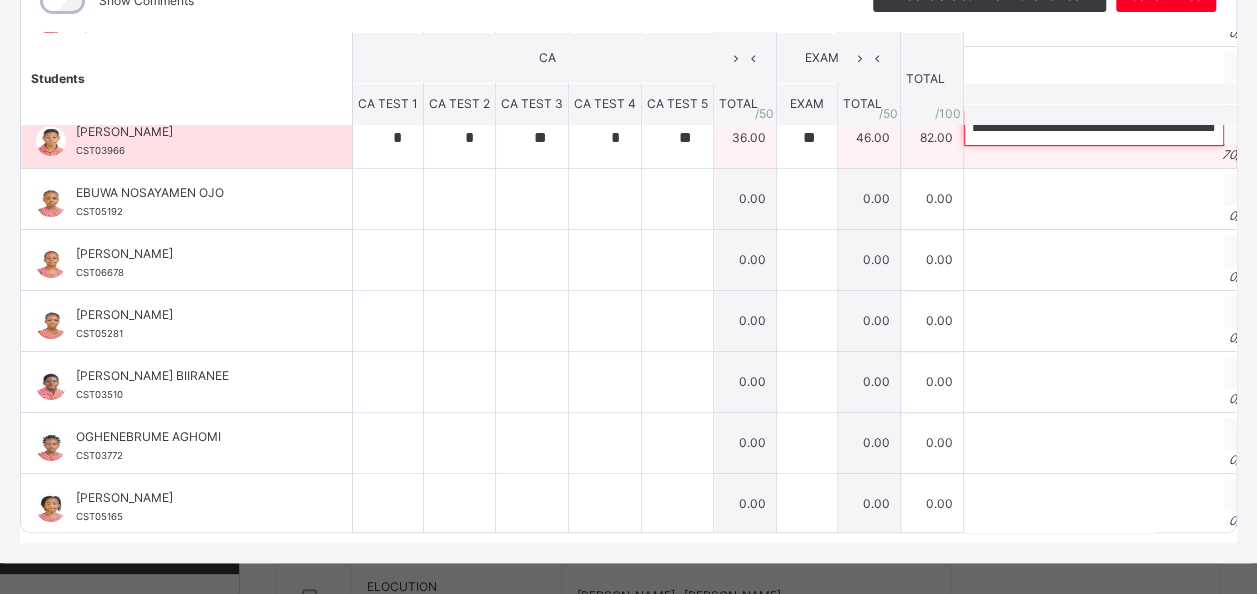 scroll, scrollTop: 0, scrollLeft: 138, axis: horizontal 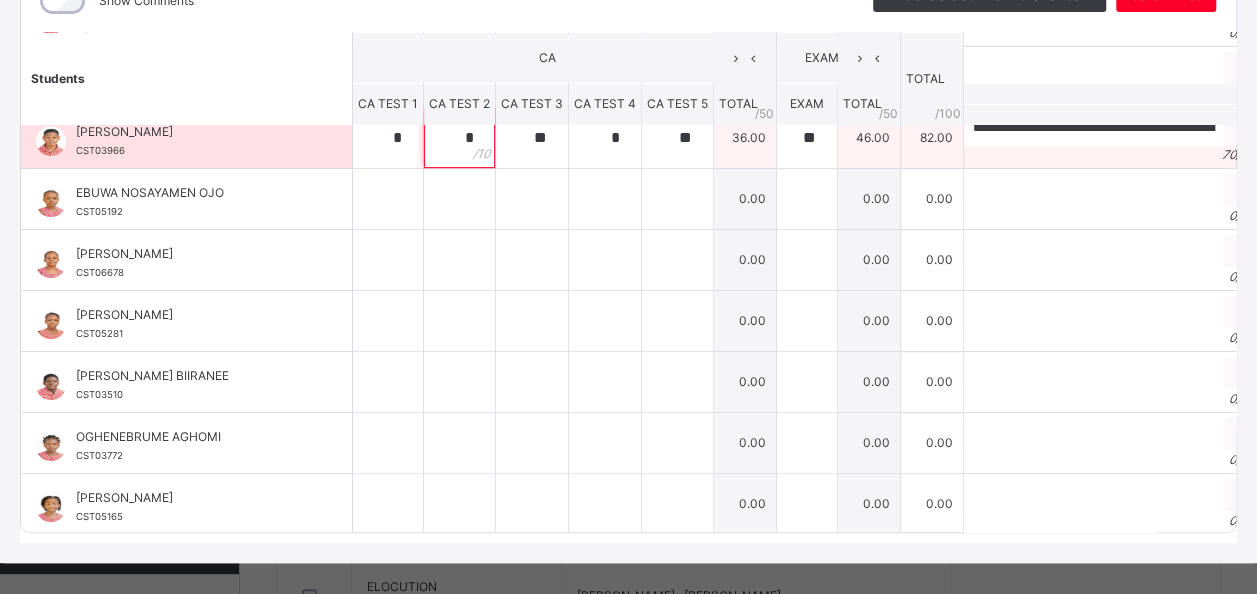 click on "*" at bounding box center [388, 138] 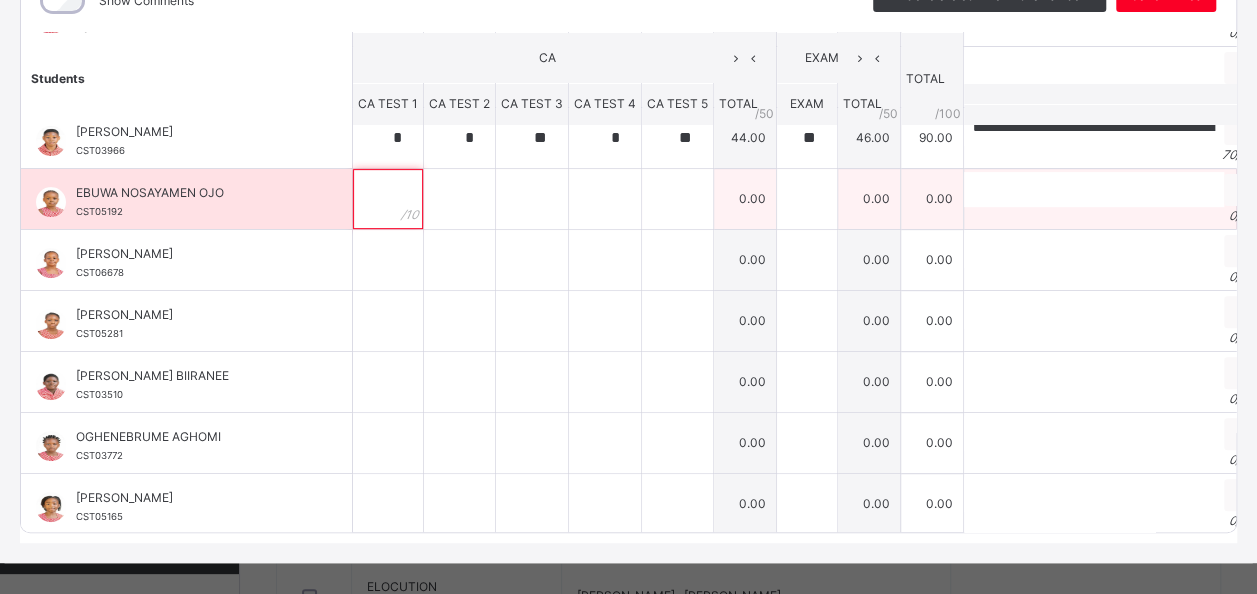 click at bounding box center [388, 199] 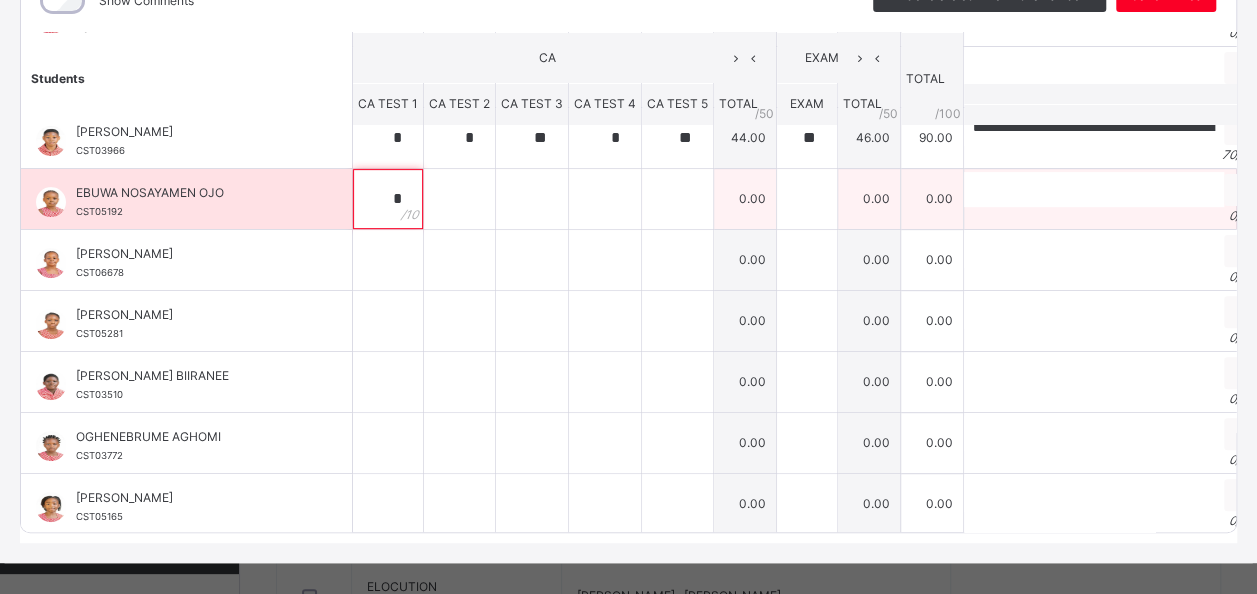 type on "*" 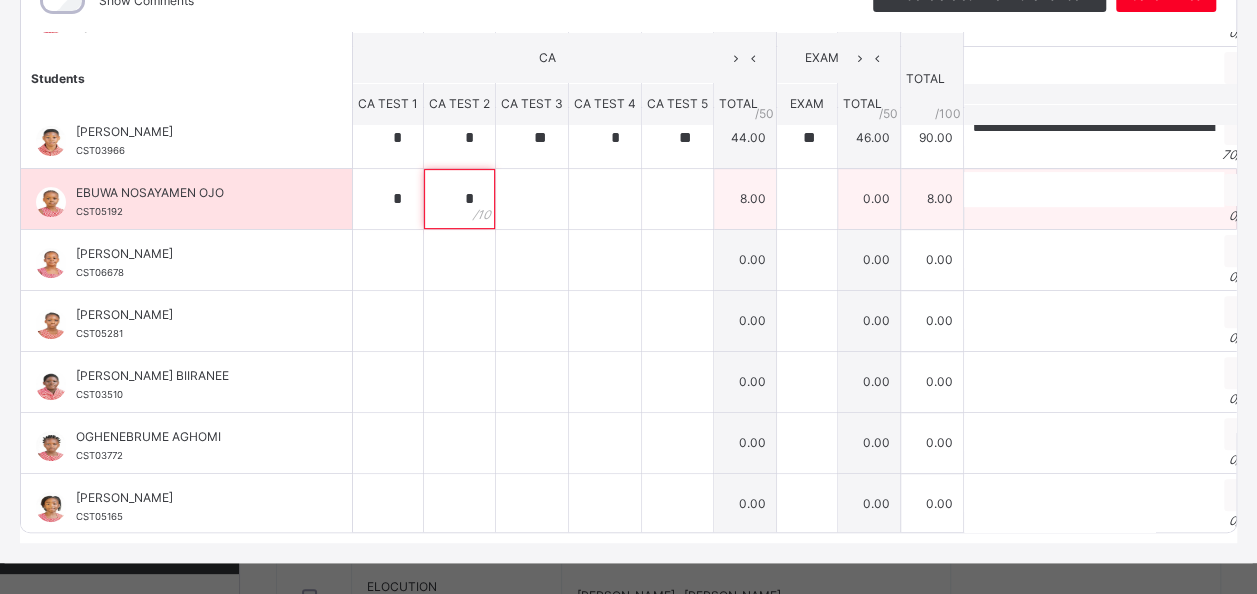 type on "*" 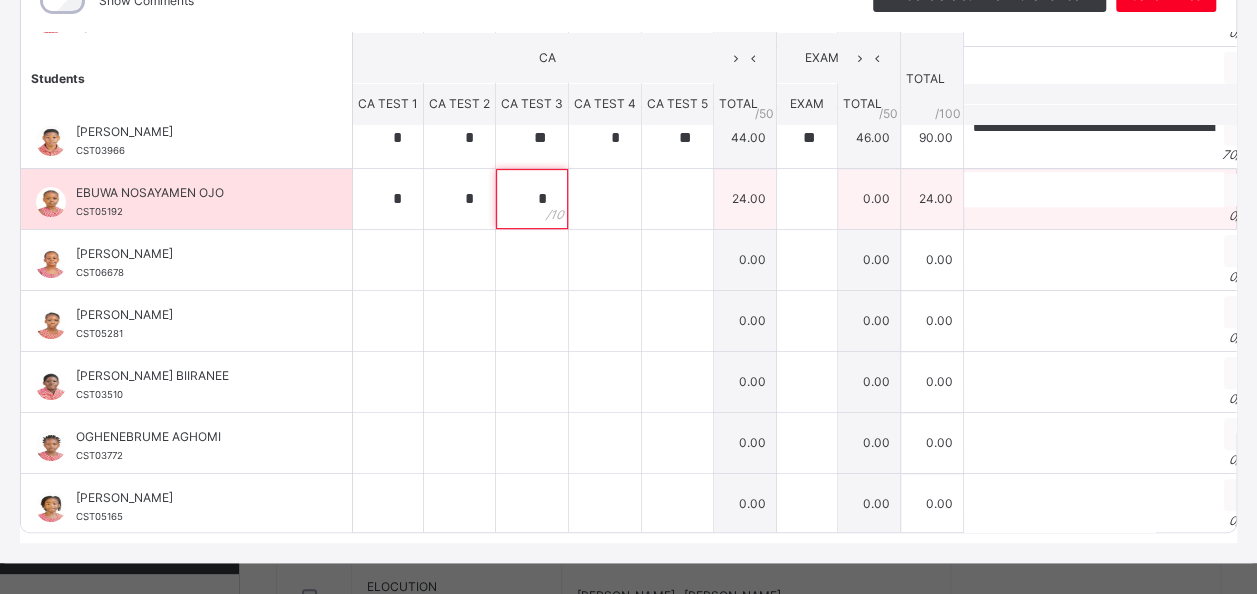 type on "*" 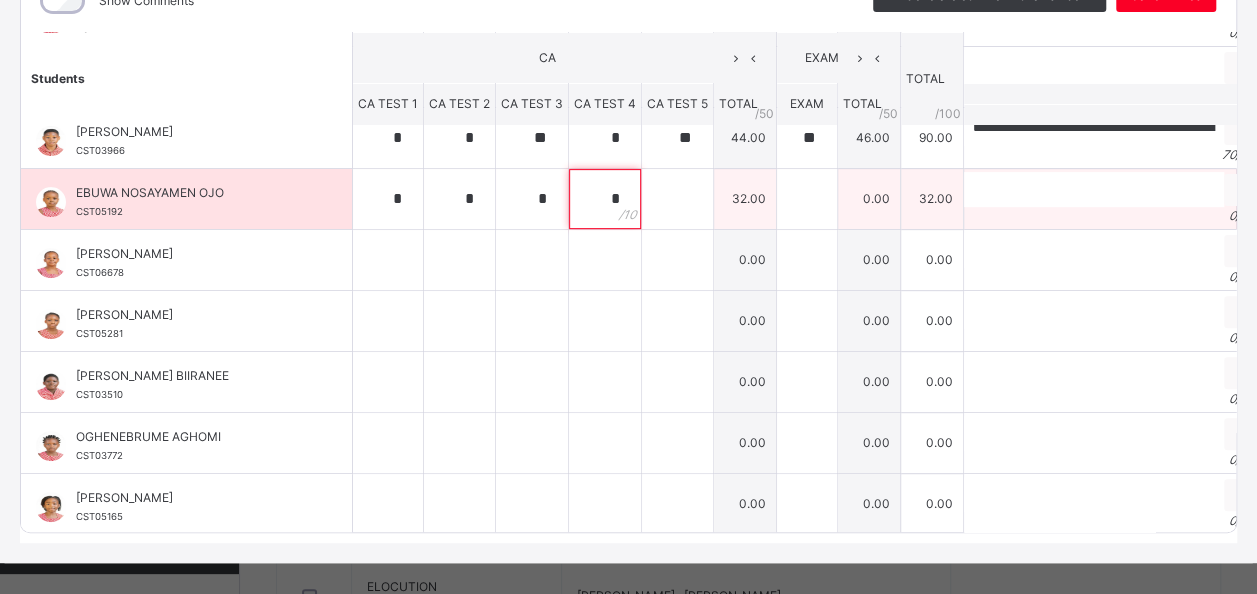 type on "*" 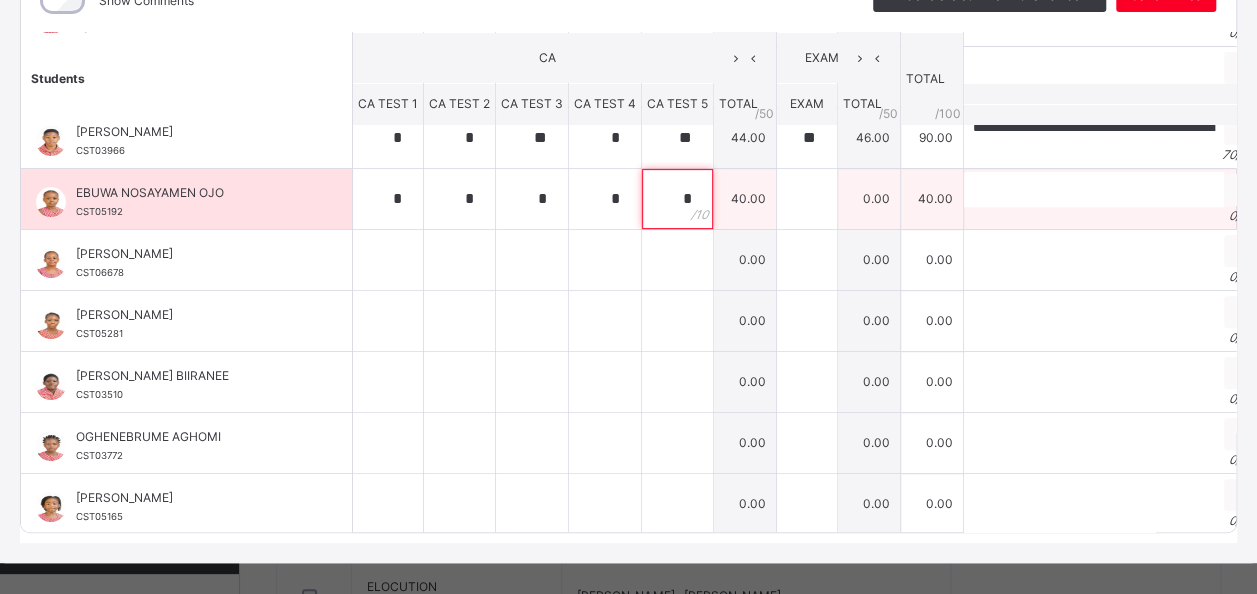 type on "*" 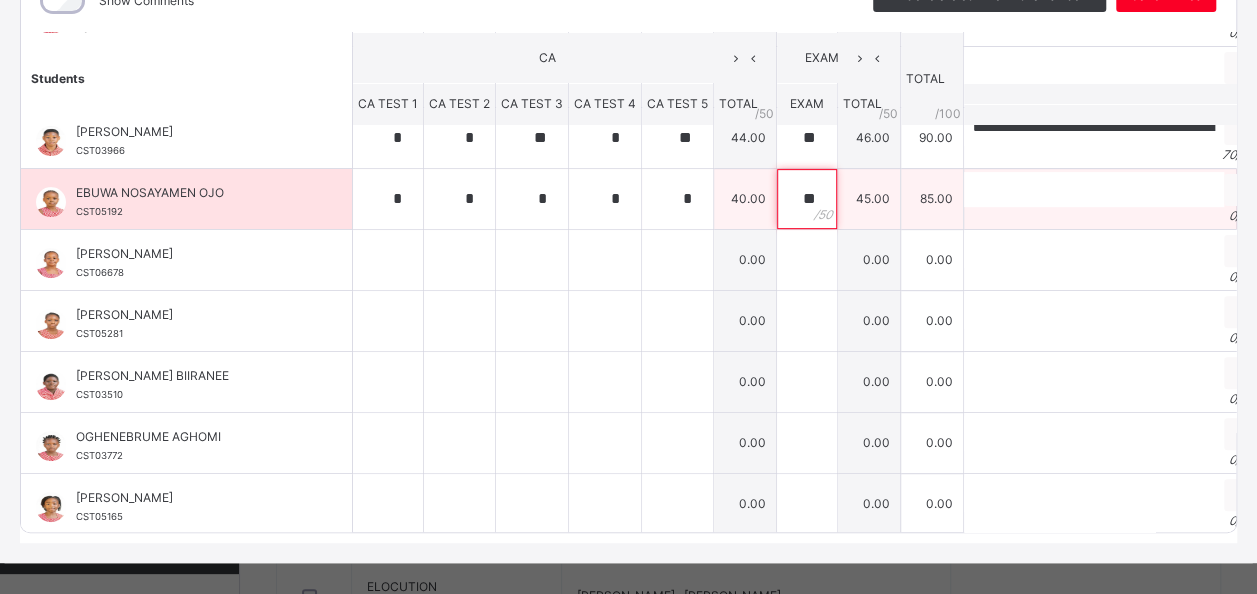 type on "**" 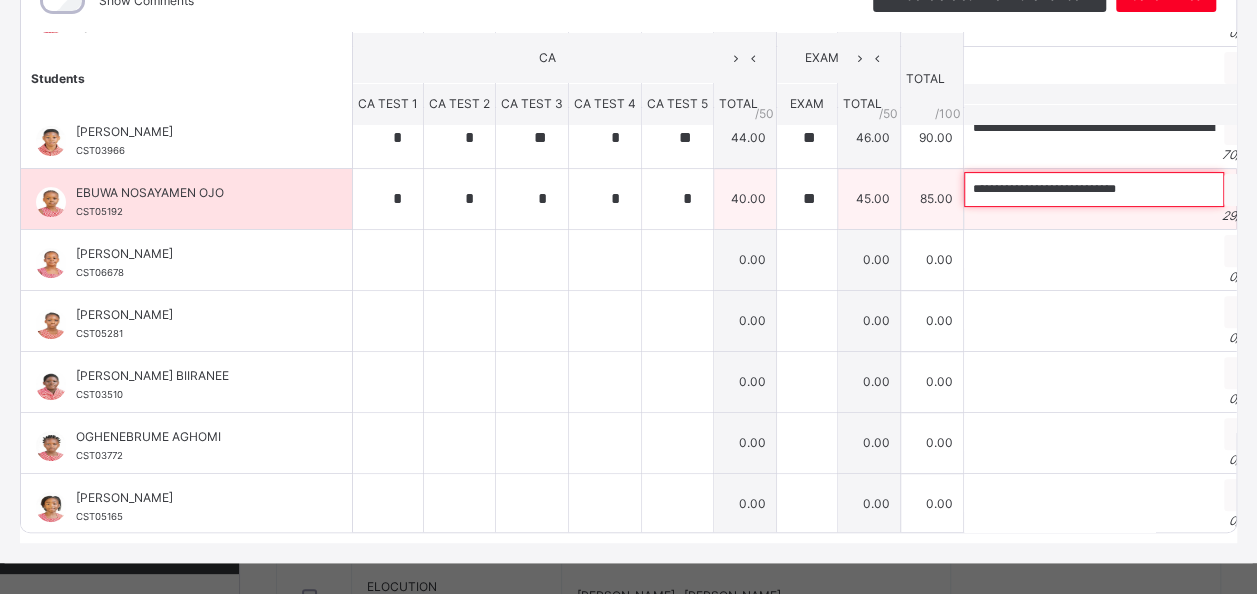 click on "**********" at bounding box center [1094, 189] 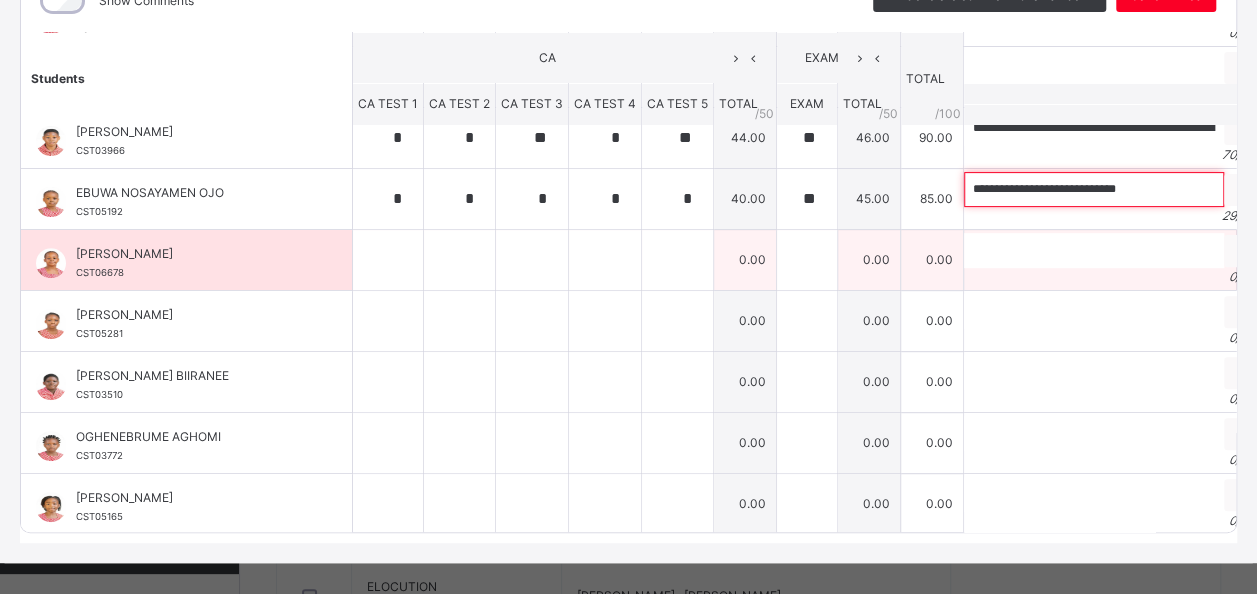 type on "**********" 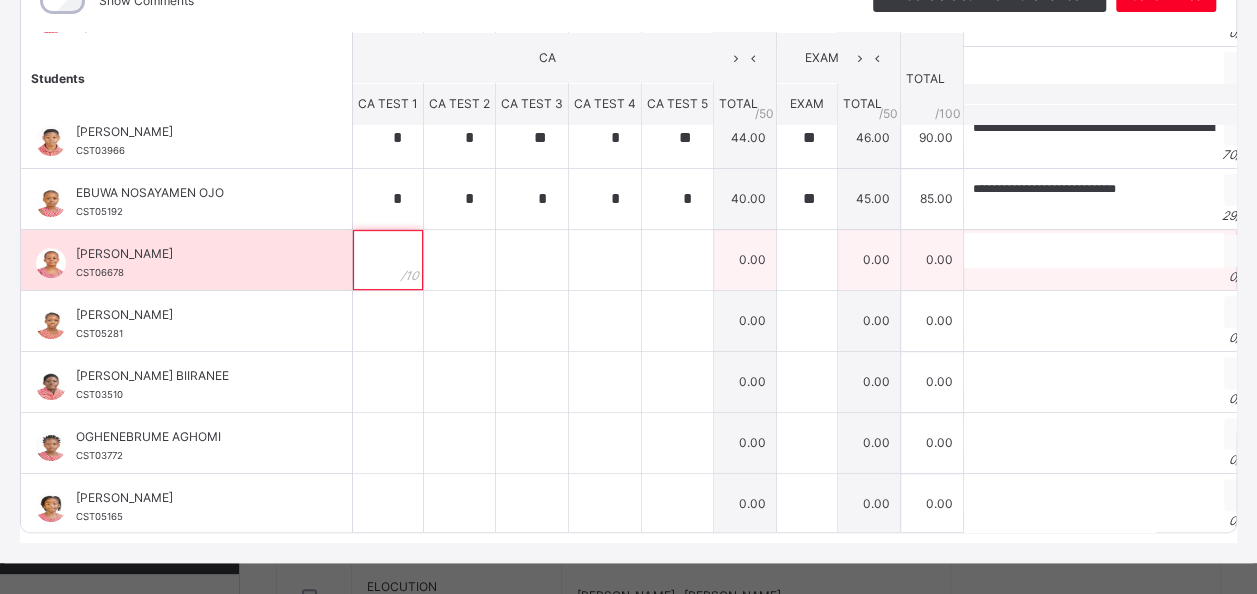 click at bounding box center [388, 260] 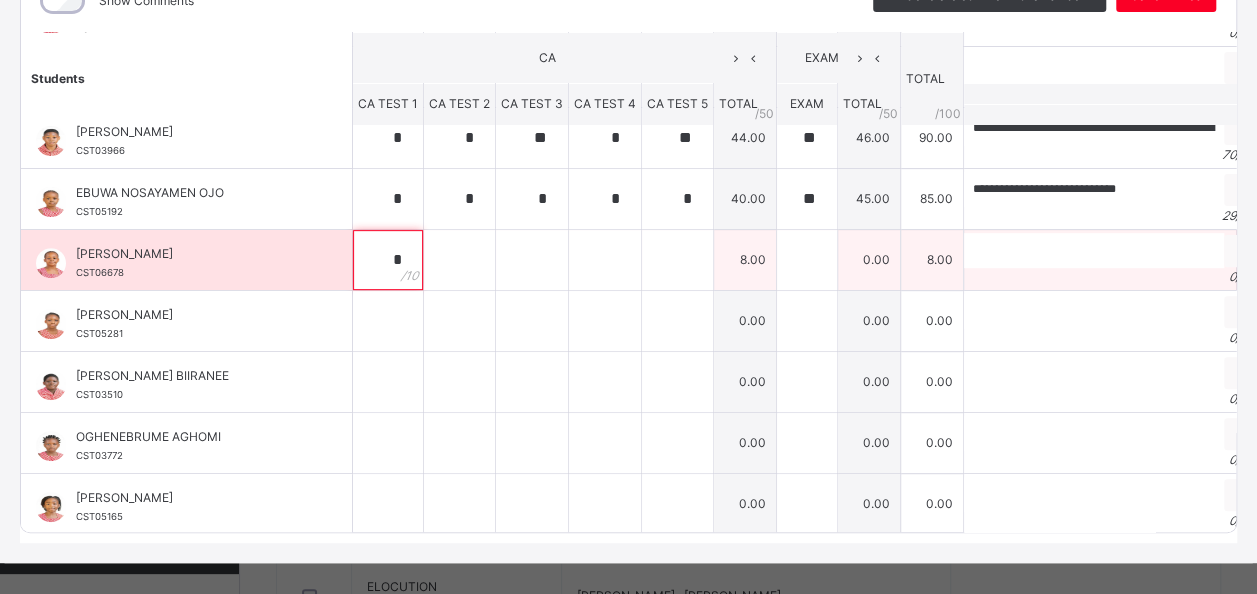 type on "*" 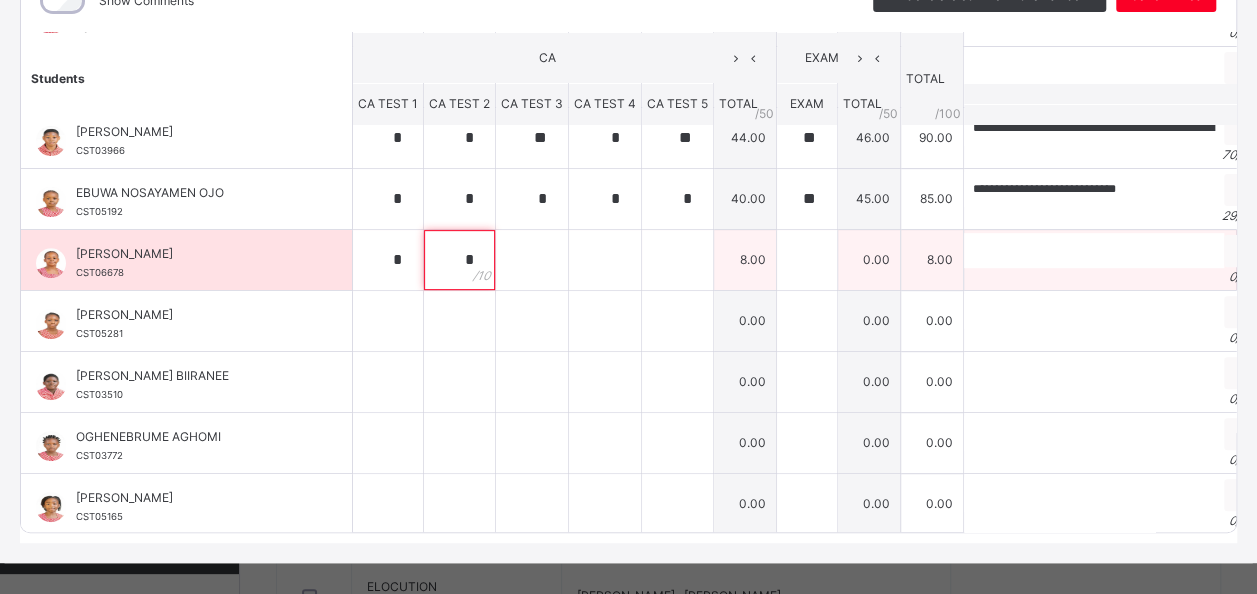 type on "*" 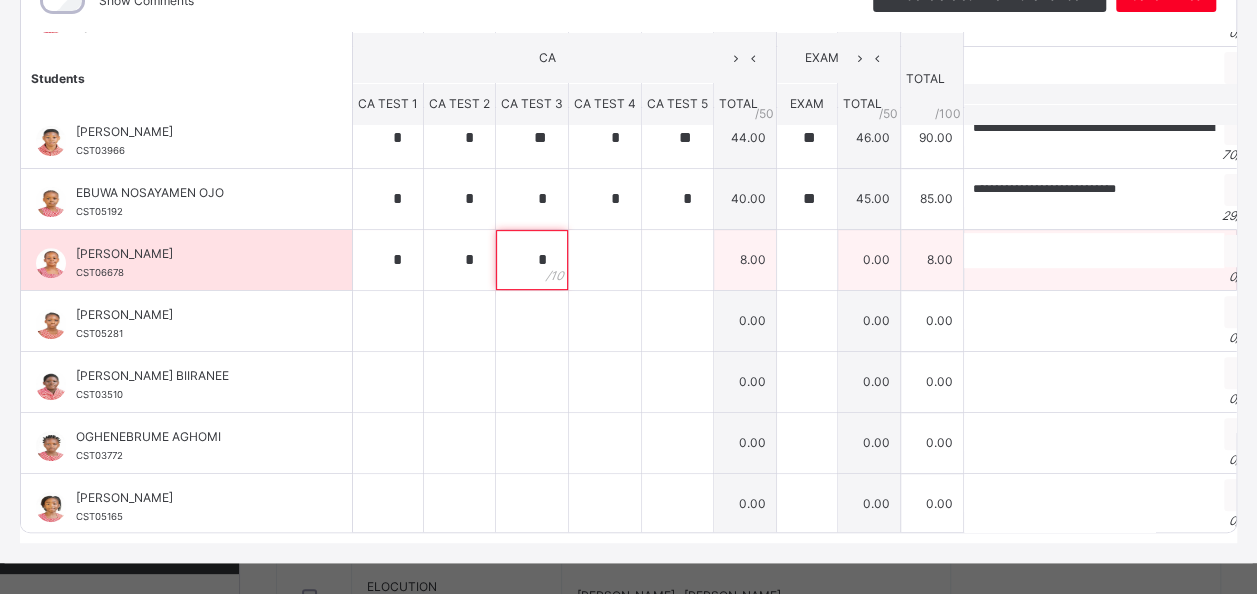 type on "*" 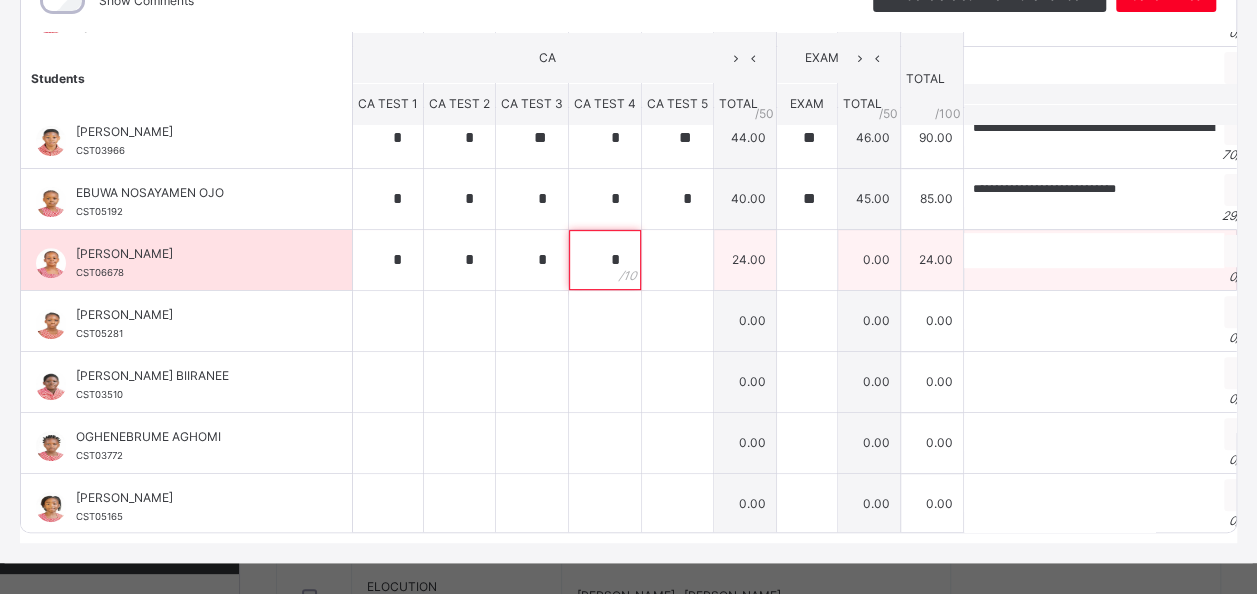 type on "*" 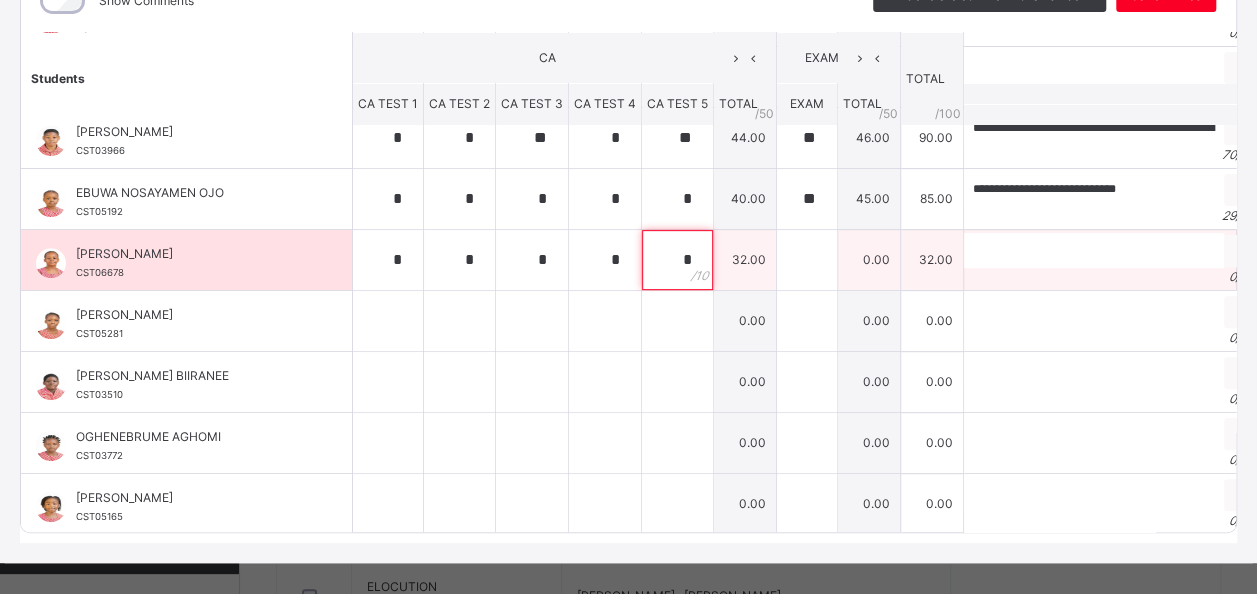 type on "*" 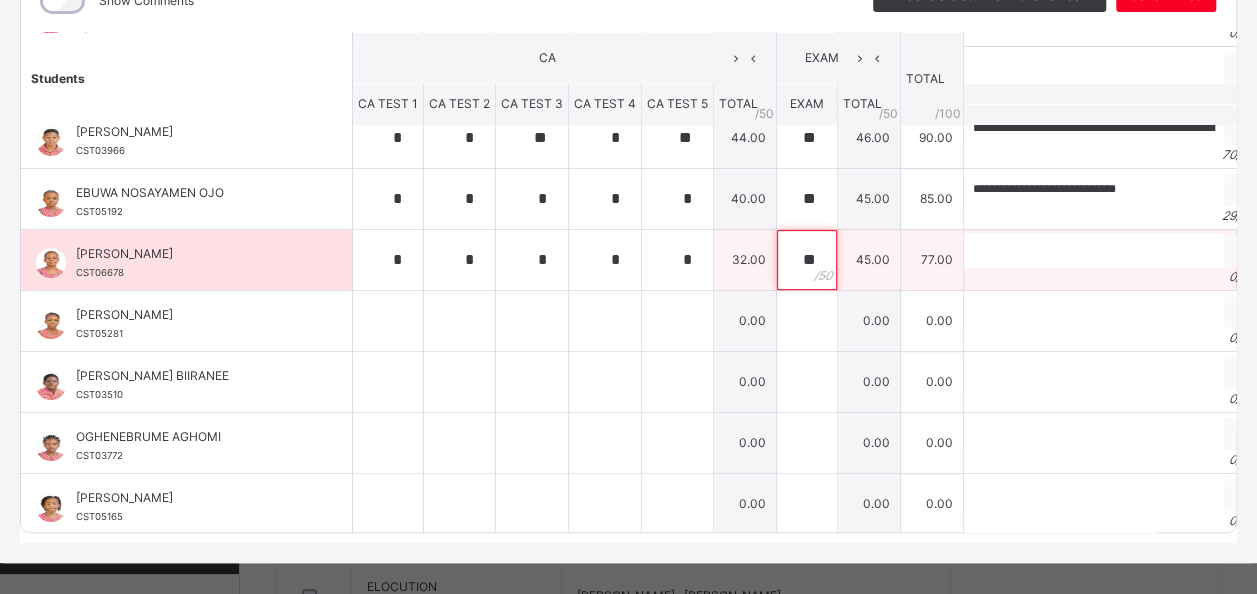type on "**" 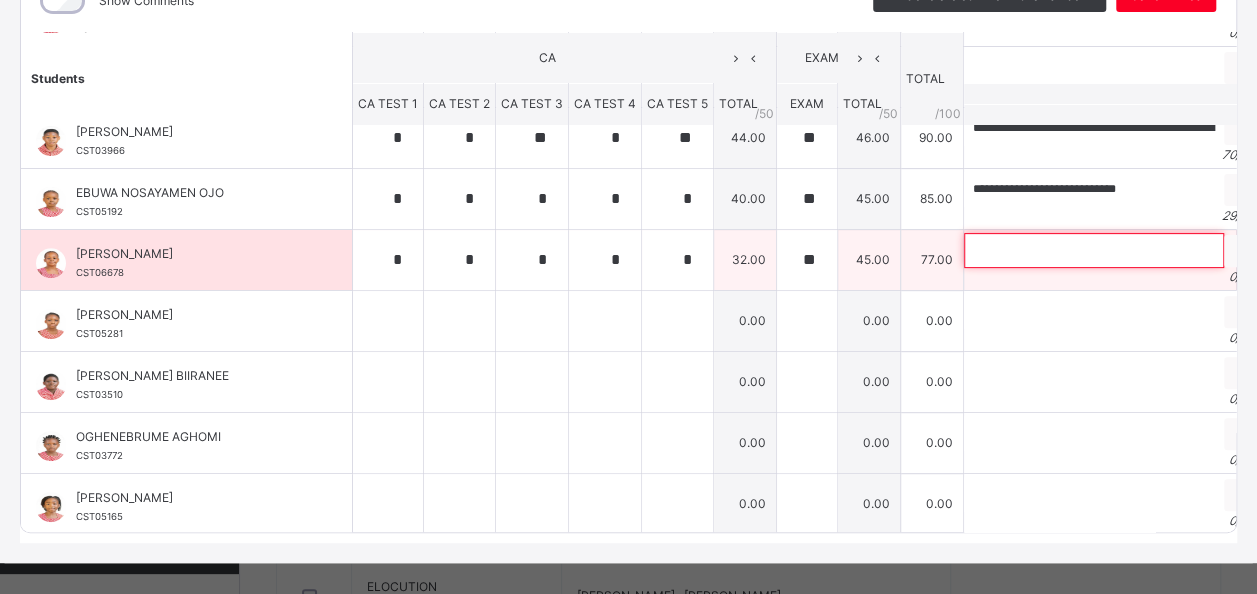 paste on "**********" 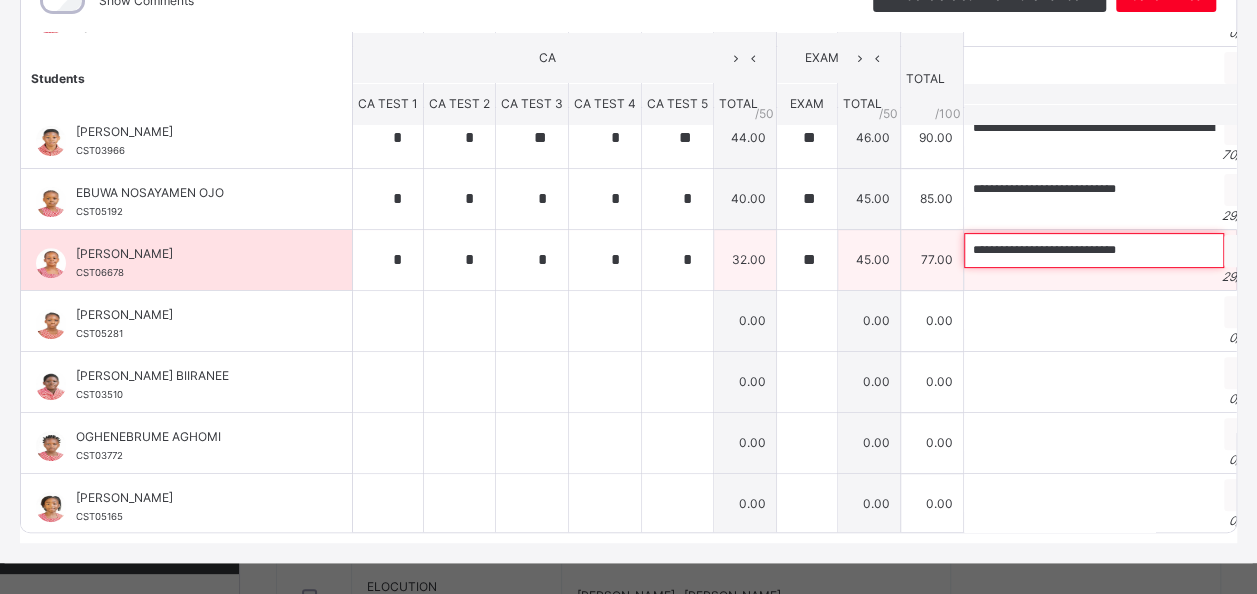 click on "**********" at bounding box center [1094, 250] 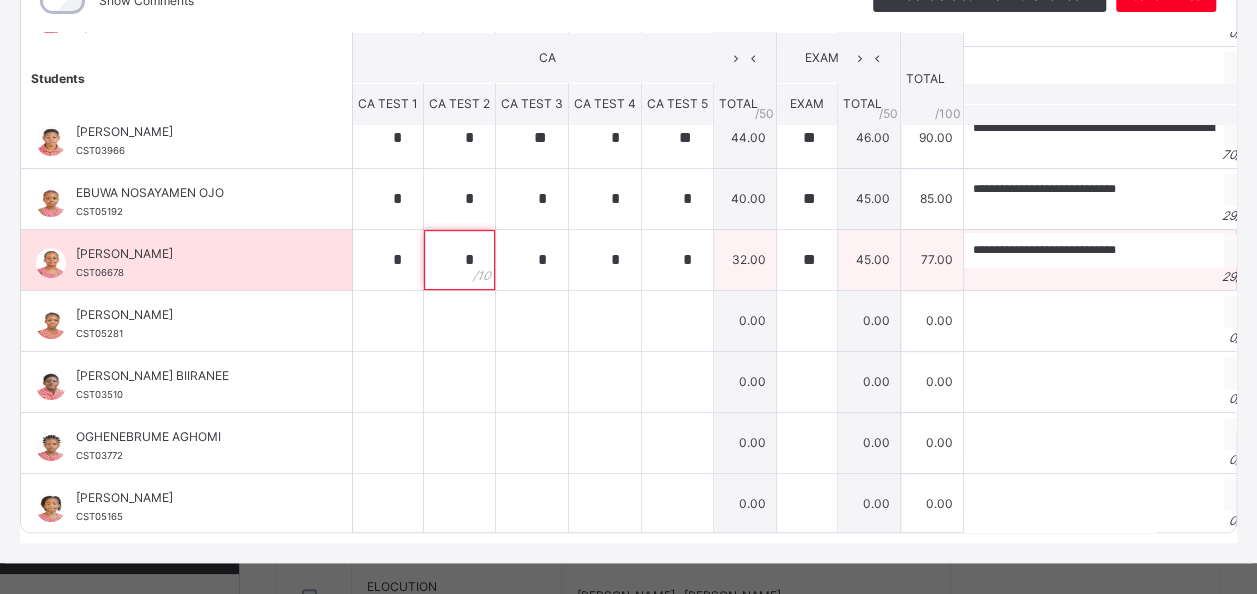click on "*" at bounding box center [388, 260] 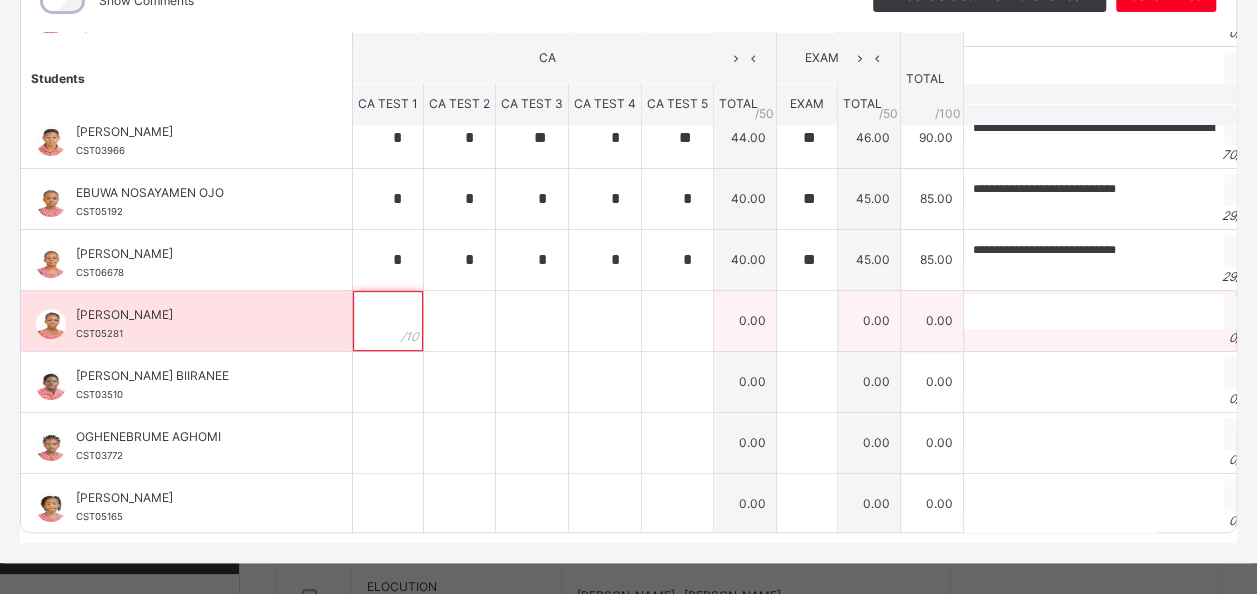 click at bounding box center [388, 321] 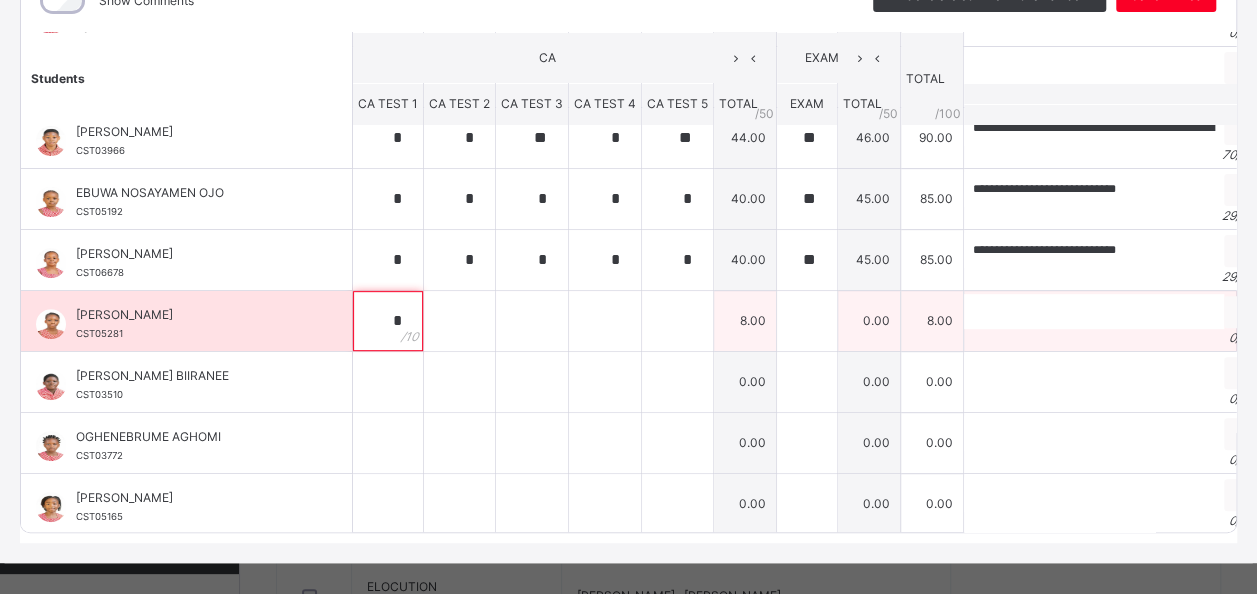 type on "*" 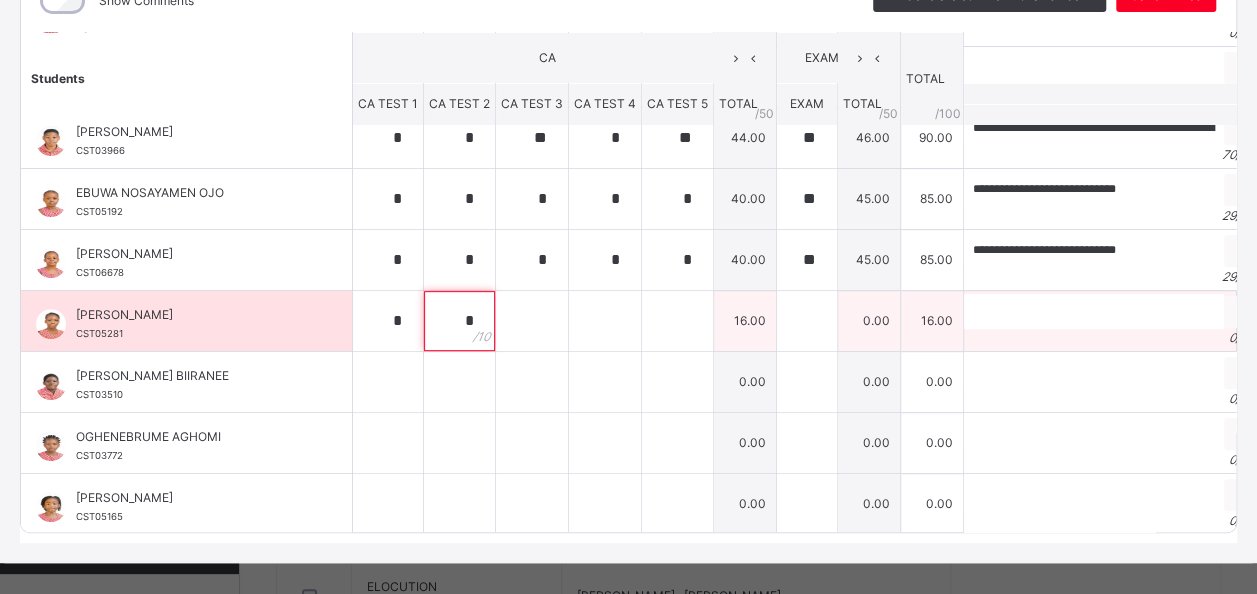 type on "*" 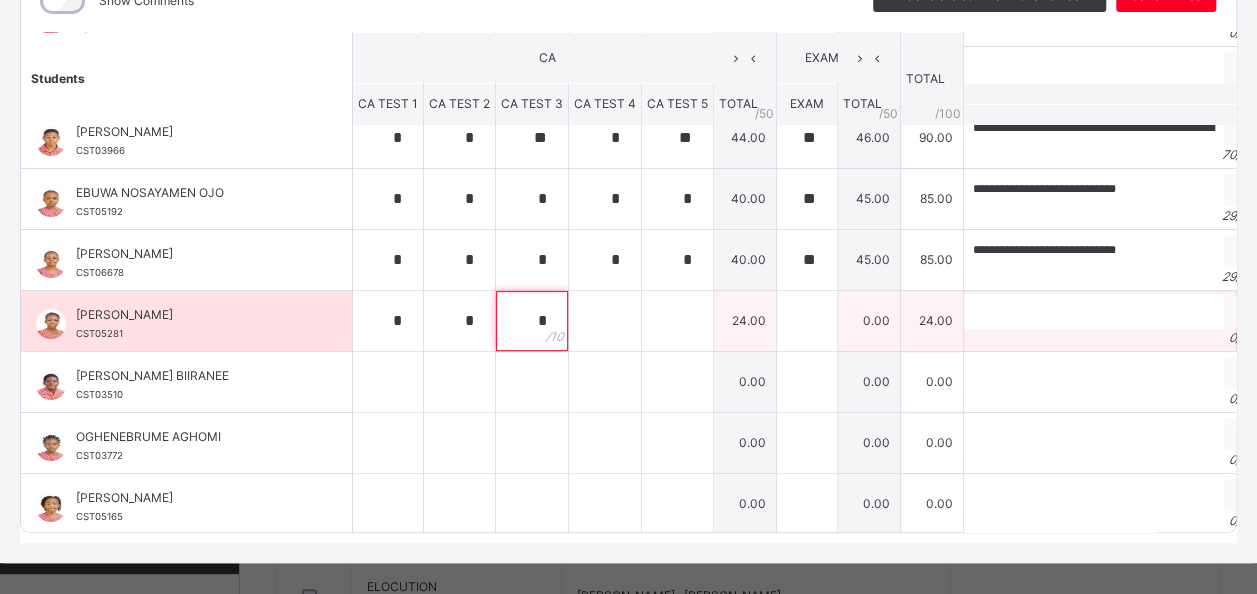 type on "*" 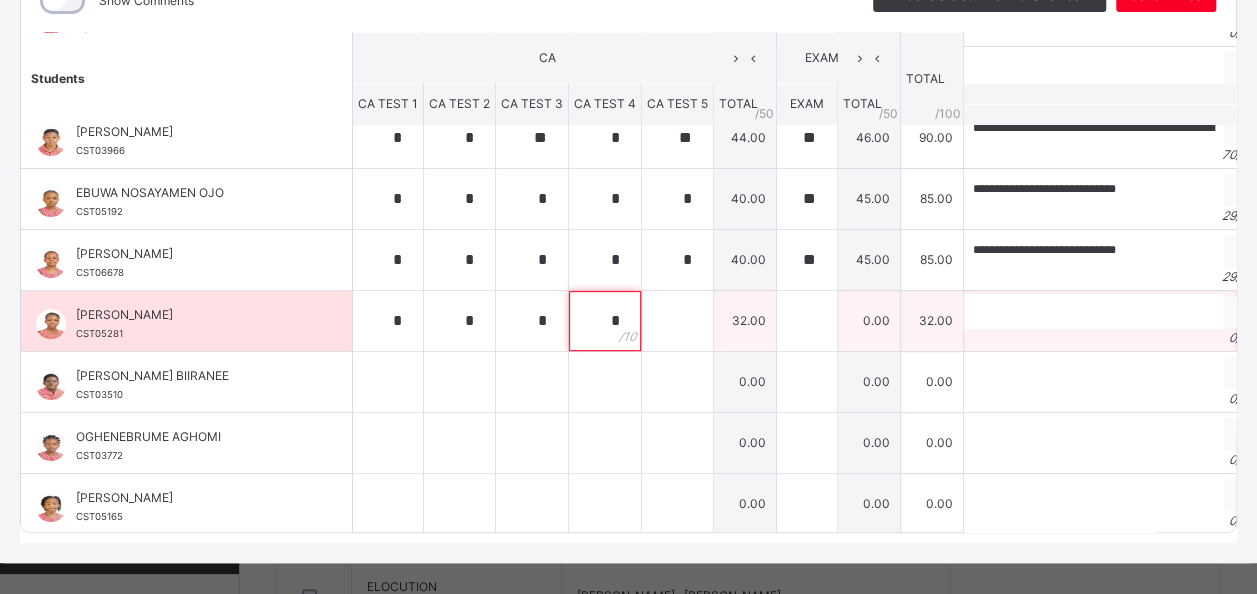 type on "*" 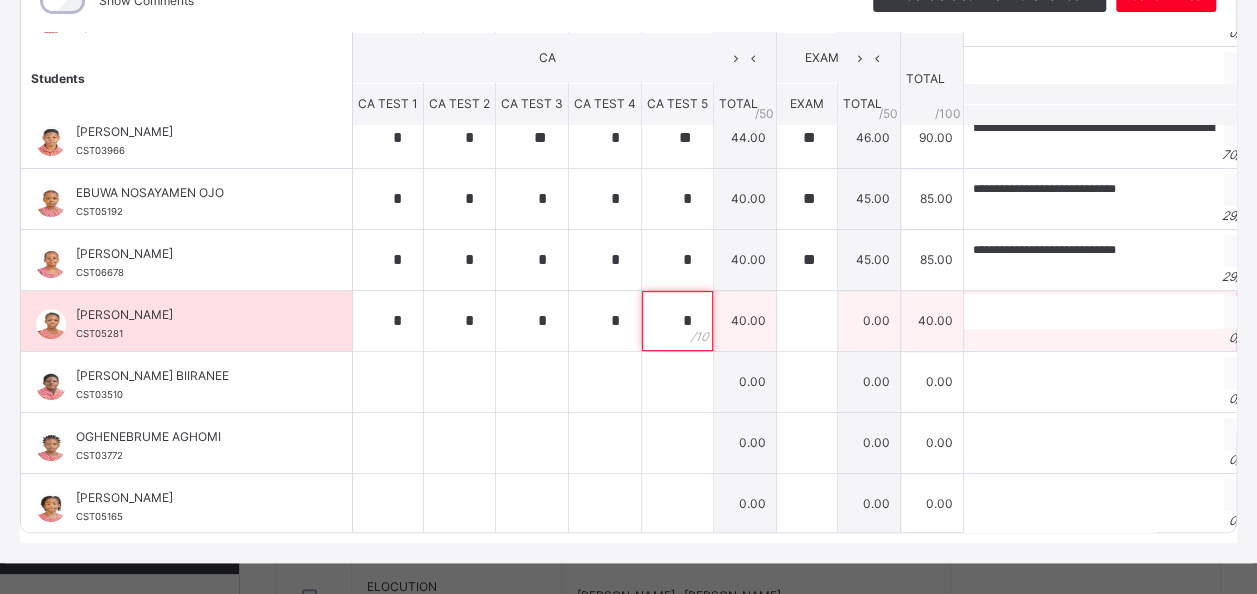 type on "*" 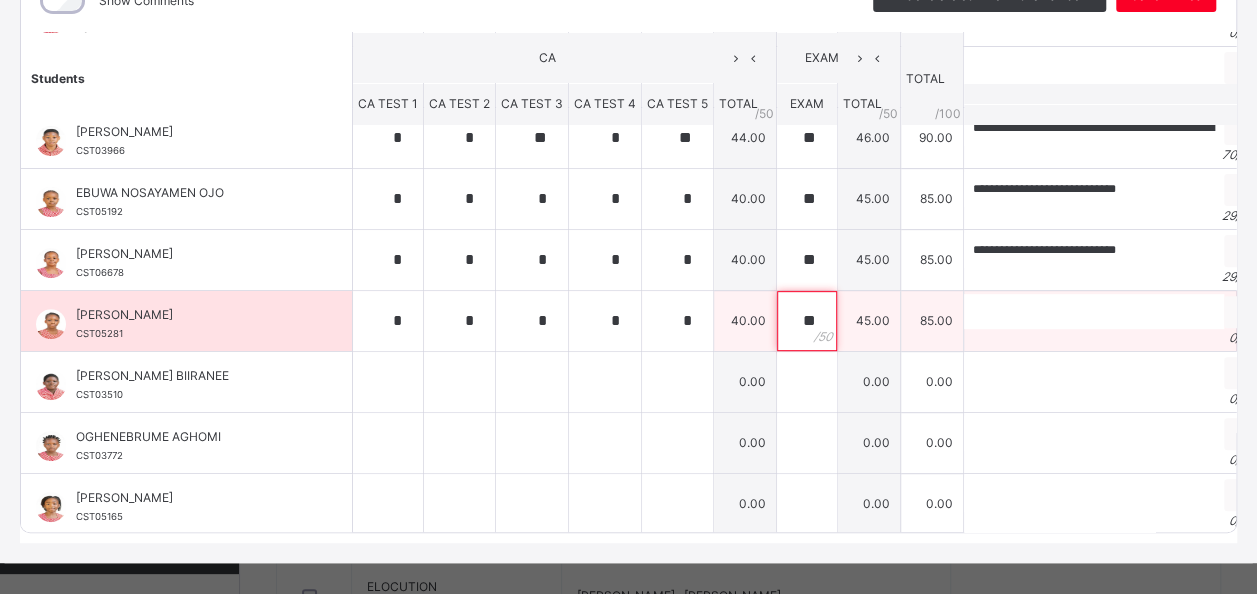 type on "**" 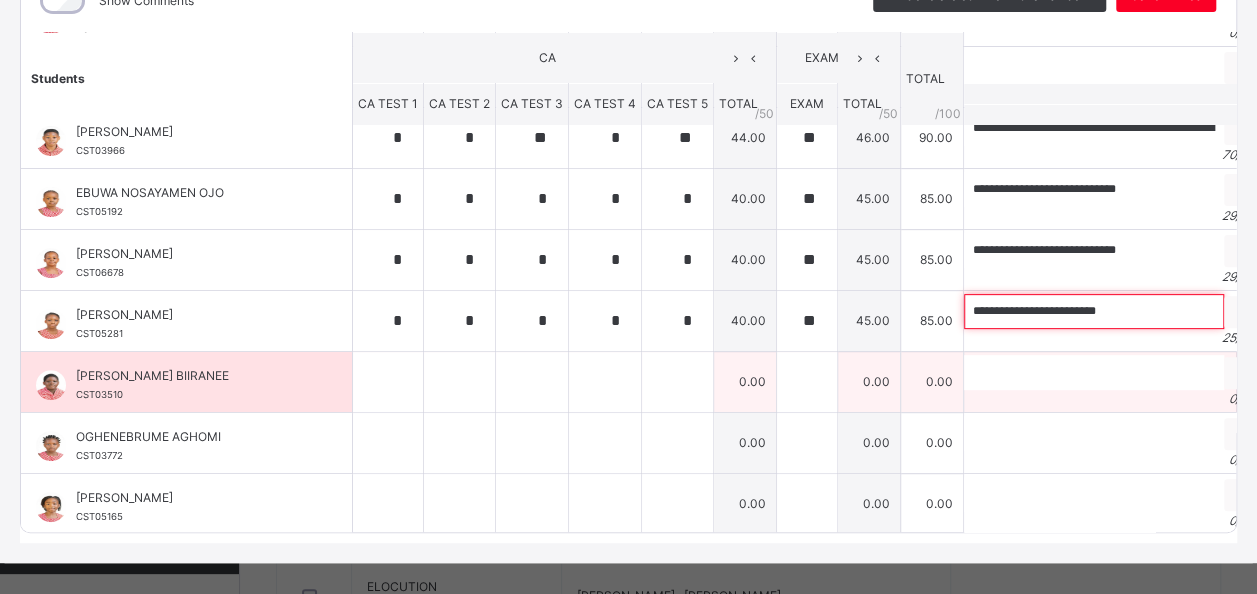 type on "**********" 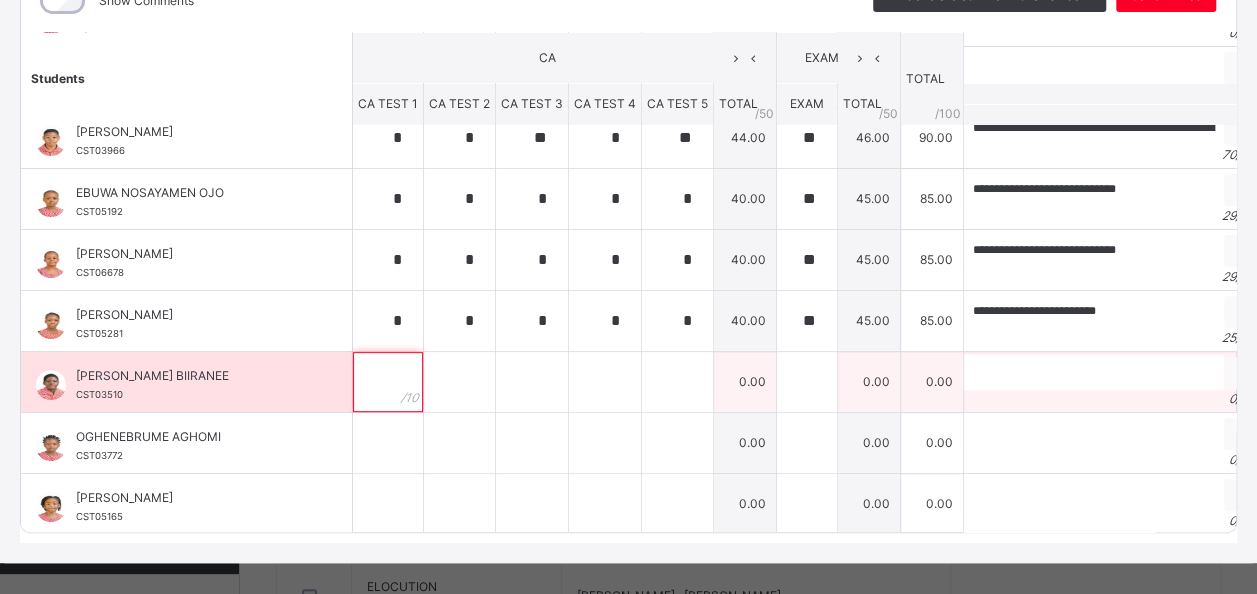click at bounding box center [388, 382] 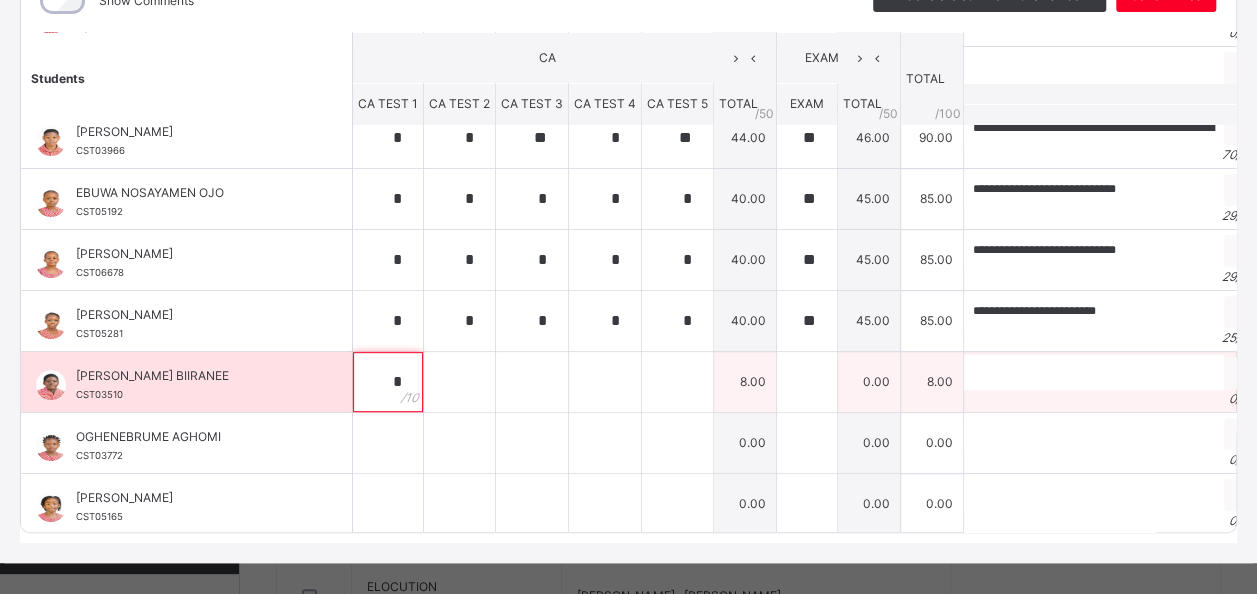 type on "*" 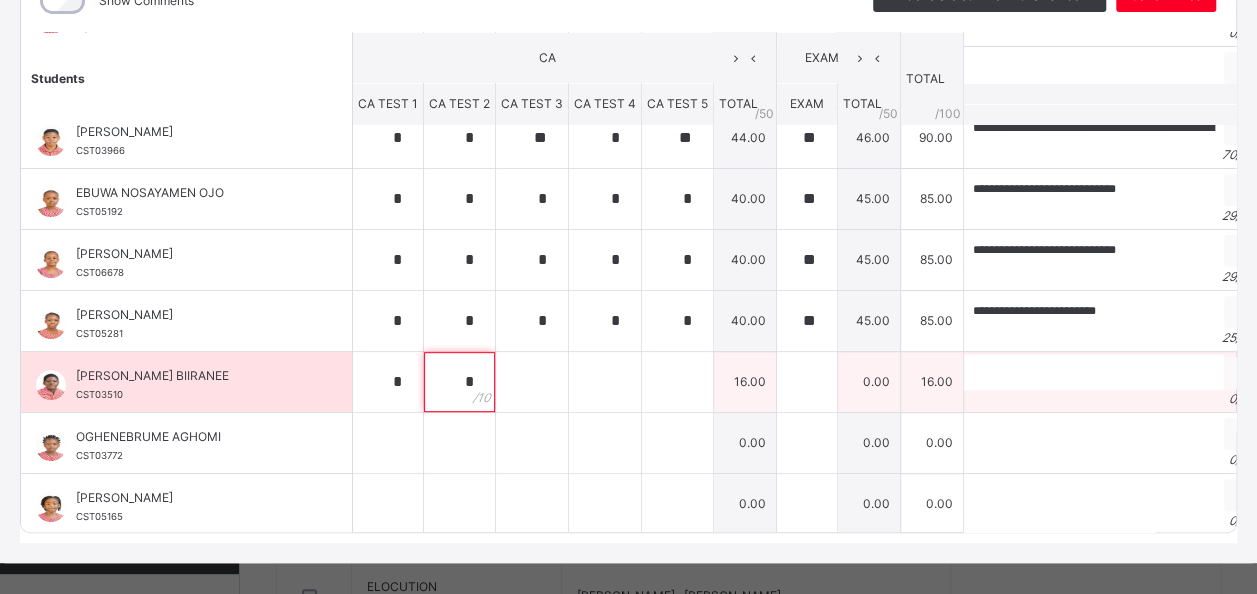 type on "*" 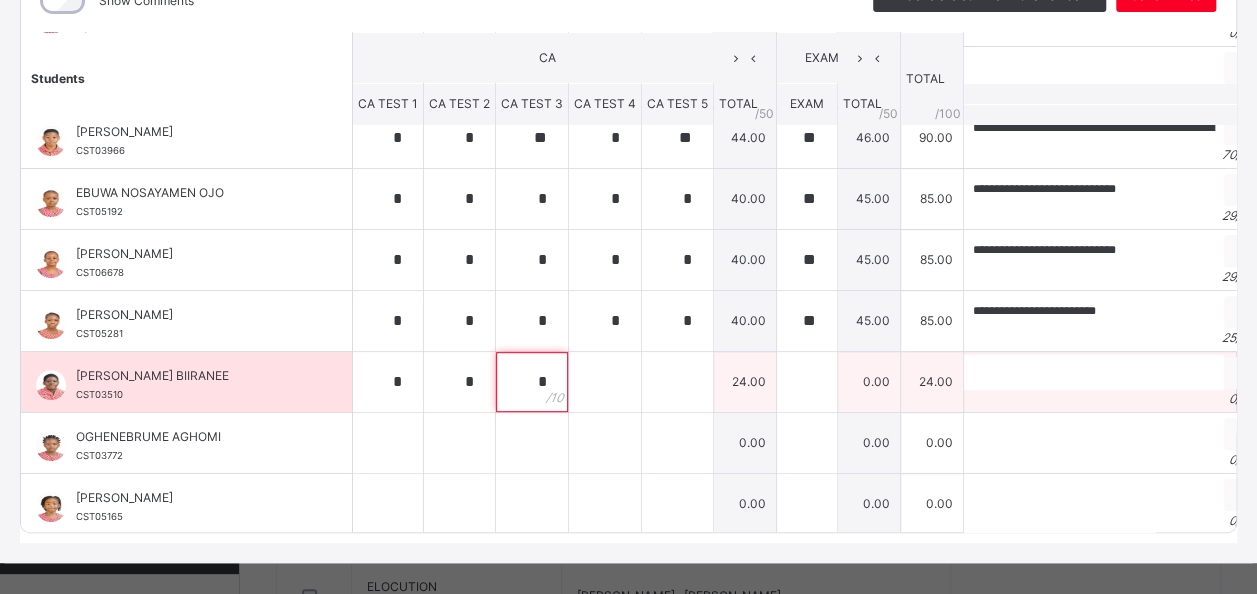 type on "*" 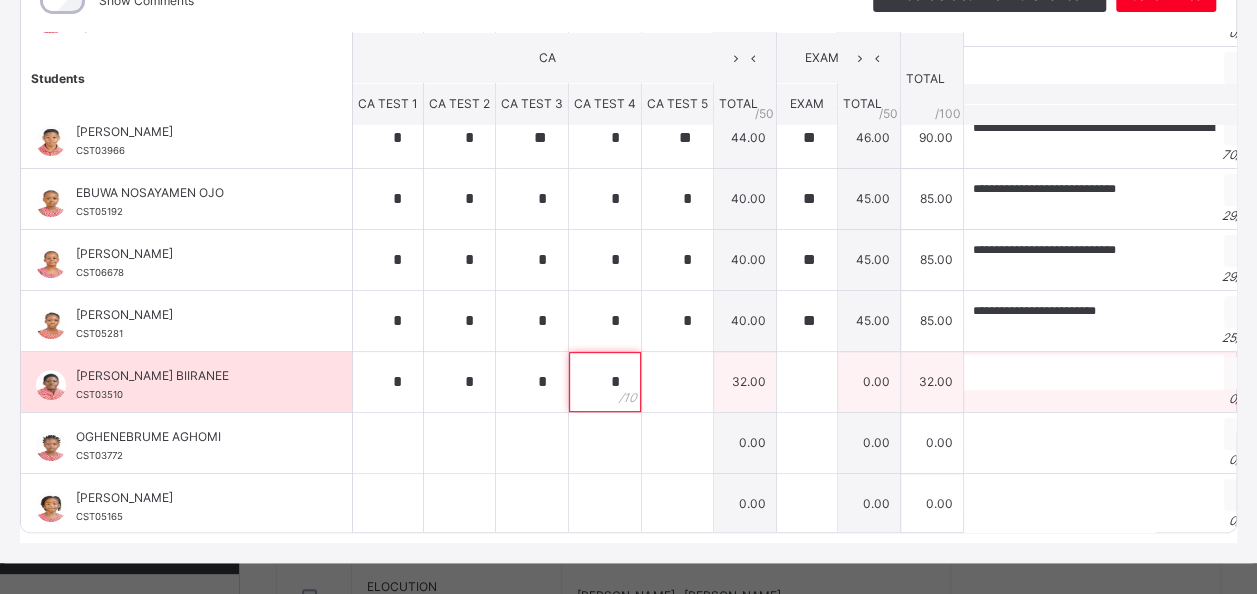 type on "*" 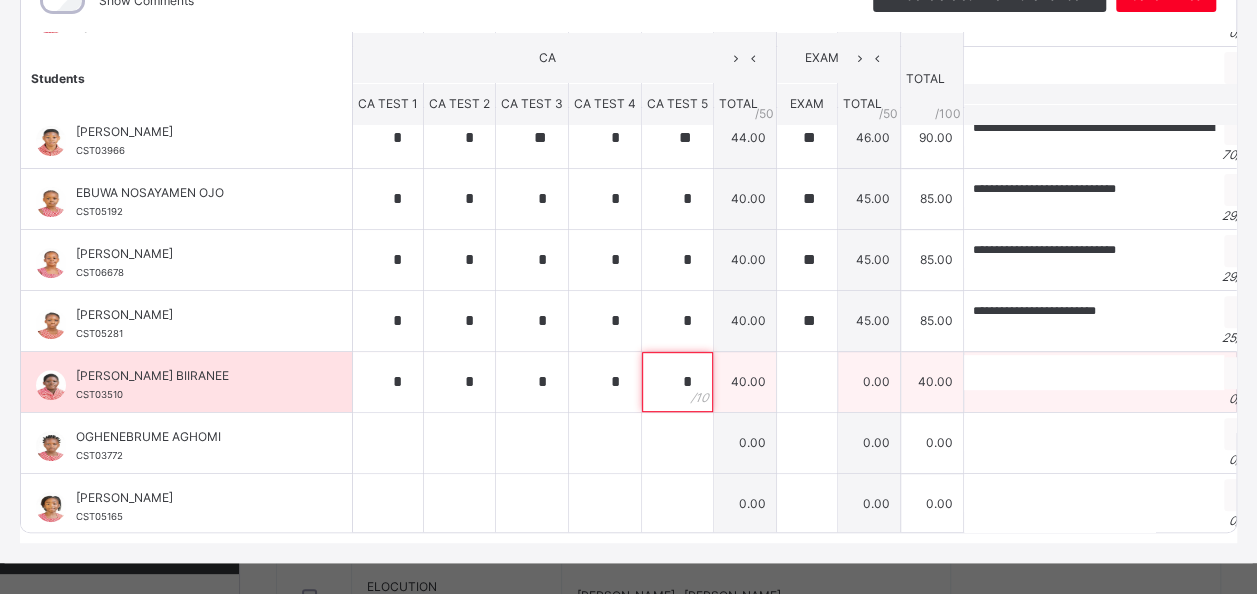 type on "*" 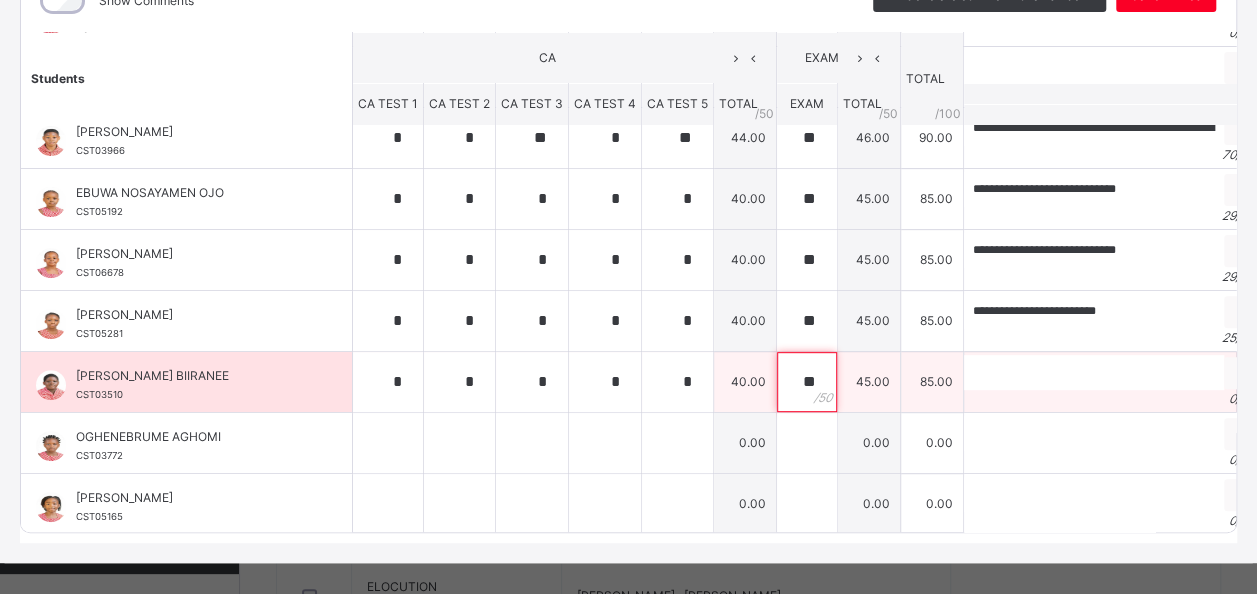 type on "**" 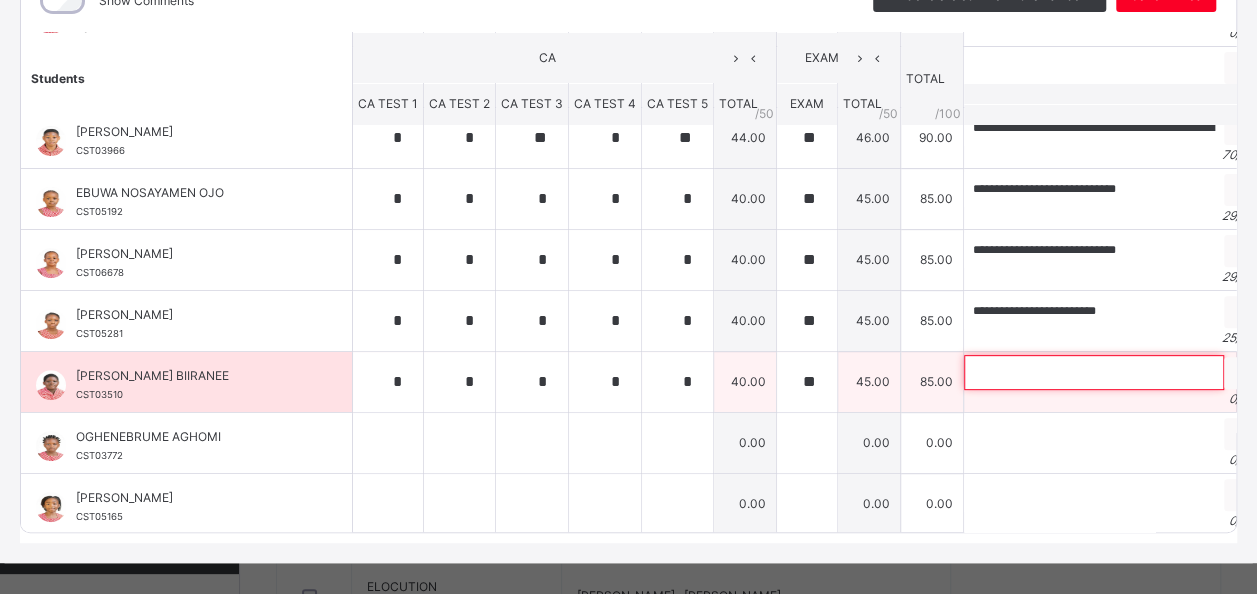 paste on "**********" 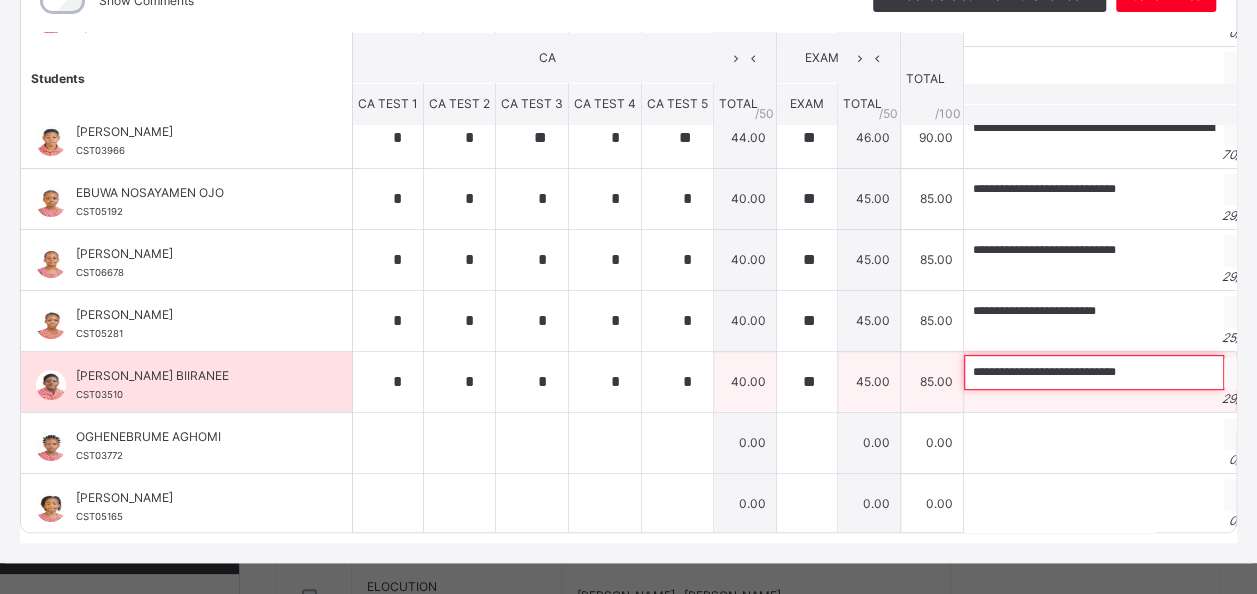 click on "**********" at bounding box center [1094, 372] 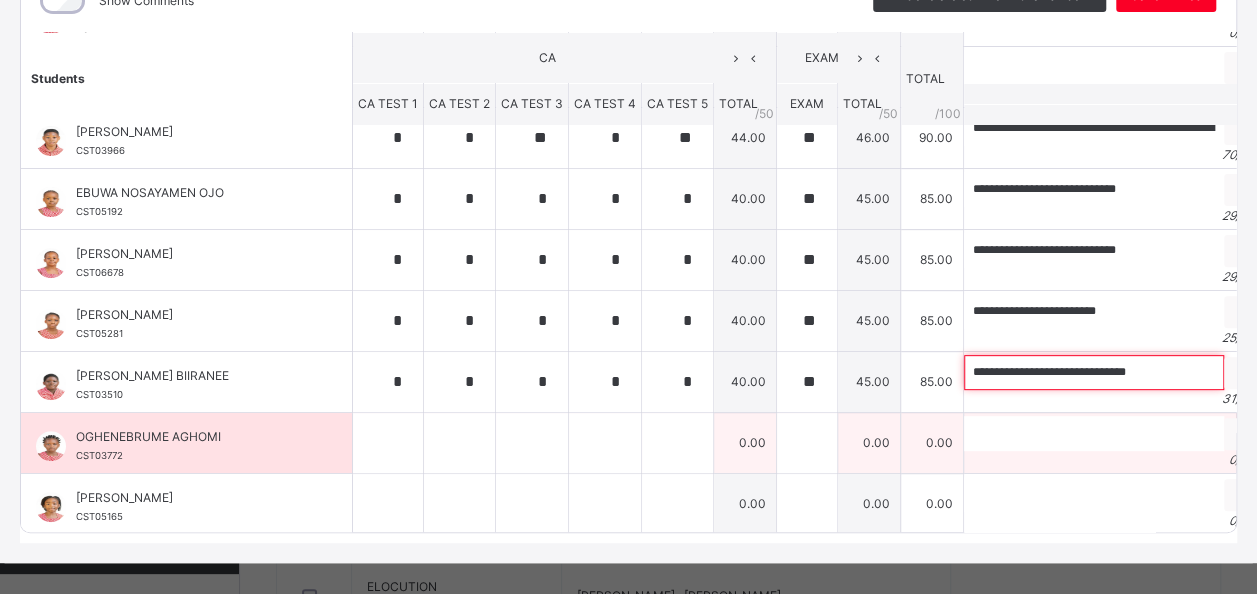 type on "**********" 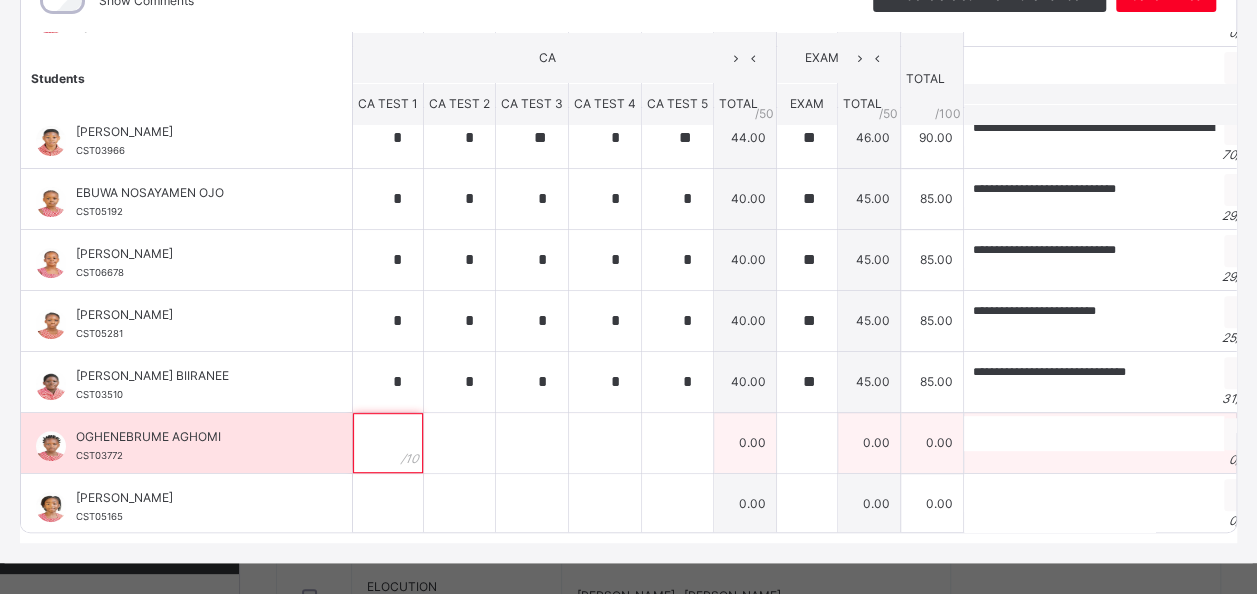 click at bounding box center [388, 443] 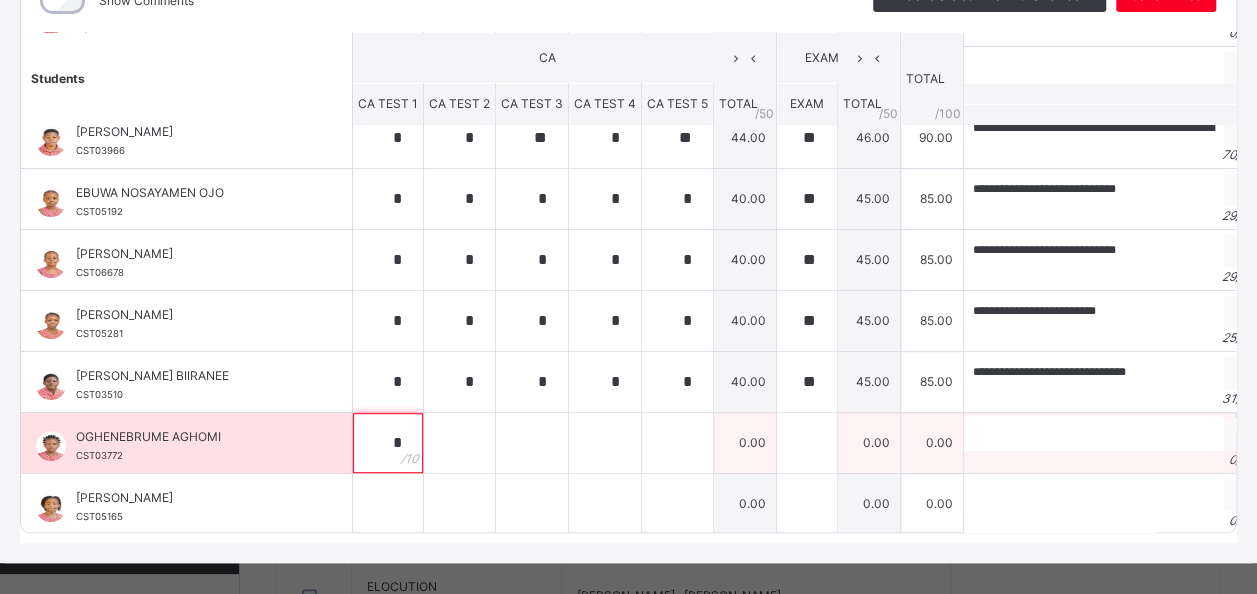 type on "*" 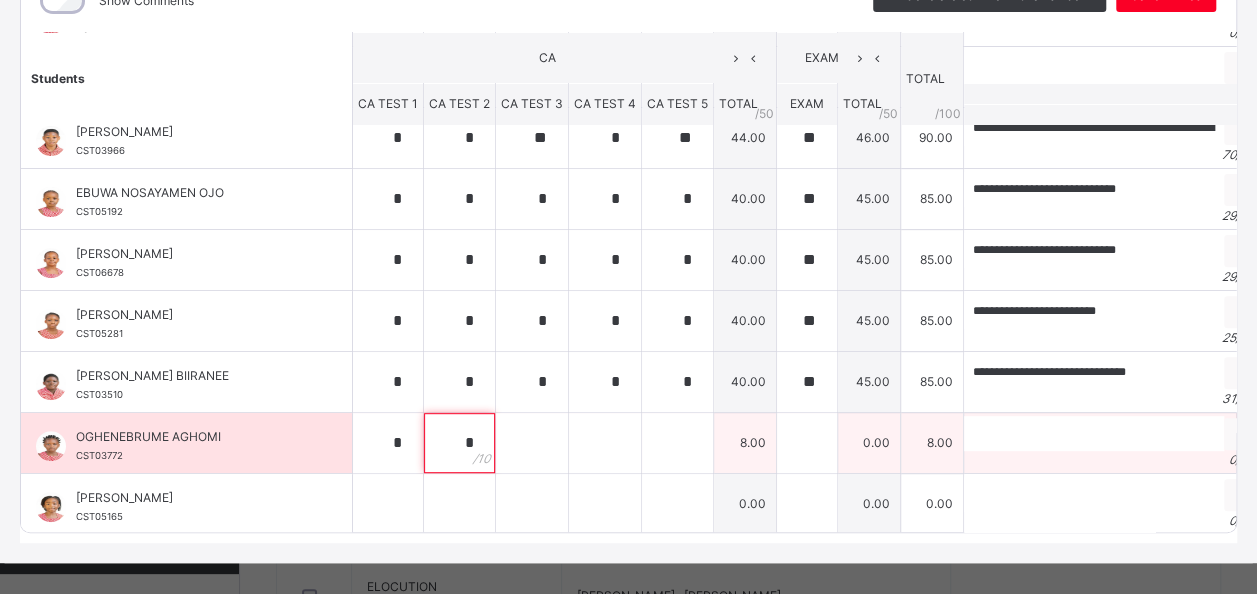 type on "*" 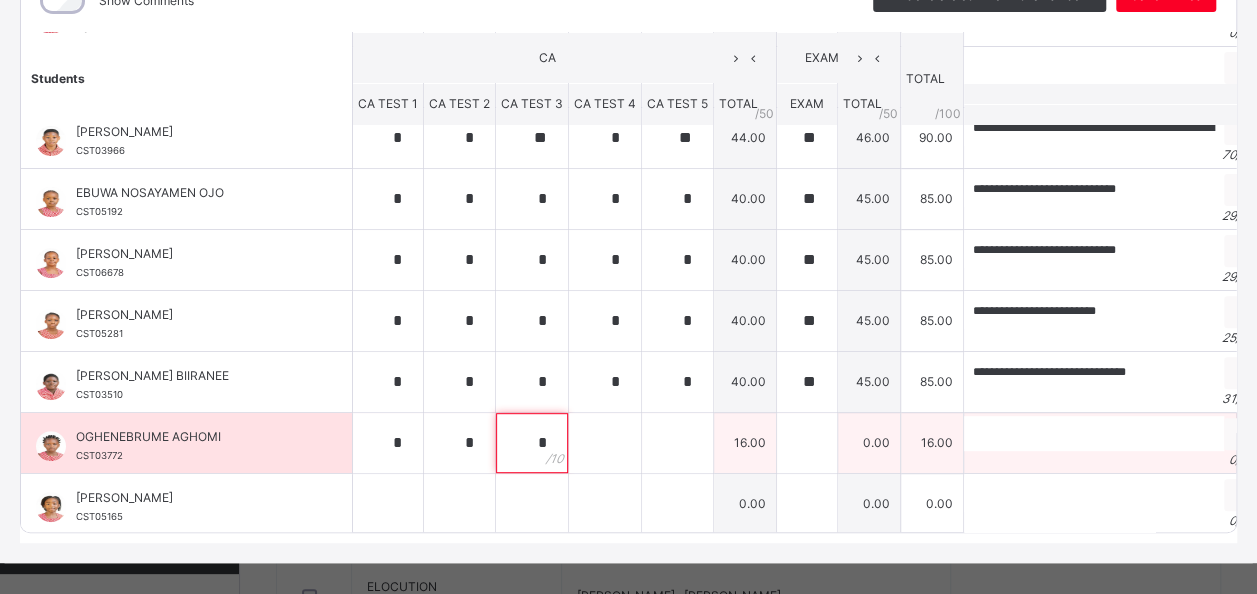 type on "*" 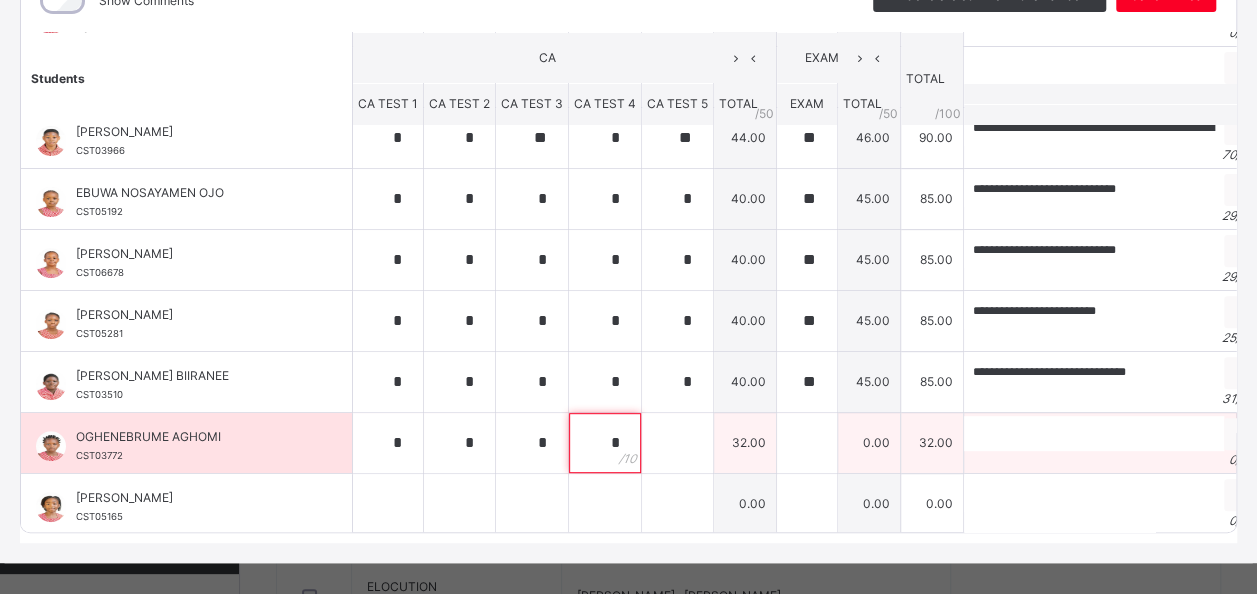 type on "*" 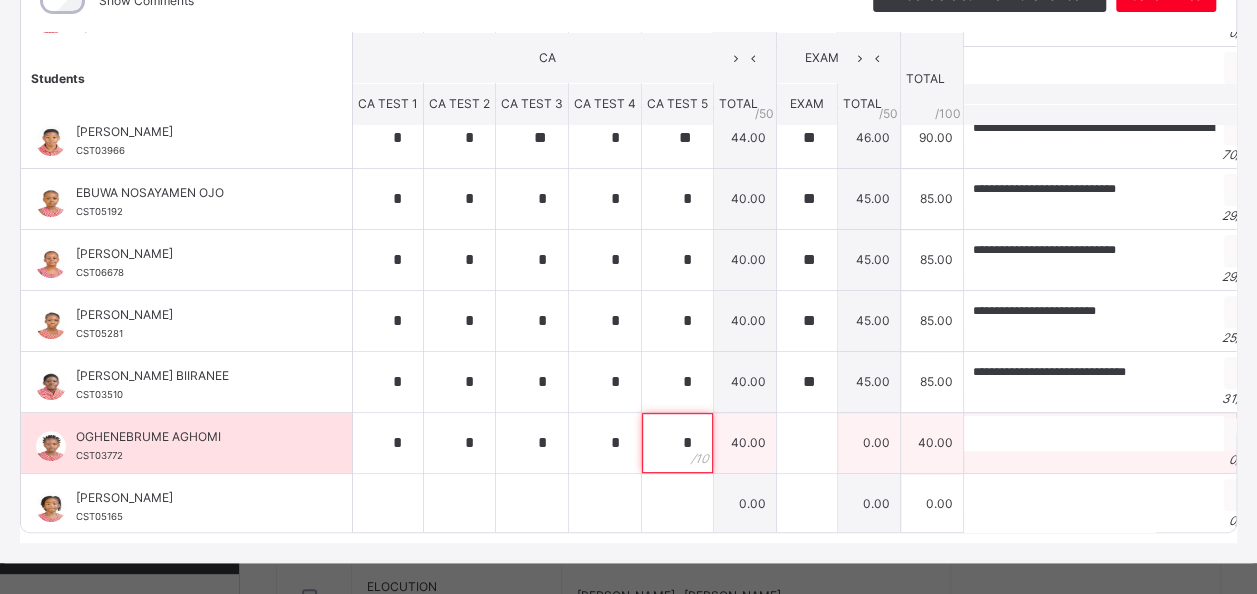 type on "*" 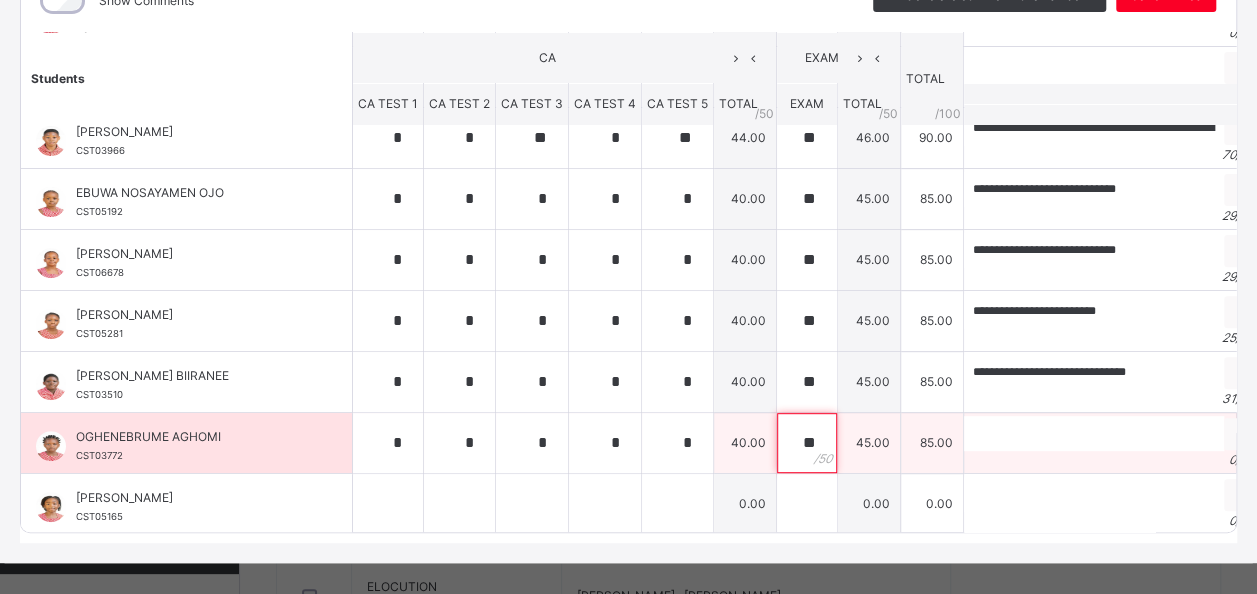 type on "**" 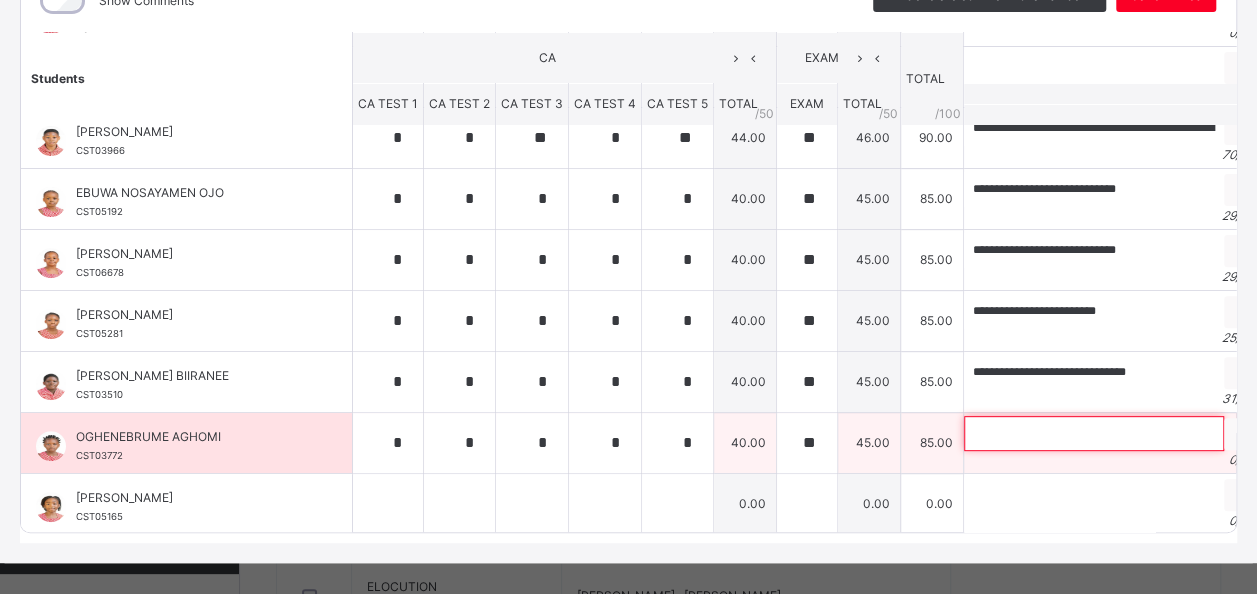 paste on "**********" 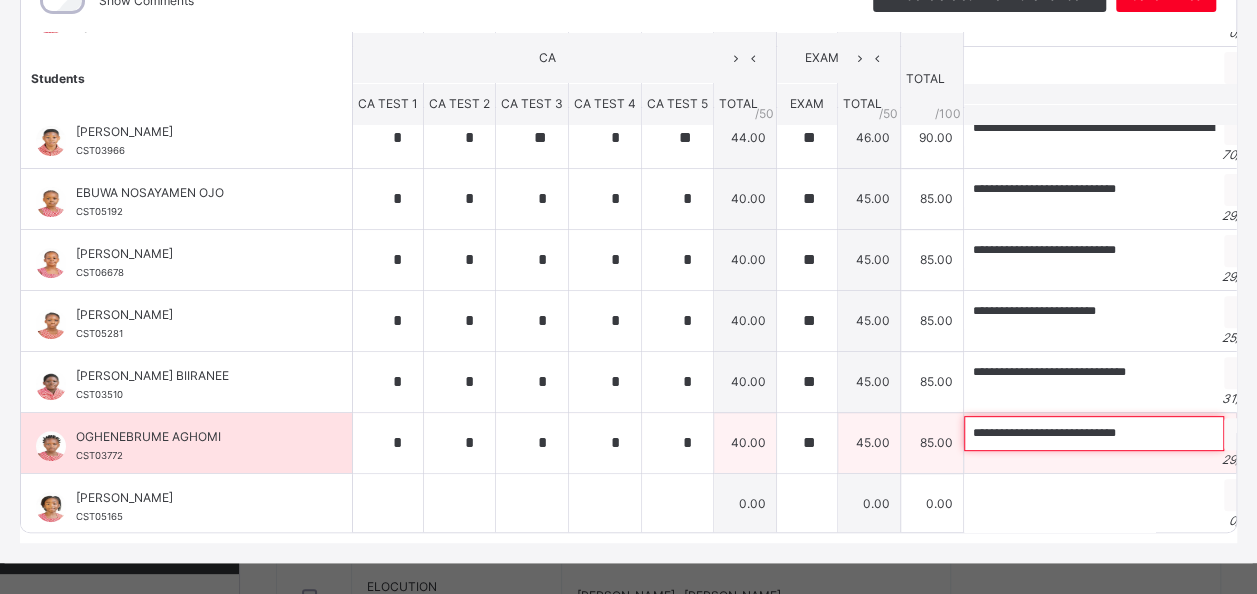 click on "**********" at bounding box center (1094, 433) 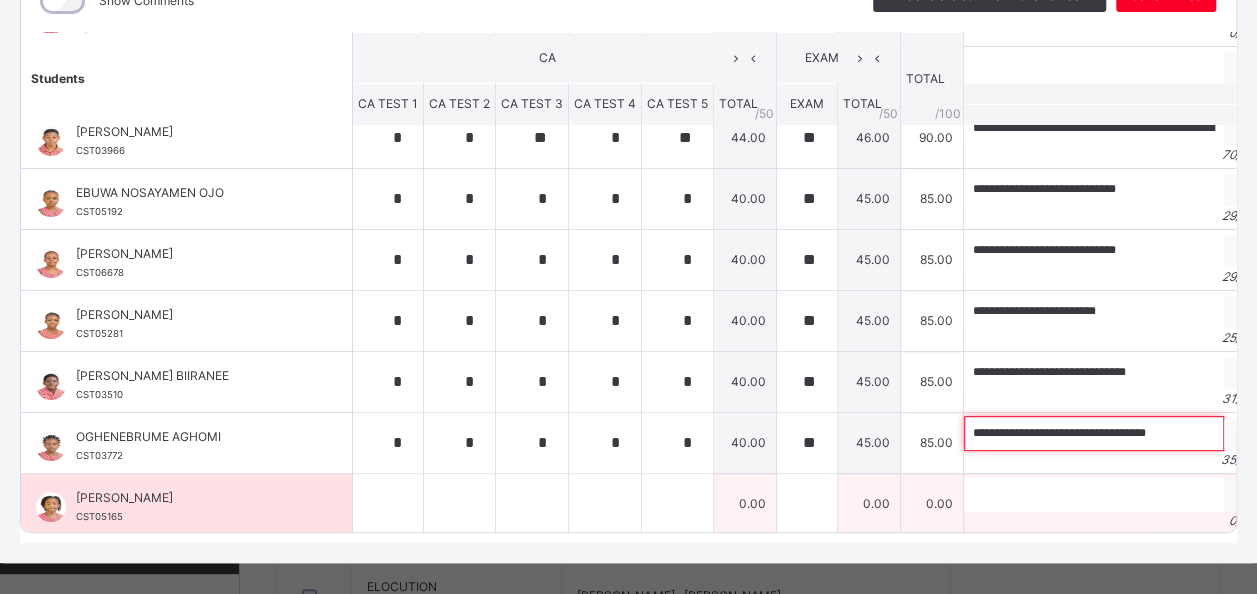type on "**********" 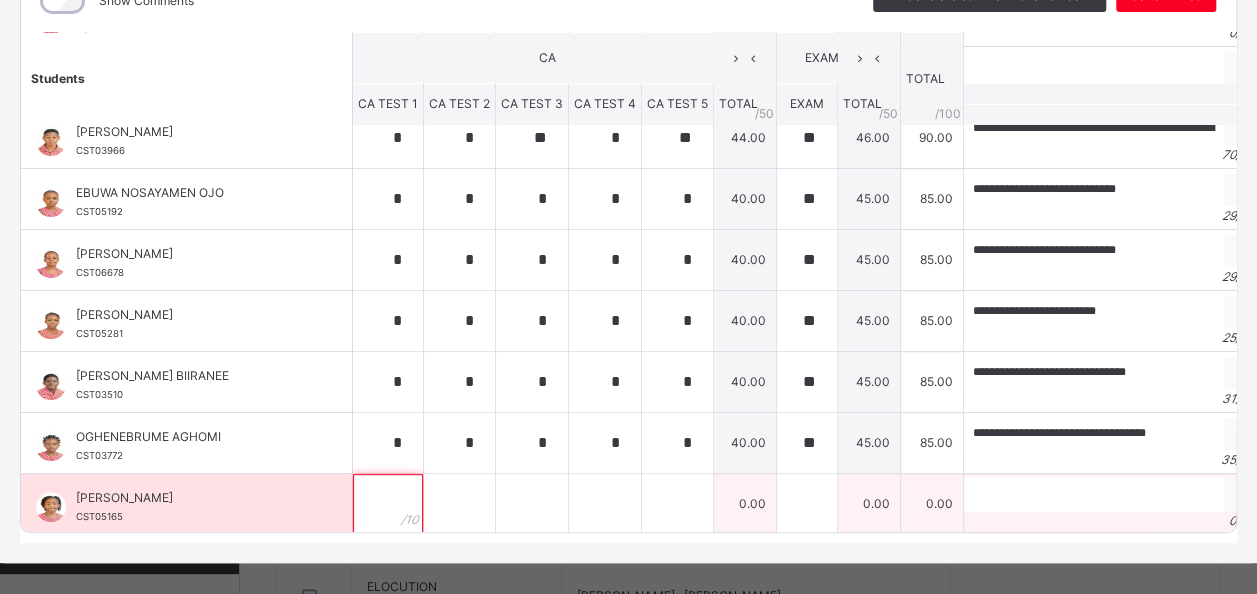 click at bounding box center (388, 504) 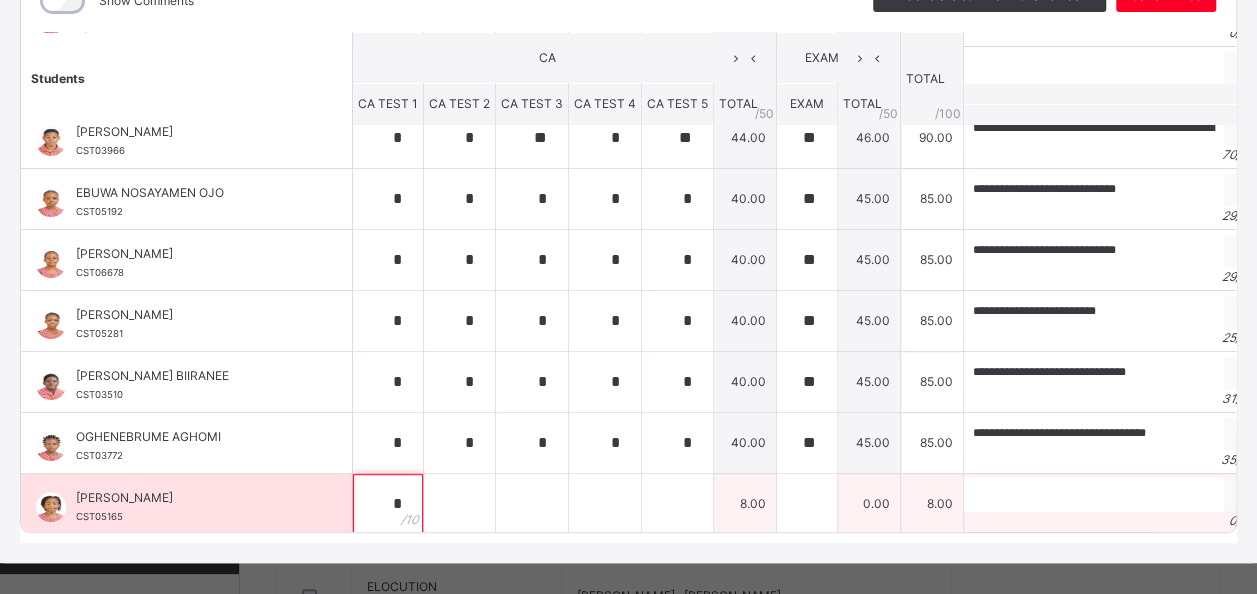 type on "*" 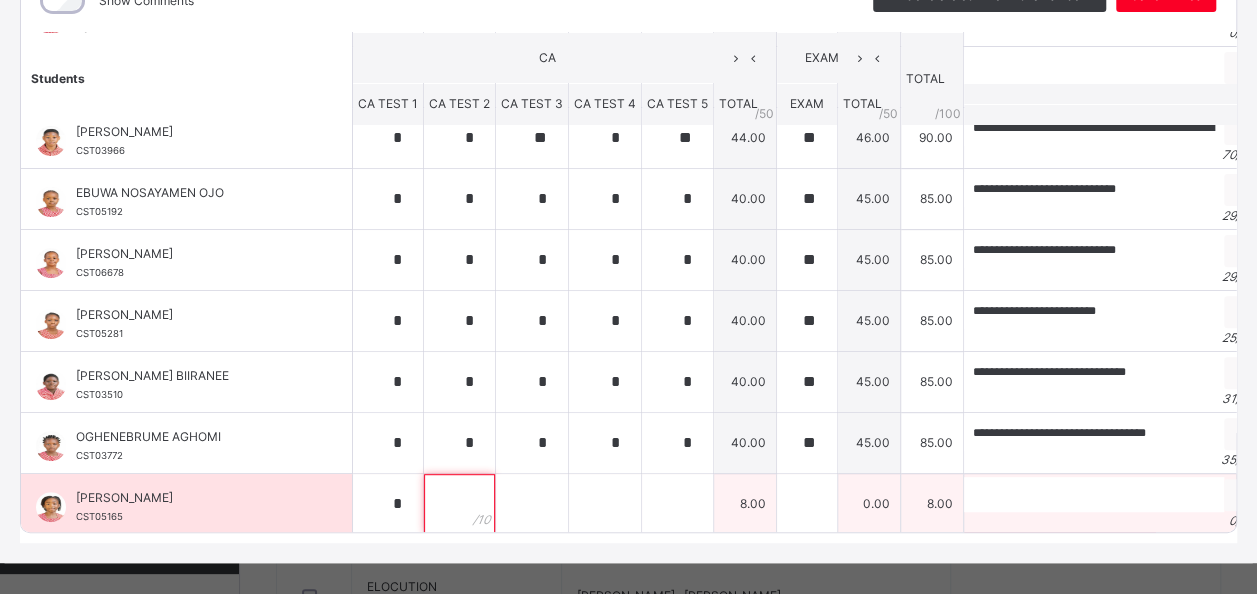 scroll, scrollTop: 274, scrollLeft: 0, axis: vertical 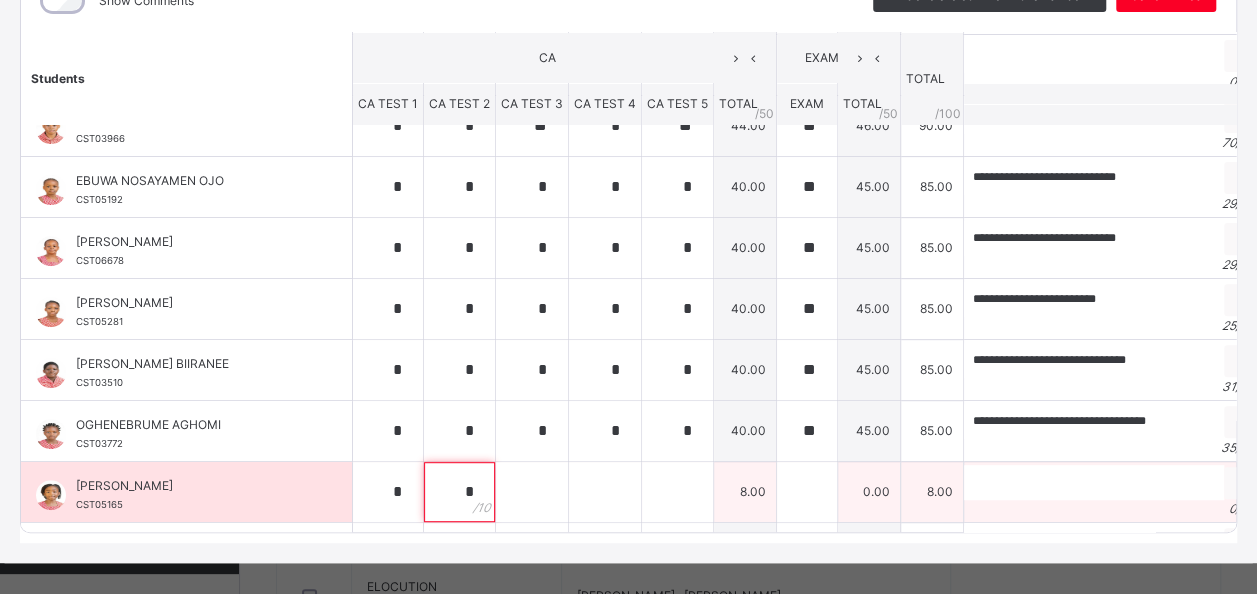 type on "*" 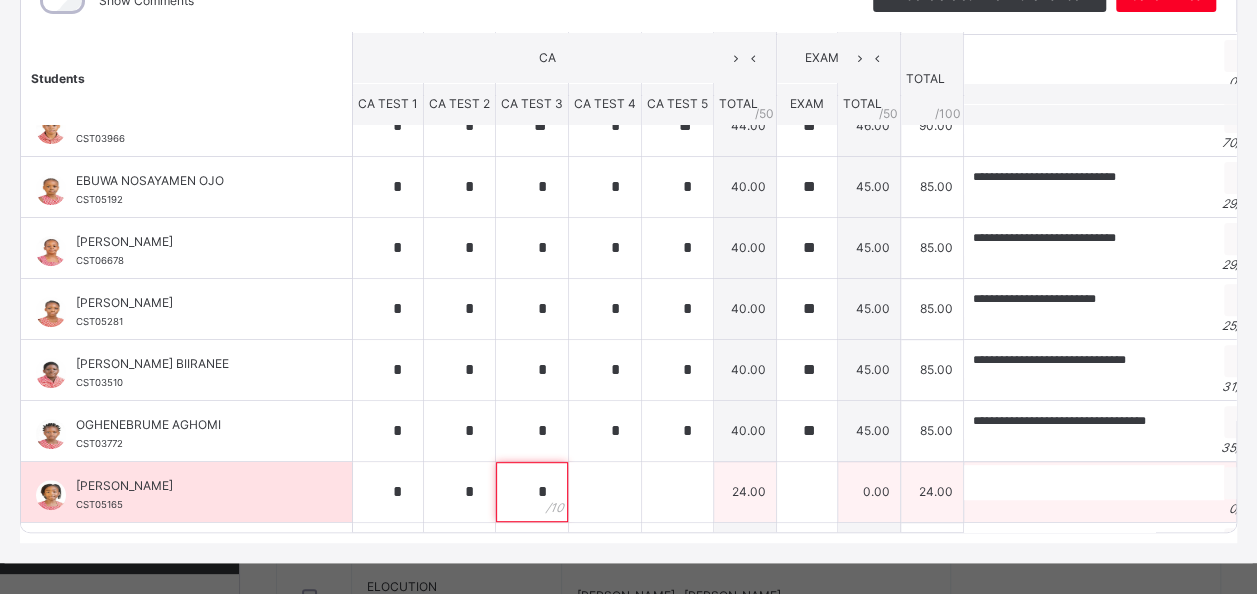 type on "*" 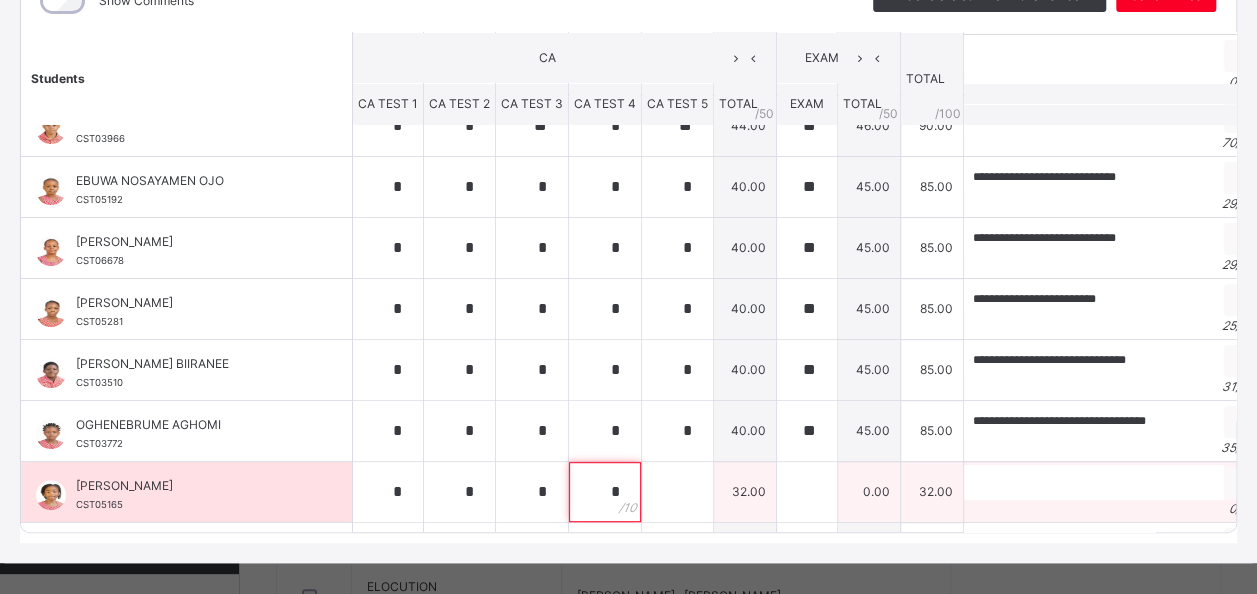 type on "*" 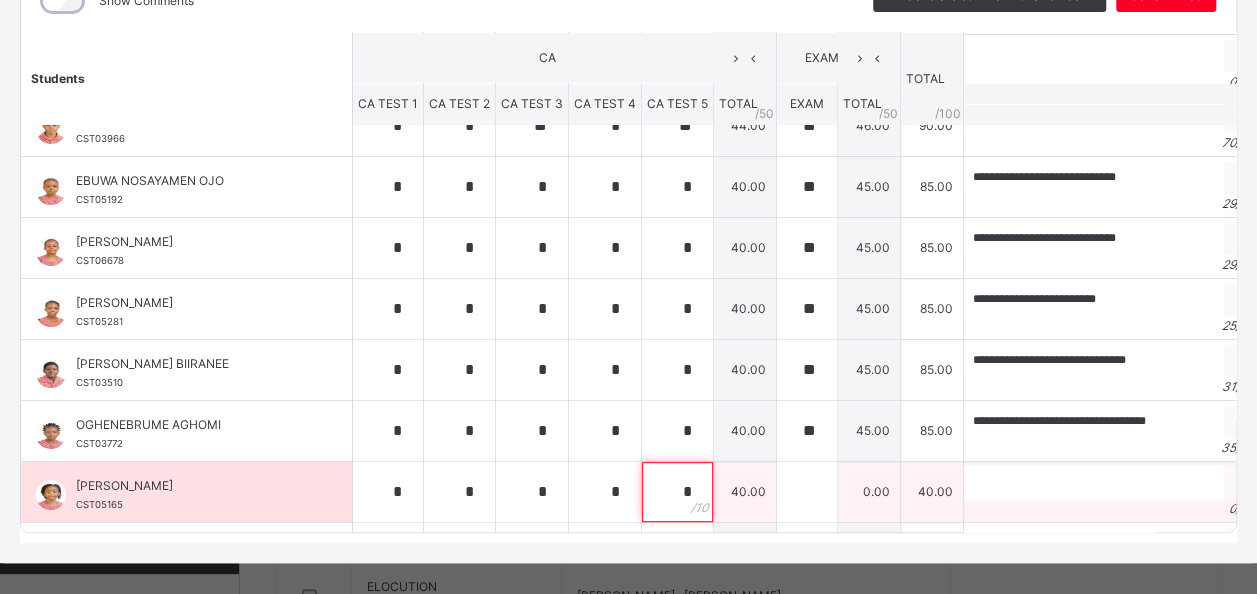 type on "*" 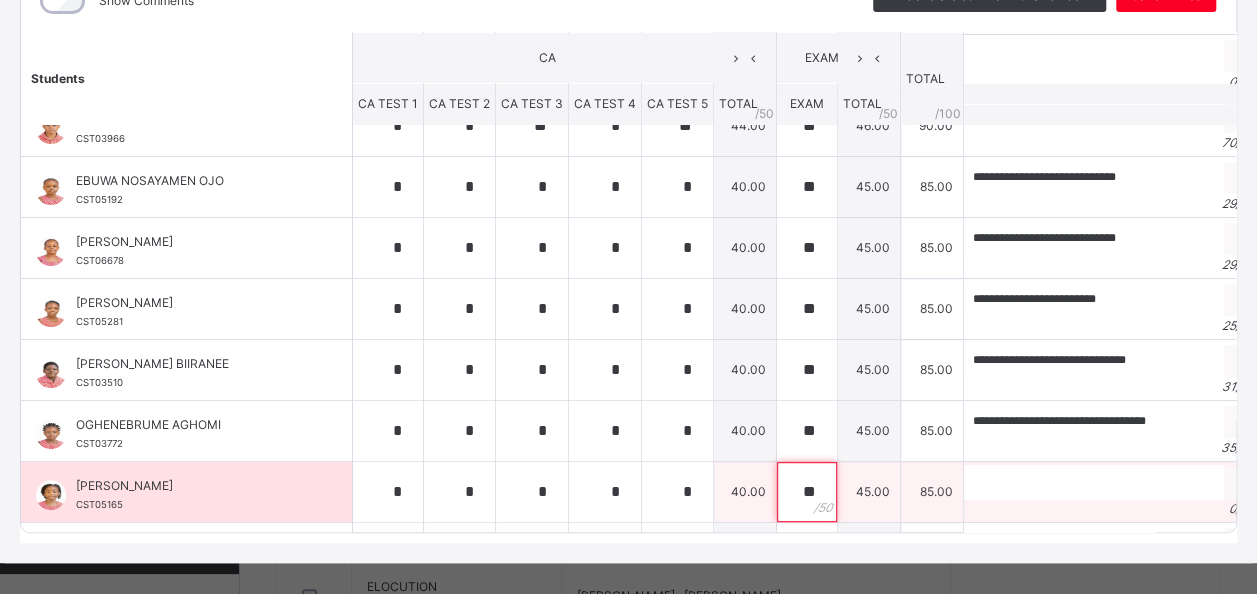 type on "**" 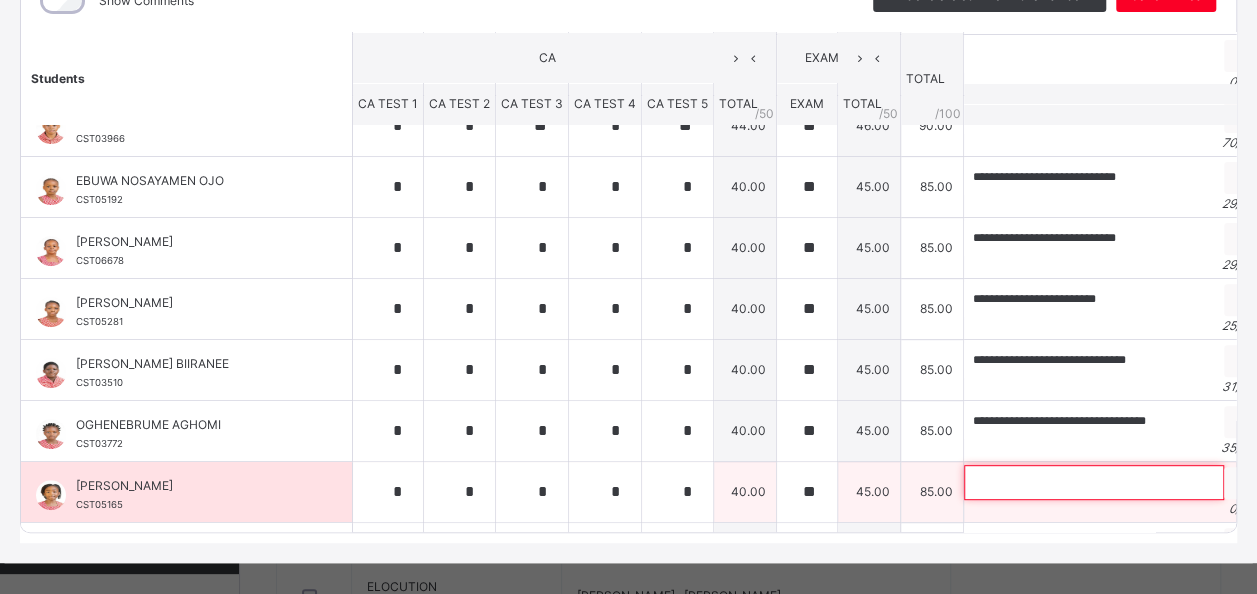 paste on "**********" 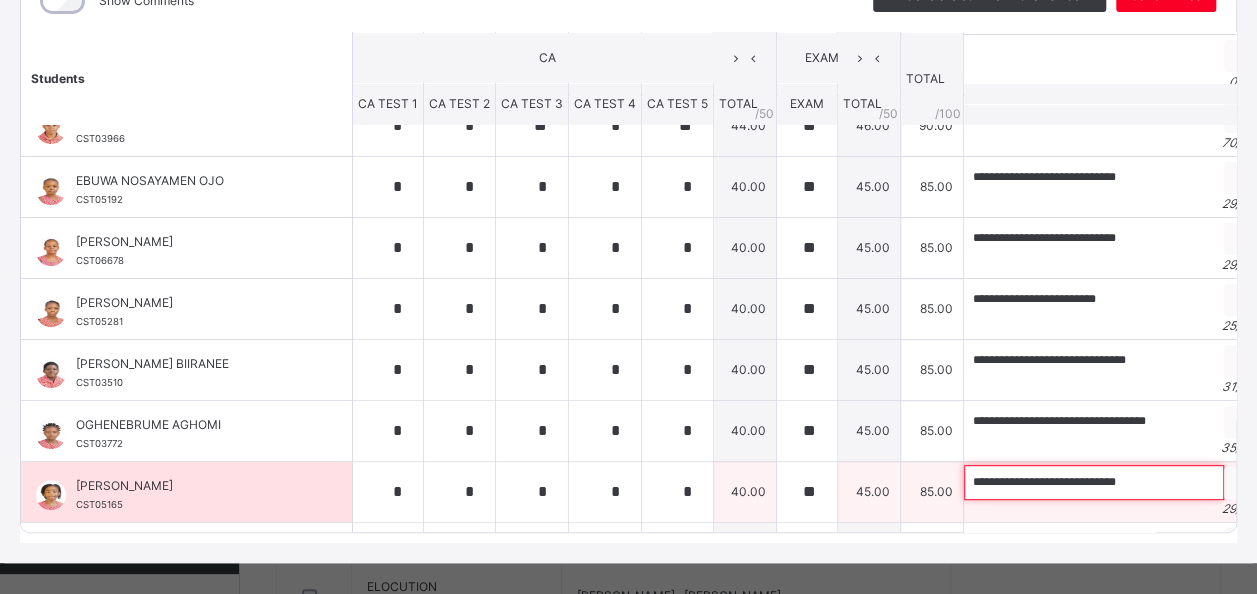 click on "**********" at bounding box center (1094, 482) 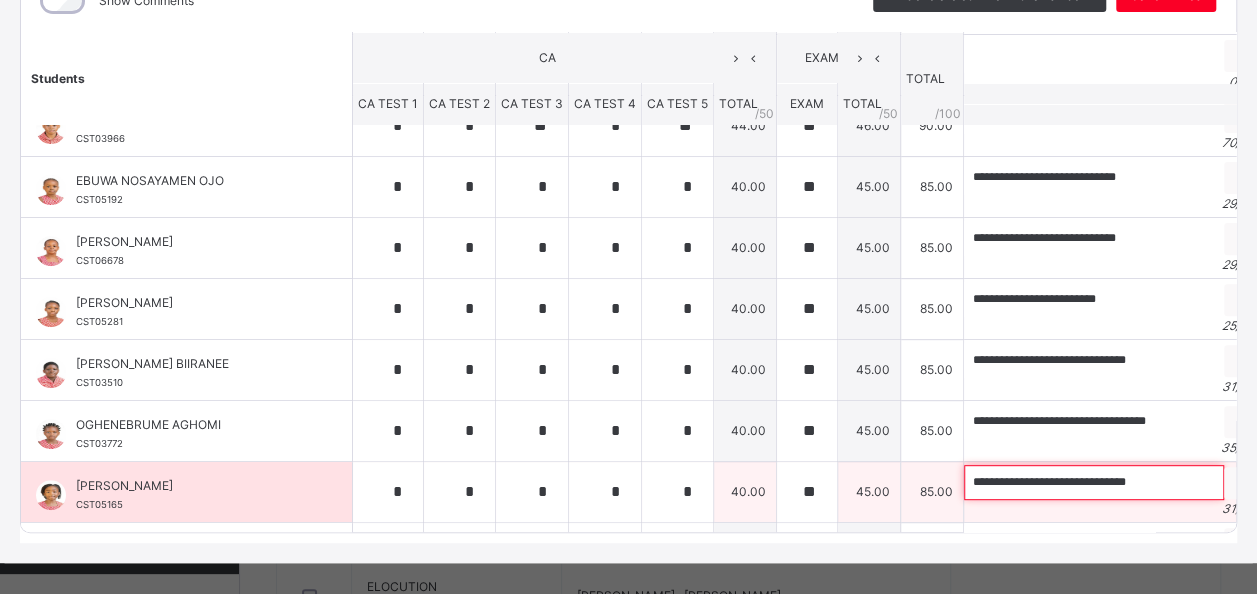 type on "**********" 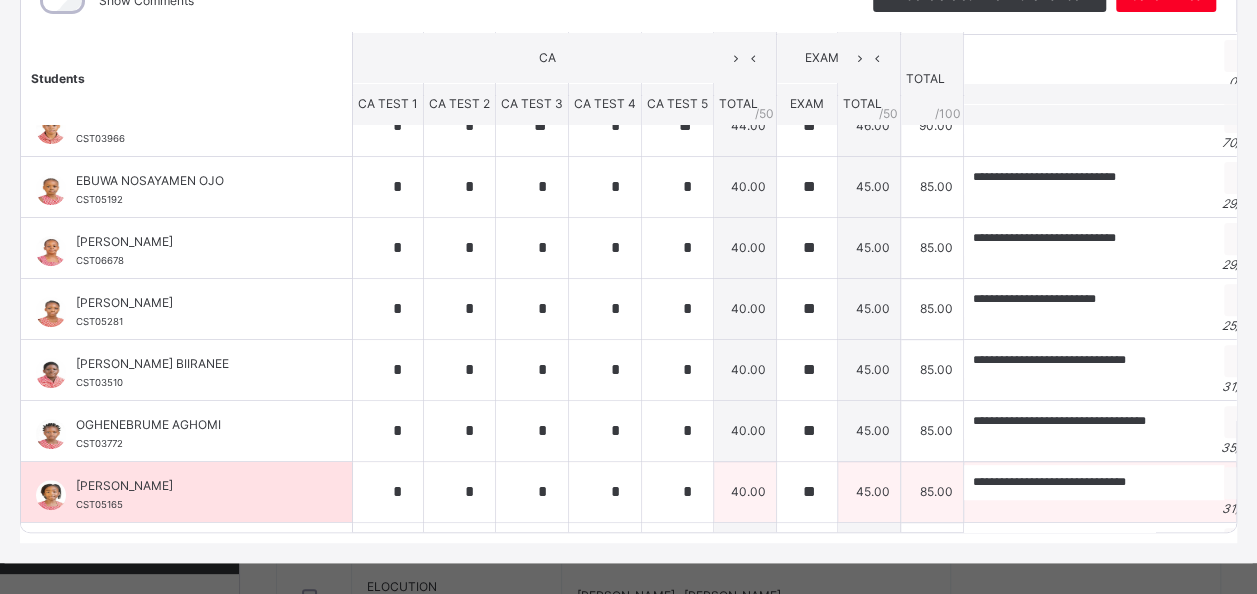 click on "OLATIDE ZANNA WILLIAMS" at bounding box center [191, 486] 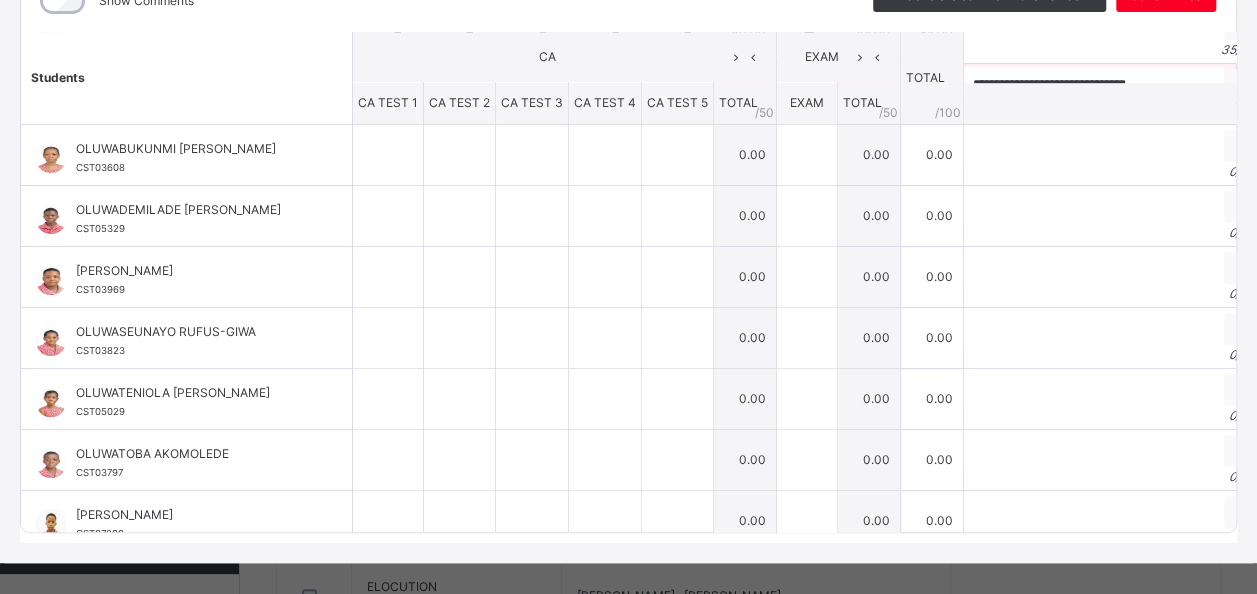 scroll, scrollTop: 674, scrollLeft: 0, axis: vertical 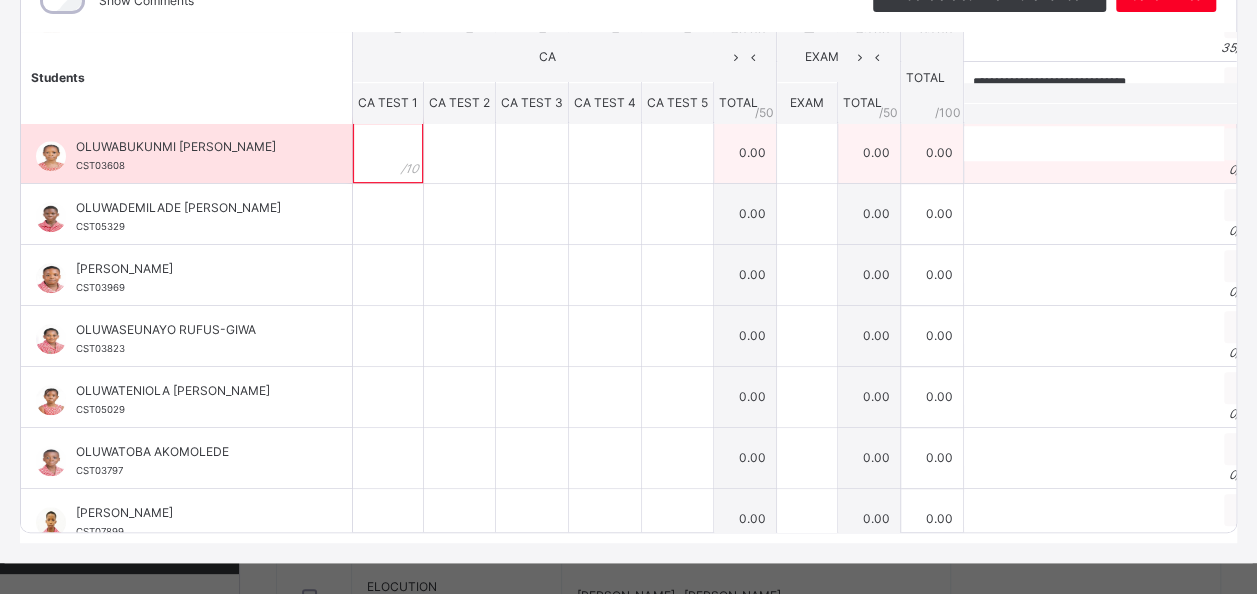 click at bounding box center [388, 153] 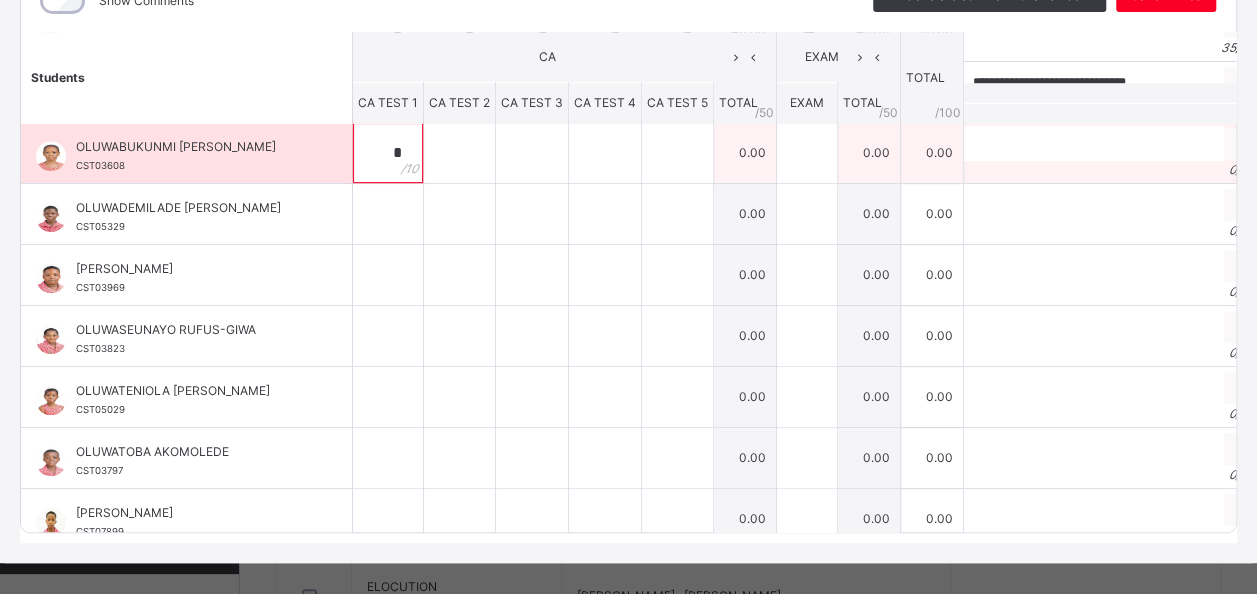 type on "*" 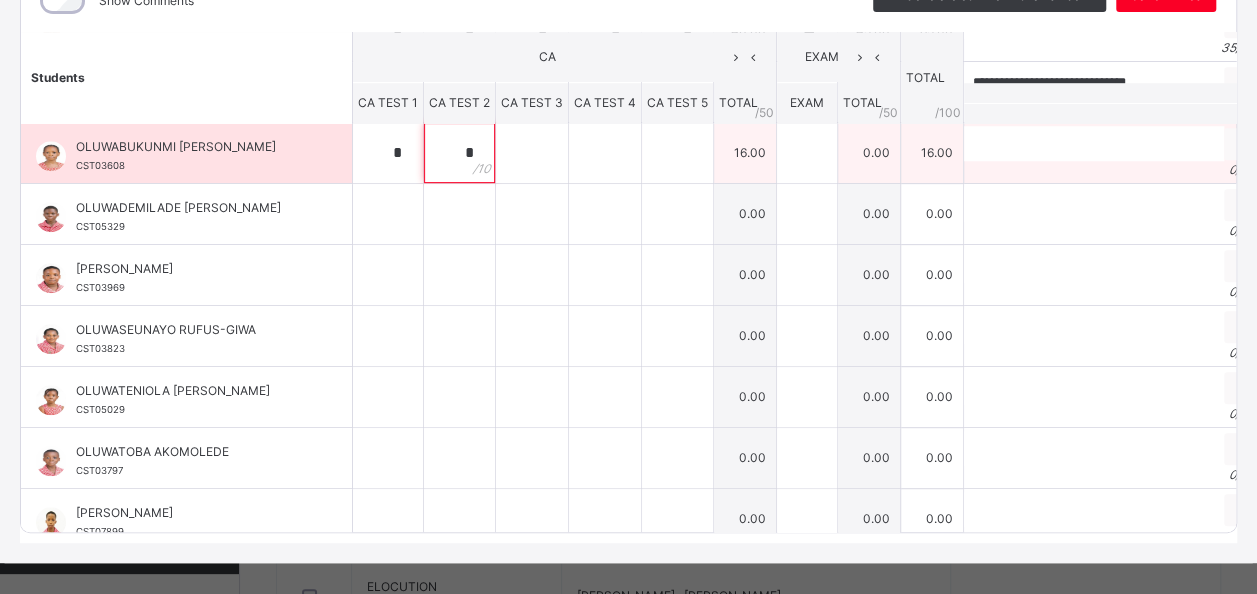 type on "*" 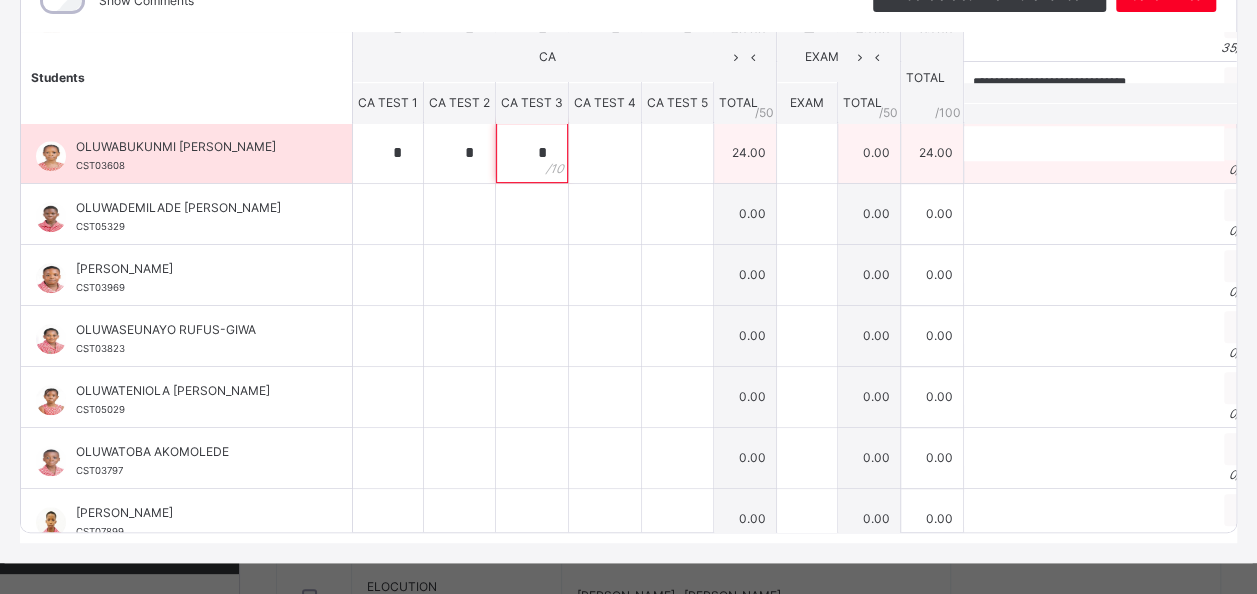 type on "*" 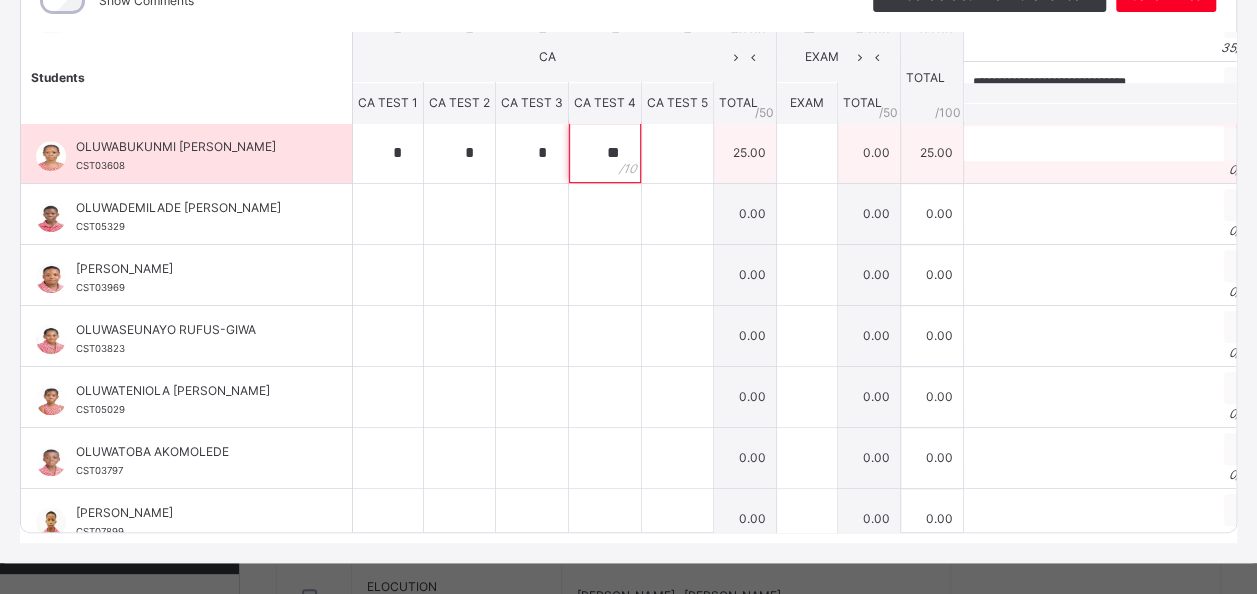 type on "**" 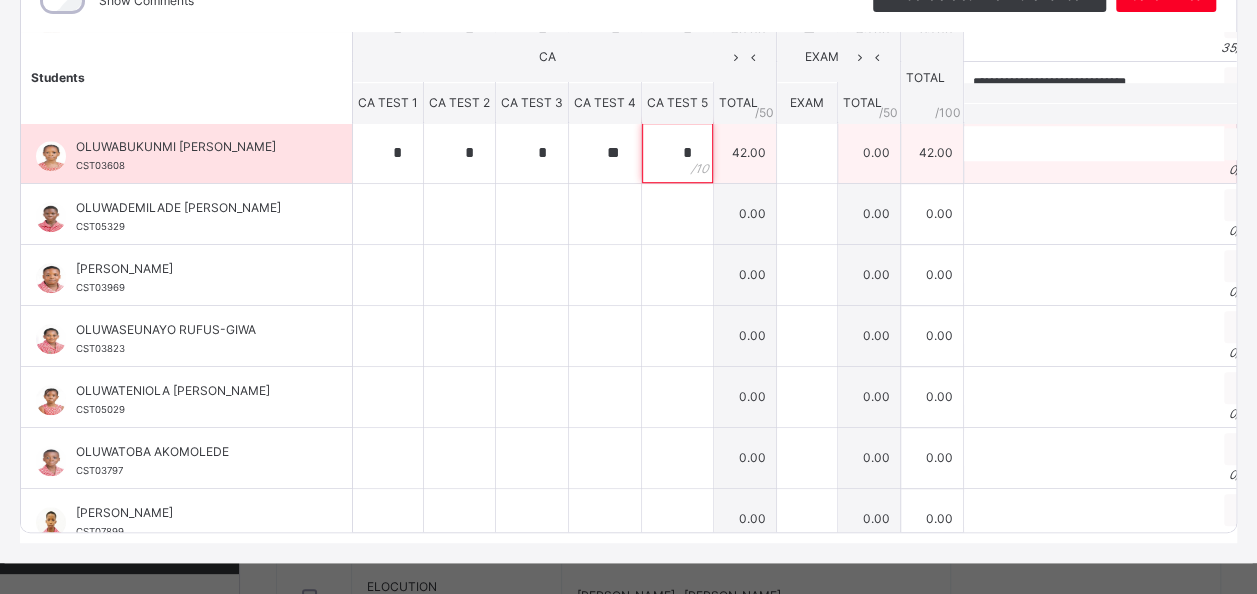 type on "*" 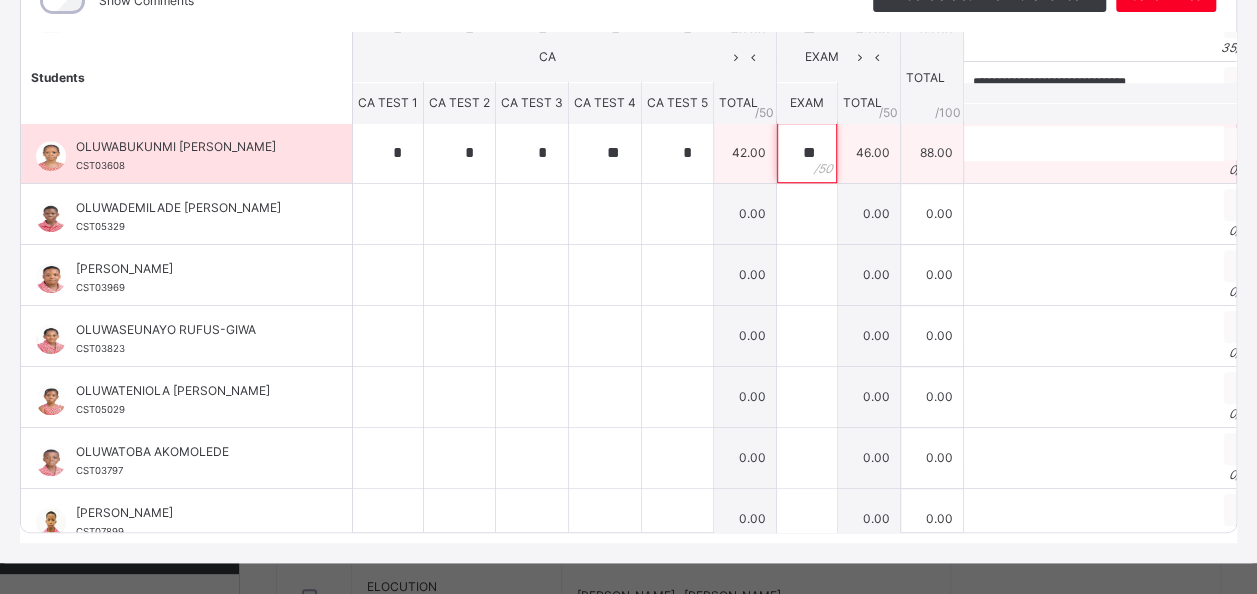 type on "**" 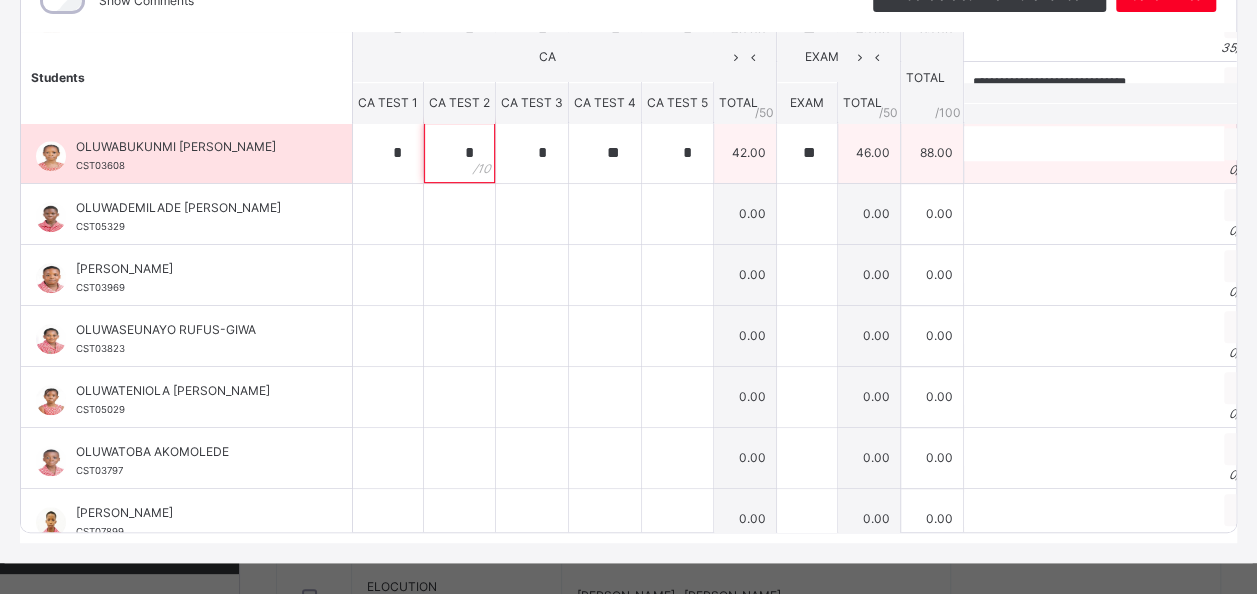 click on "*" at bounding box center (459, 153) 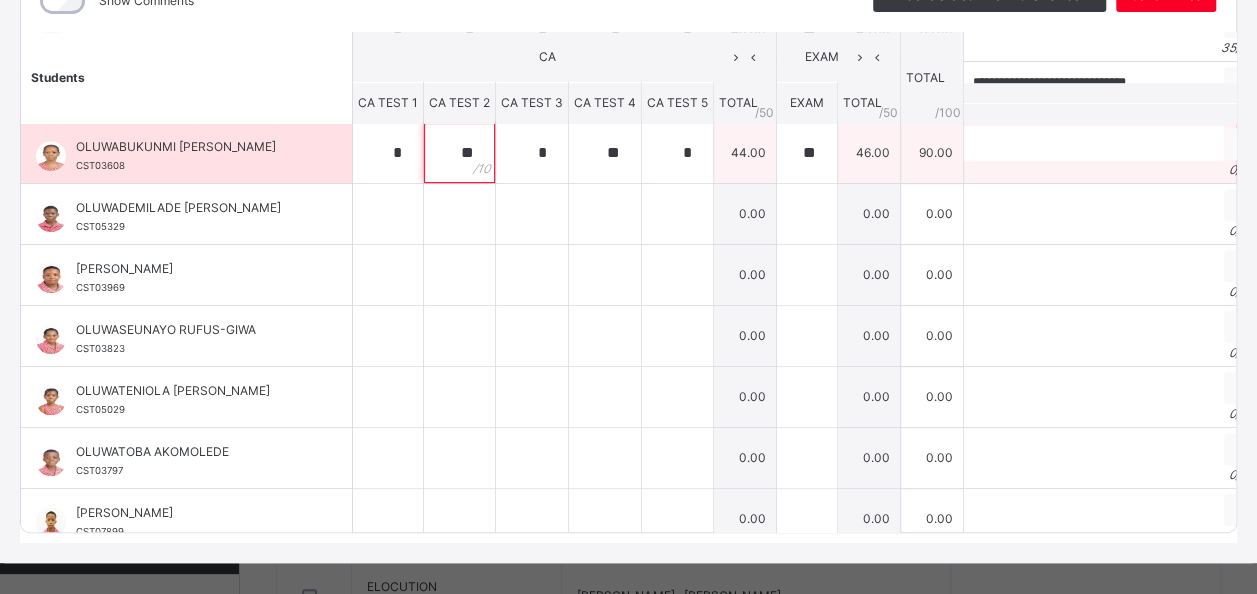type on "**" 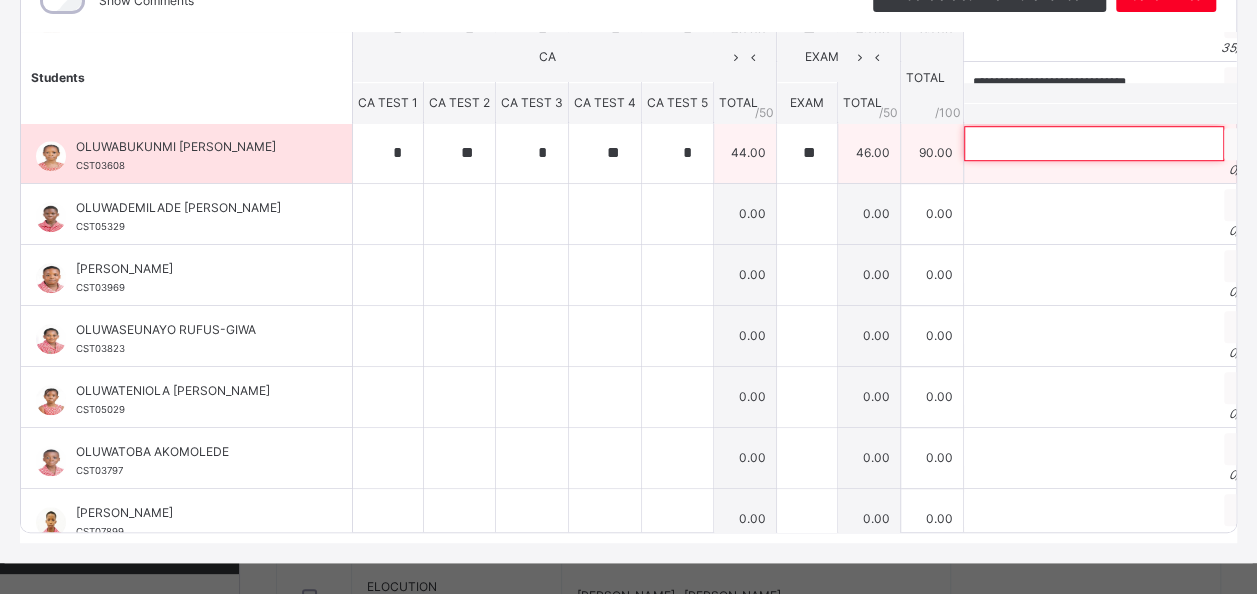 click at bounding box center [1094, 143] 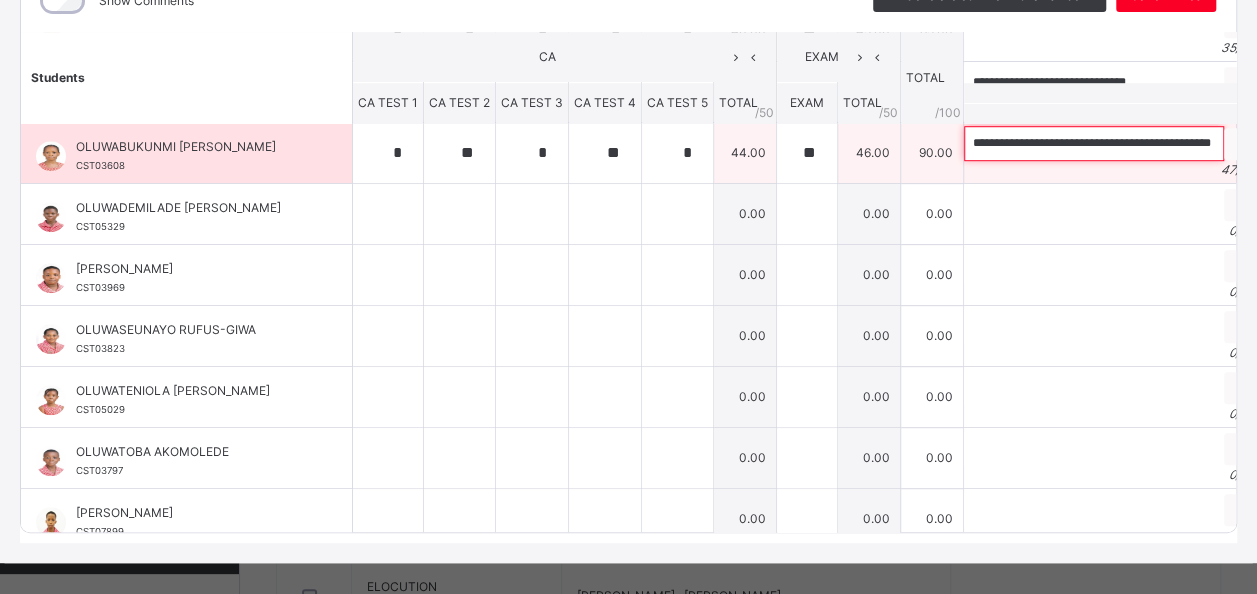 scroll, scrollTop: 0, scrollLeft: 43, axis: horizontal 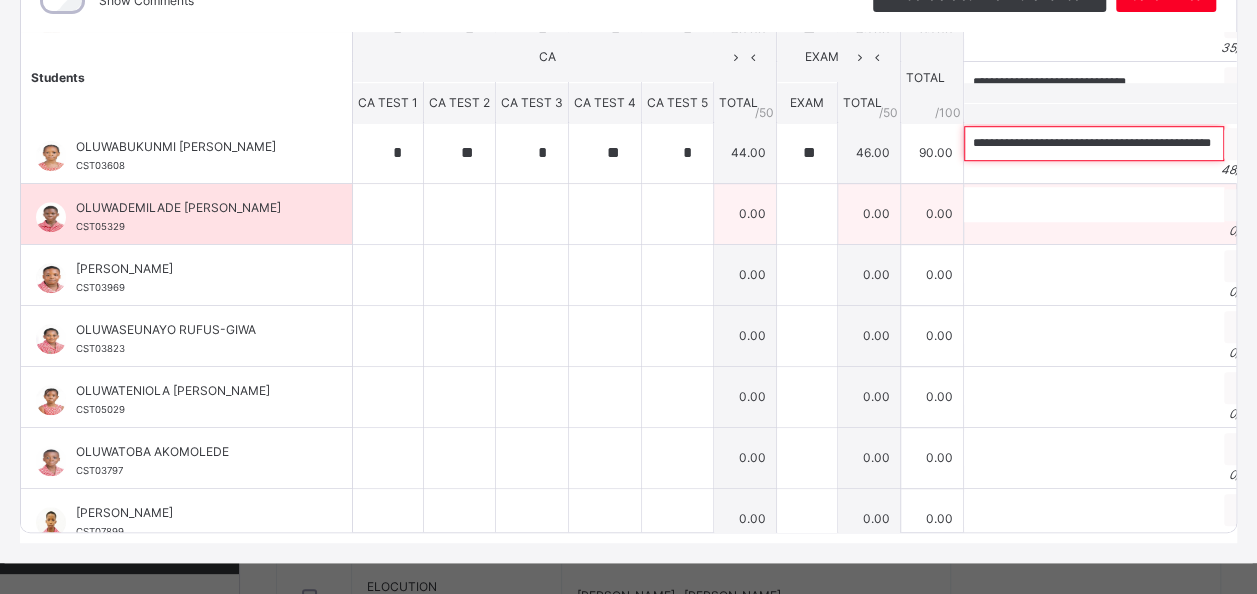 type on "**********" 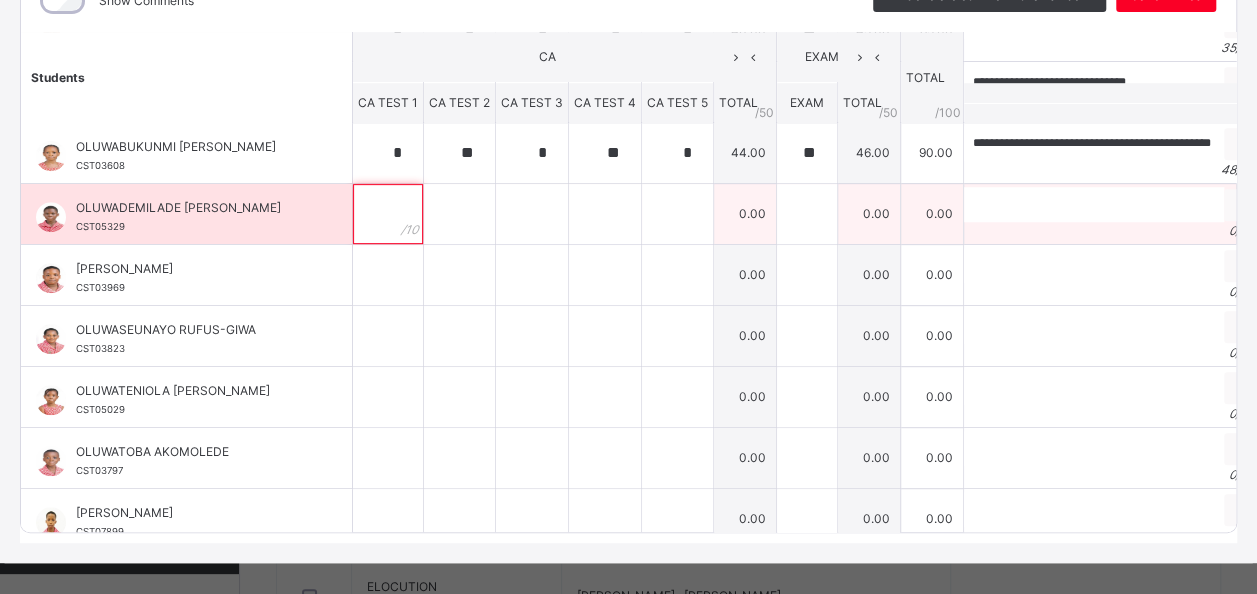 scroll, scrollTop: 0, scrollLeft: 0, axis: both 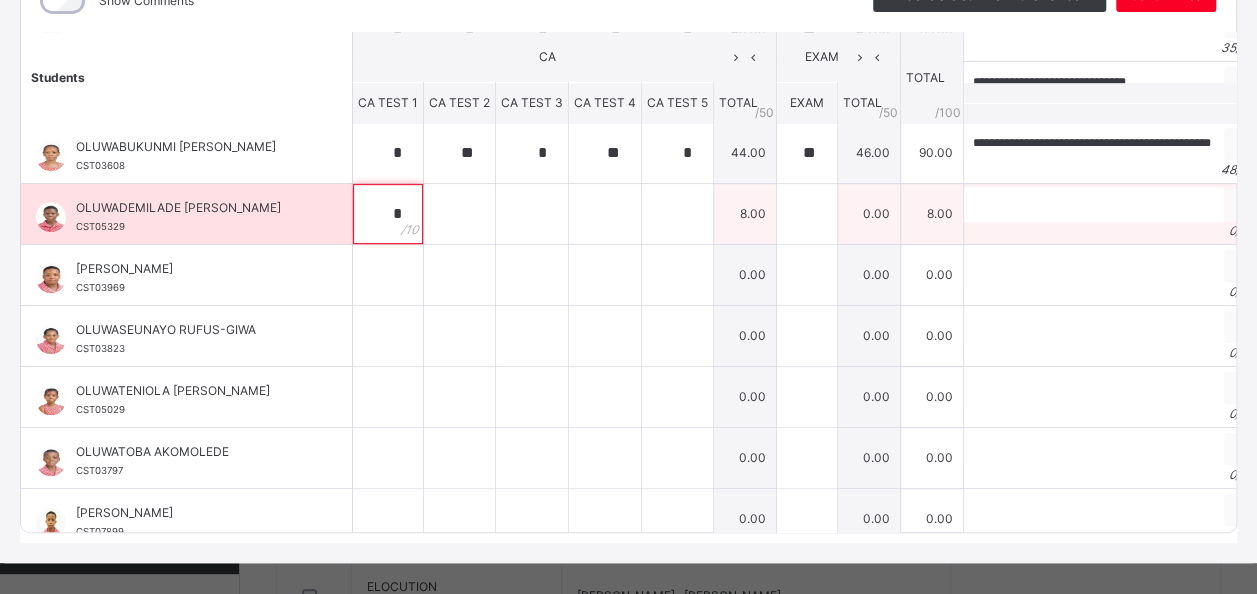 type on "*" 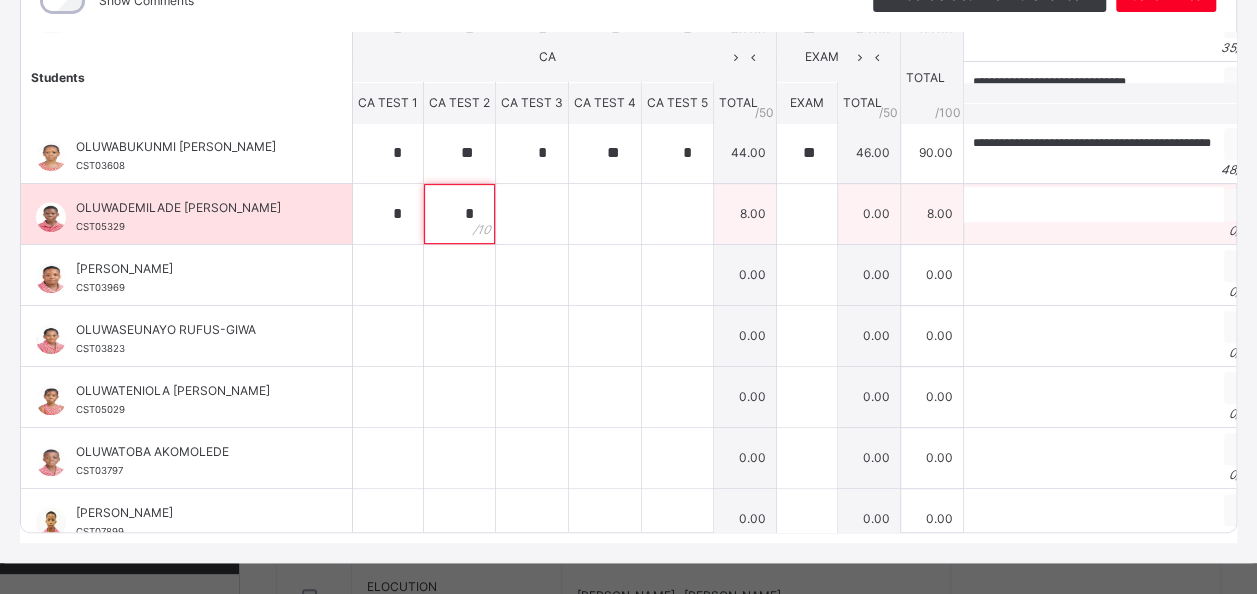 type on "*" 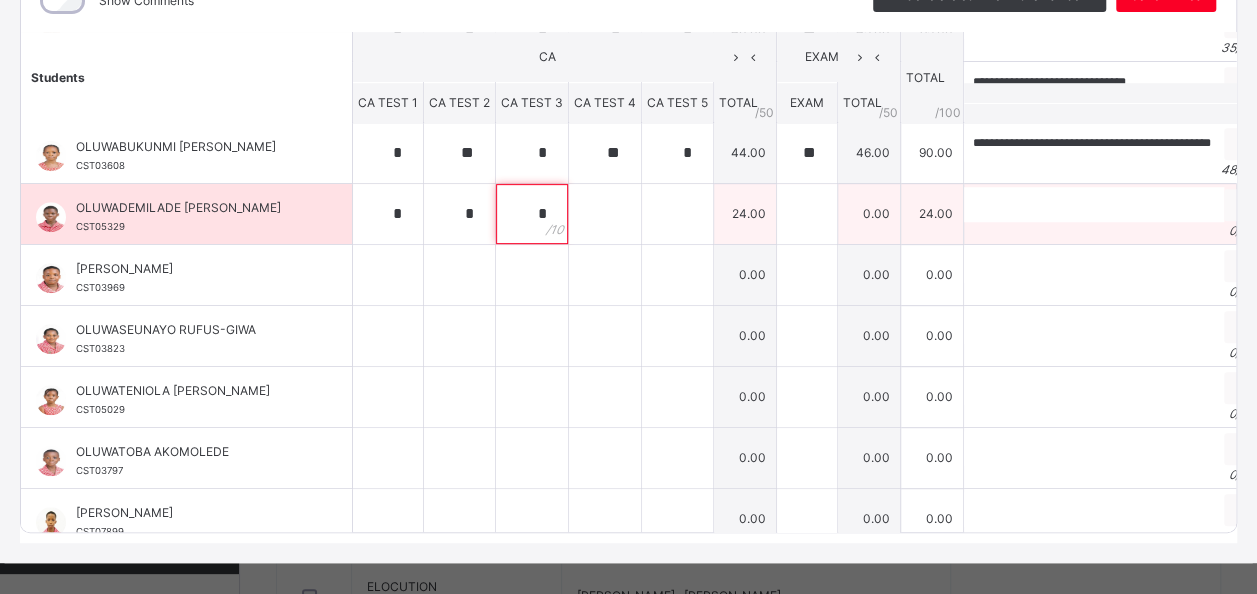 type on "*" 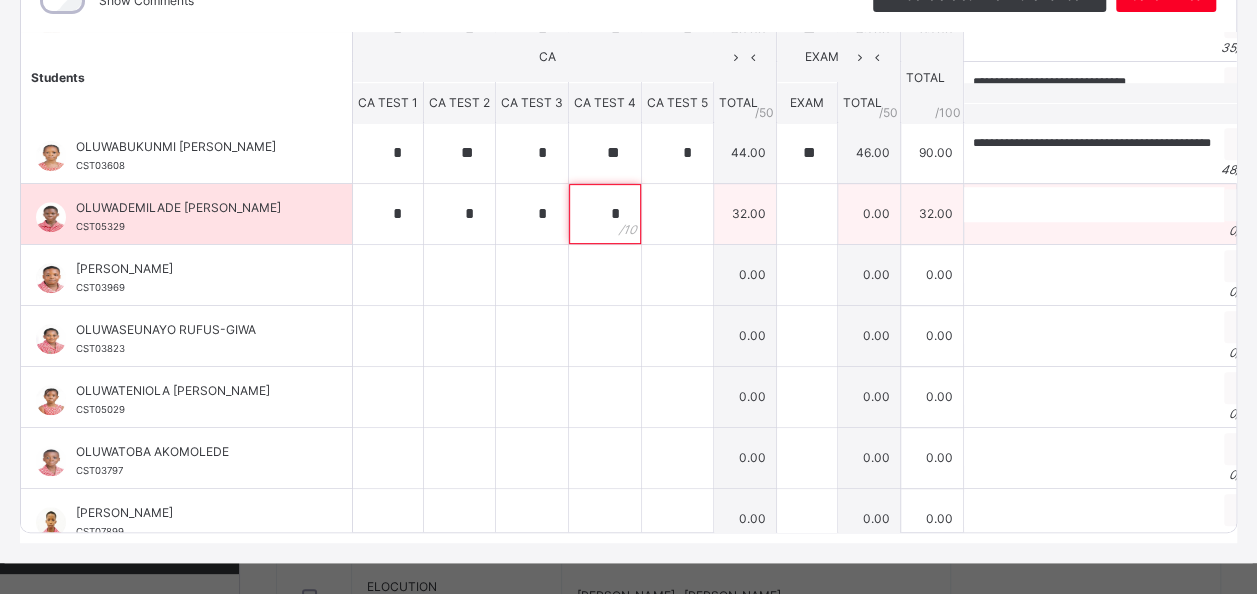 type on "*" 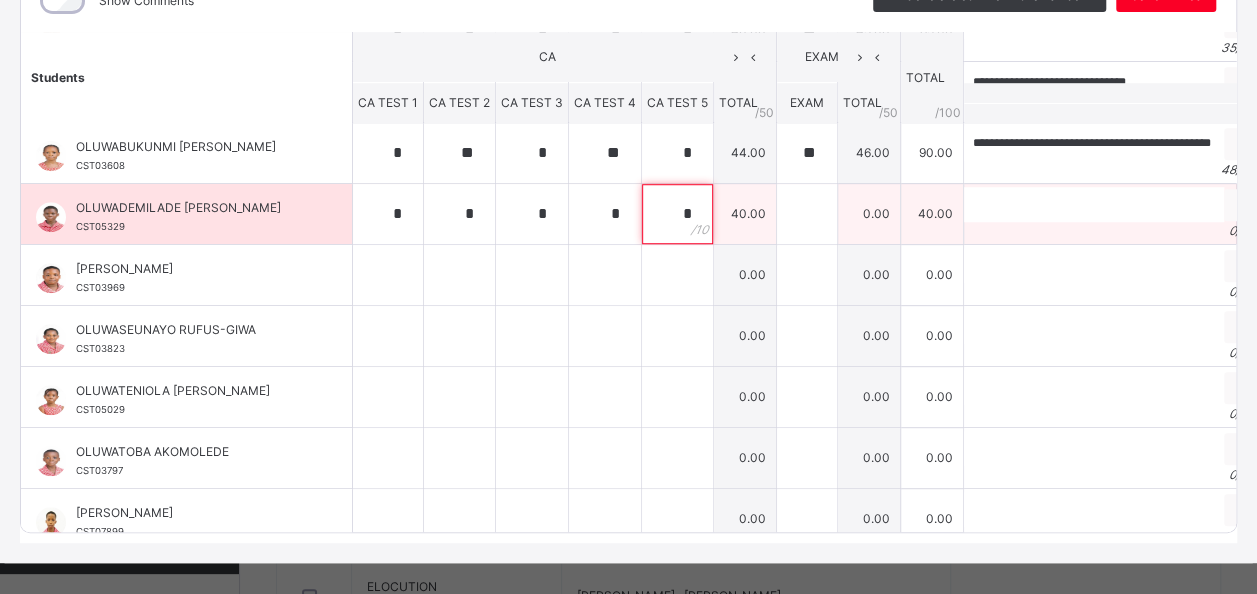 type on "*" 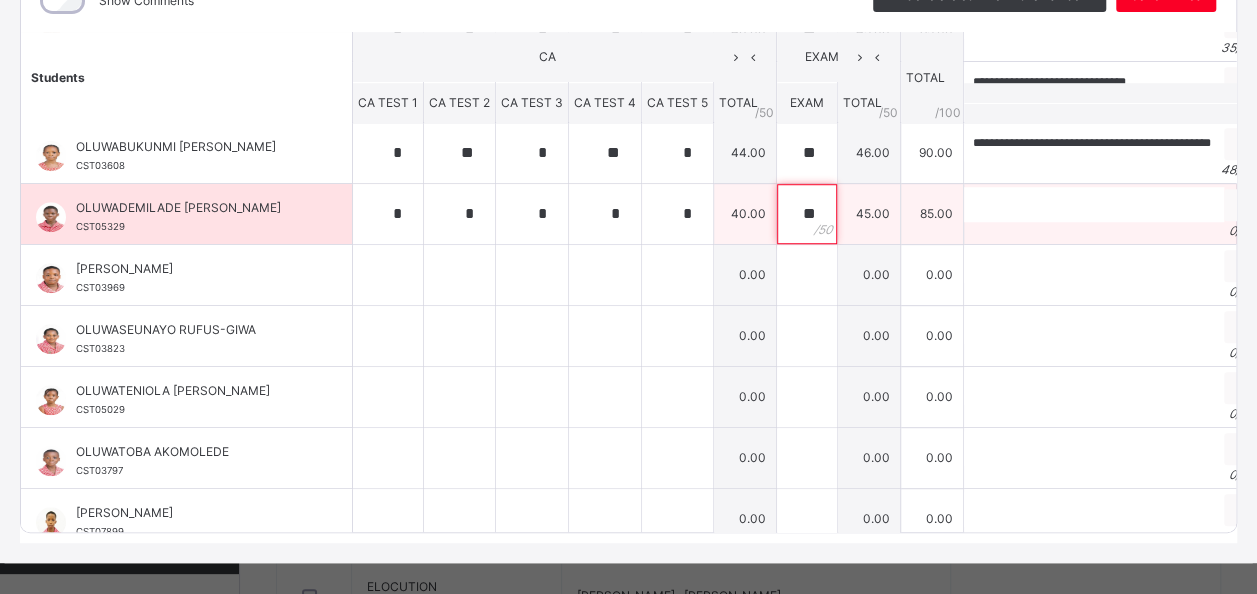 type on "**" 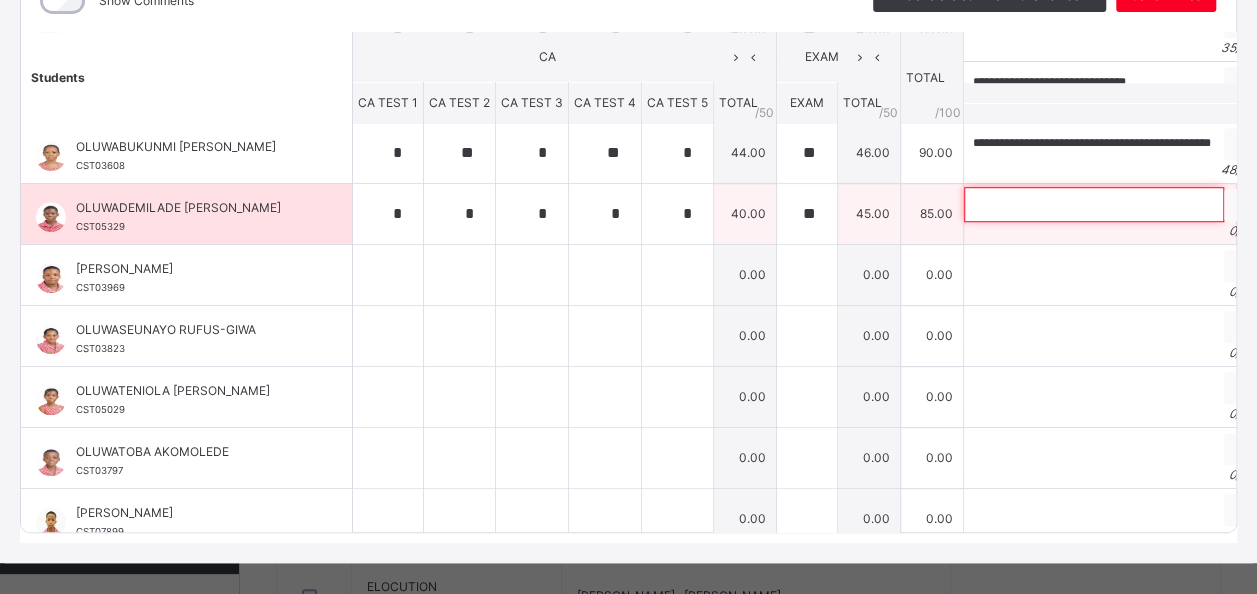 paste on "**********" 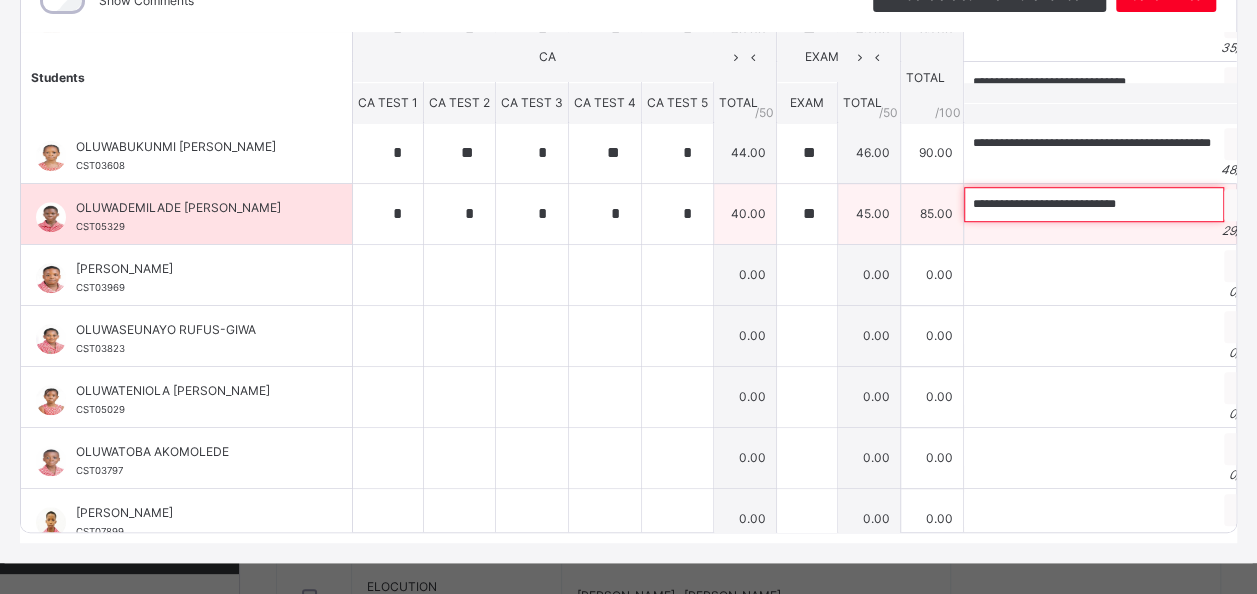 click on "**********" at bounding box center (1094, 204) 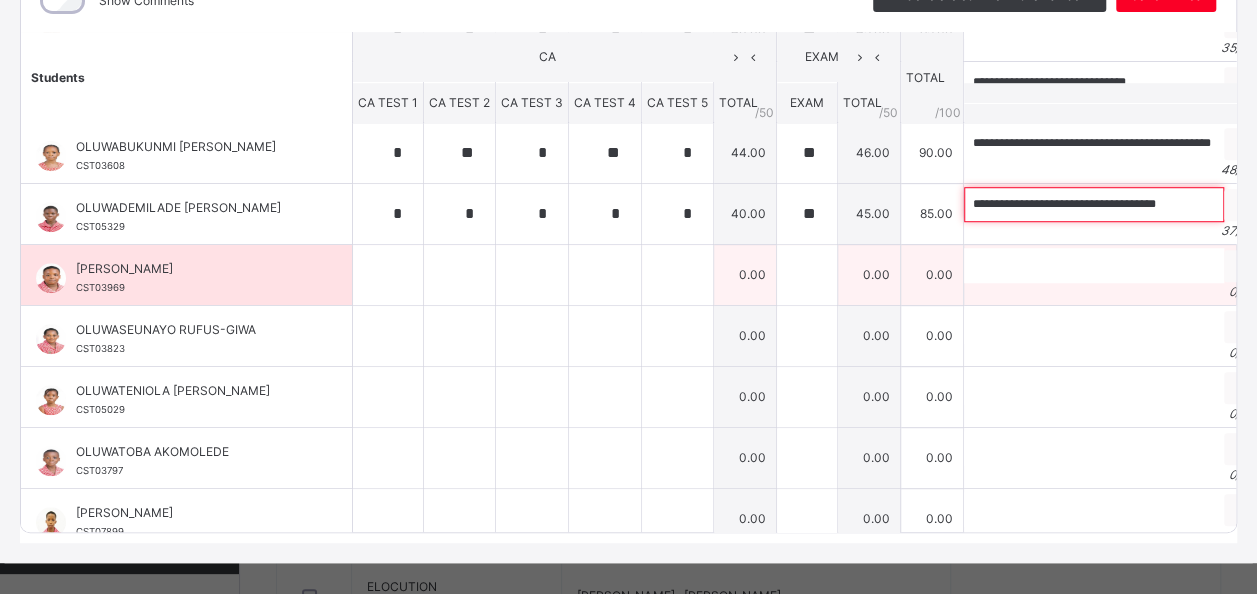 type on "**********" 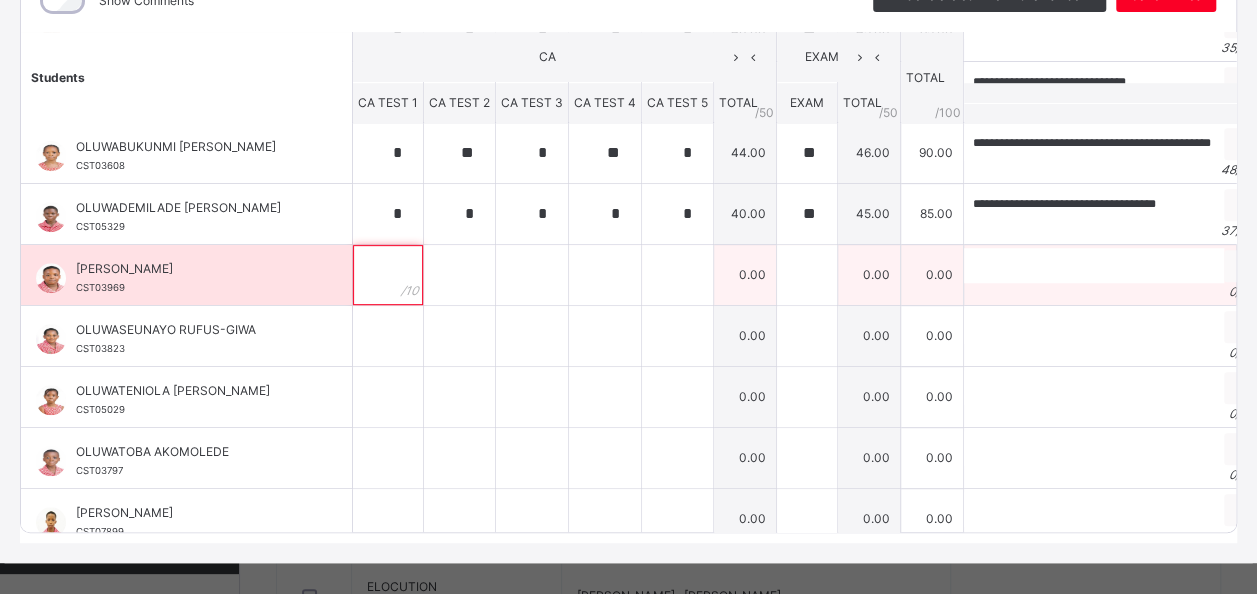 click at bounding box center (388, 275) 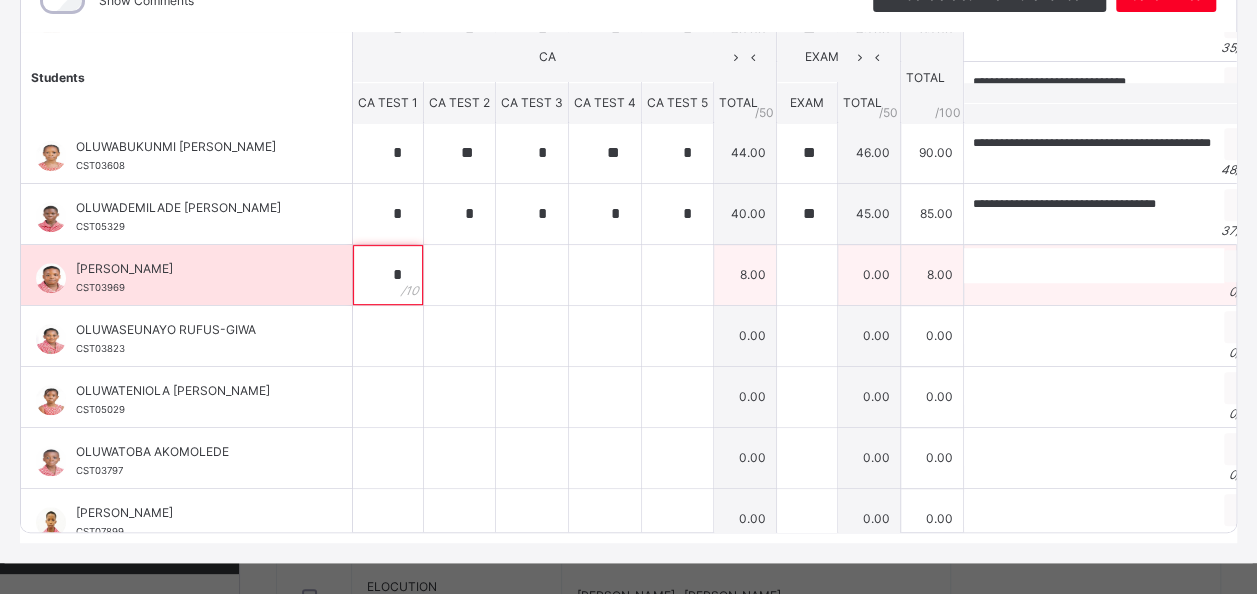 type on "*" 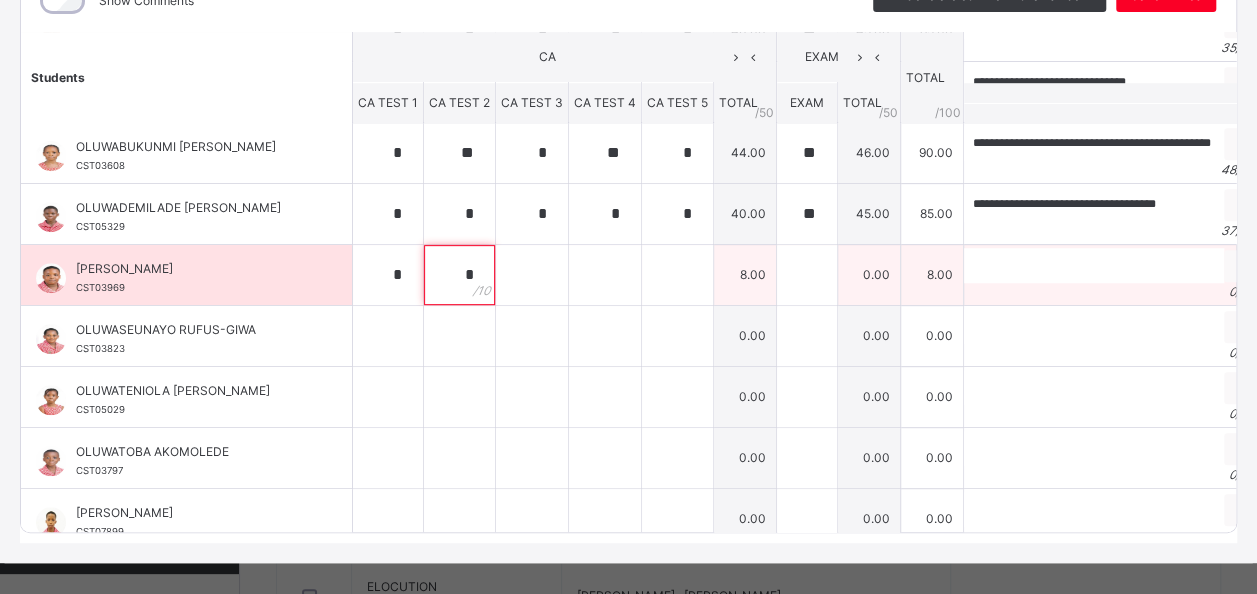 type on "*" 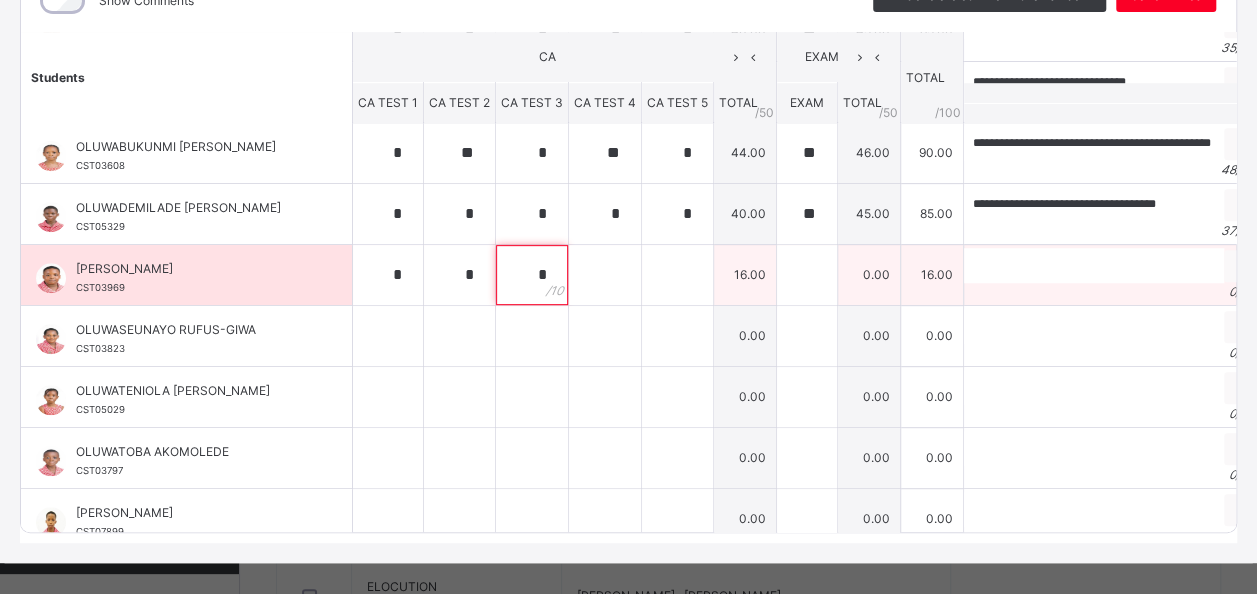 type on "*" 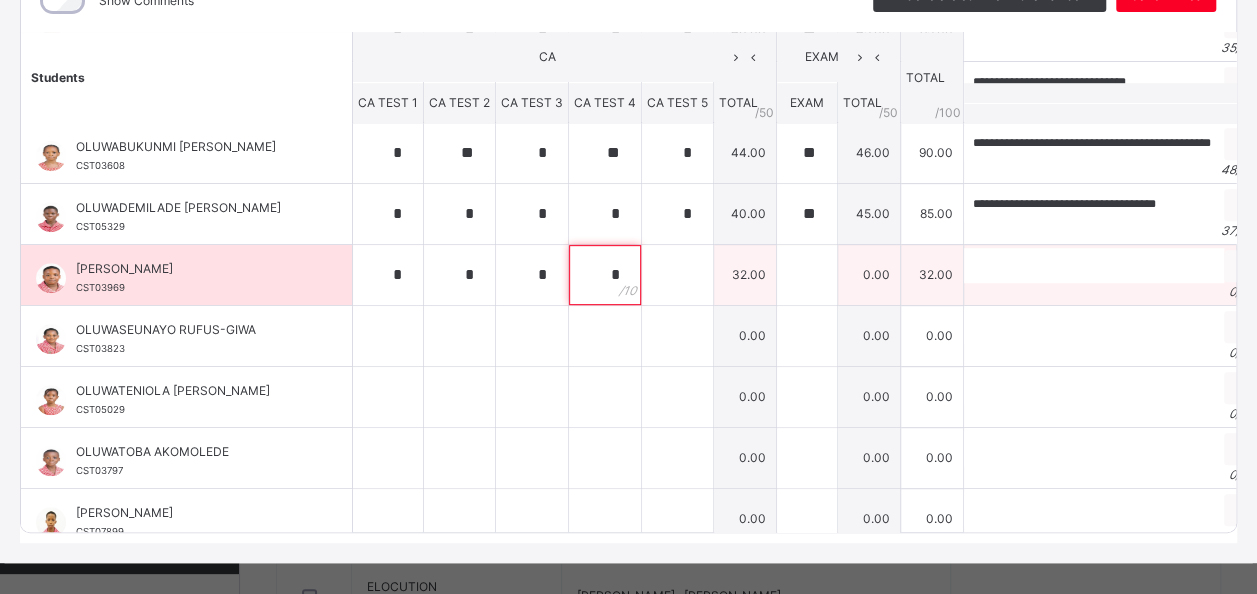 type on "*" 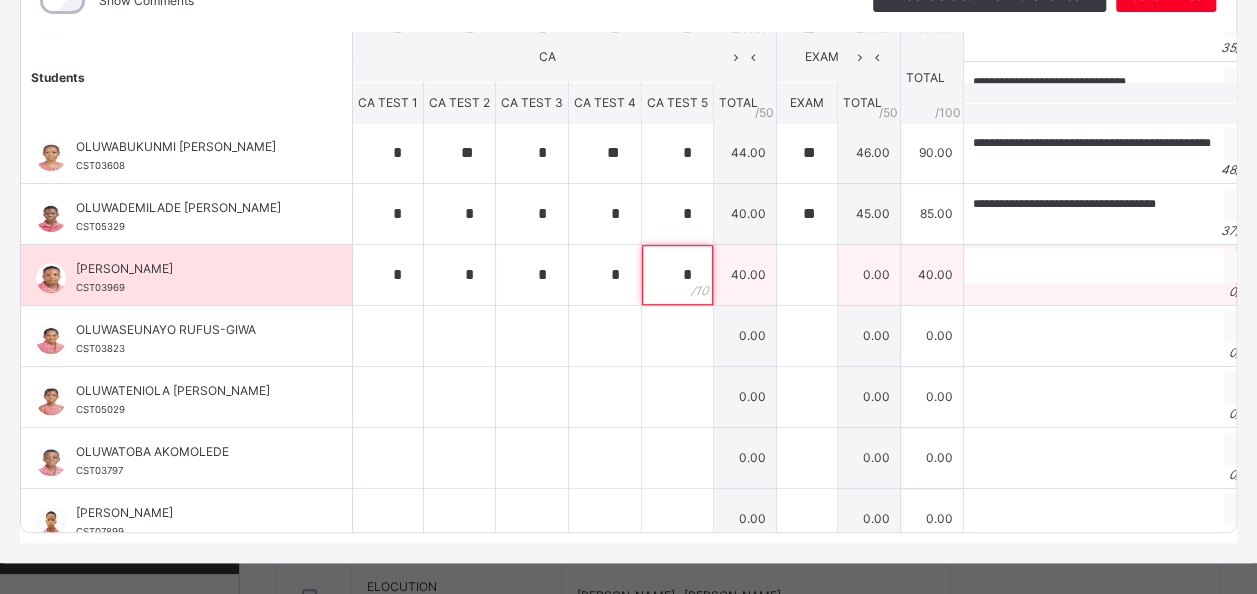 type on "*" 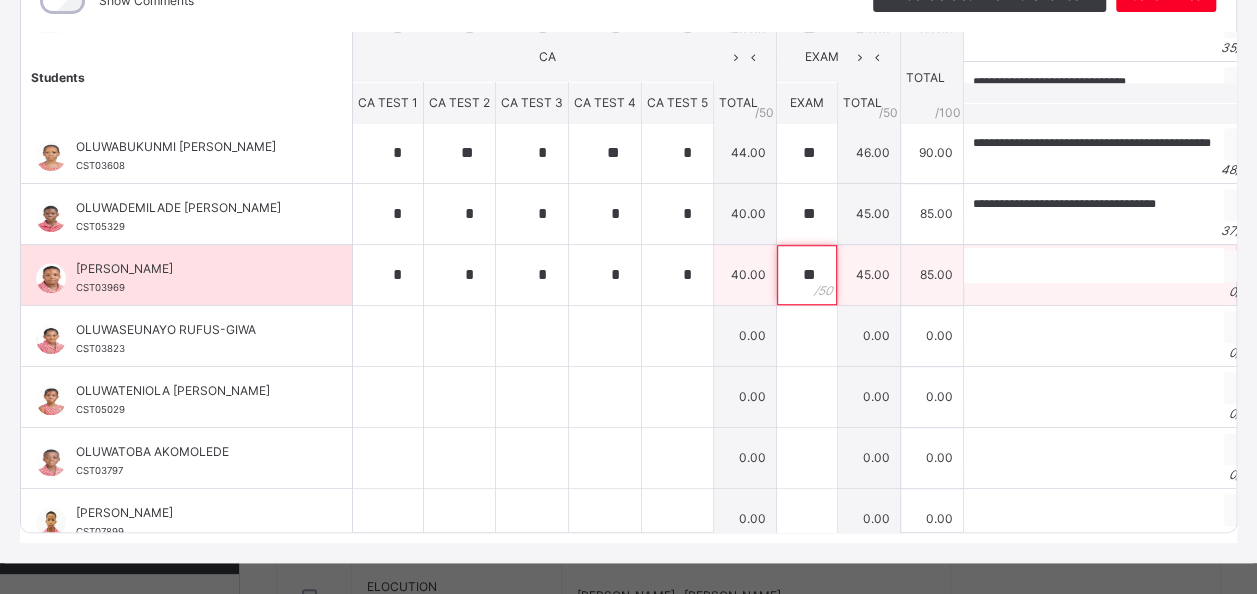 type on "**" 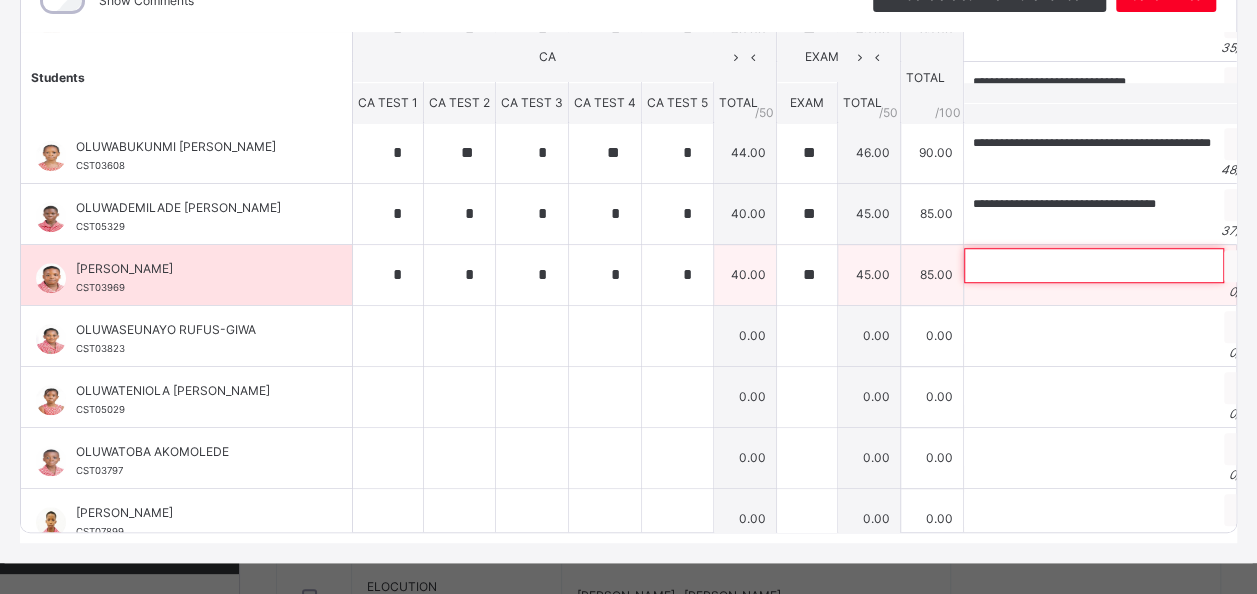 paste on "**********" 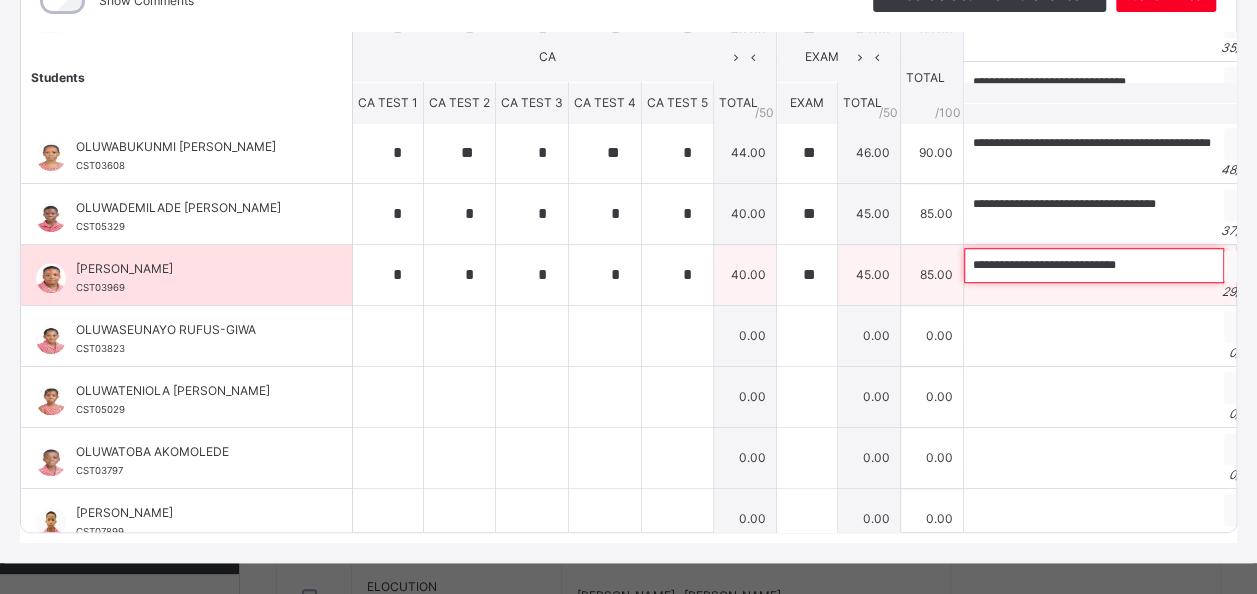 click on "**********" at bounding box center (1094, 265) 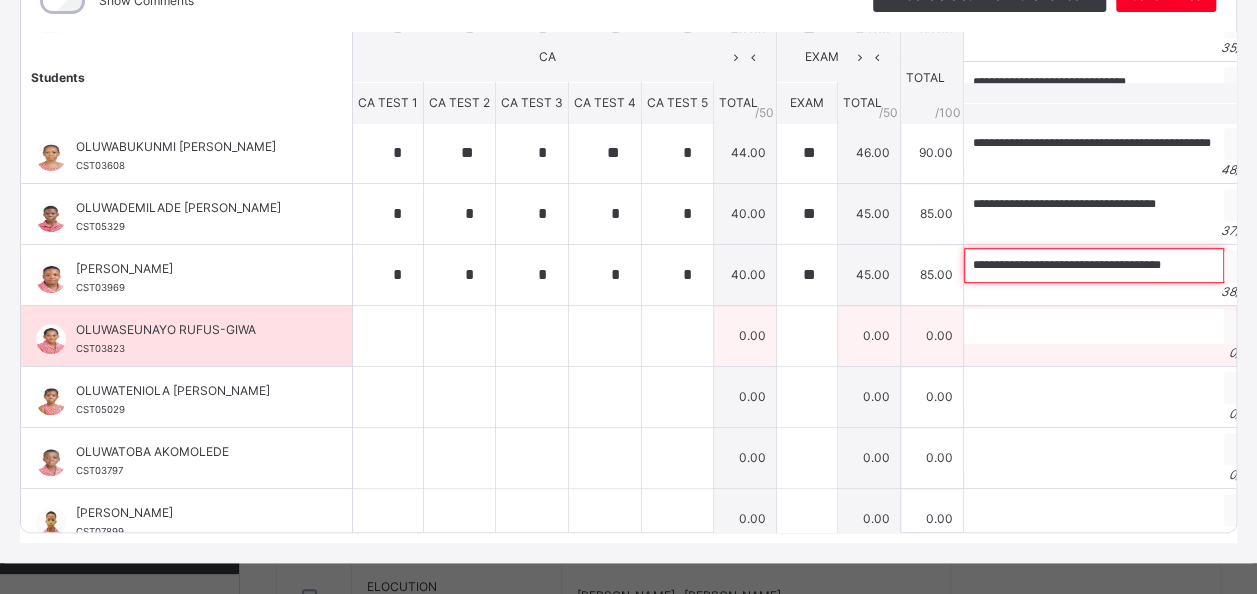 type on "**********" 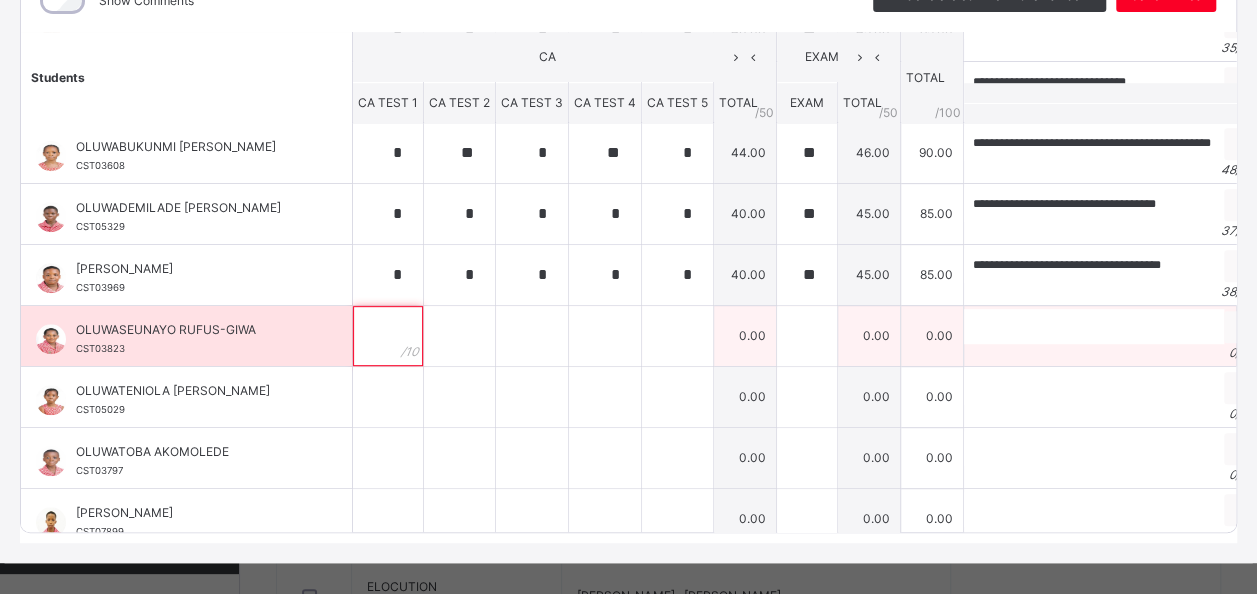 click at bounding box center [388, 336] 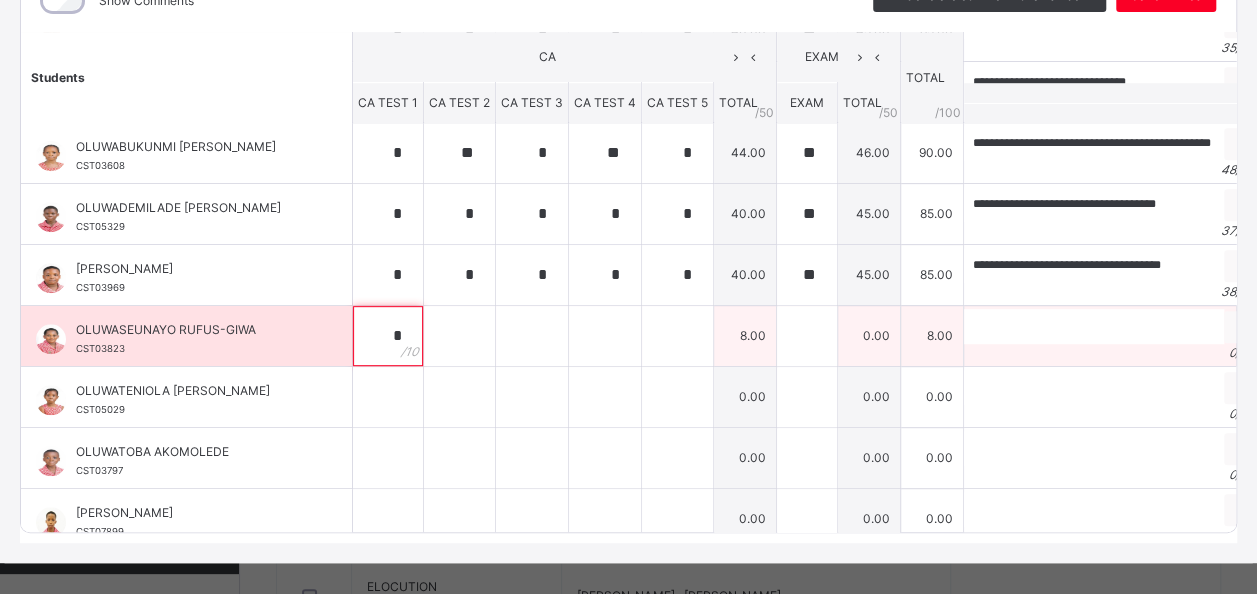 type on "*" 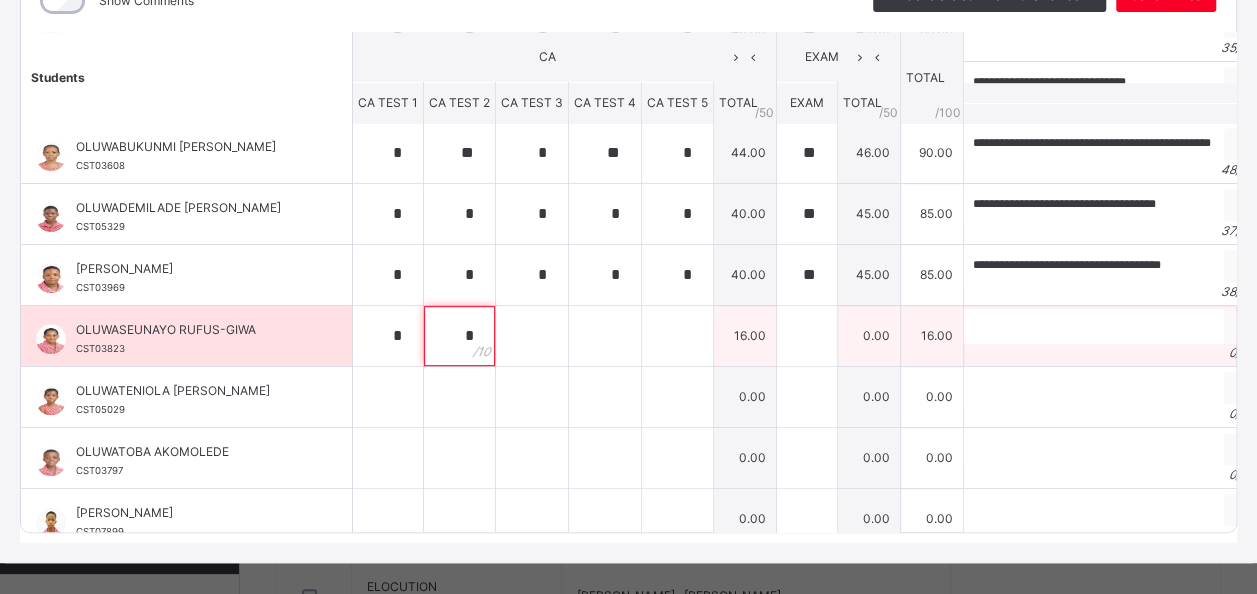 type on "*" 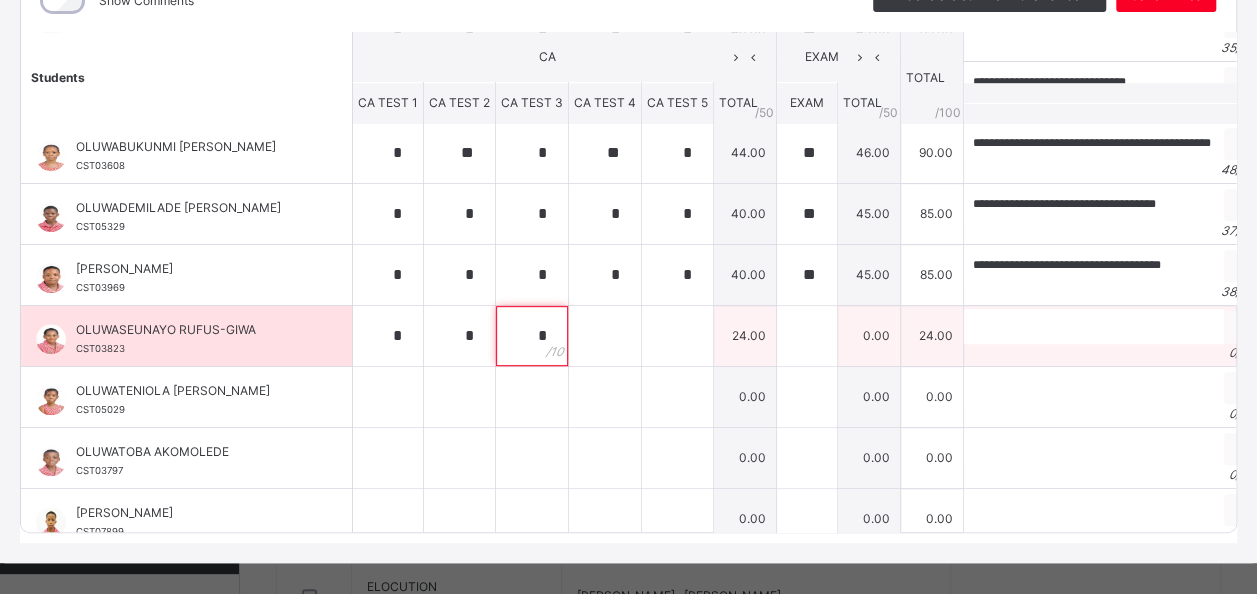 type on "*" 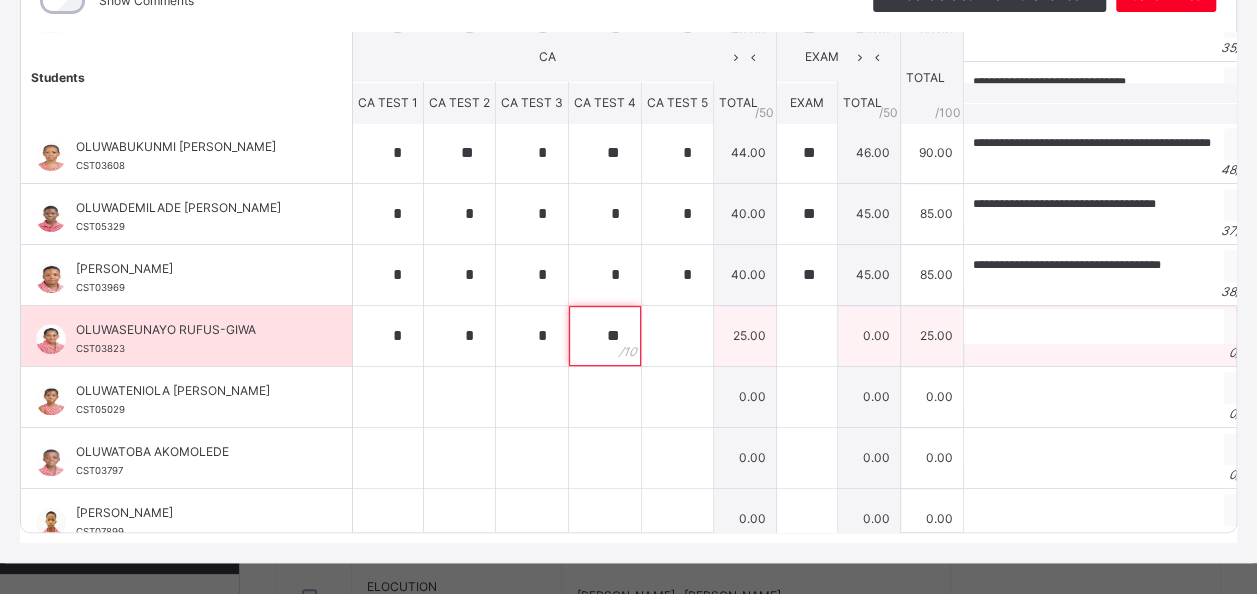 type on "**" 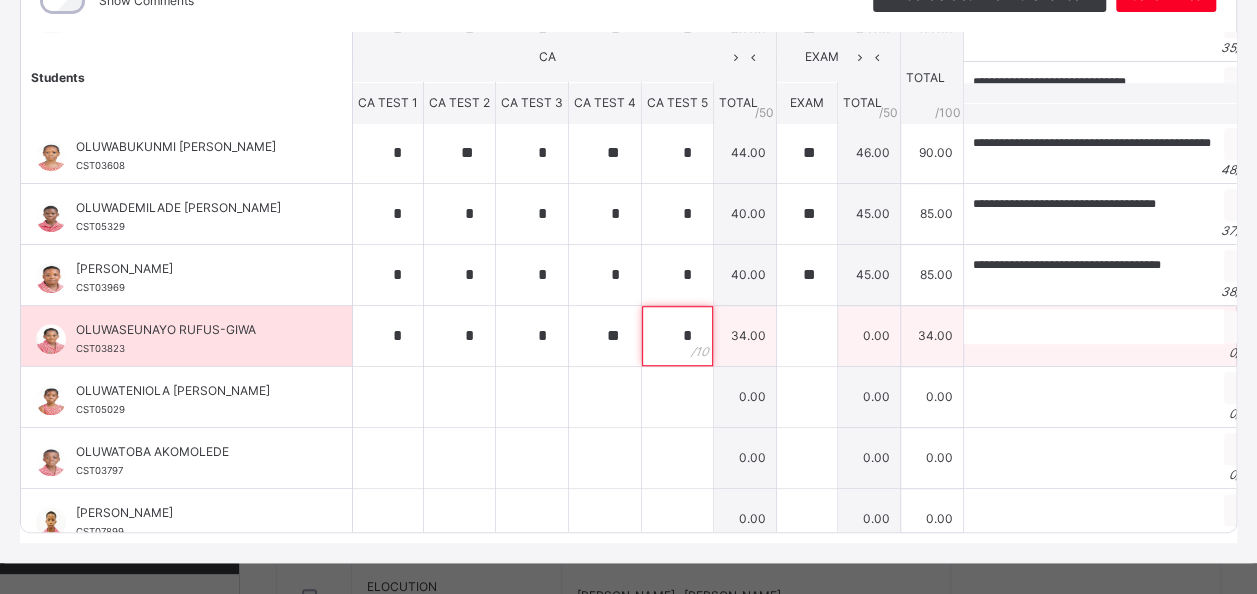 type on "*" 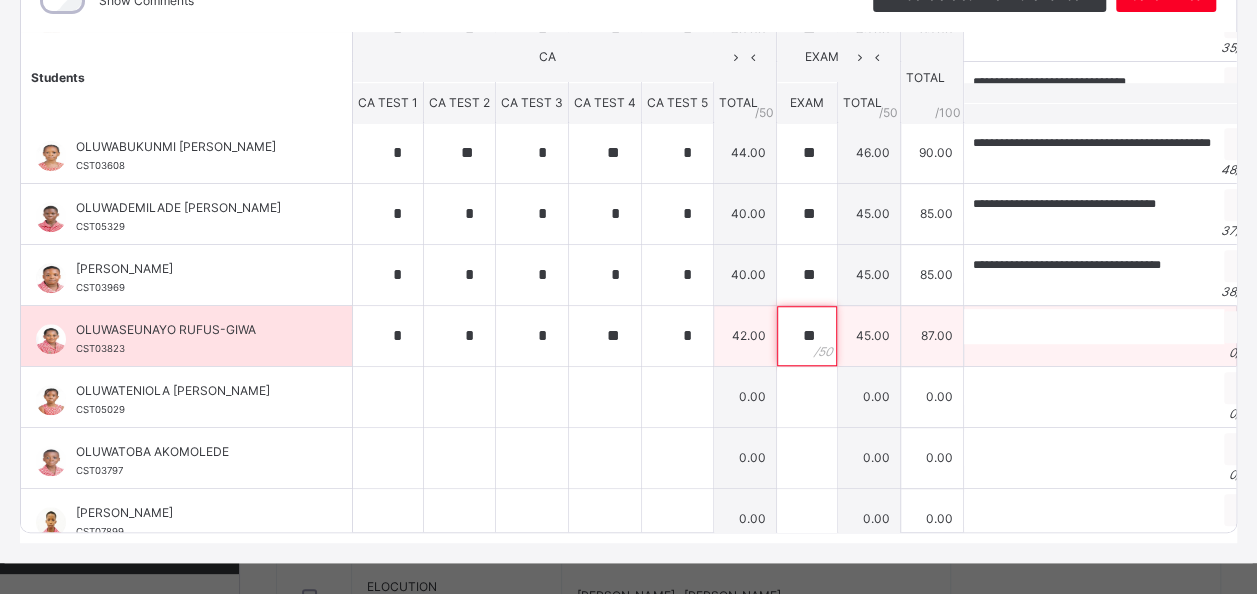 type on "**" 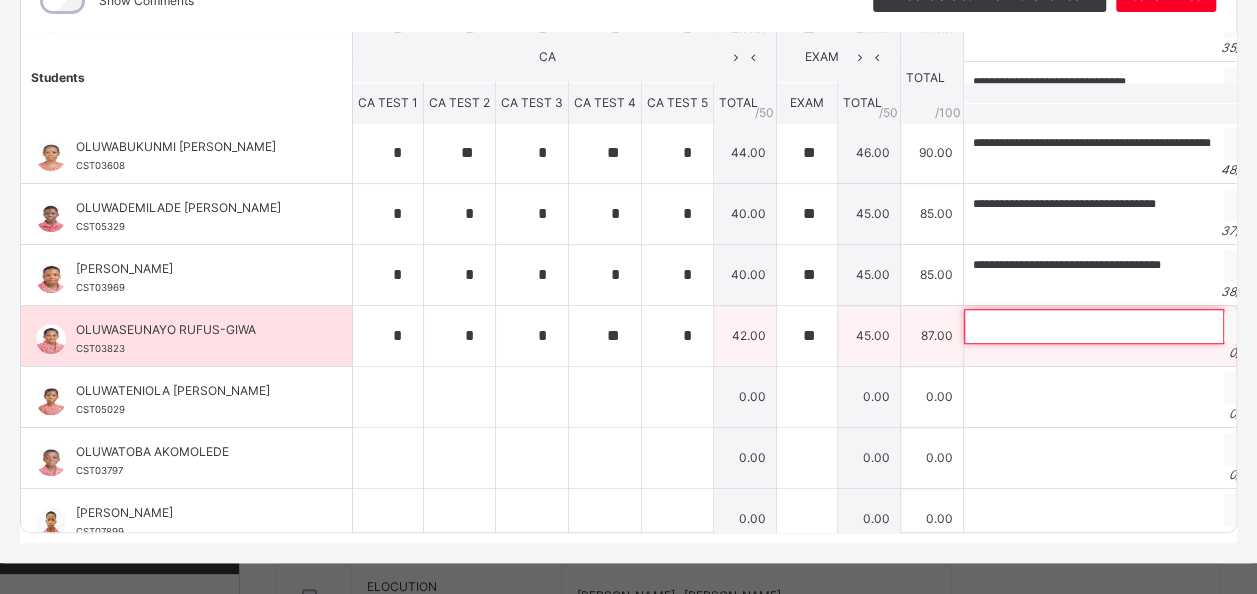 paste on "**********" 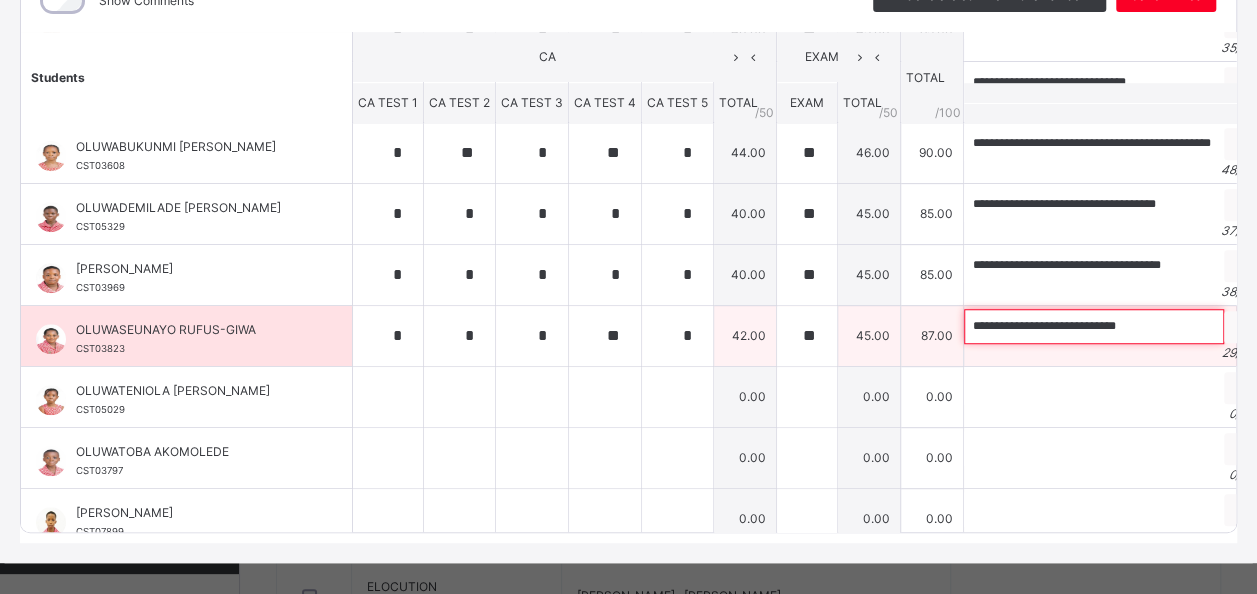 click on "**********" at bounding box center (1094, 326) 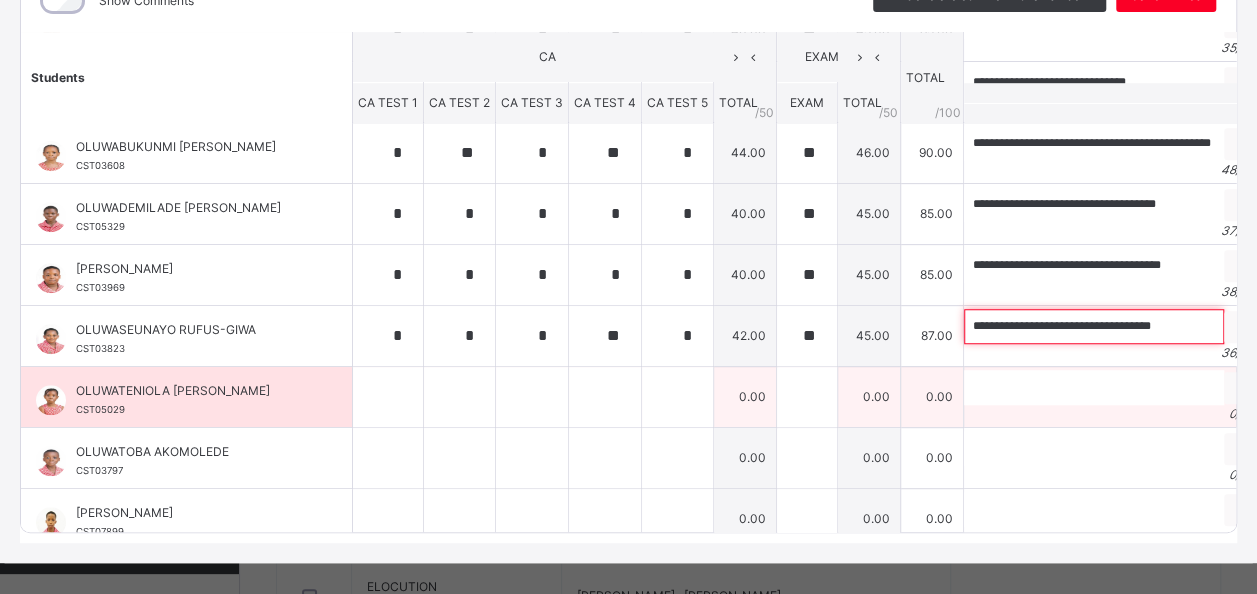 type on "**********" 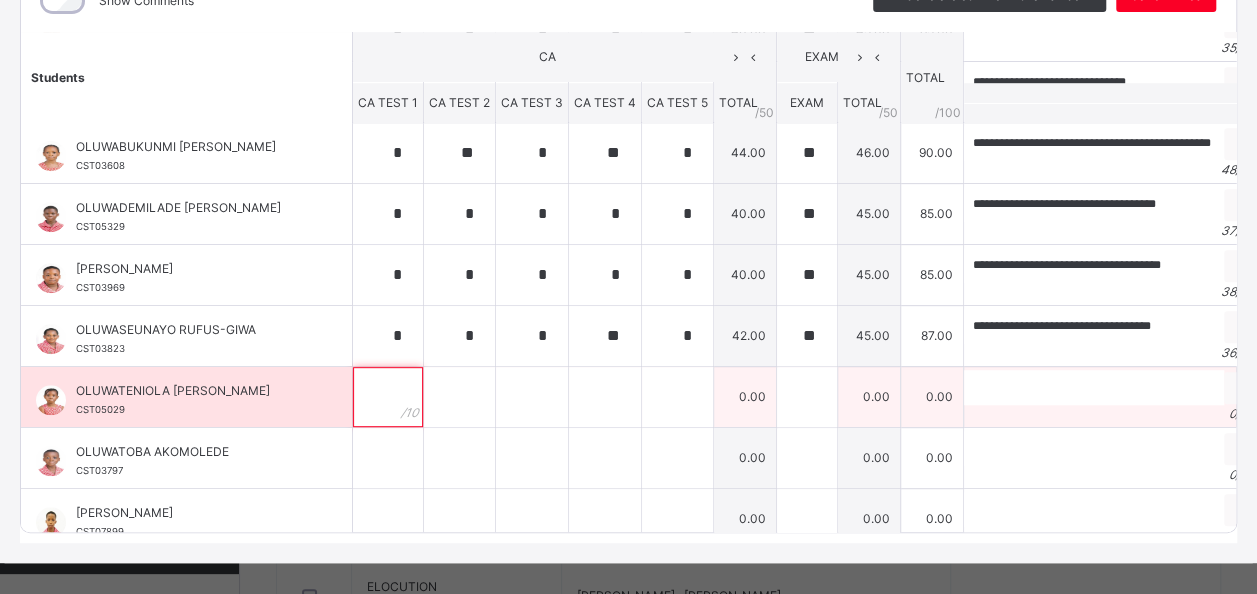 click at bounding box center (388, 397) 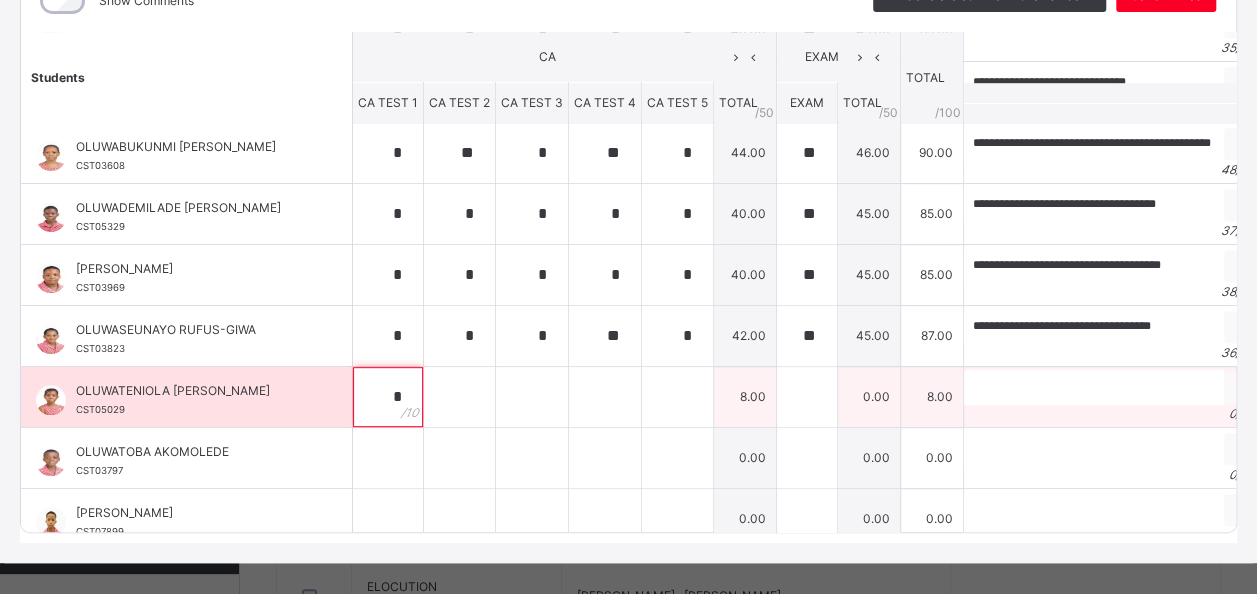 type on "*" 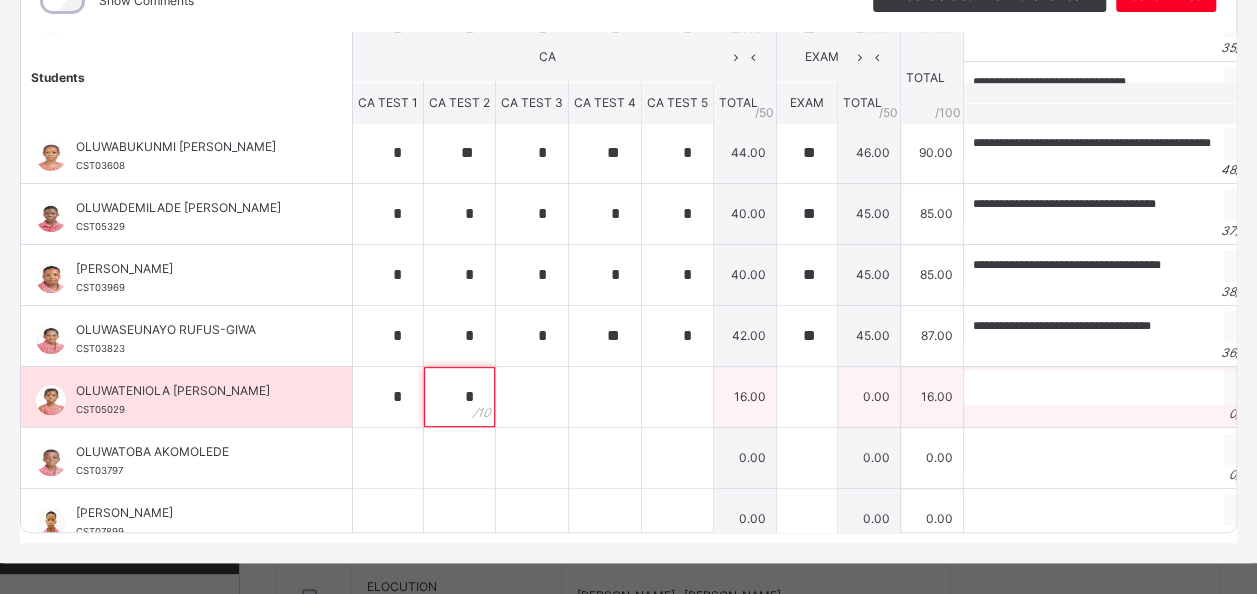 type on "*" 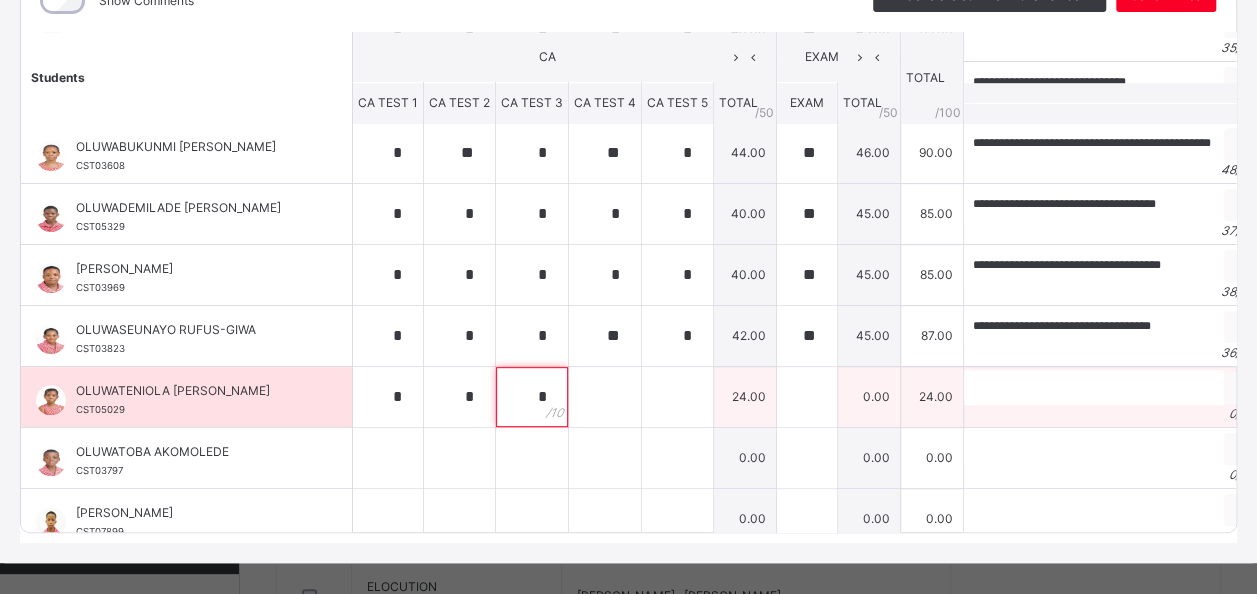 type on "*" 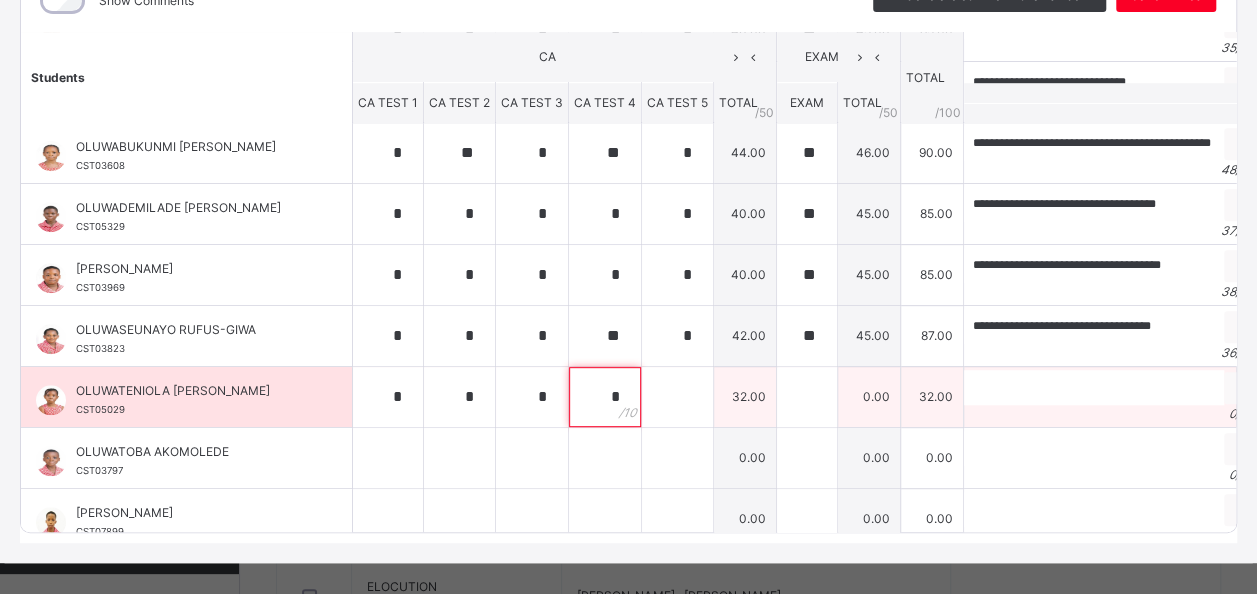 type on "*" 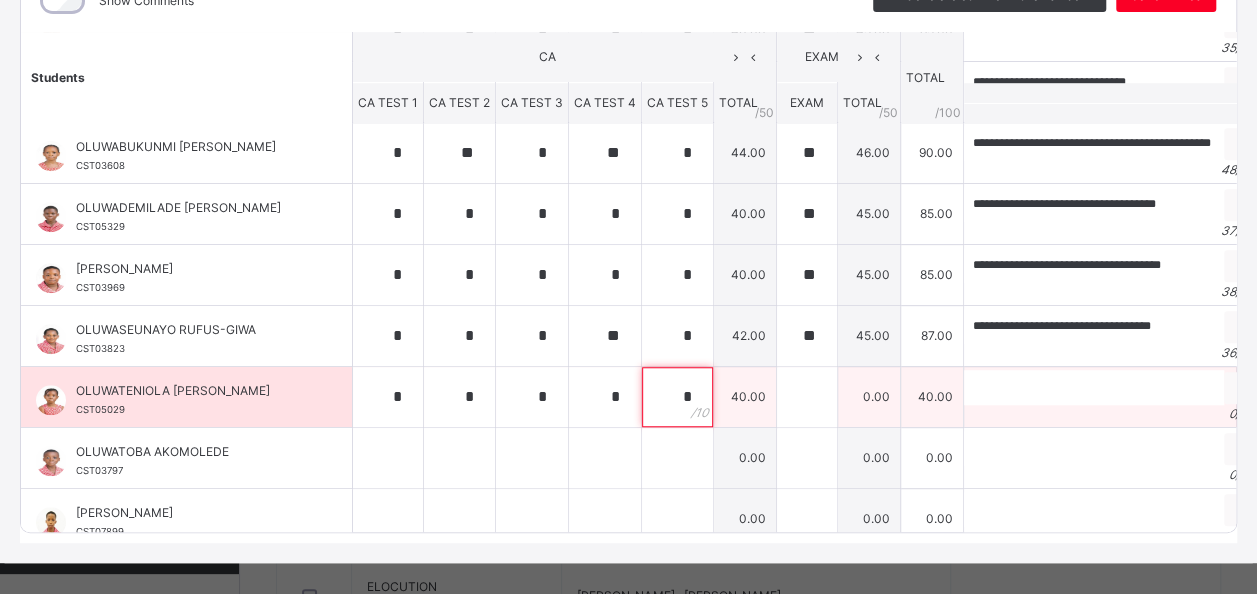 type on "*" 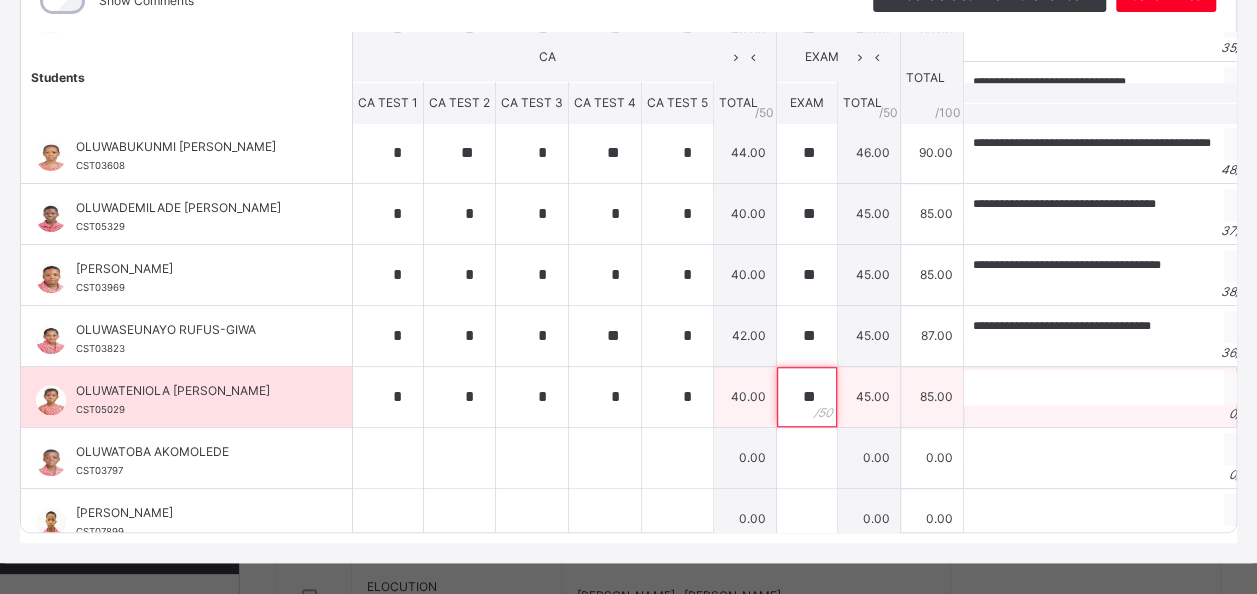 type on "**" 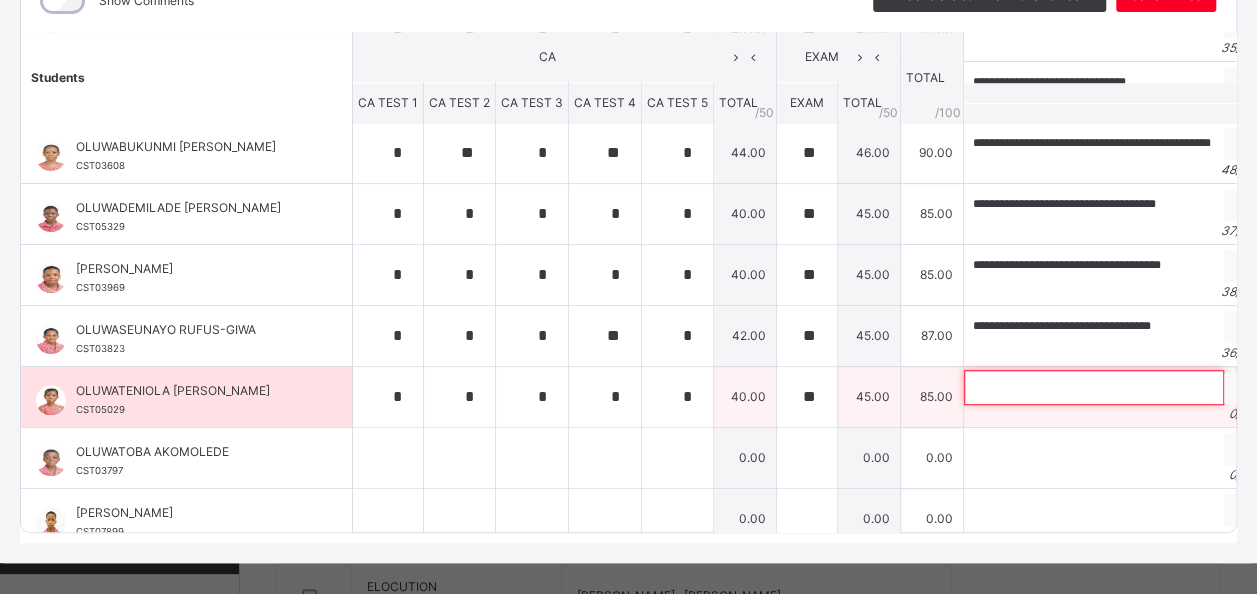 paste on "**********" 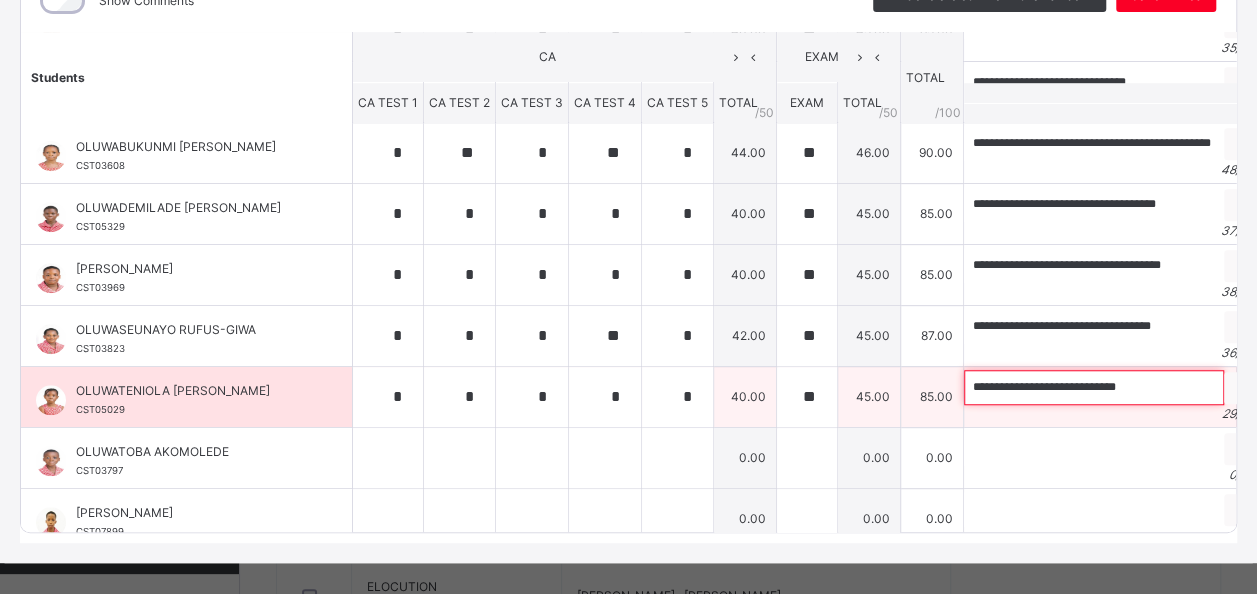 click on "**********" at bounding box center [1094, 387] 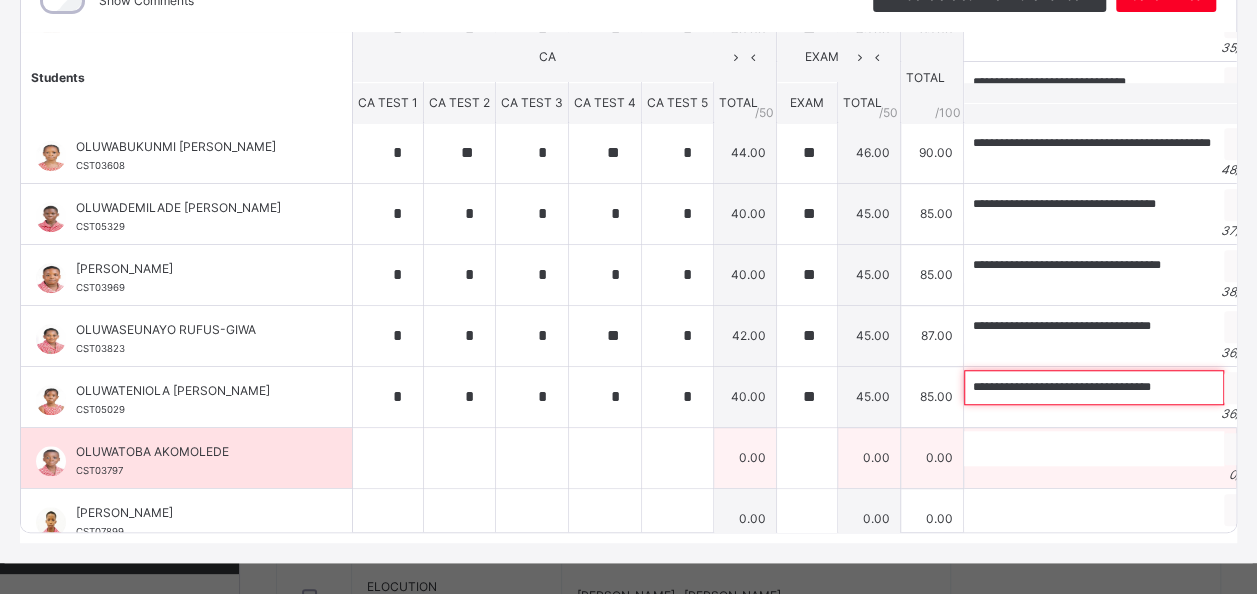 type on "**********" 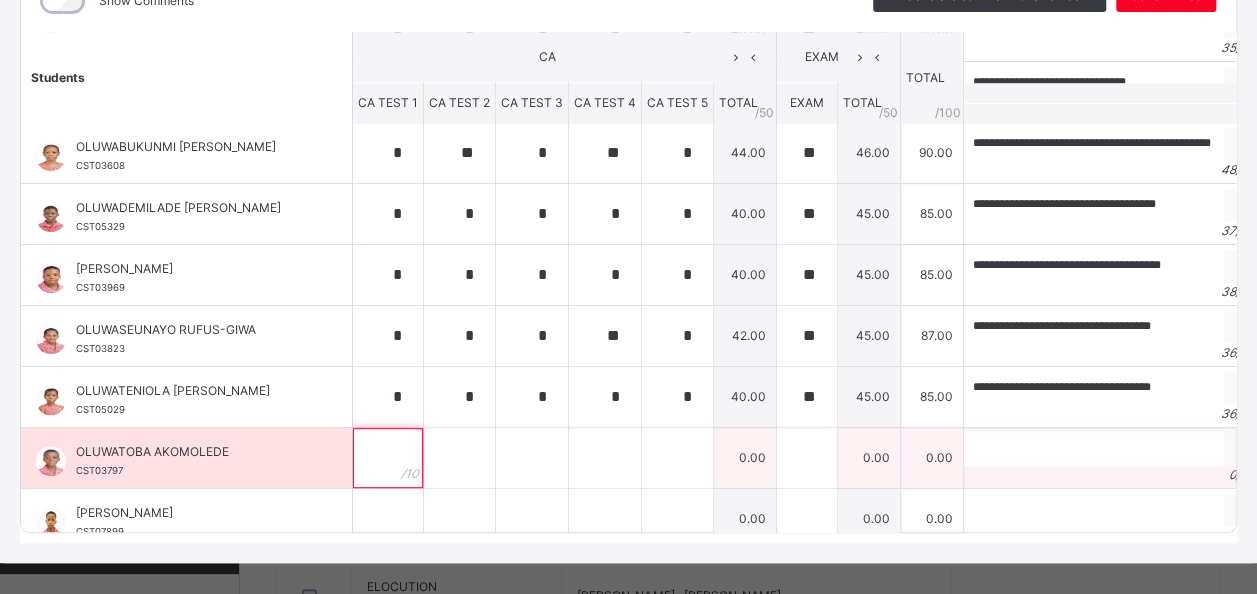 click at bounding box center (388, 458) 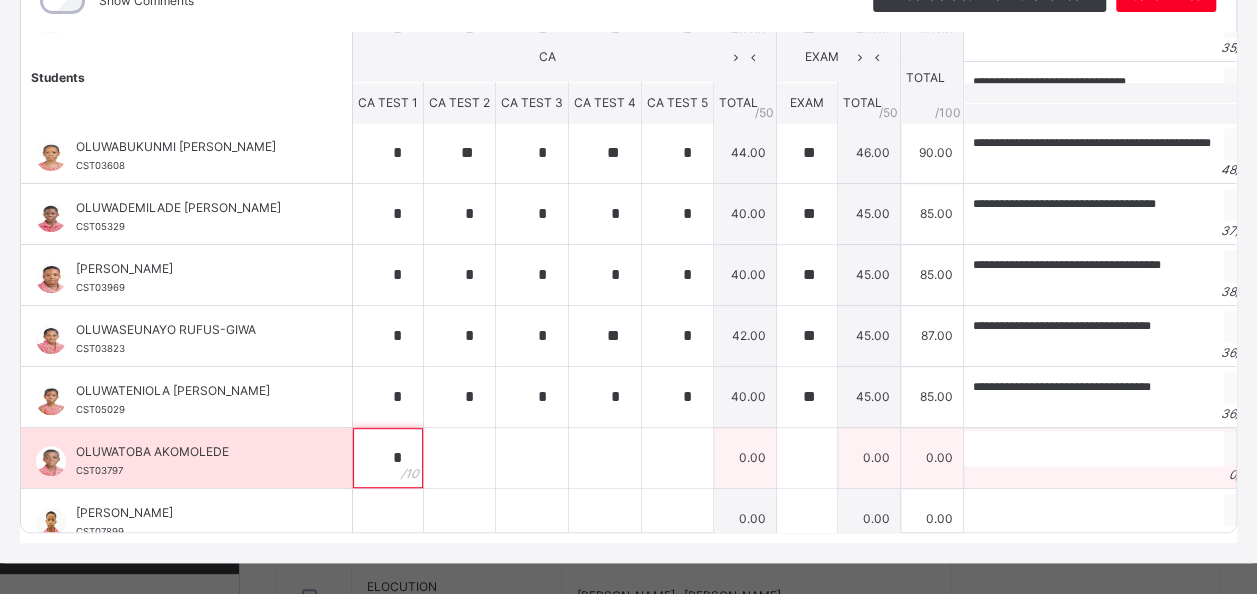 type on "*" 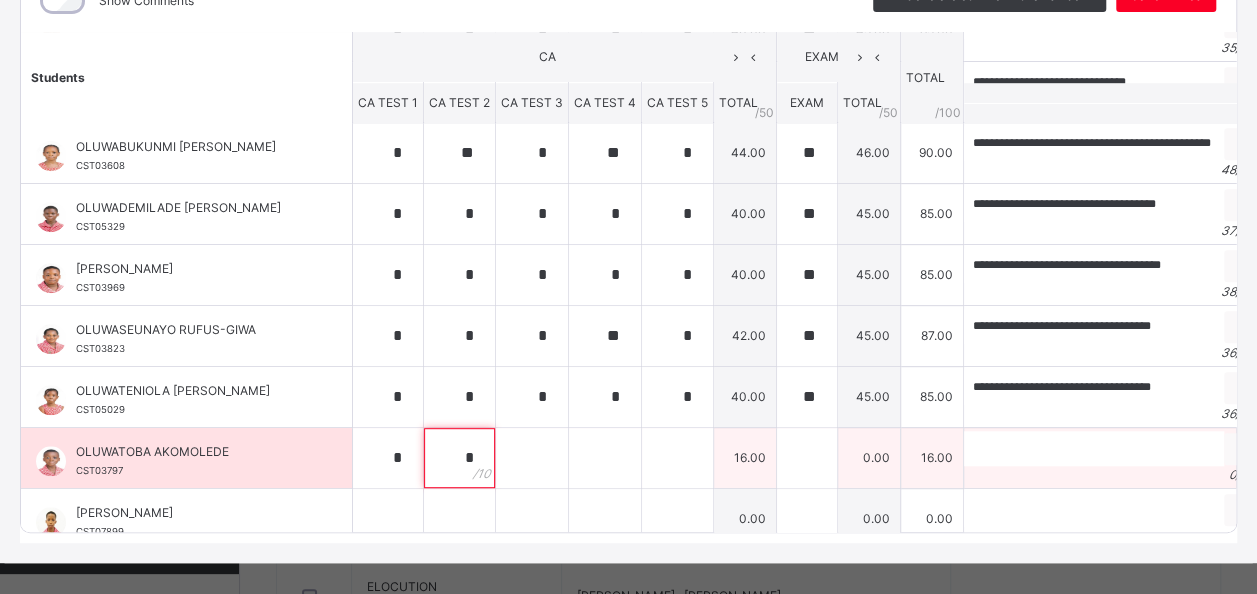 type on "*" 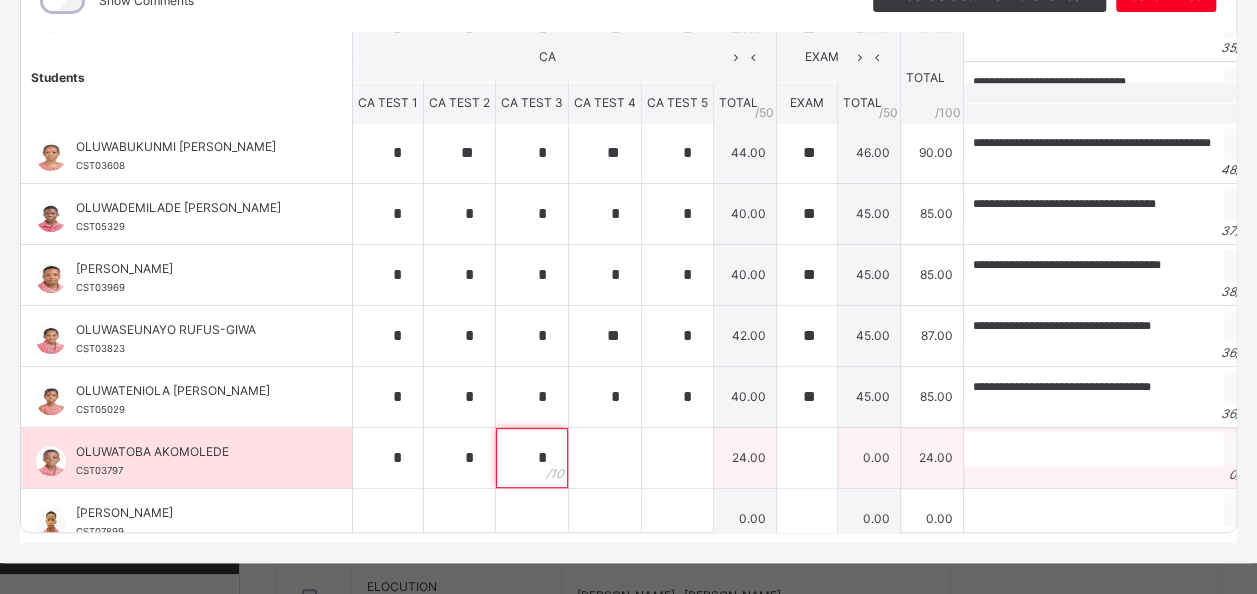 type on "*" 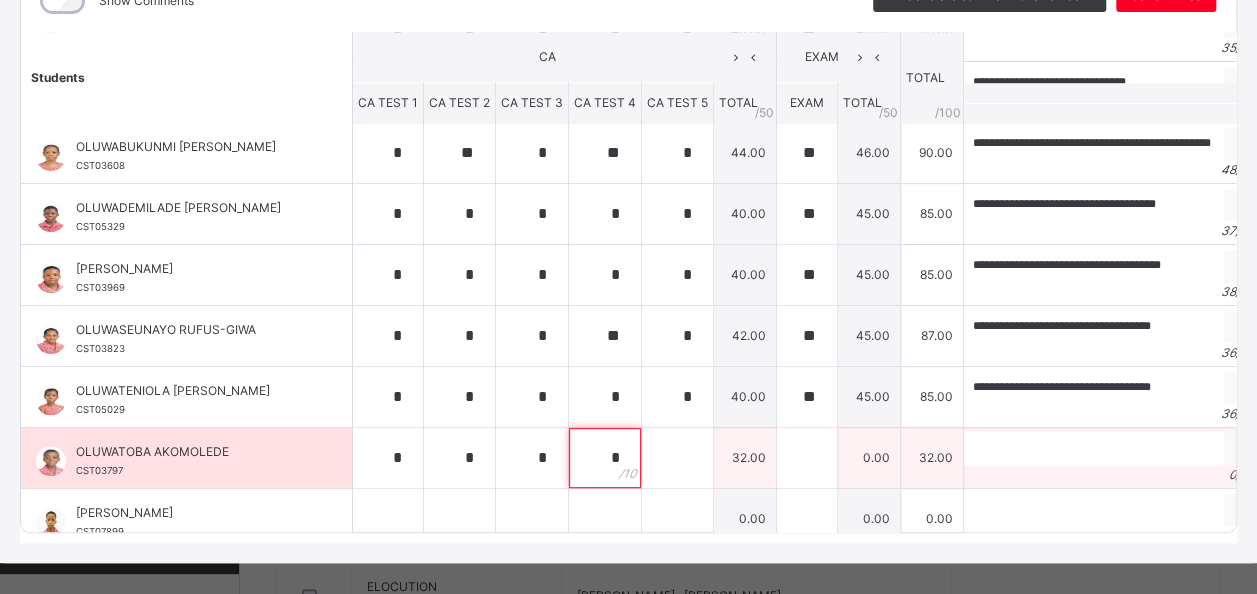 type on "*" 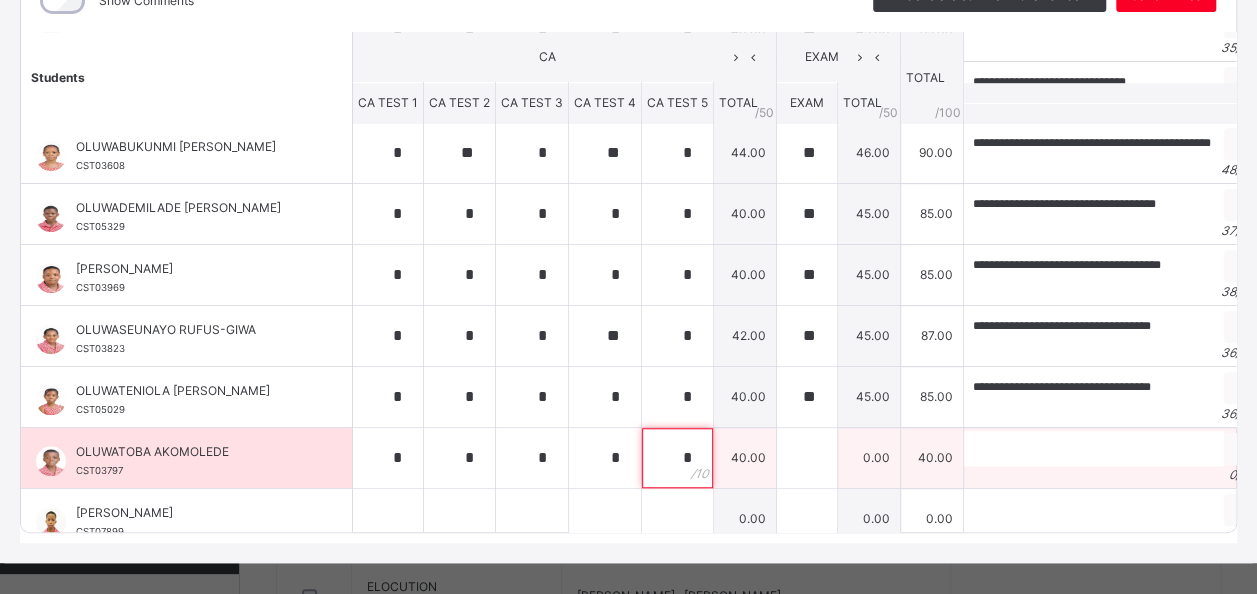 type on "*" 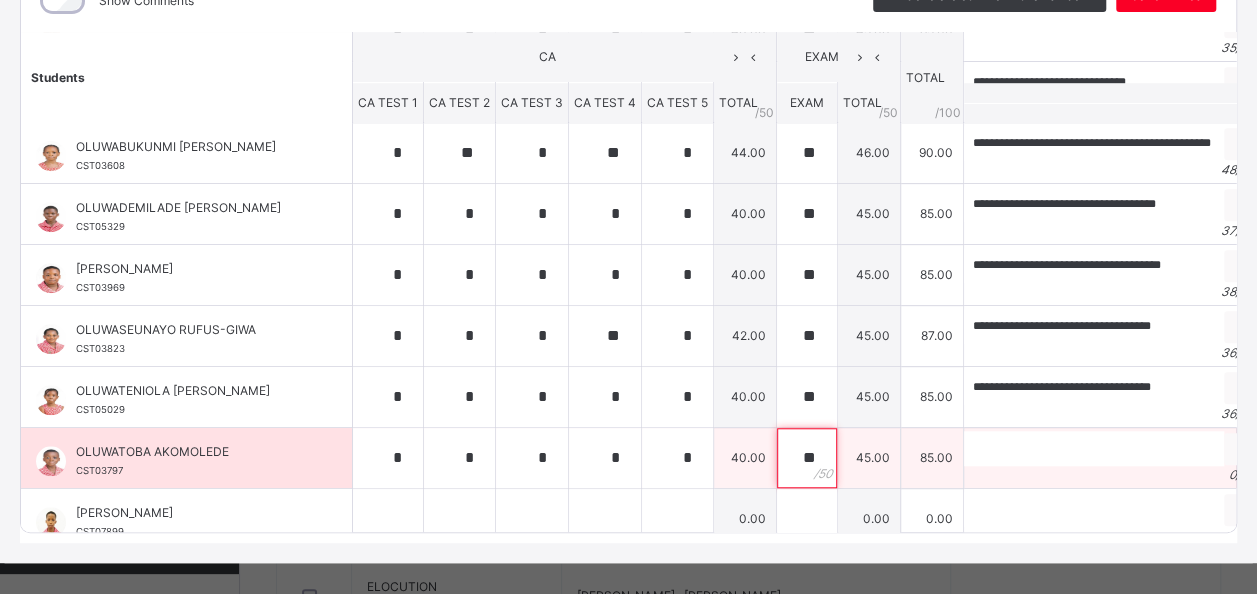 type on "**" 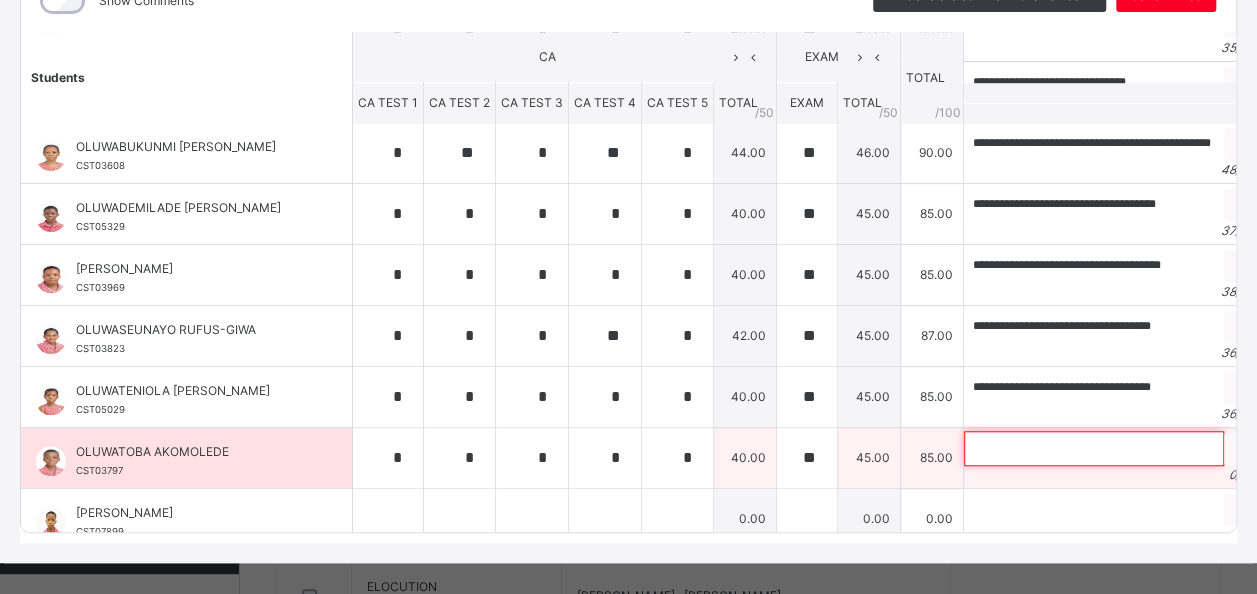 paste on "**********" 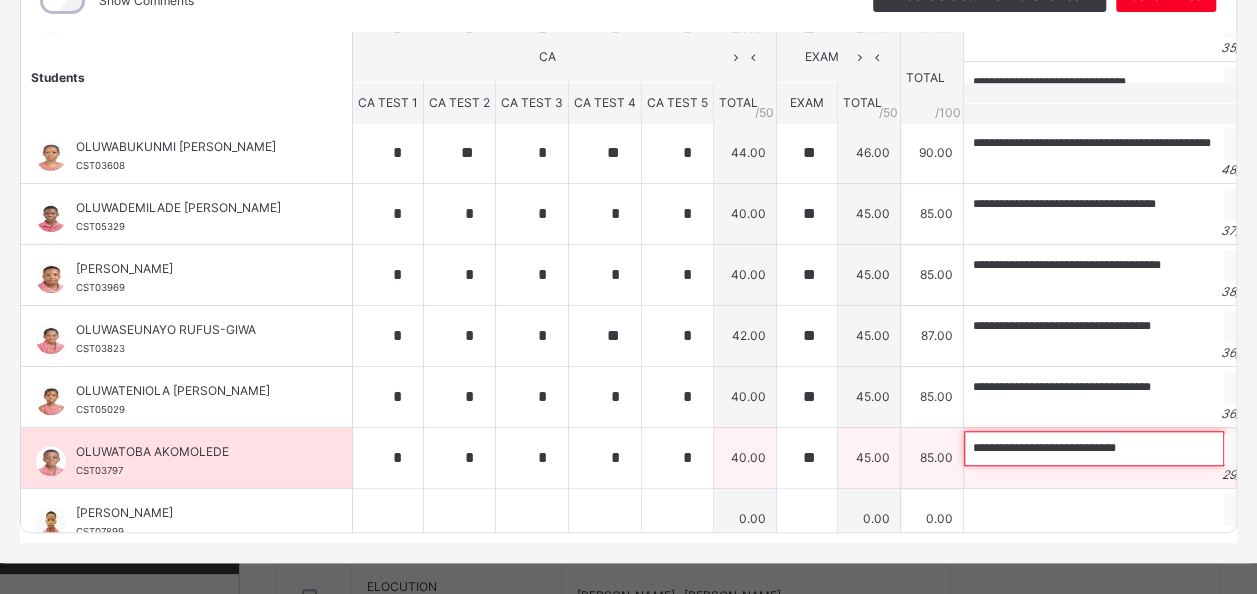 click on "**********" at bounding box center (1094, 448) 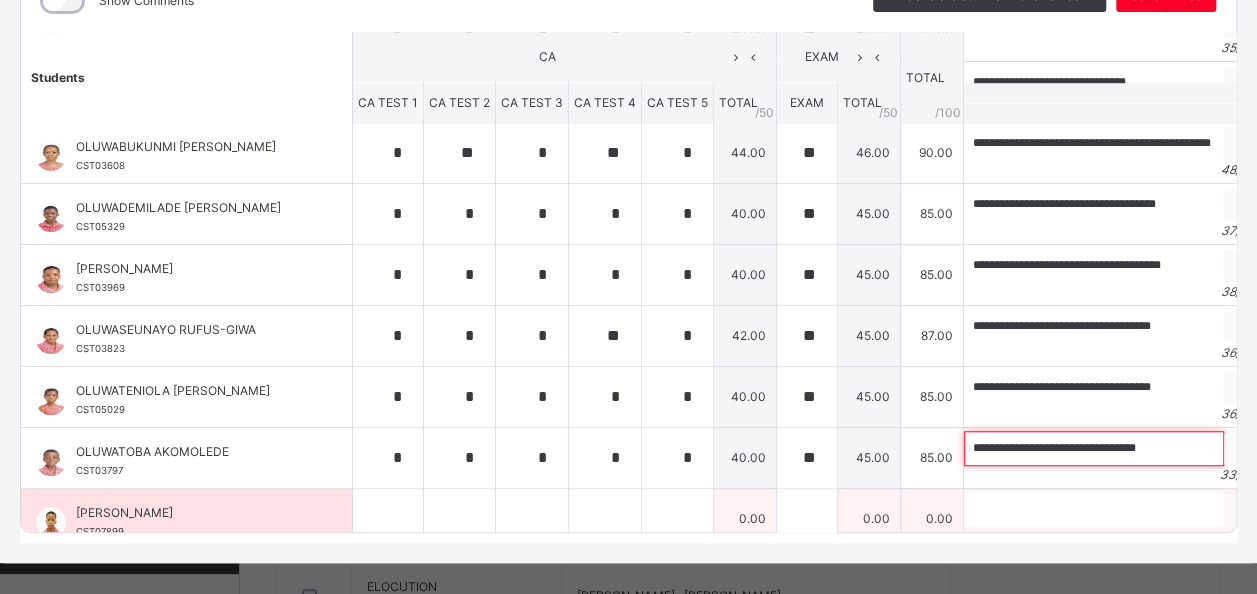 type on "**********" 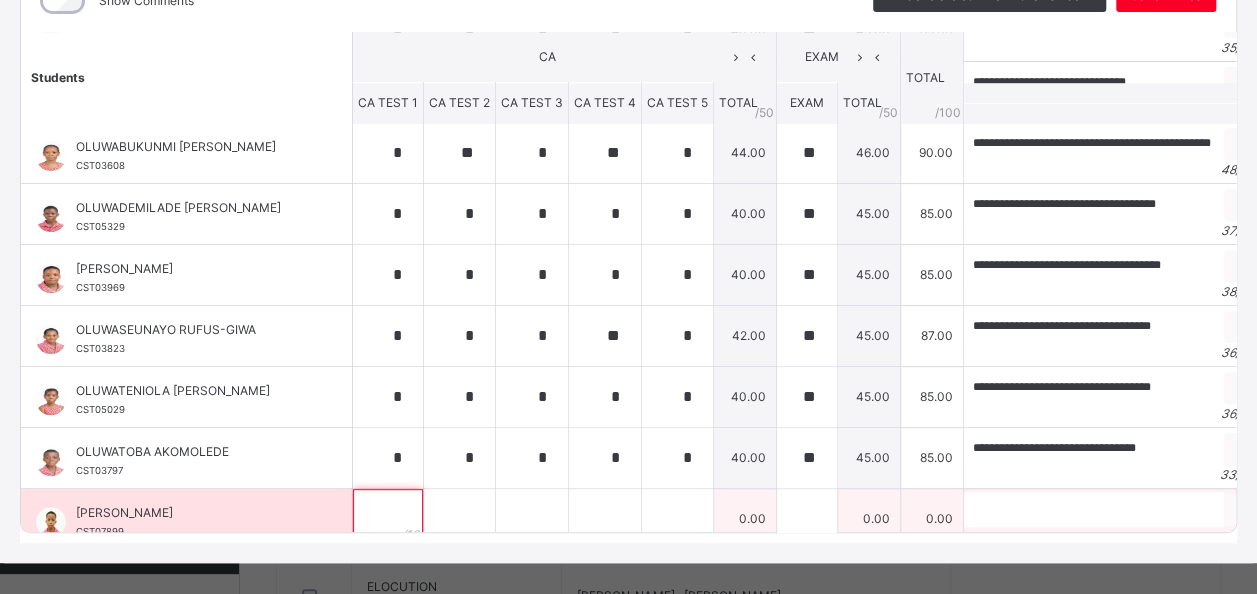 click at bounding box center [388, 519] 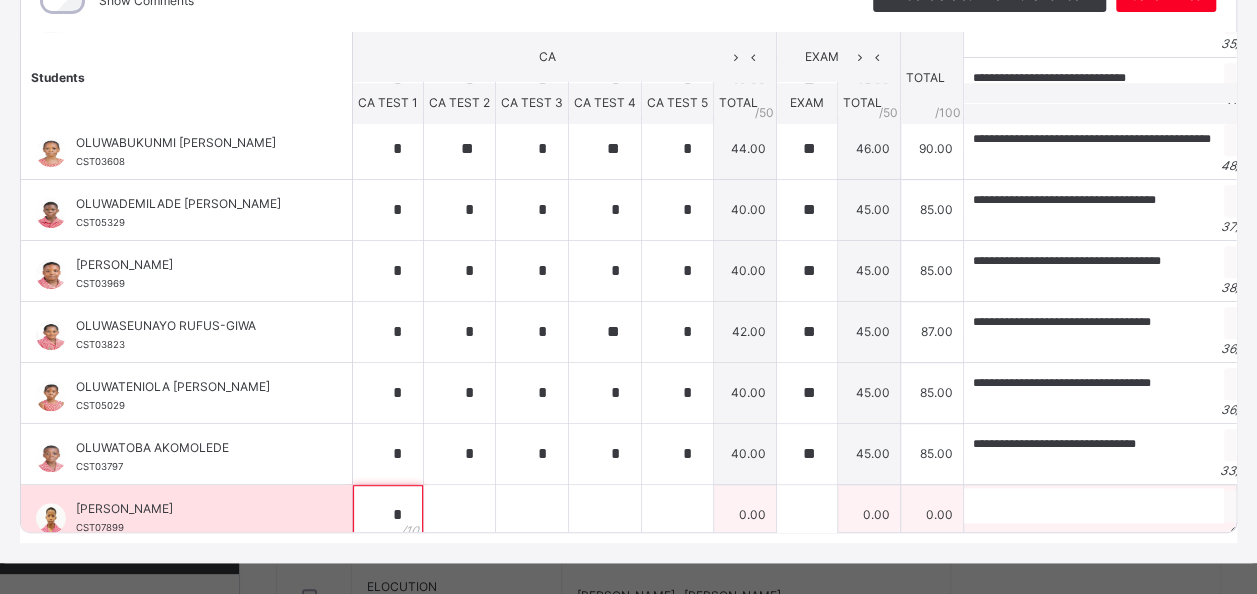 type on "*" 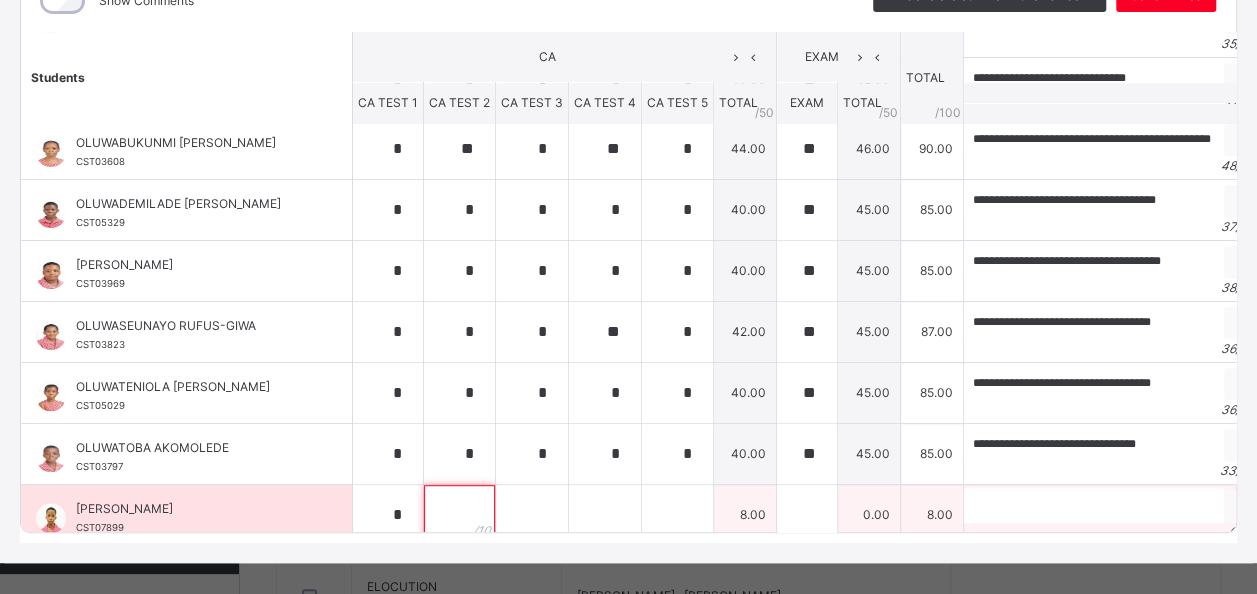 scroll, scrollTop: 699, scrollLeft: 0, axis: vertical 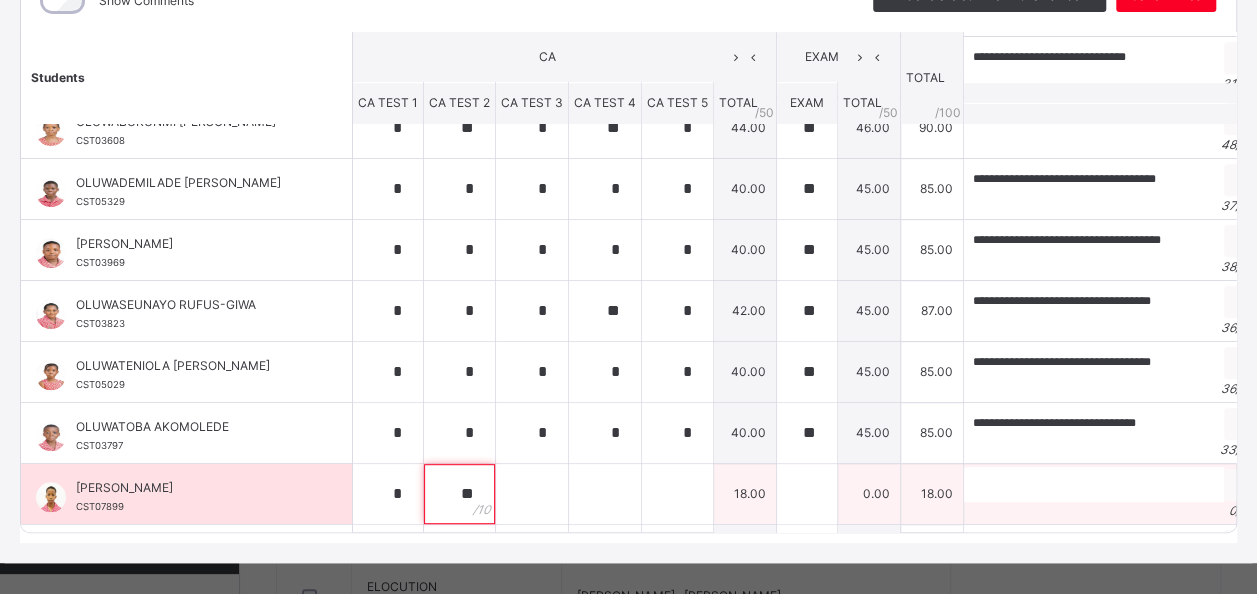 type on "**" 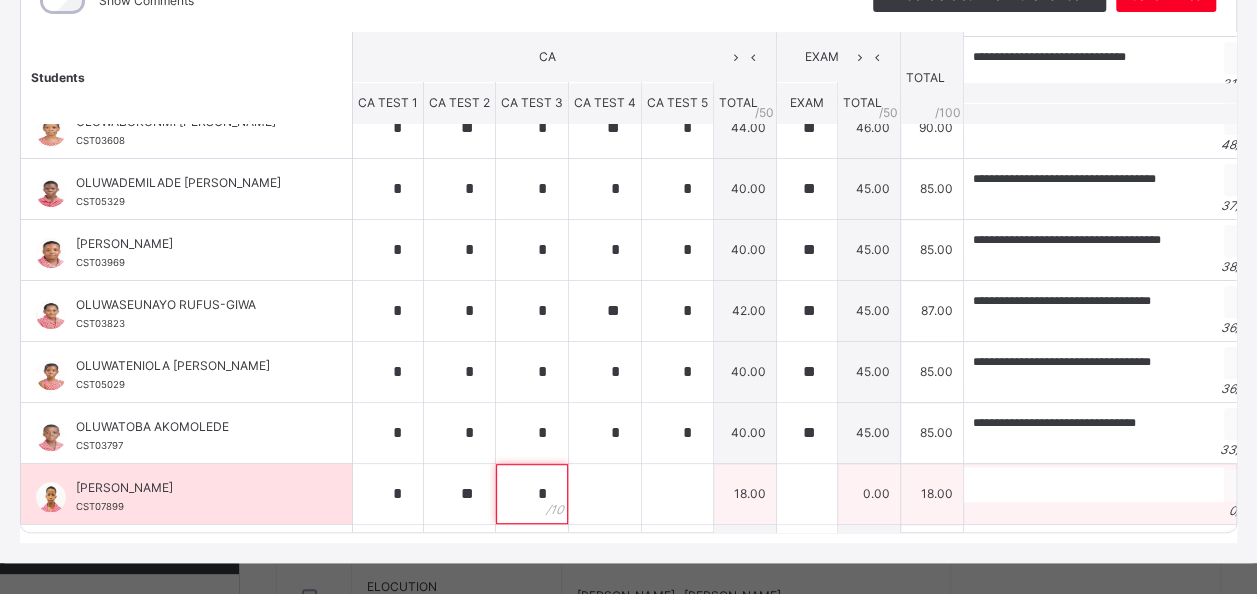 type on "*" 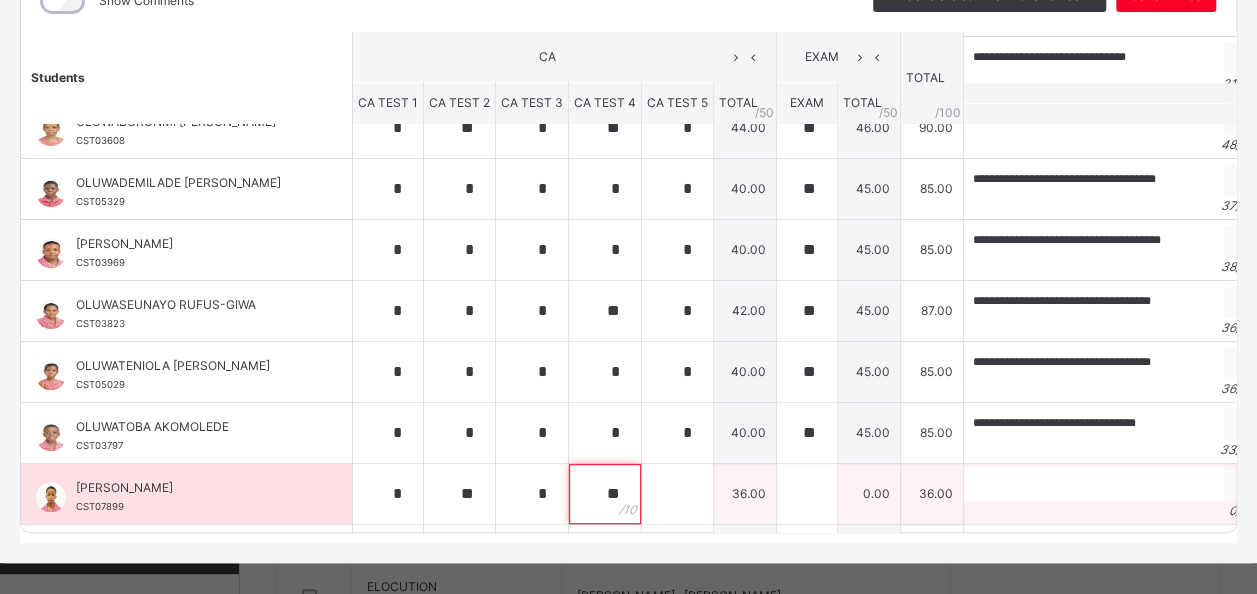type on "**" 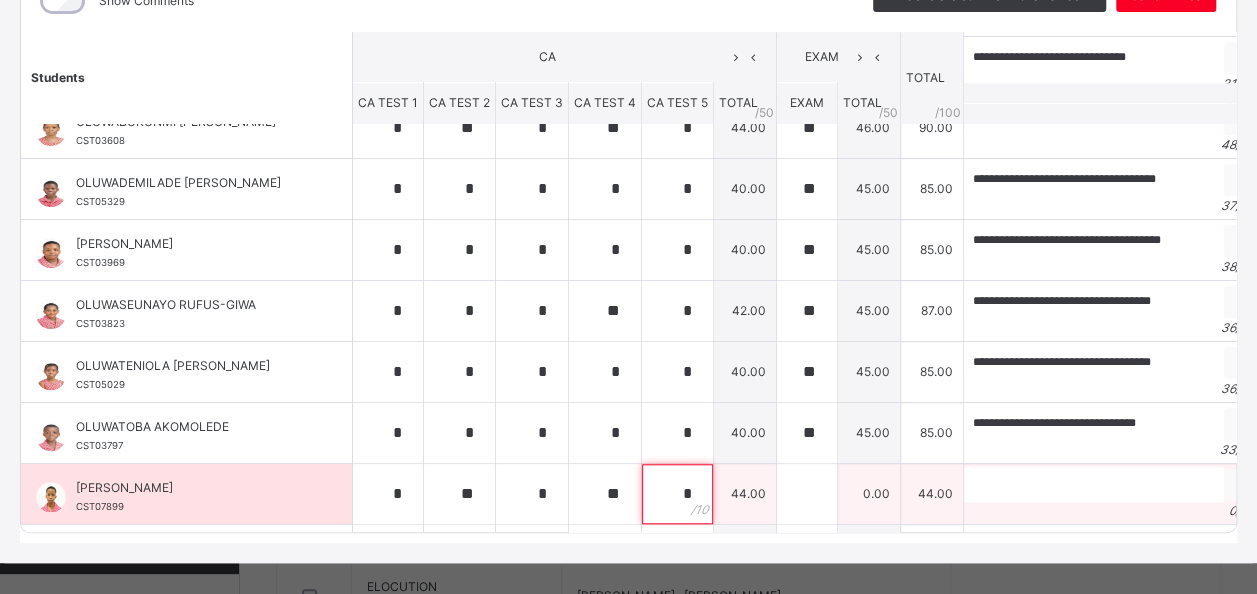 type on "*" 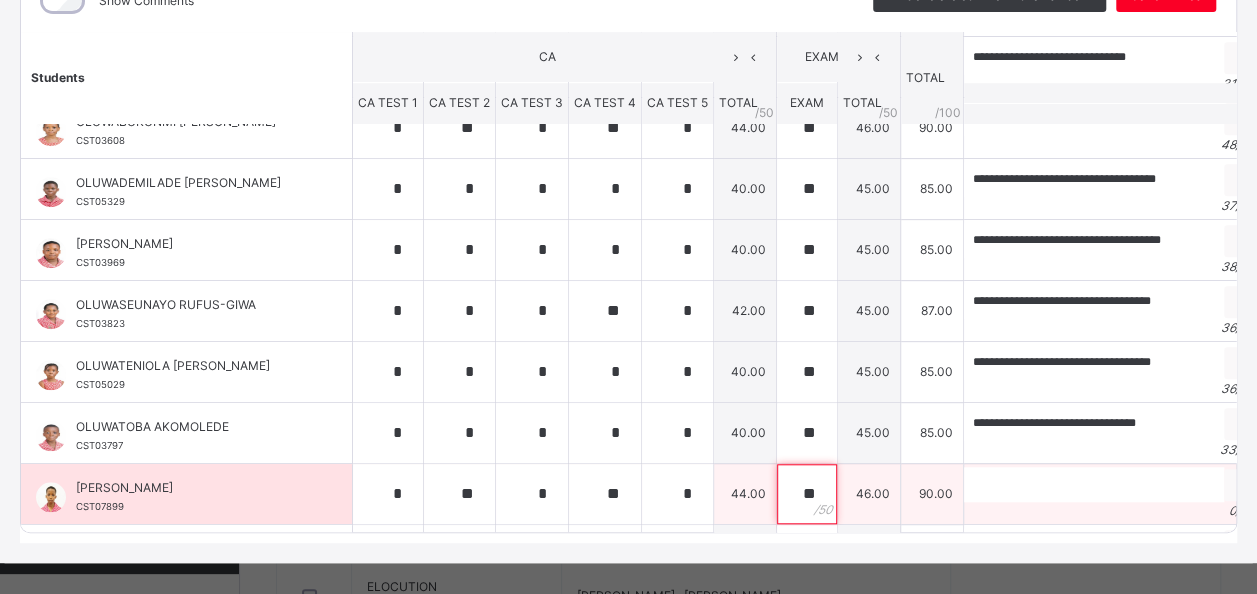 type on "**" 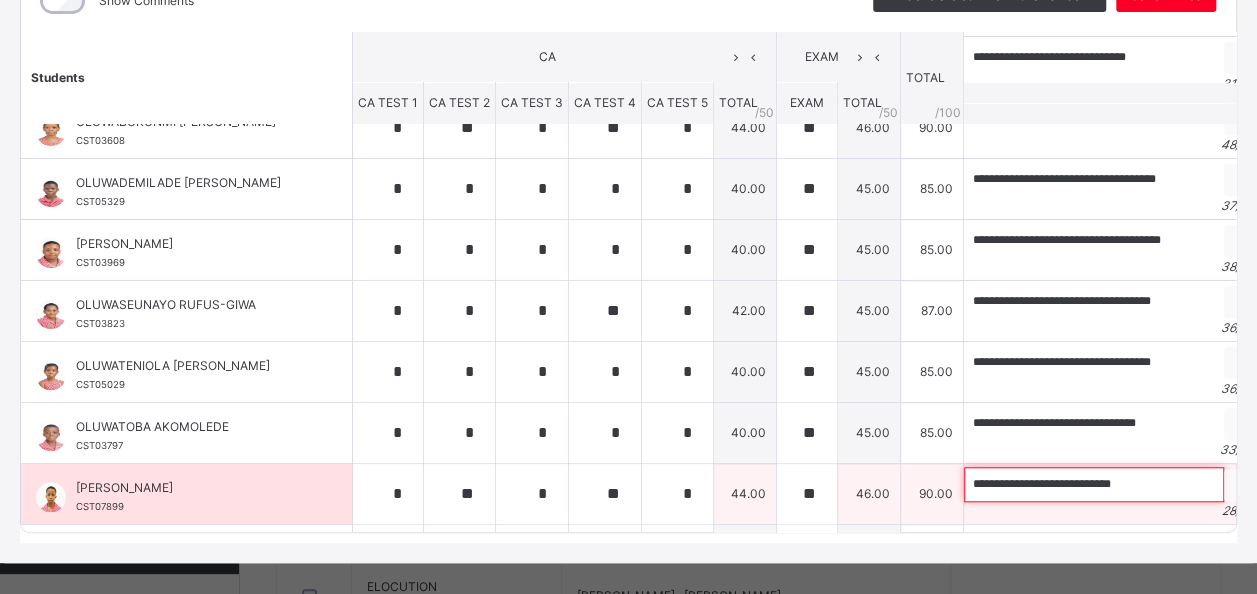 type on "**********" 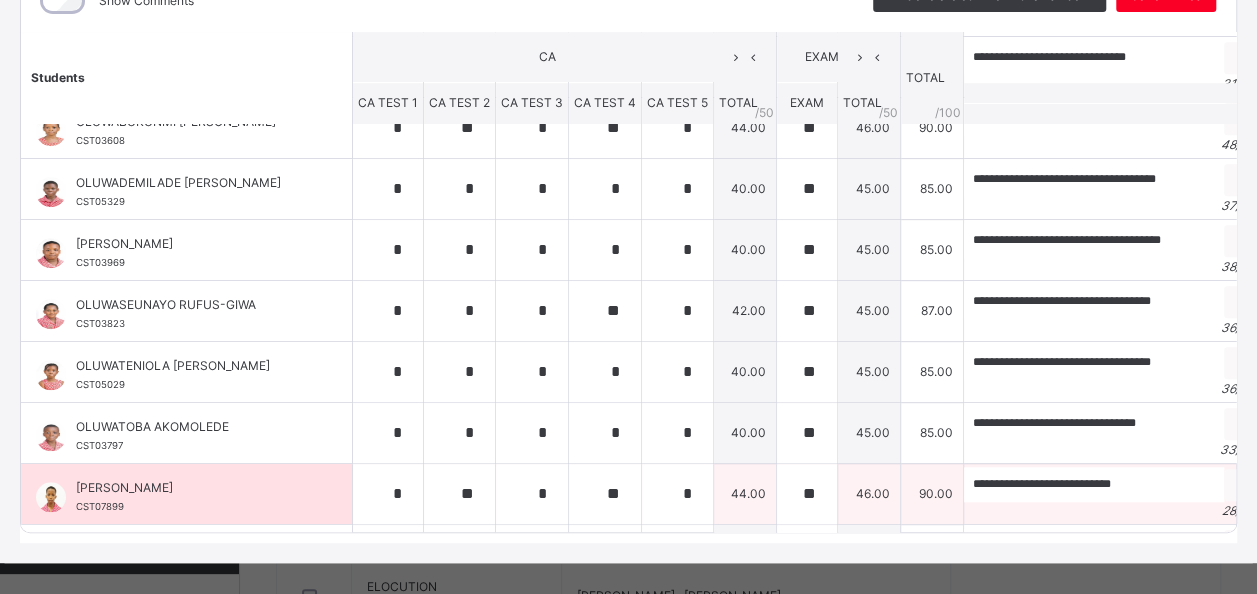 click on "OLUWOLE  ADEBAYO CST07899" at bounding box center (191, 497) 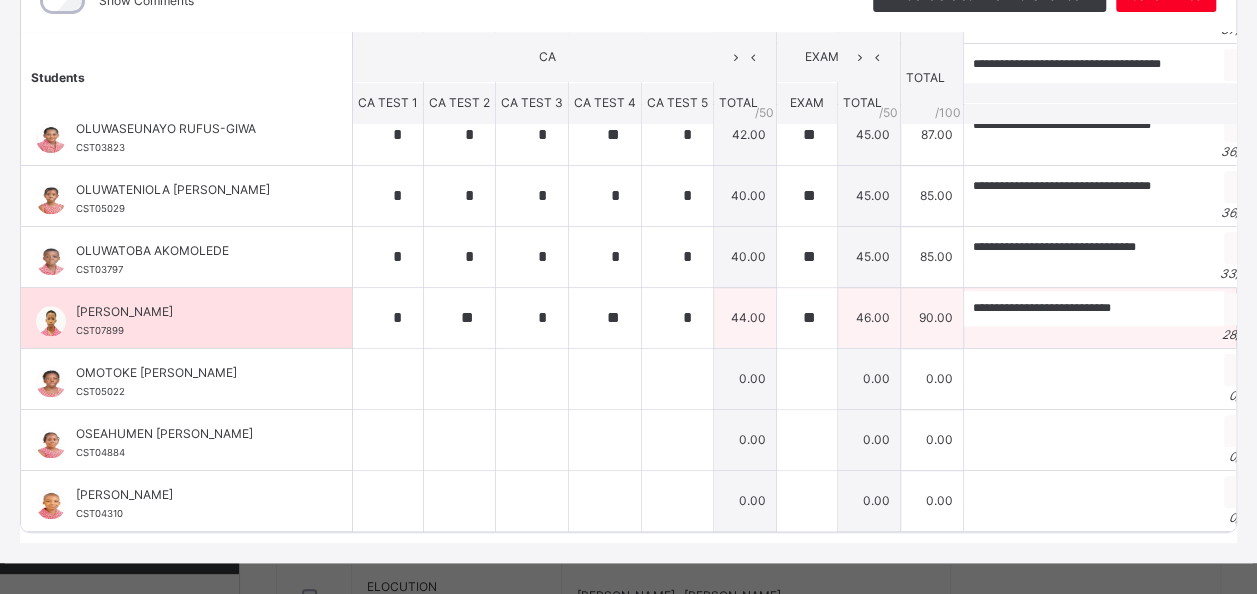 scroll, scrollTop: 881, scrollLeft: 0, axis: vertical 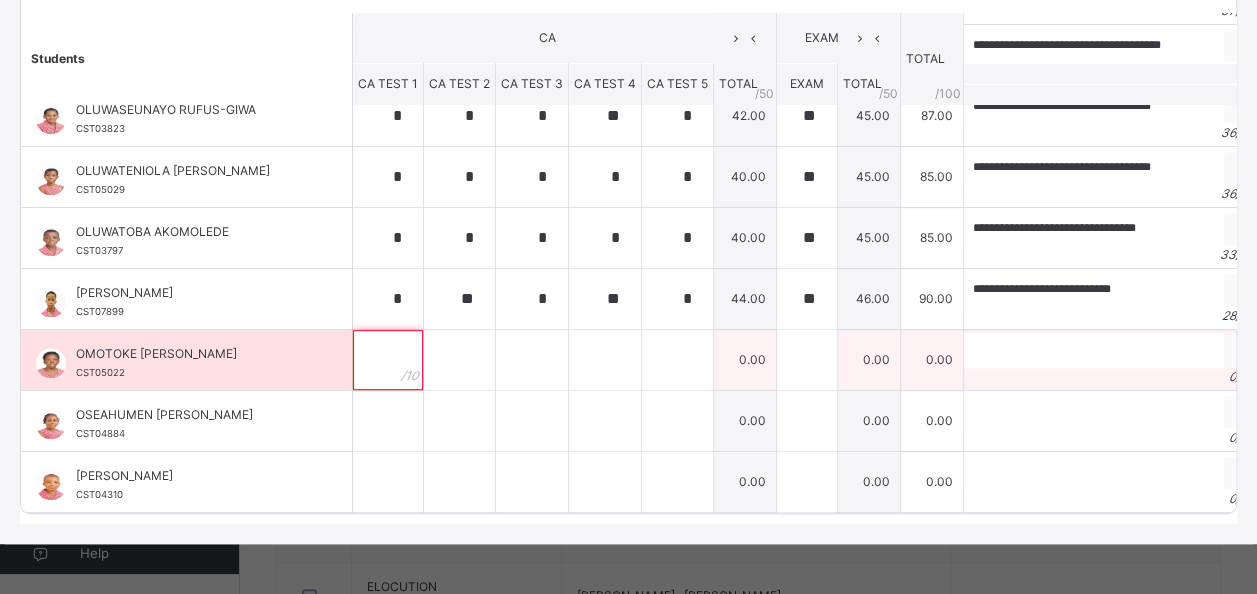 click at bounding box center [388, 360] 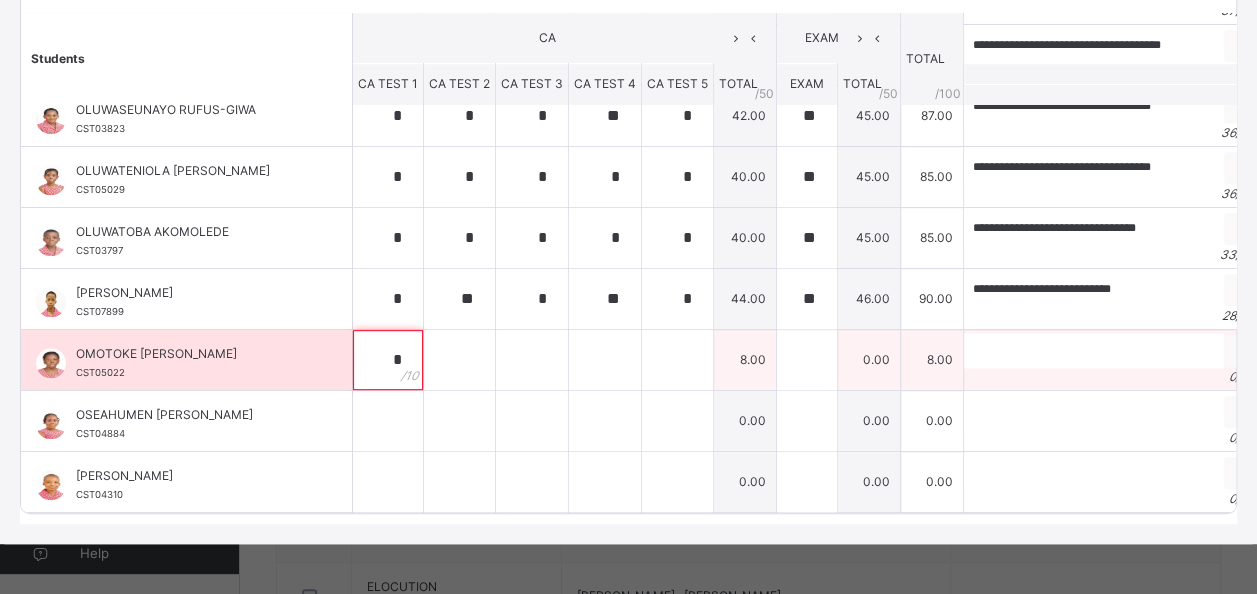 type on "*" 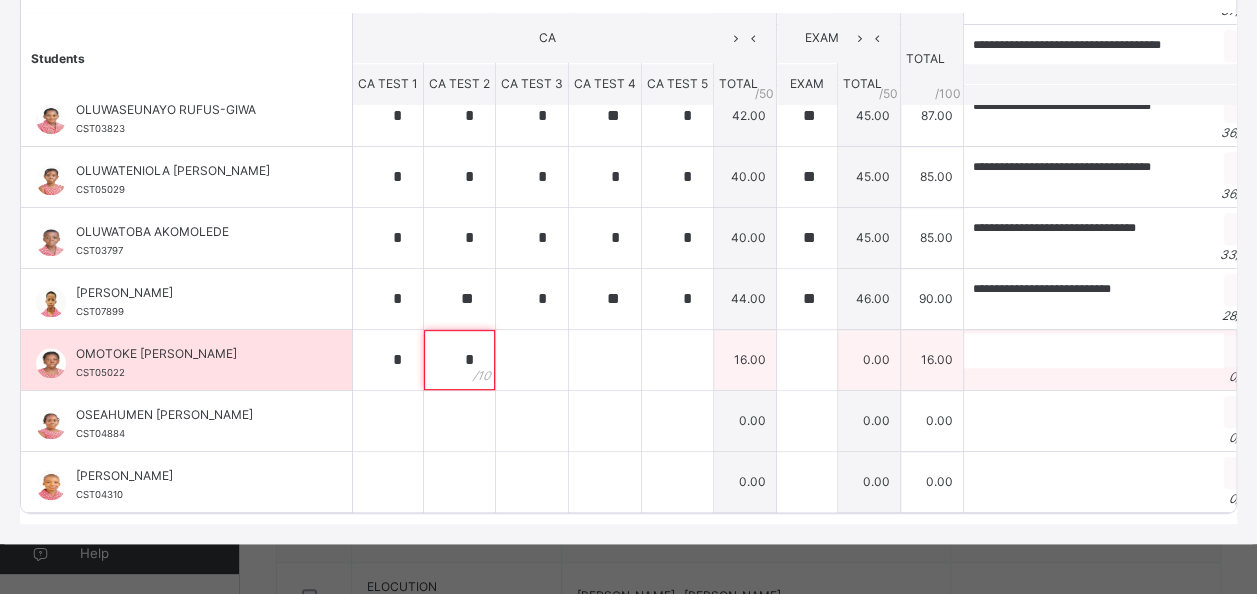 type on "*" 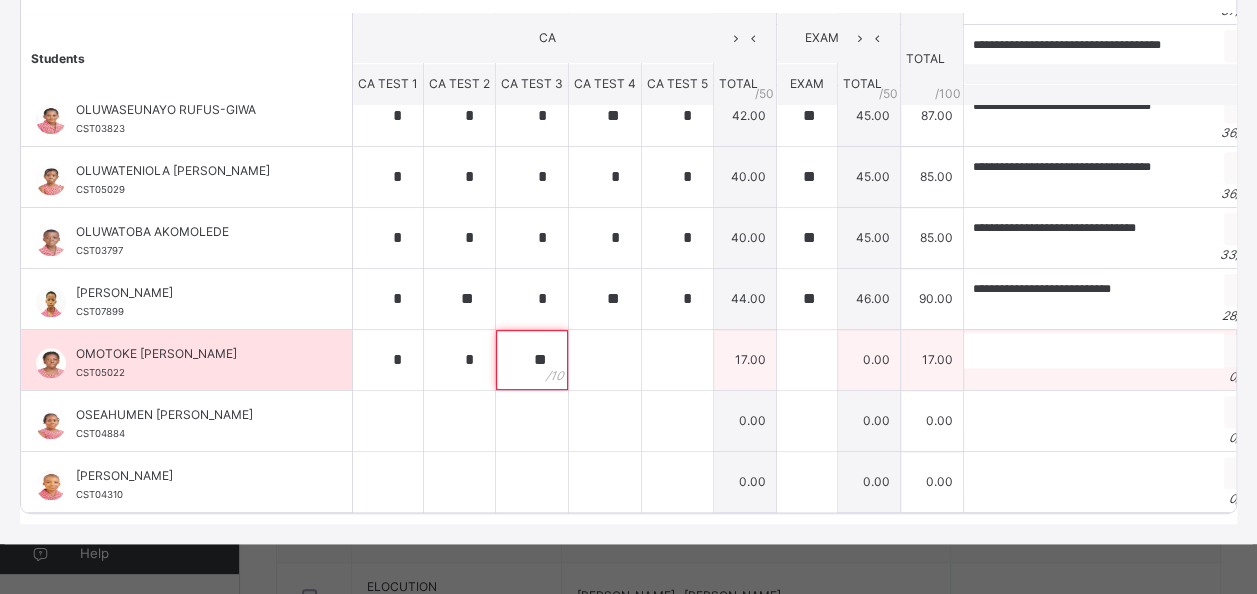 type on "**" 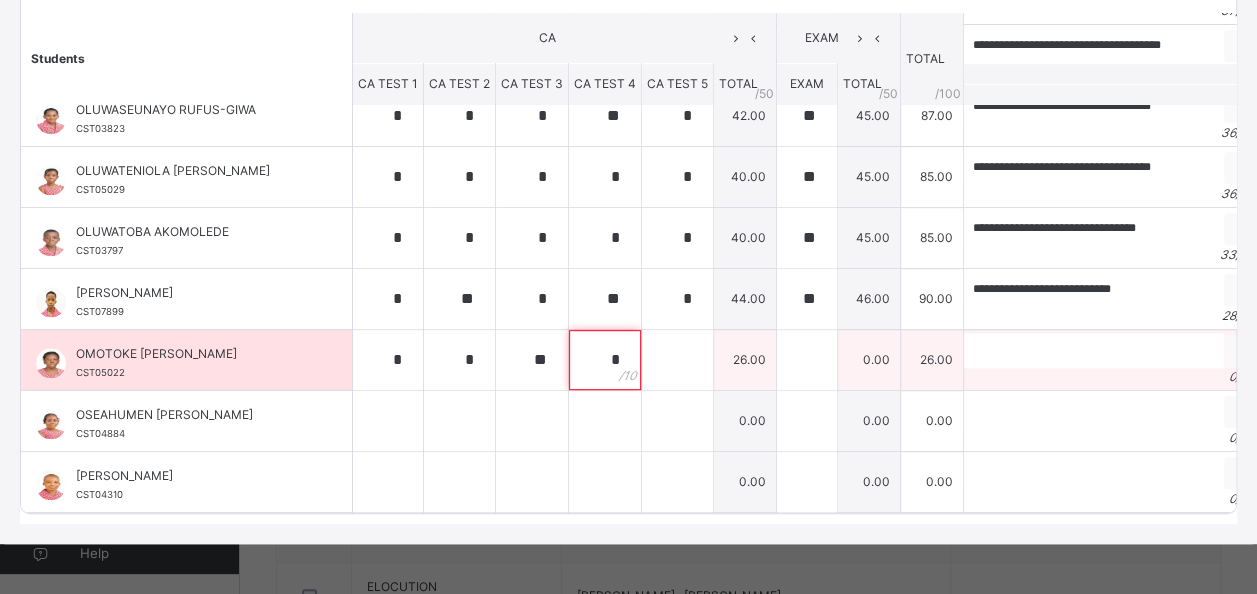 type on "*" 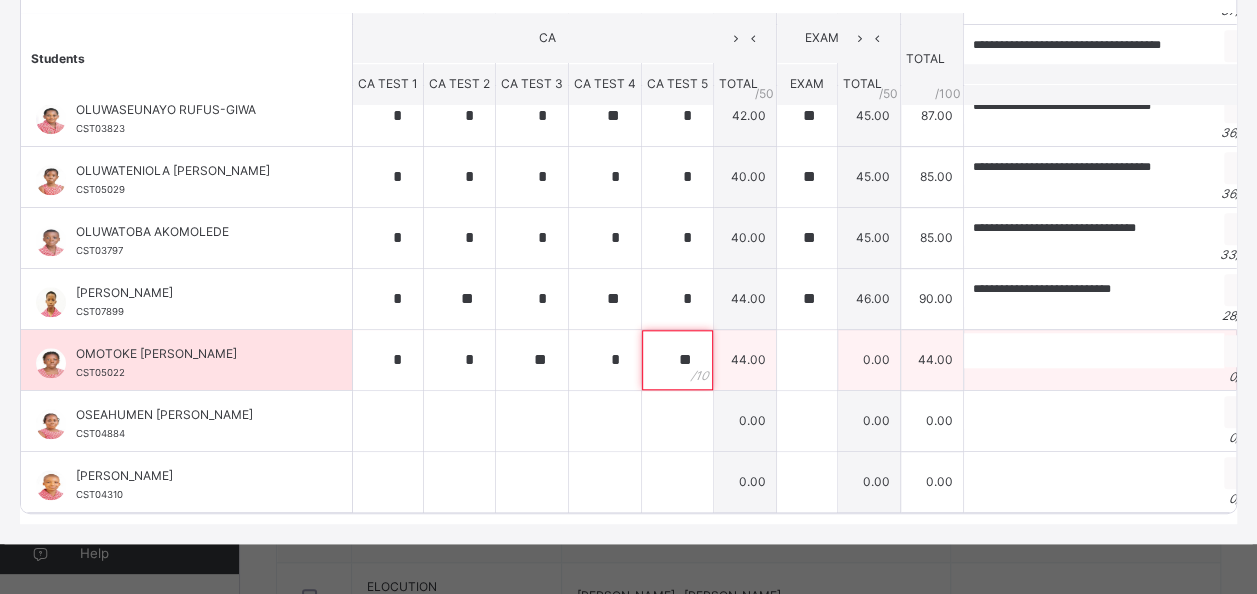 type on "**" 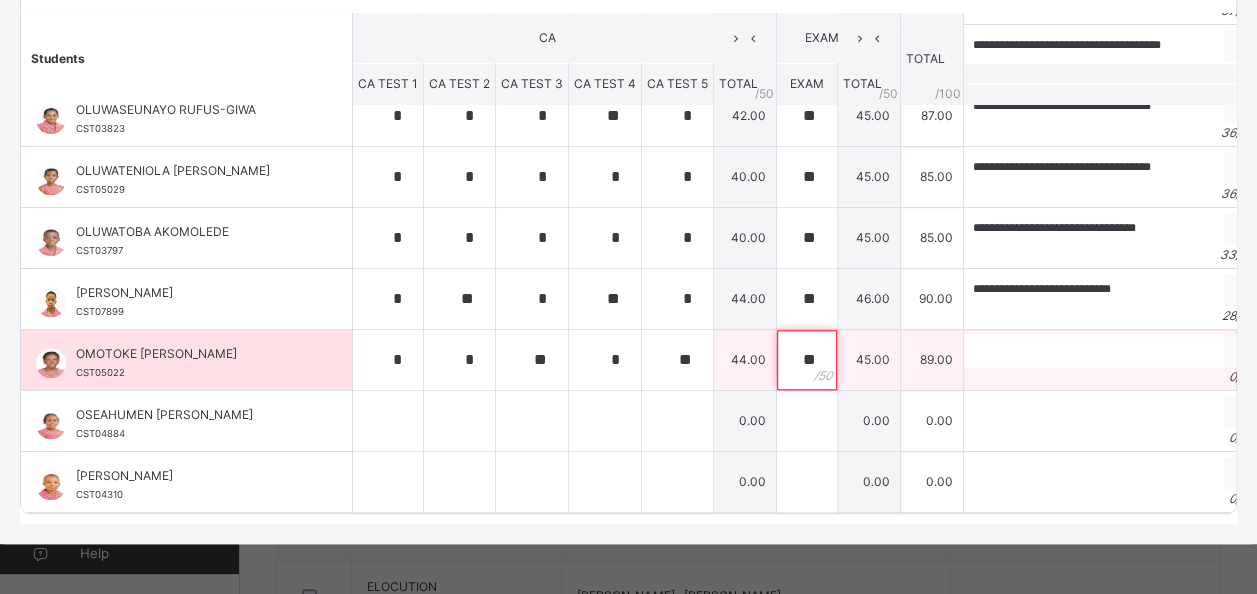 type on "**" 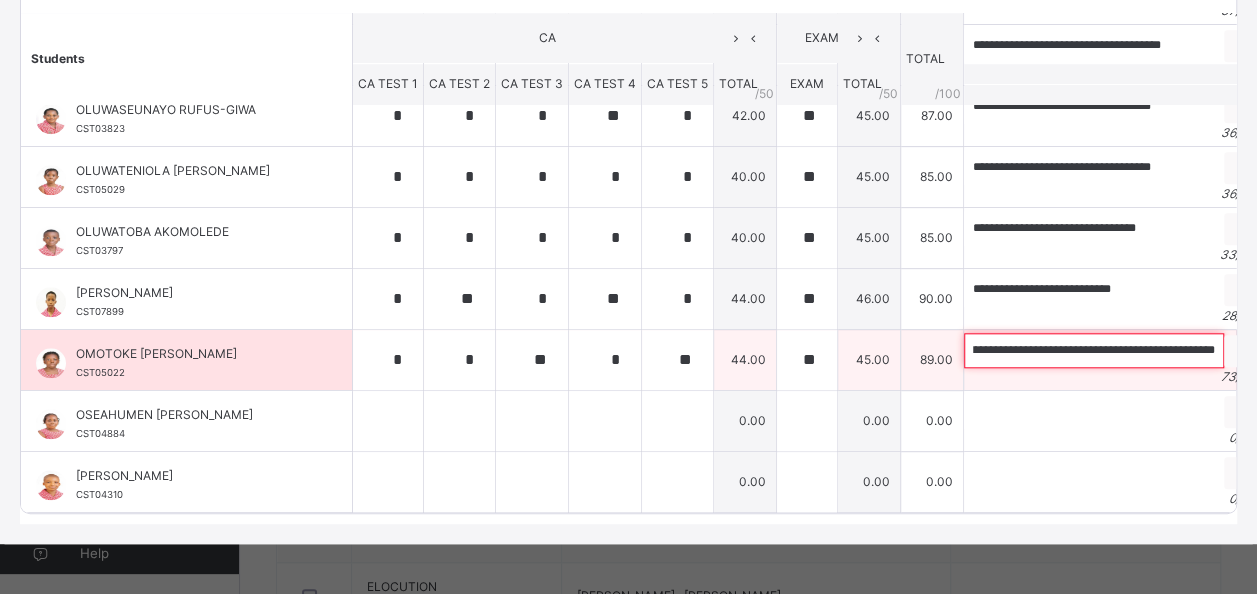 scroll, scrollTop: 0, scrollLeft: 164, axis: horizontal 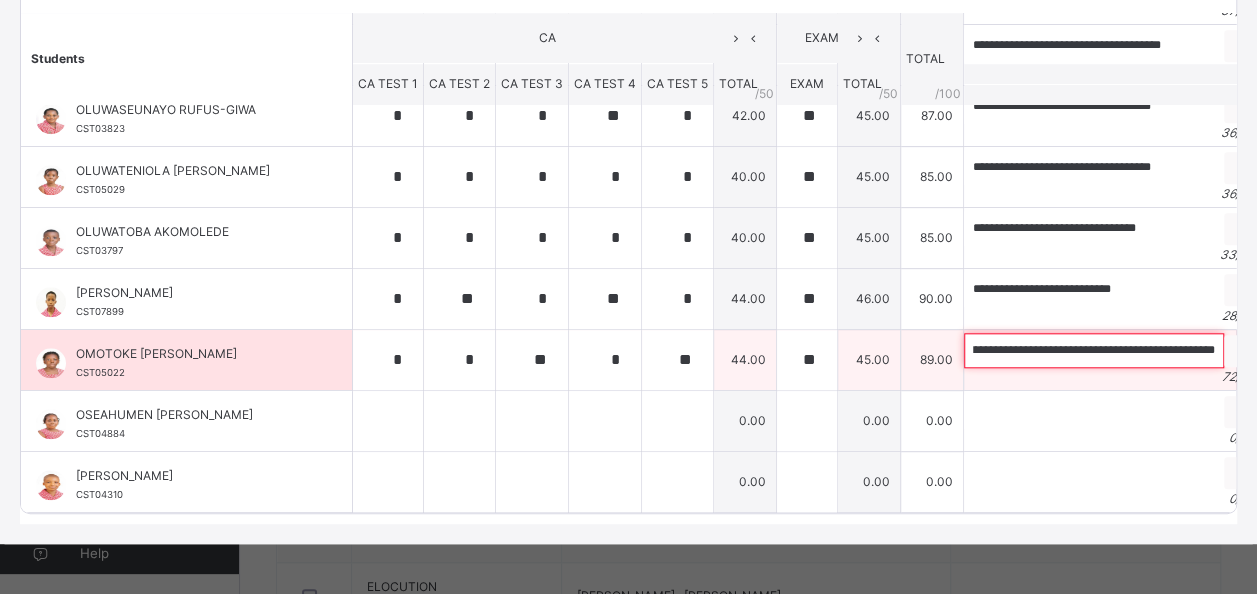 type on "**********" 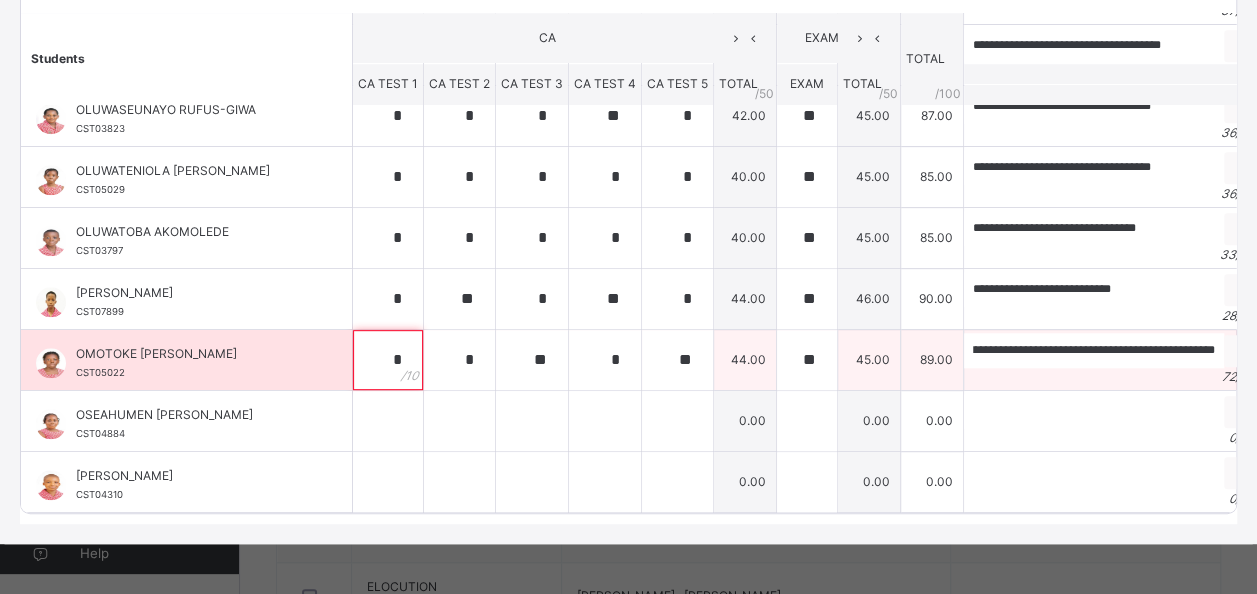 scroll, scrollTop: 0, scrollLeft: 0, axis: both 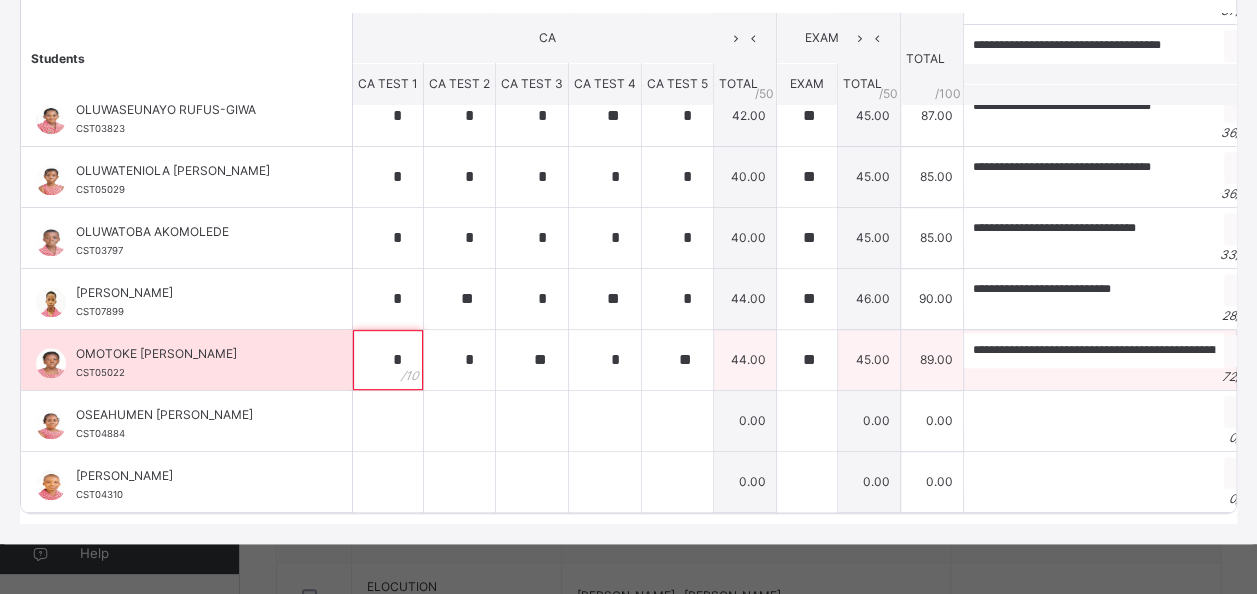 click on "*" at bounding box center (388, 360) 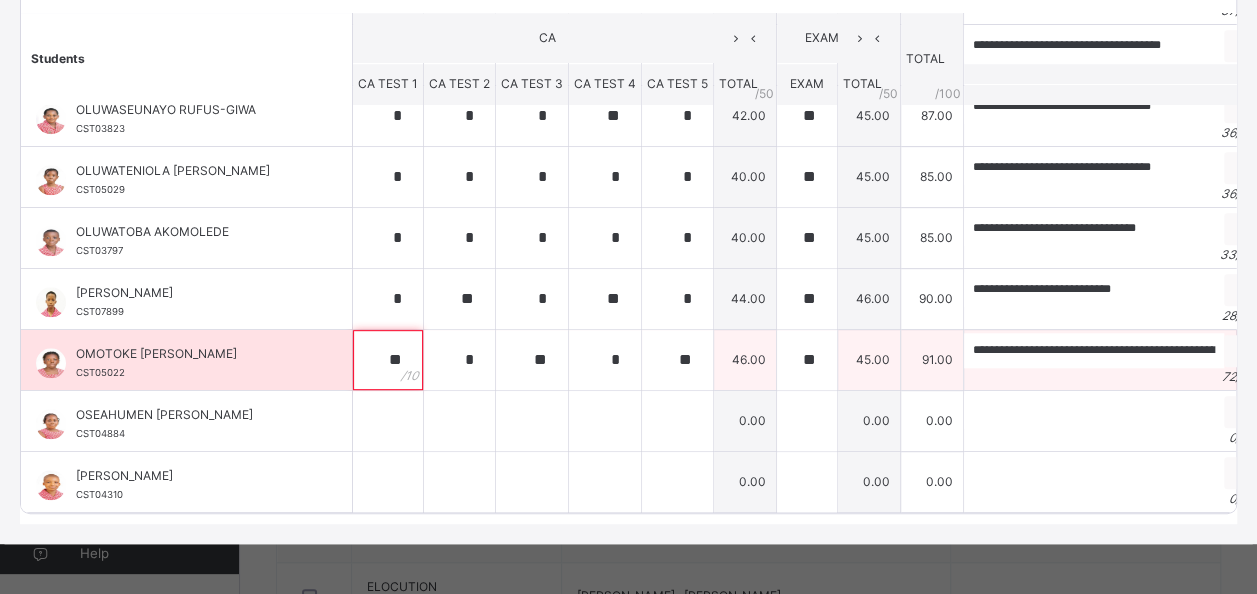 type on "**" 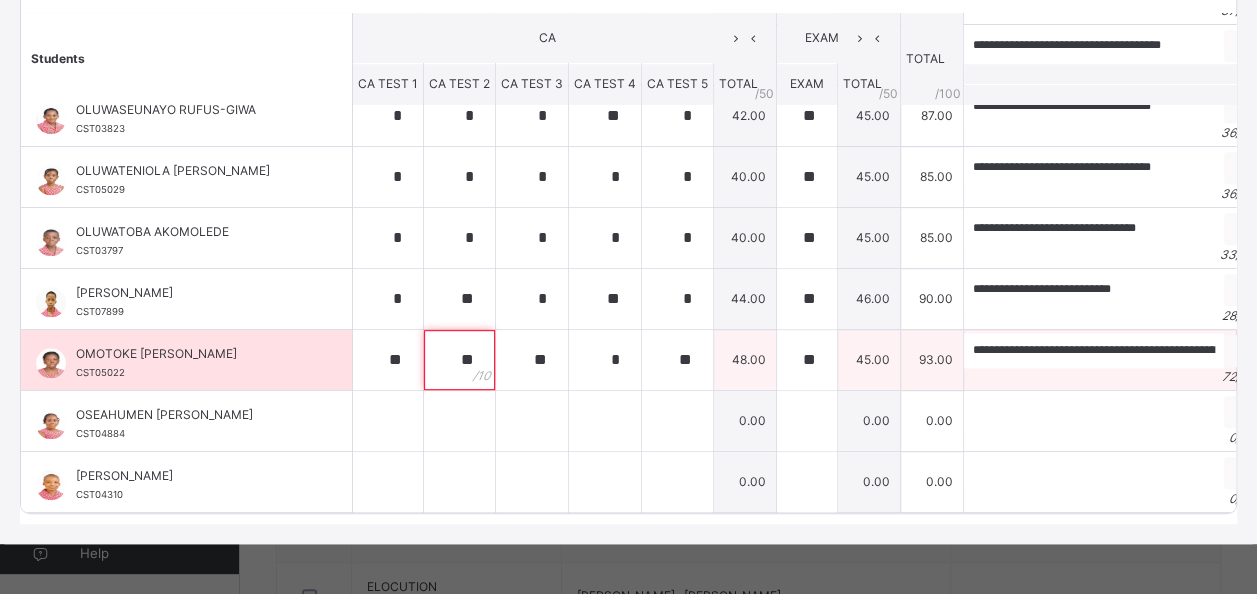 type on "**" 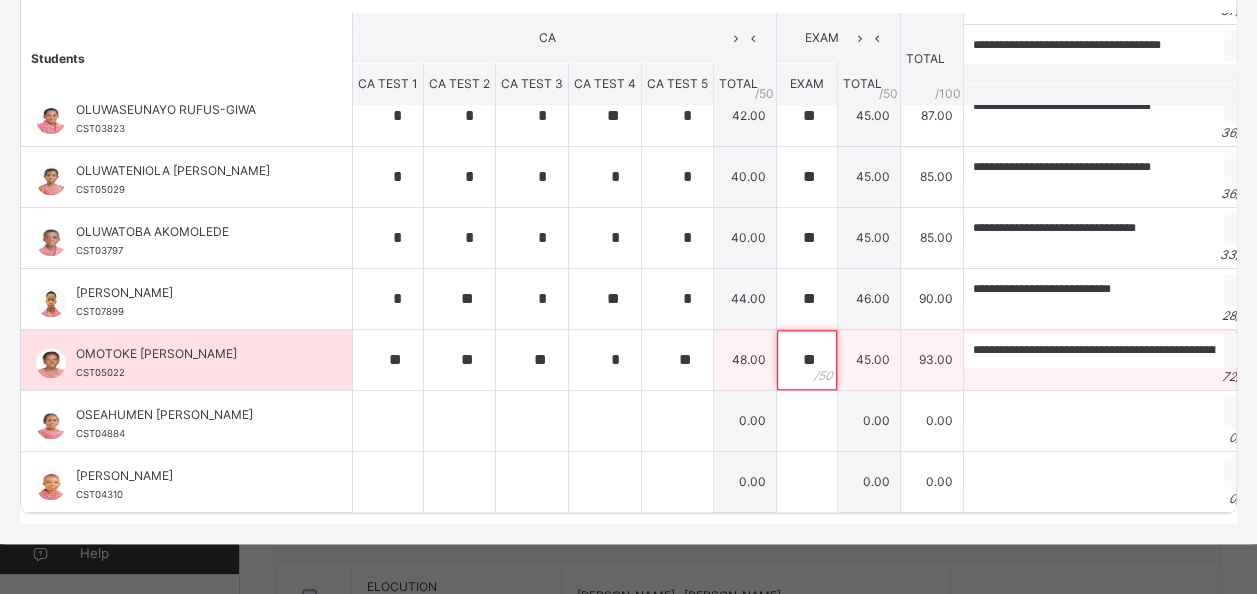 click on "**" at bounding box center (807, 360) 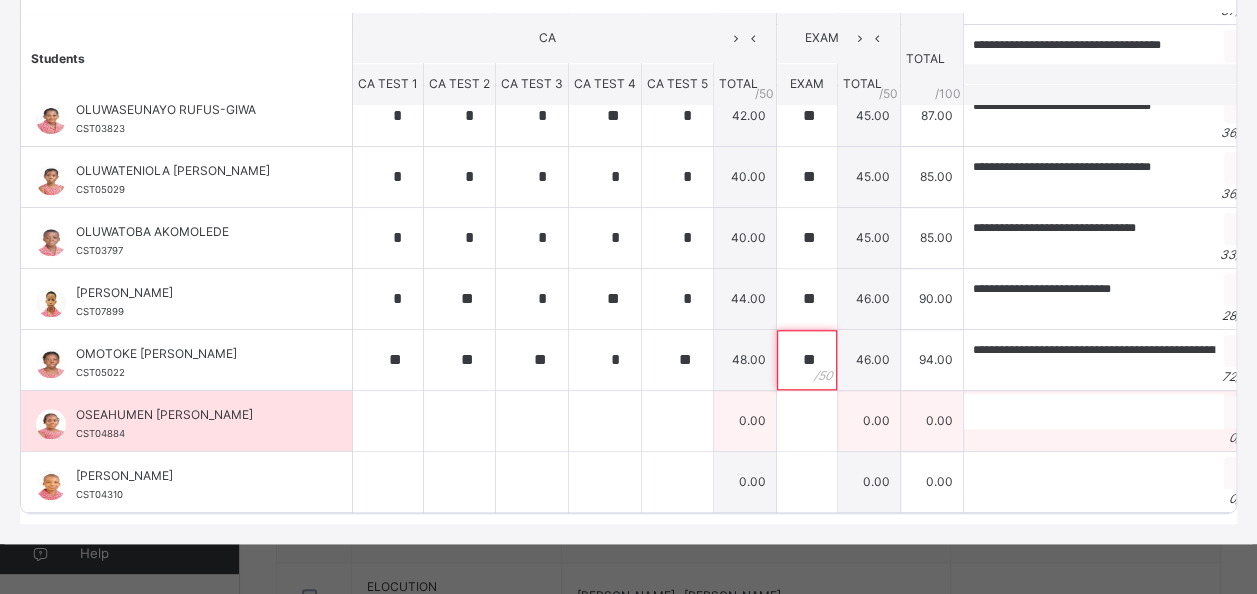 type on "**" 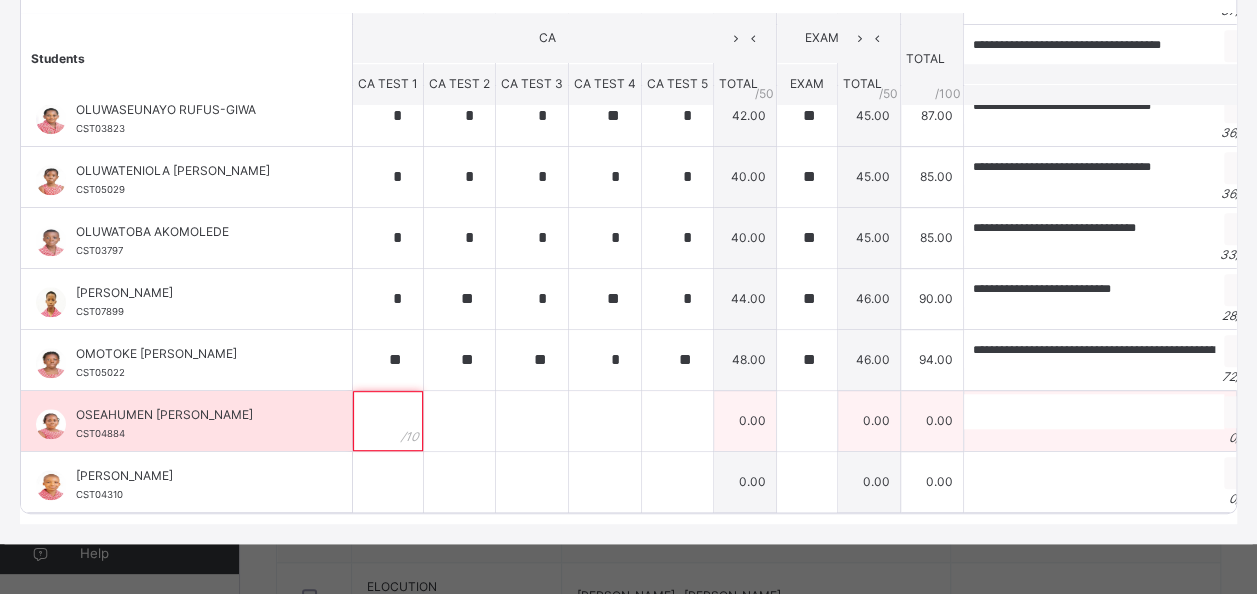 click at bounding box center [388, 421] 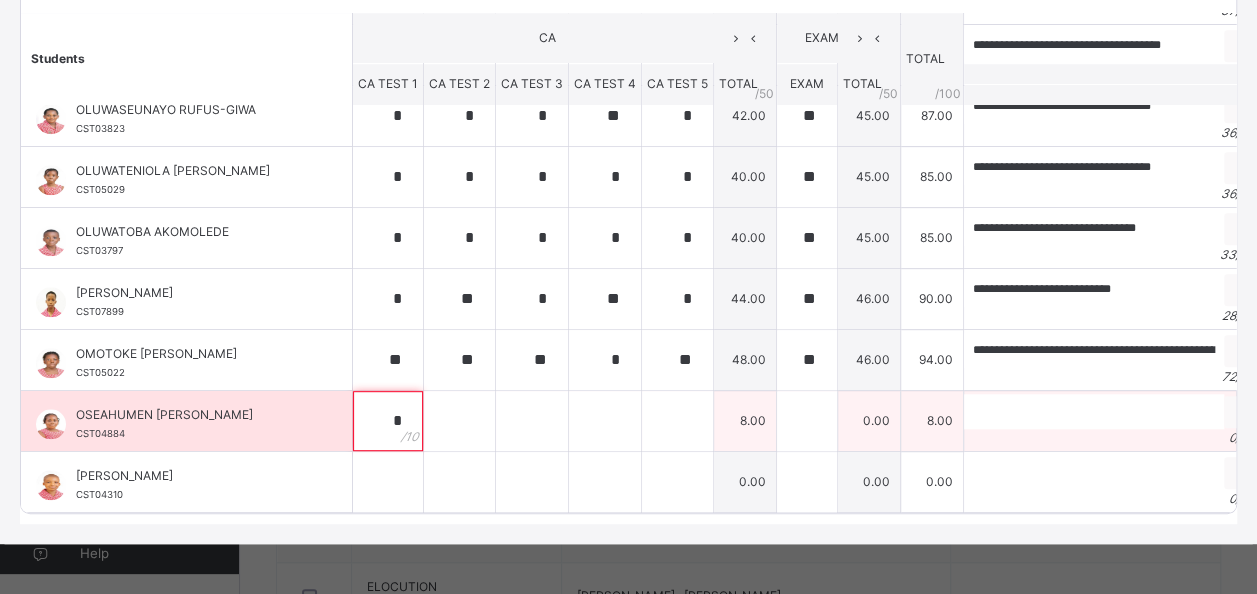 type on "*" 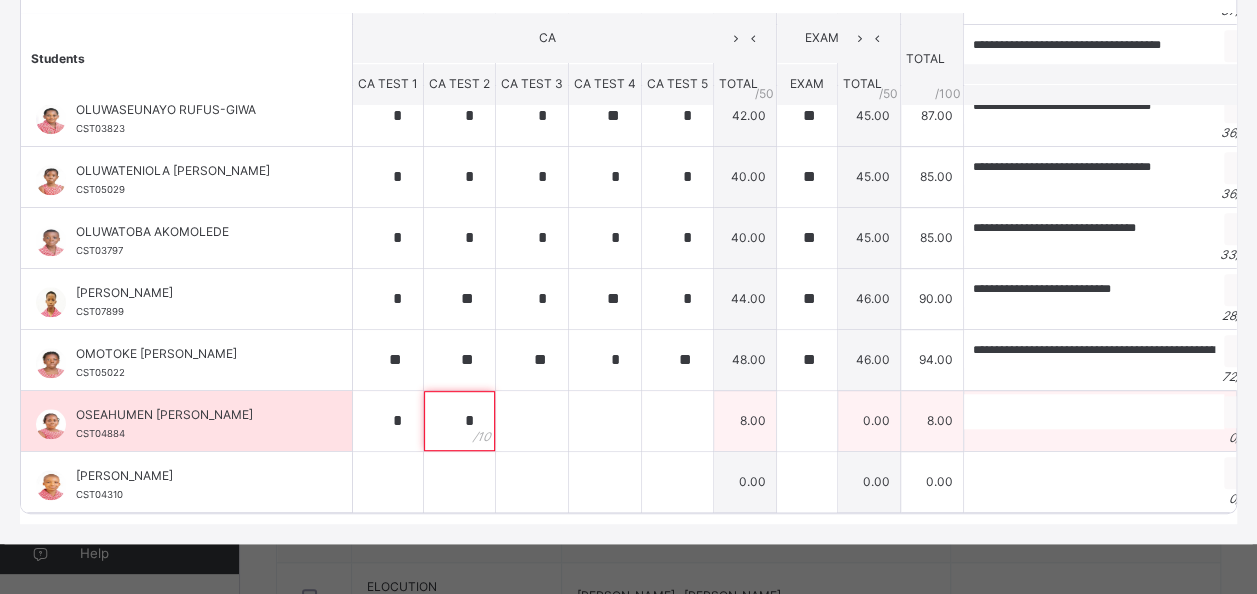 type on "*" 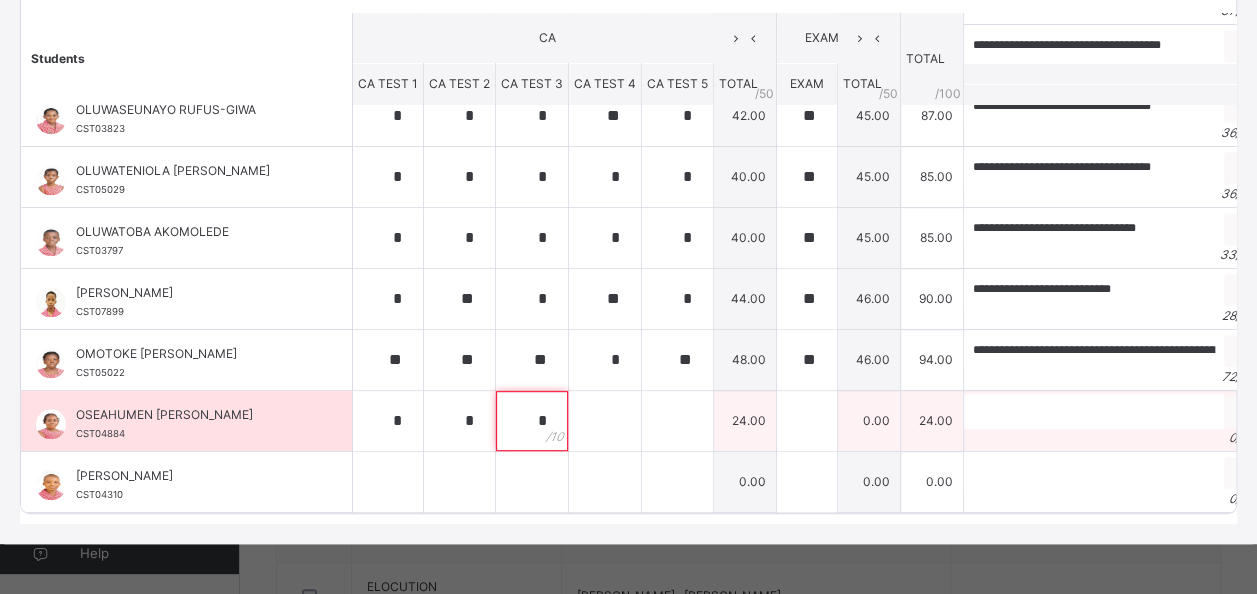 type on "*" 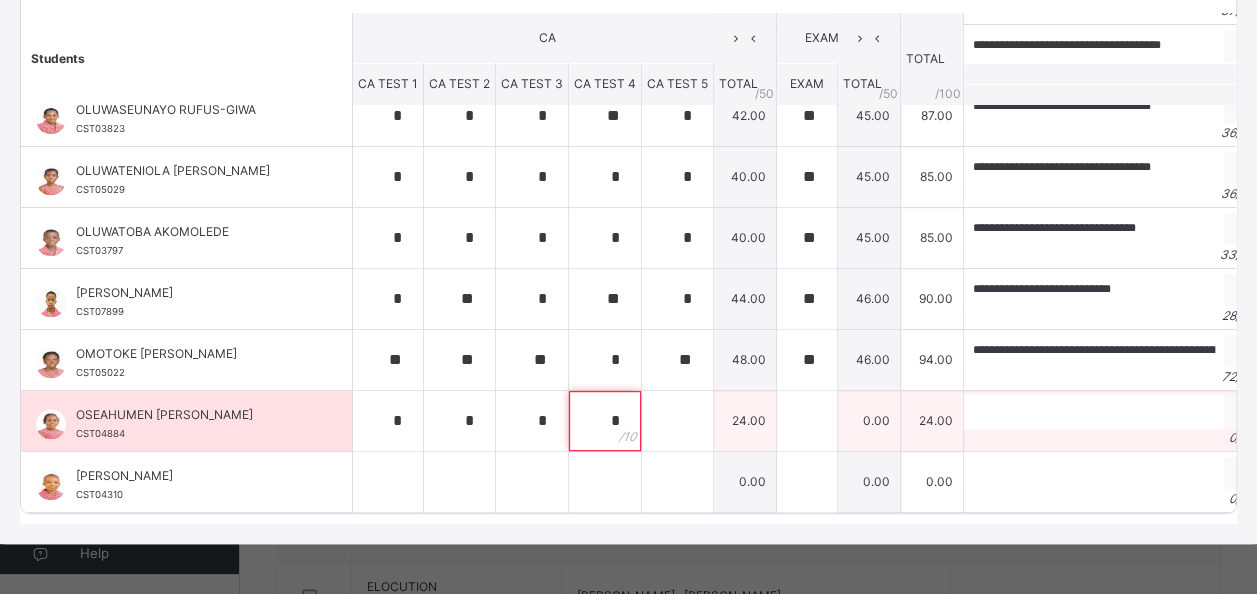 type on "*" 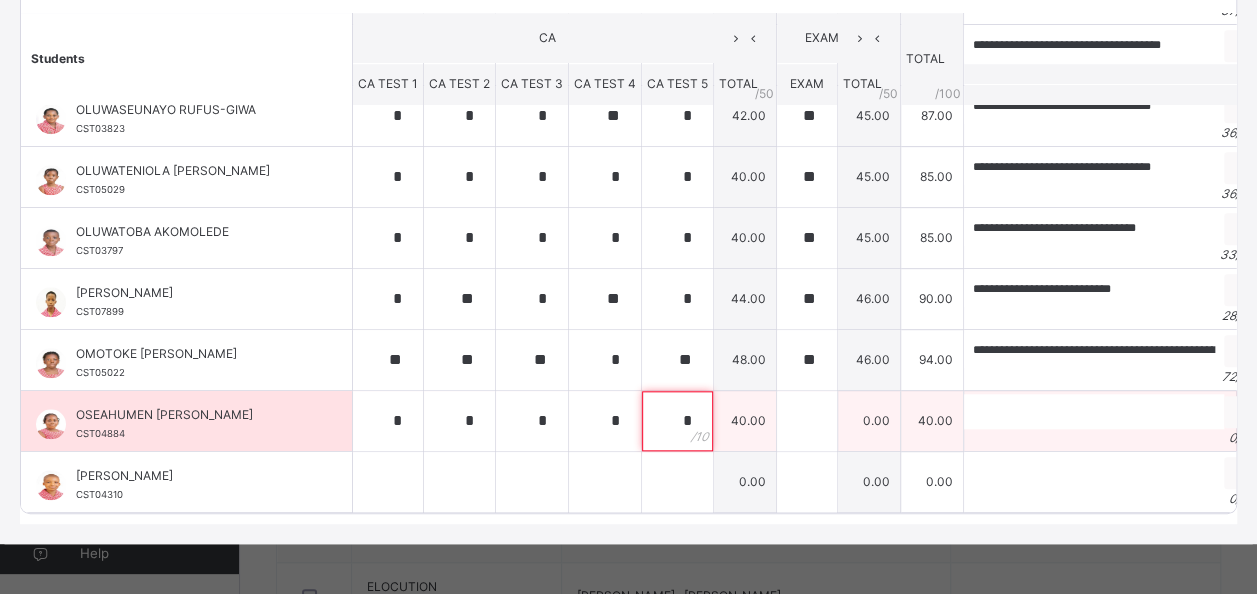type on "*" 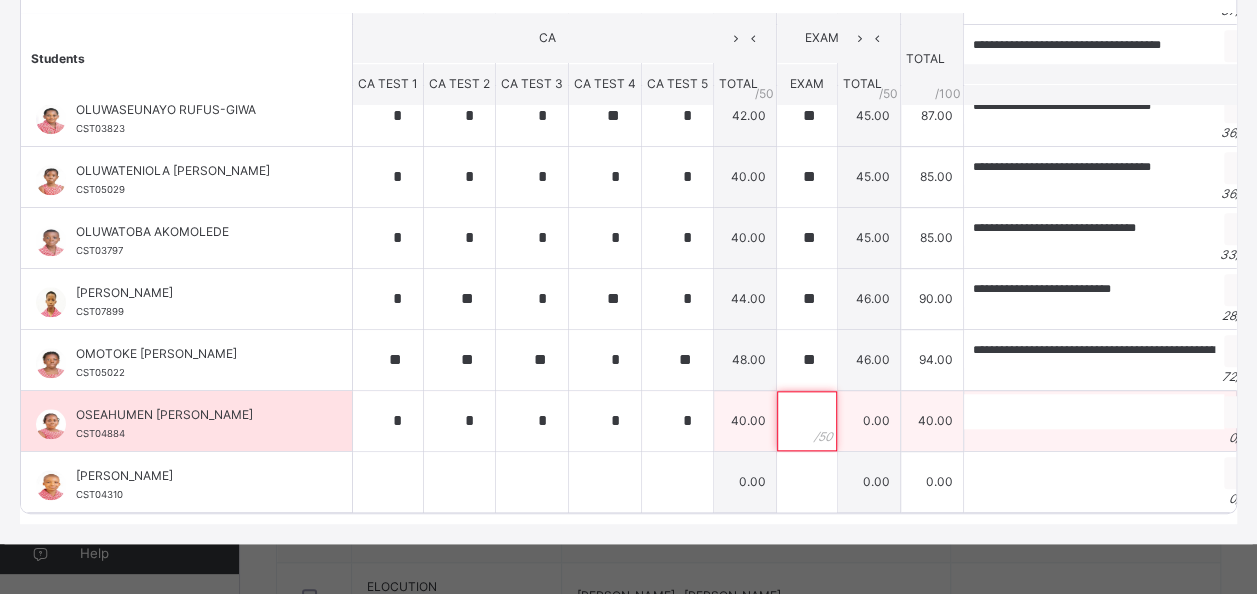 type on "*" 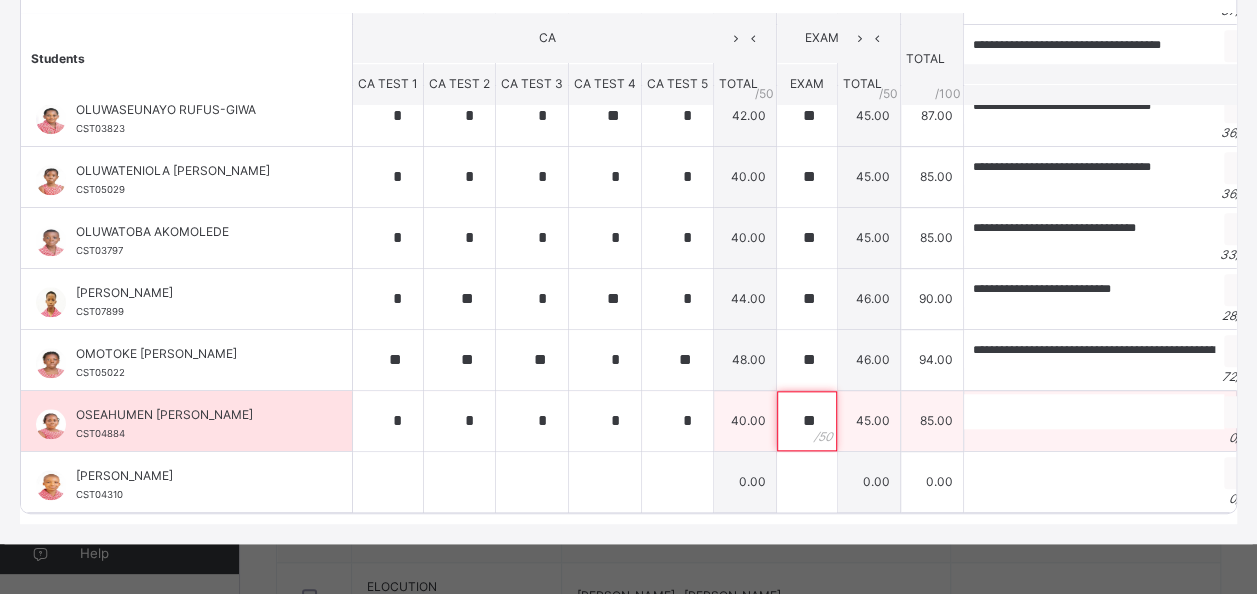 type on "**" 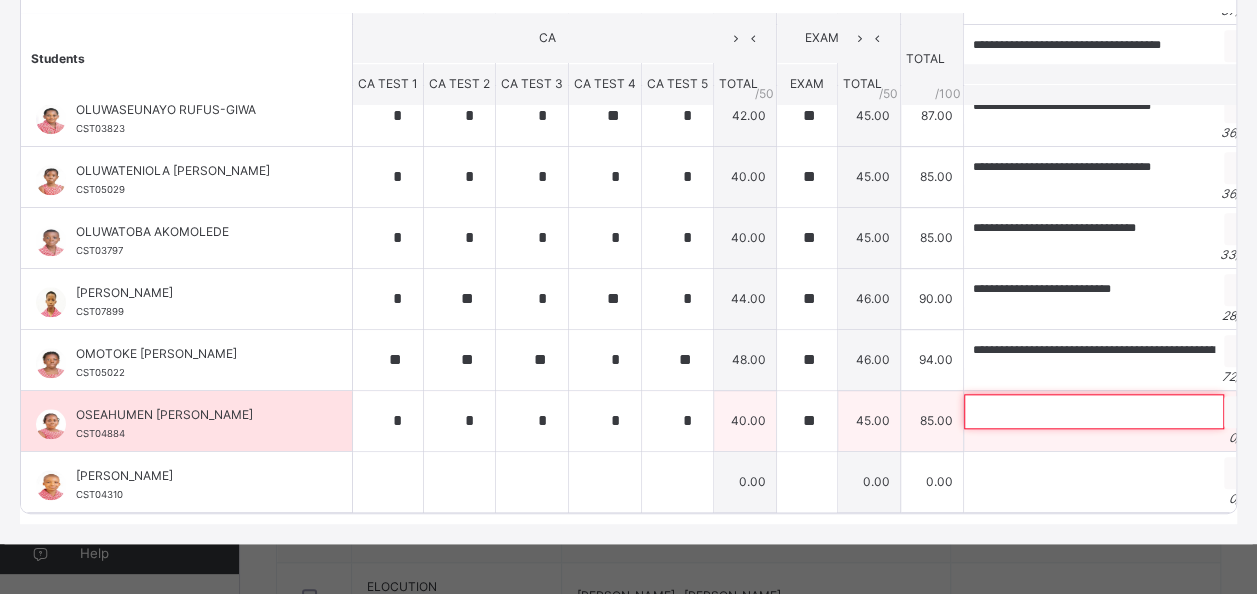 paste on "**********" 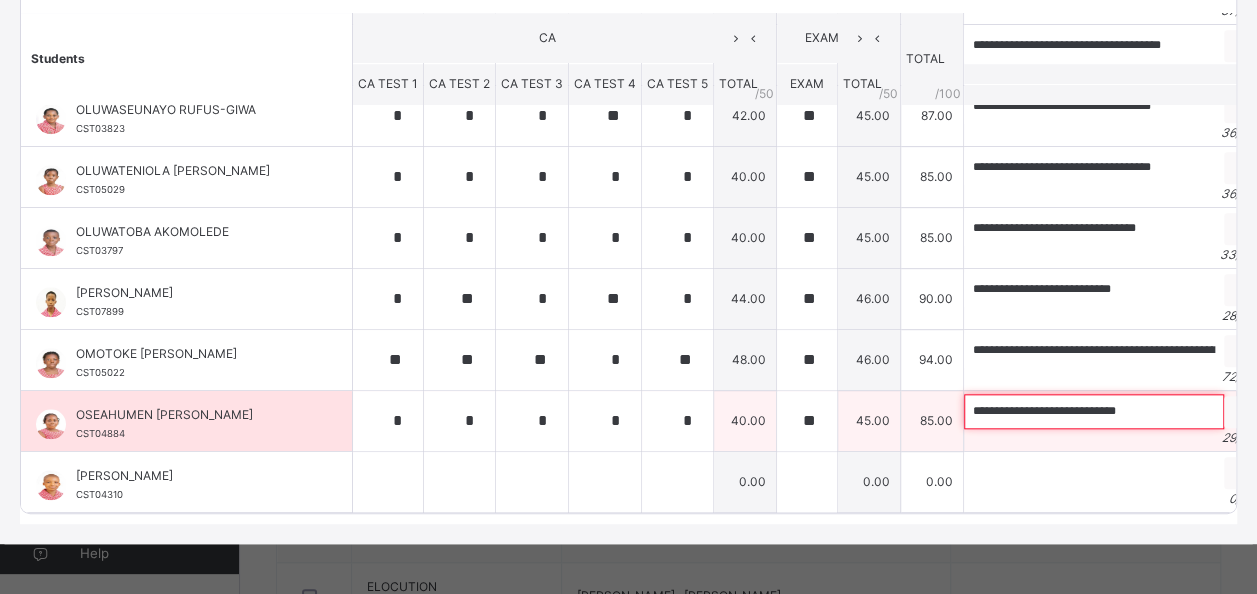 click on "**********" at bounding box center (1094, 411) 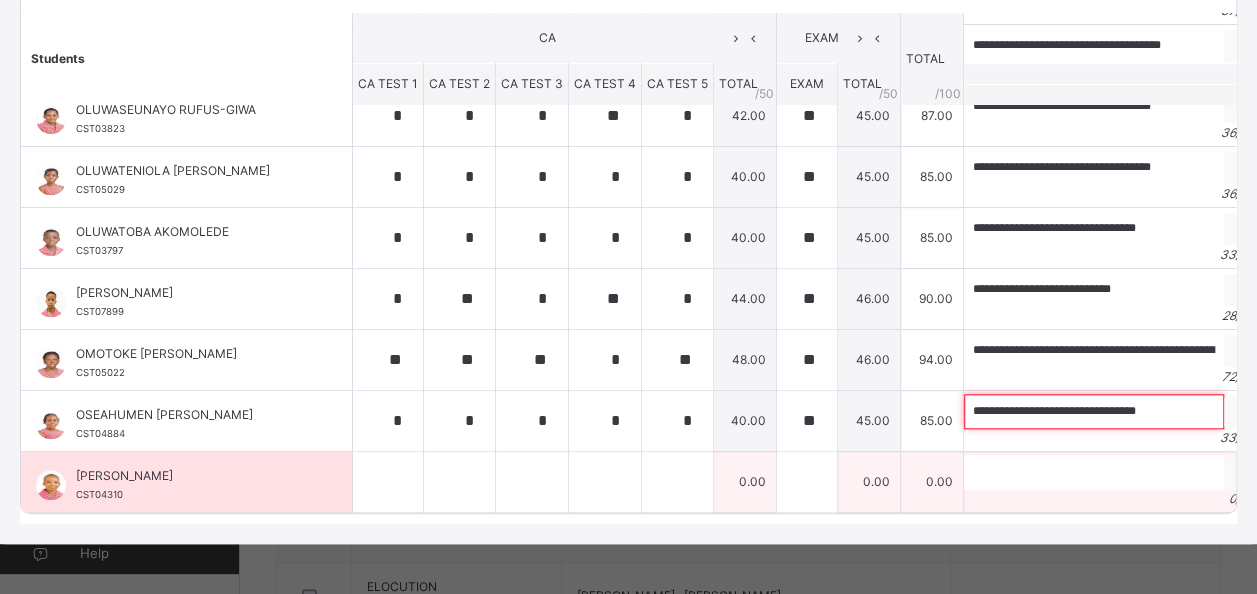type on "**********" 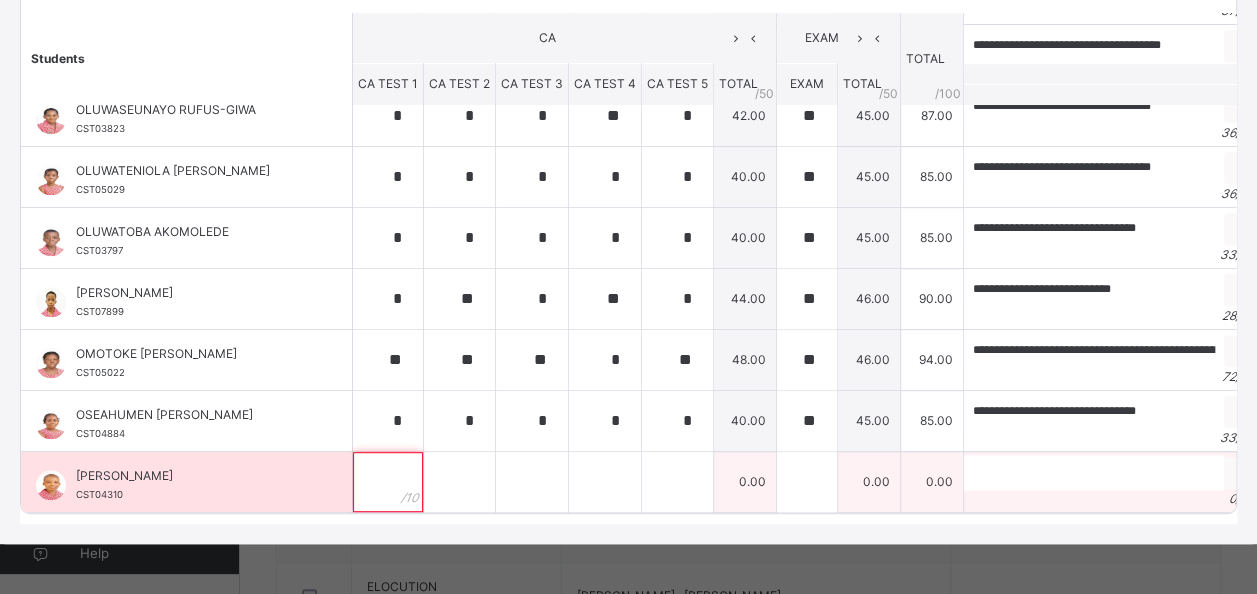 click at bounding box center [388, 482] 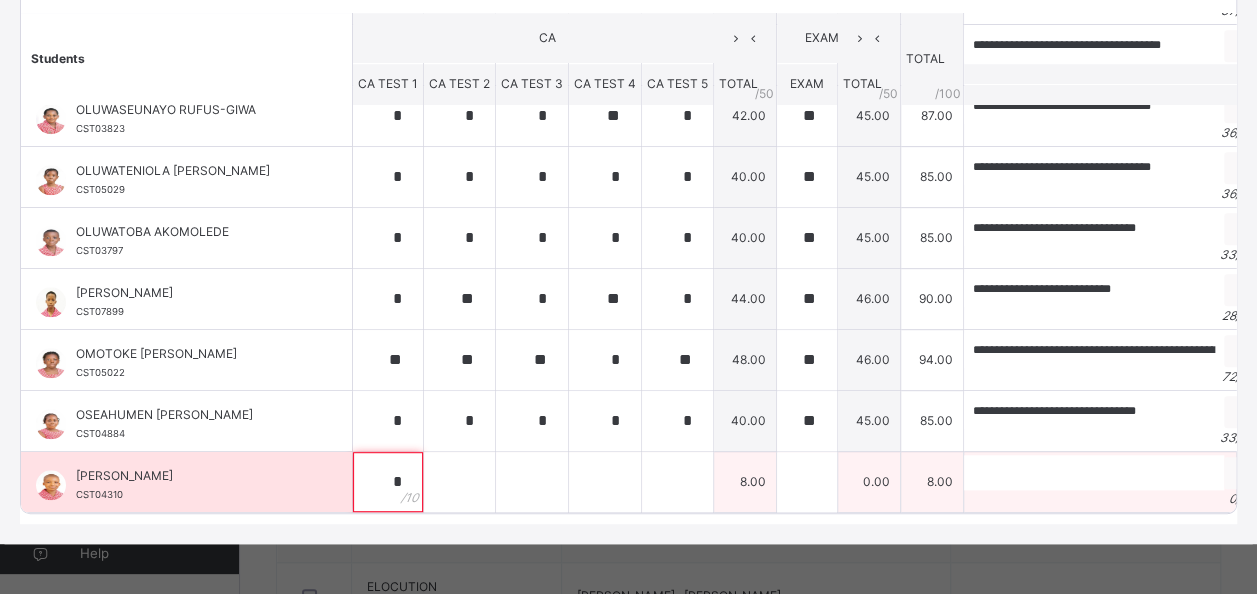 type on "*" 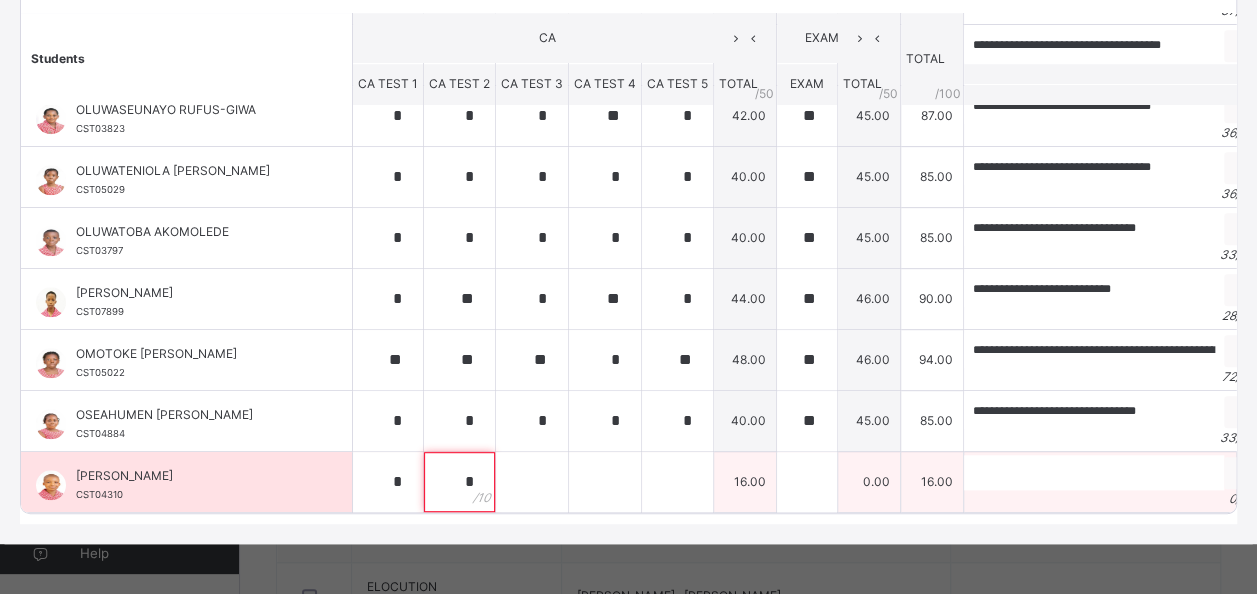 type on "*" 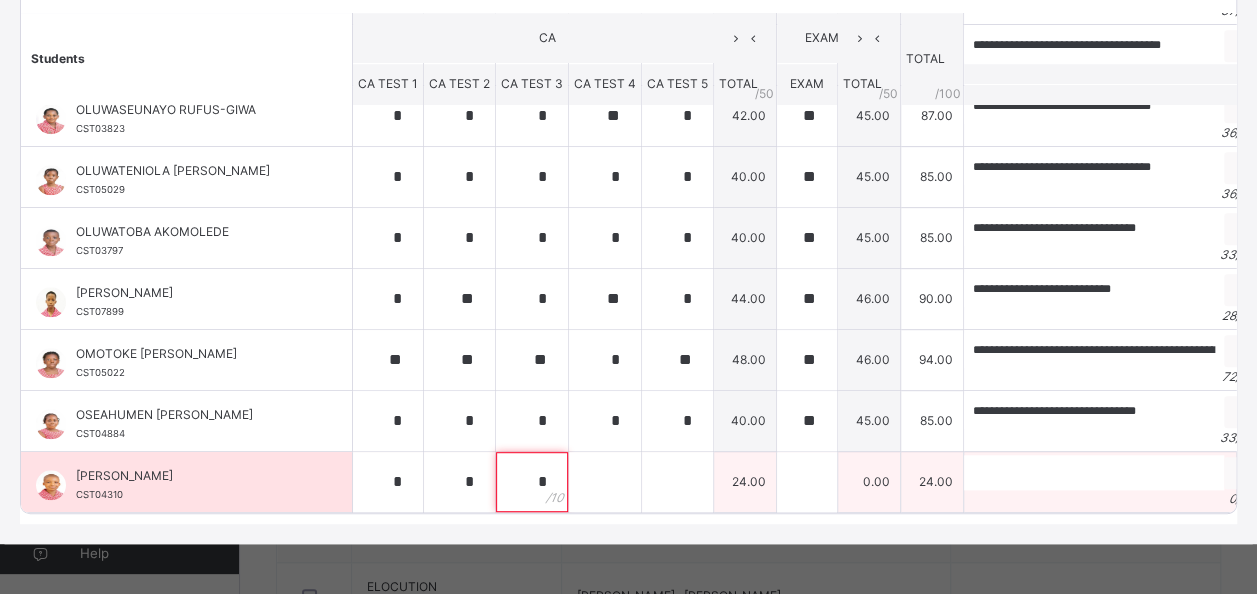 type on "*" 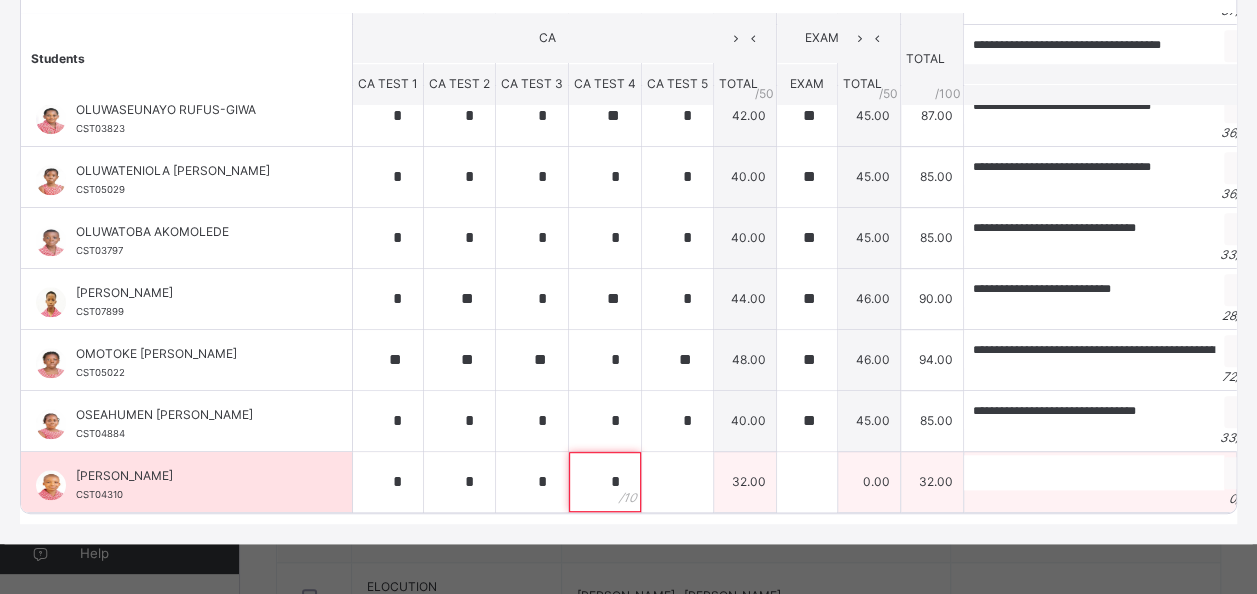 type on "*" 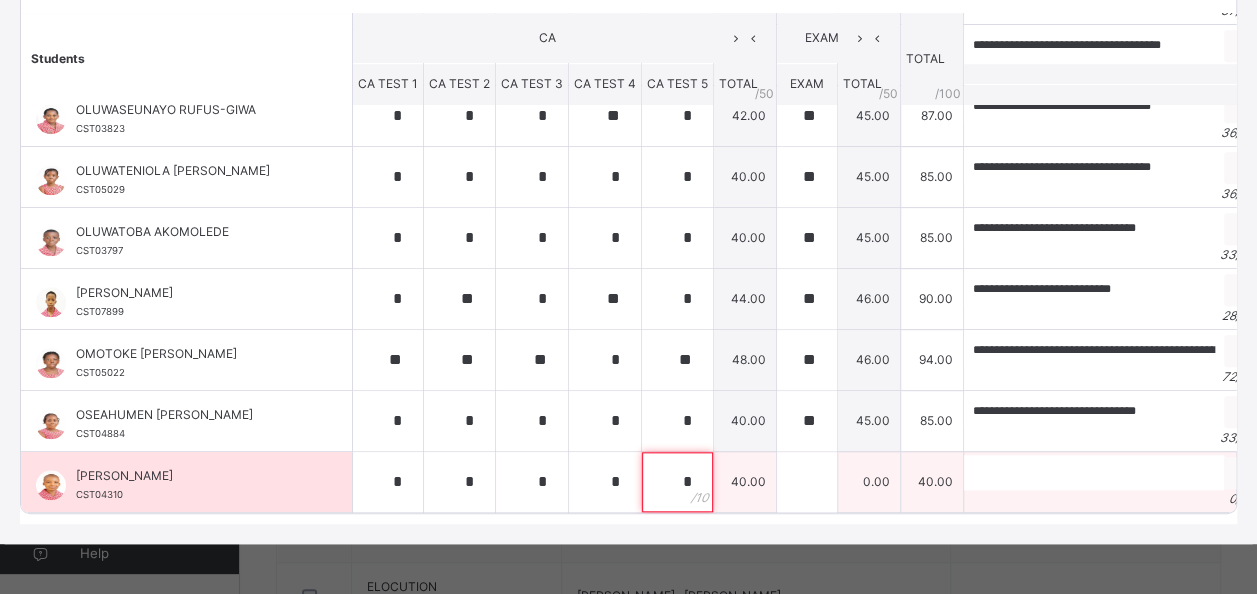 type on "*" 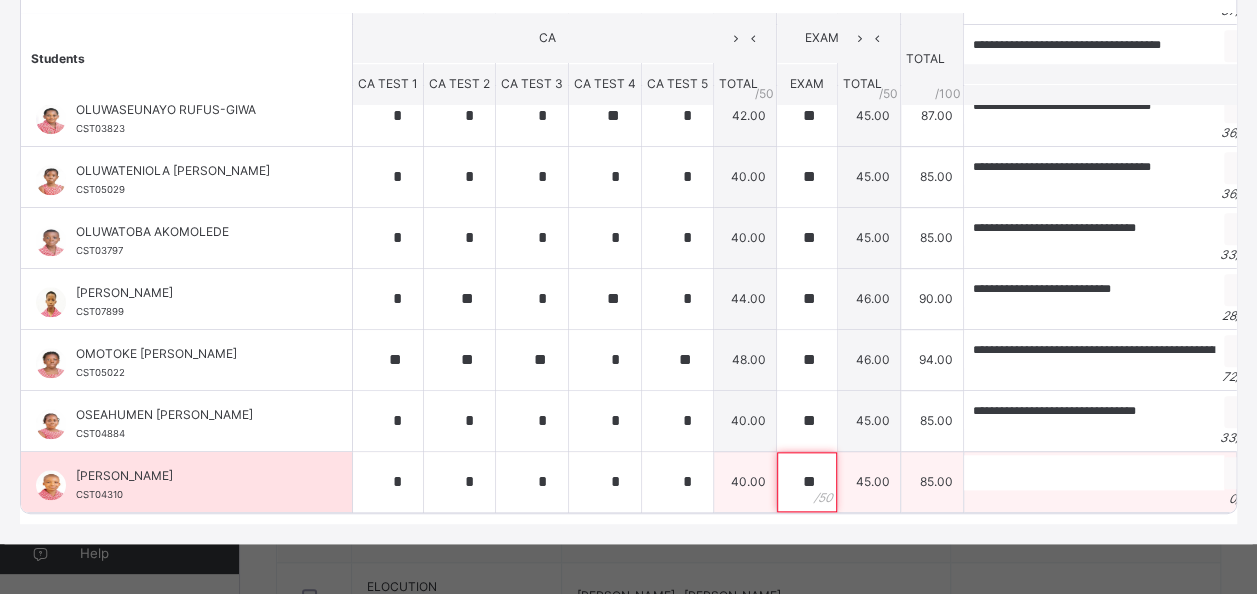 type on "**" 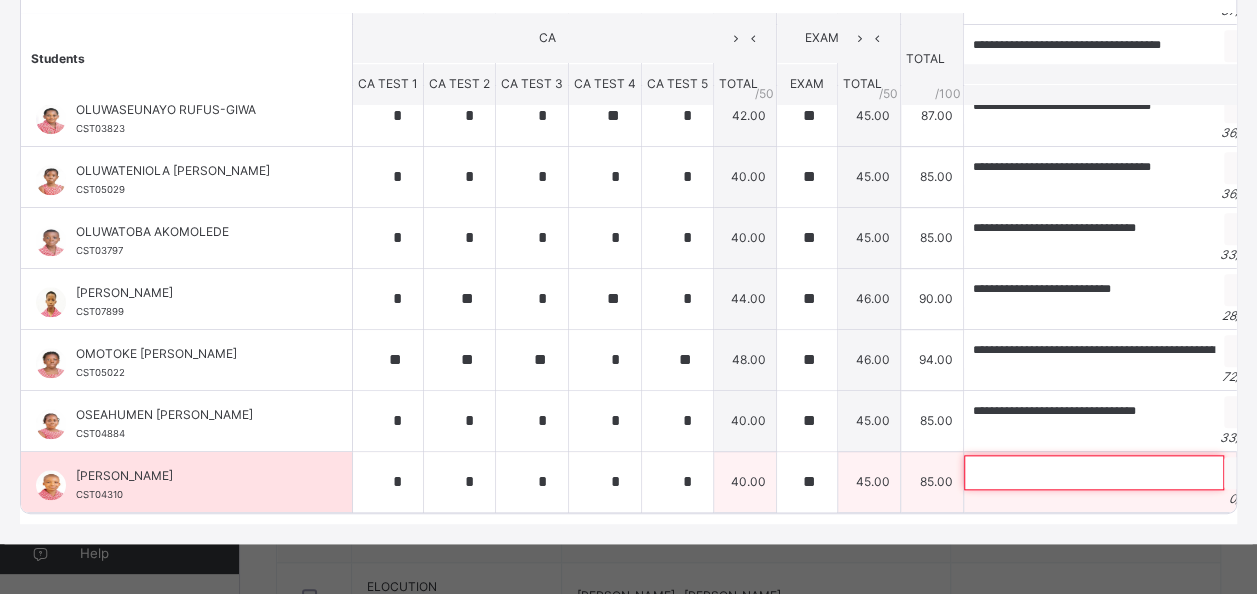 paste on "**********" 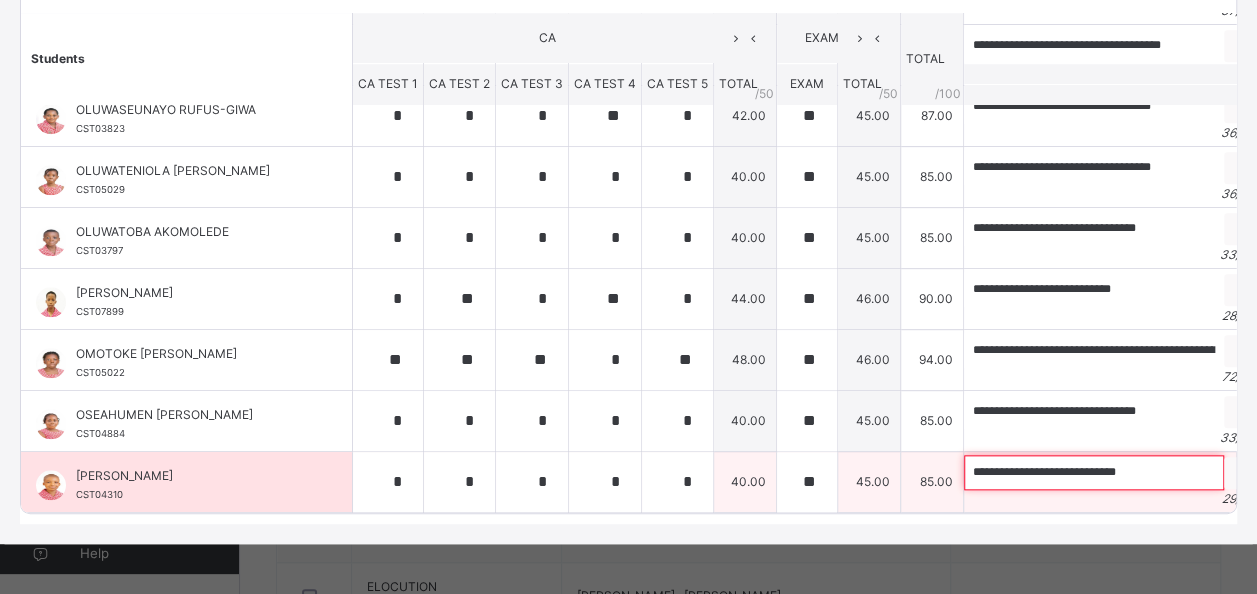 click on "**********" at bounding box center [1094, 472] 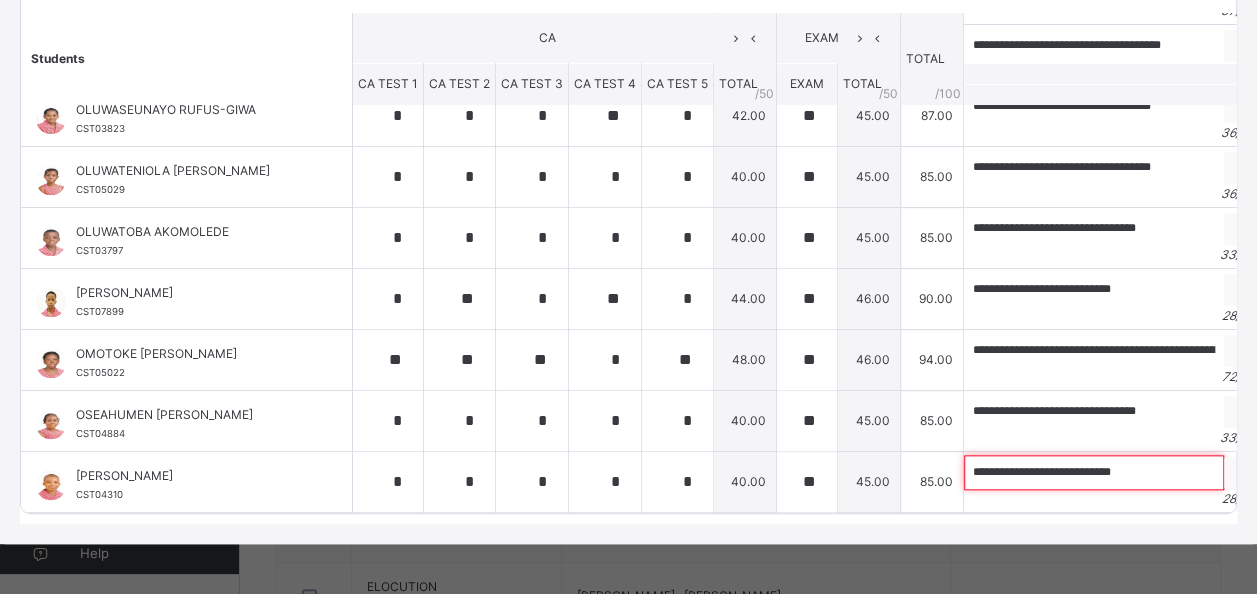 type on "**********" 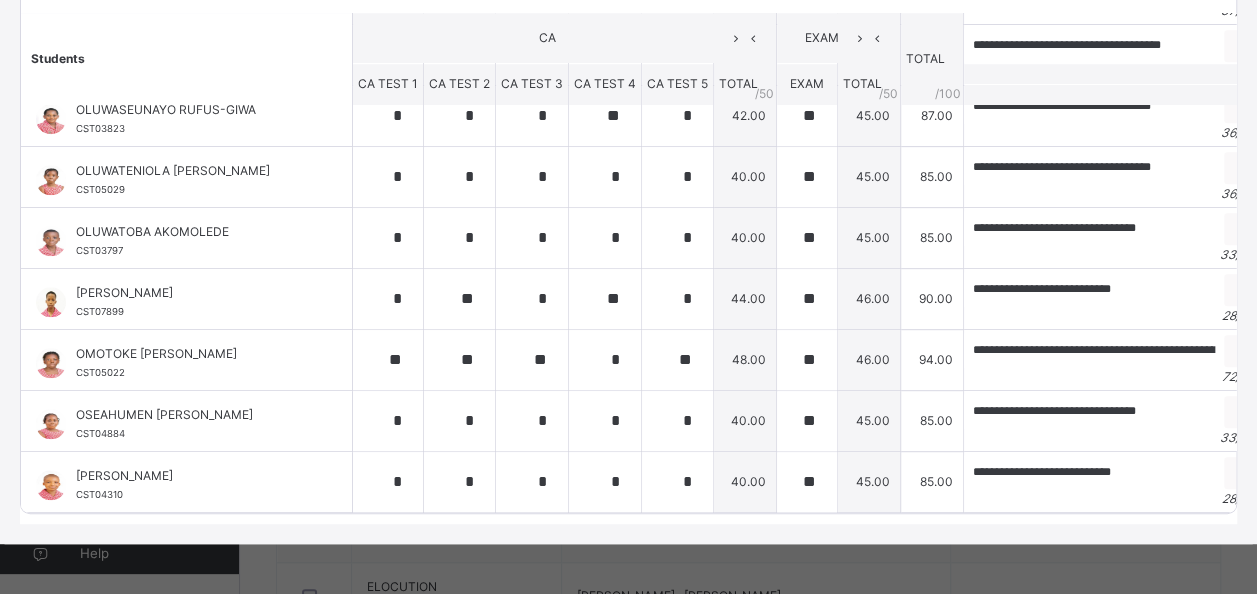 click on "CLASS 6   BLUE :   PHE Online Actions  Download Empty Score Sheet  Upload/map score sheet Subject  PHE Corona School Ikoyi Date: 14th Jul 2025, 12:19:17 pm Score Sheet Subject Trait Score Sheet Subject Trait Show Comments   Generate comment for all student   Save Entries Class Level:  CLASS 6   BLUE Subject:  PHE Session:  2024/2025 Session Session:  Third Term Students CA EXAM  TOTAL /100 Comment CA TEST 1 CA TEST 2 CA TEST 3 CA TEST 4 CA TEST 5 TOTAL / 50 EXAM  TOTAL / 50  MUHAMMED  DISU CST06072  MUHAMMED  DISU CST06072 0.00 0.00 0.00 Generate comment 0 / 250   ×   Subject Teacher’s Comment Generate and see in full the comment developed by the AI with an option to regenerate the comment JS  MUHAMMED  DISU   CST06072   Total 0.00  / 100.00 Sims Bot   Regenerate     Use this comment   ADEMIDE SALEEMA ADEBIYI CST03964 ADEMIDE SALEEMA ADEBIYI CST03964 0.00 0.00 0.00 Generate comment 0 / 250   ×   Subject Teacher’s Comment JS ADEMIDE SALEEMA ADEBIYI   CST03964   Total 0.00  / 100.00 Sims Bot   Regenerate" at bounding box center [628, 172] 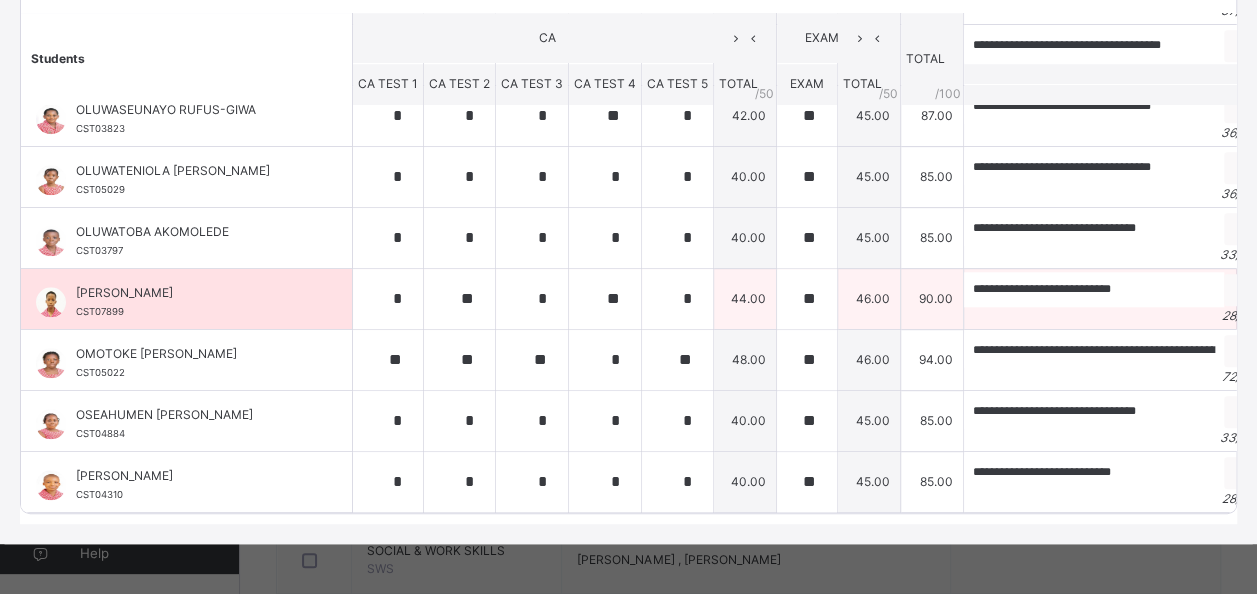 scroll, scrollTop: 810, scrollLeft: 0, axis: vertical 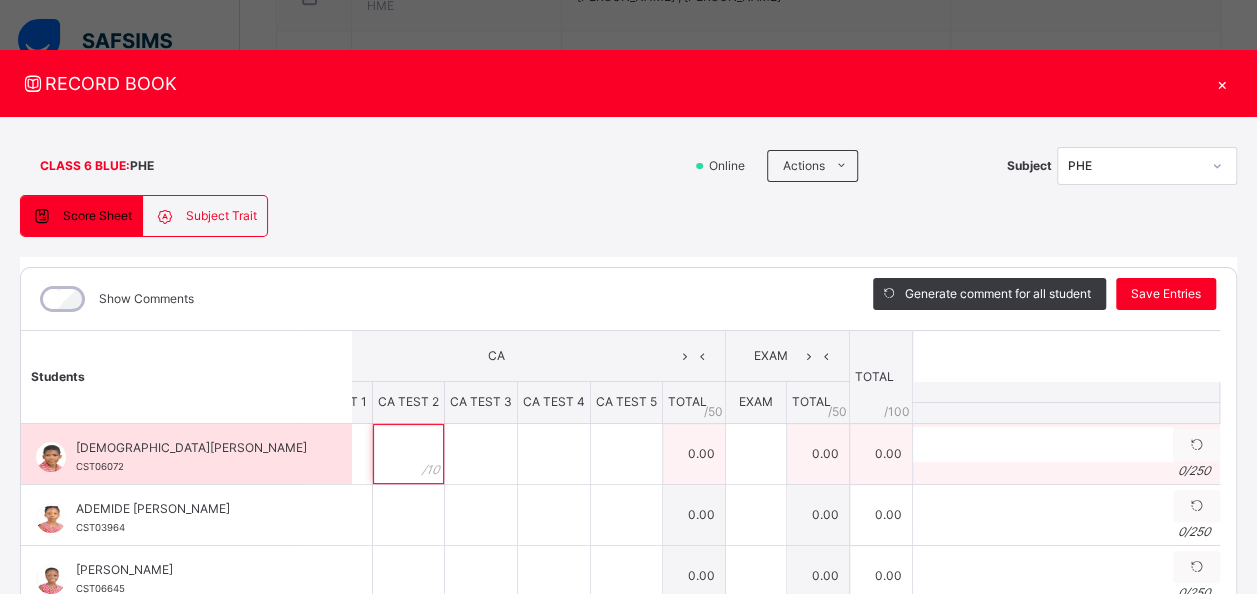 click at bounding box center (408, 454) 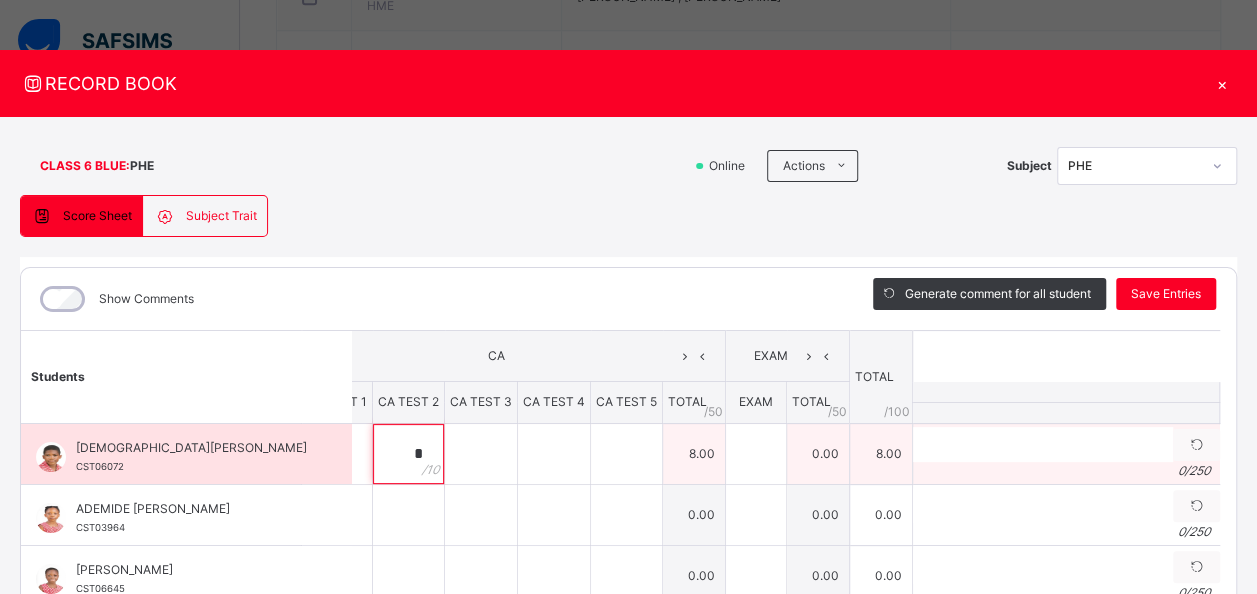 type on "*" 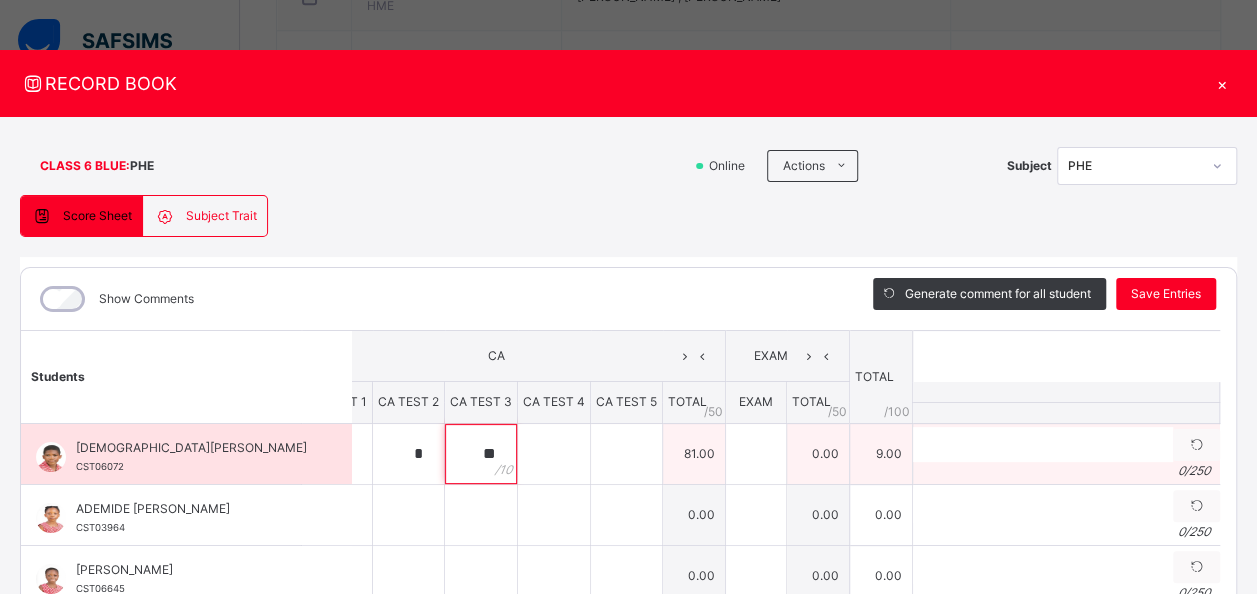 type on "**" 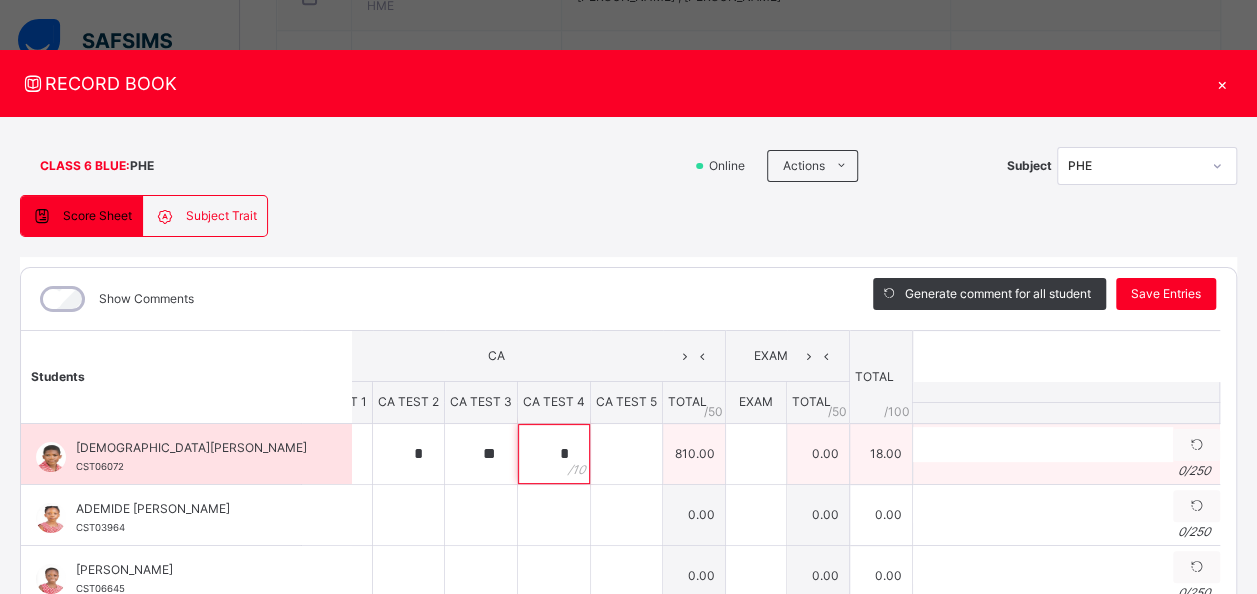 type on "*" 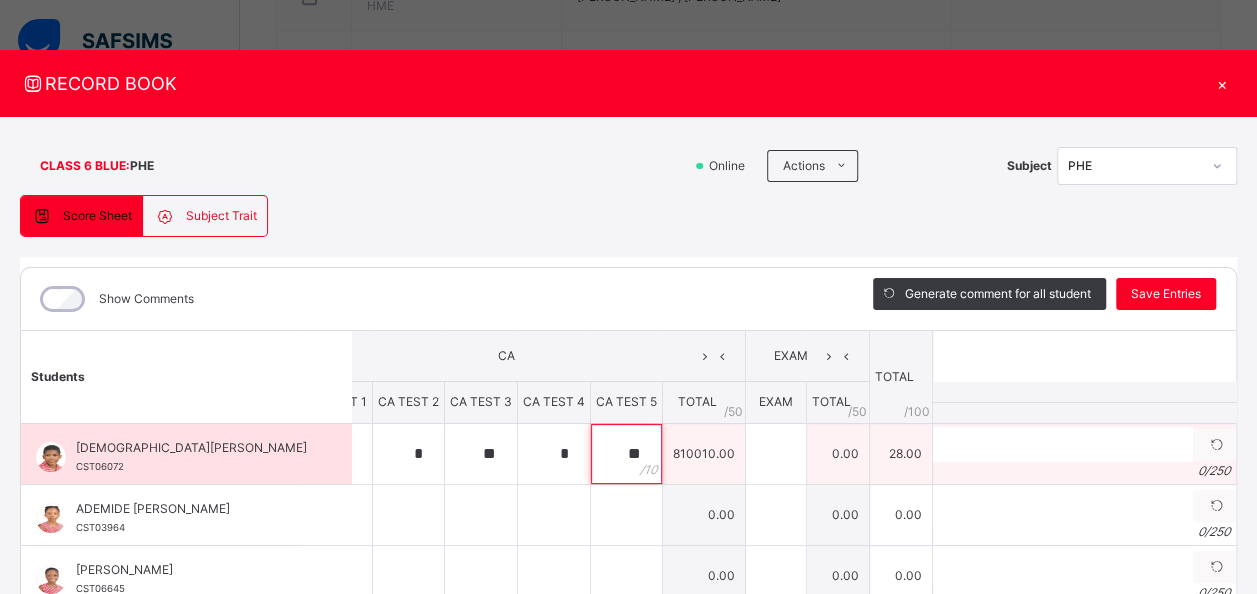 type on "**" 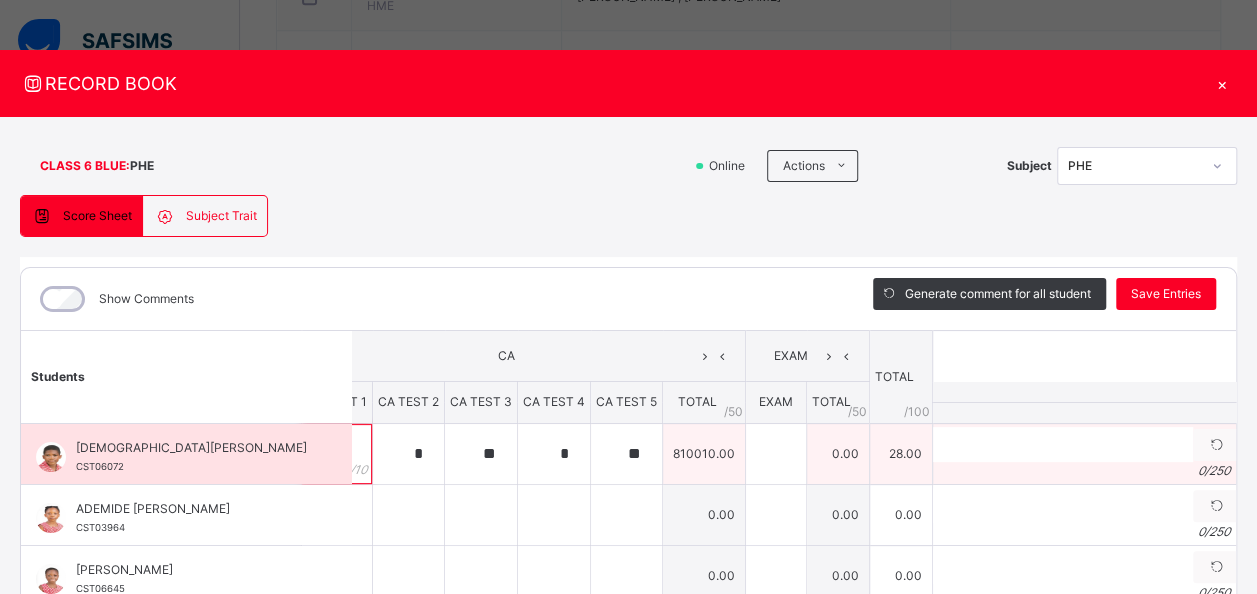 click at bounding box center (337, 454) 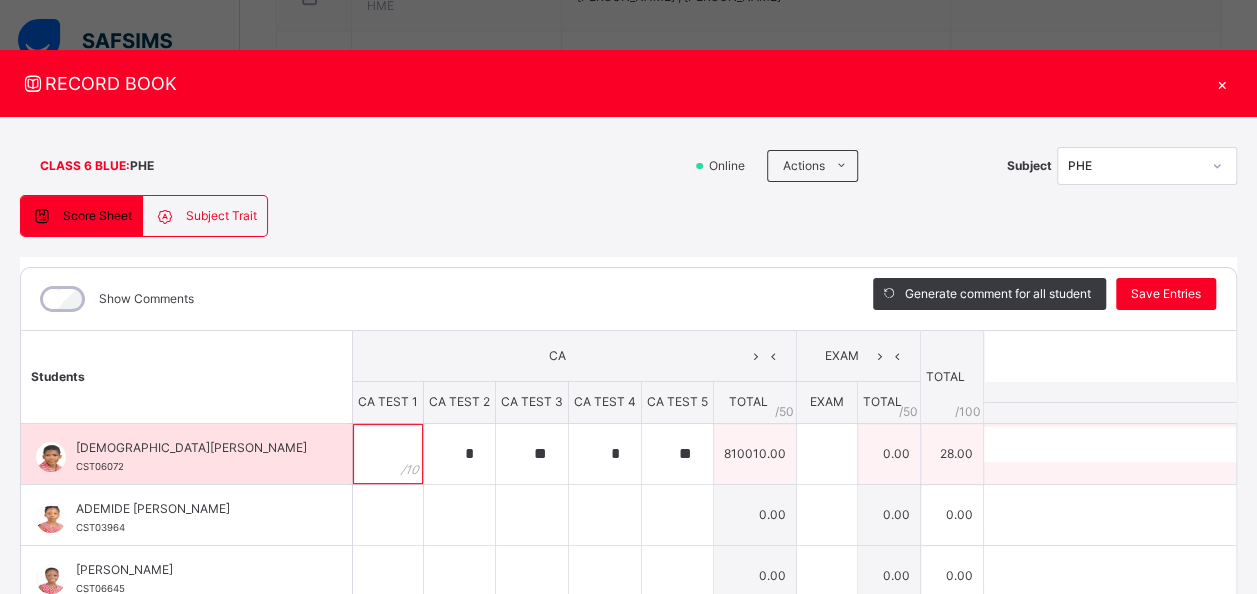 scroll, scrollTop: 0, scrollLeft: 2, axis: horizontal 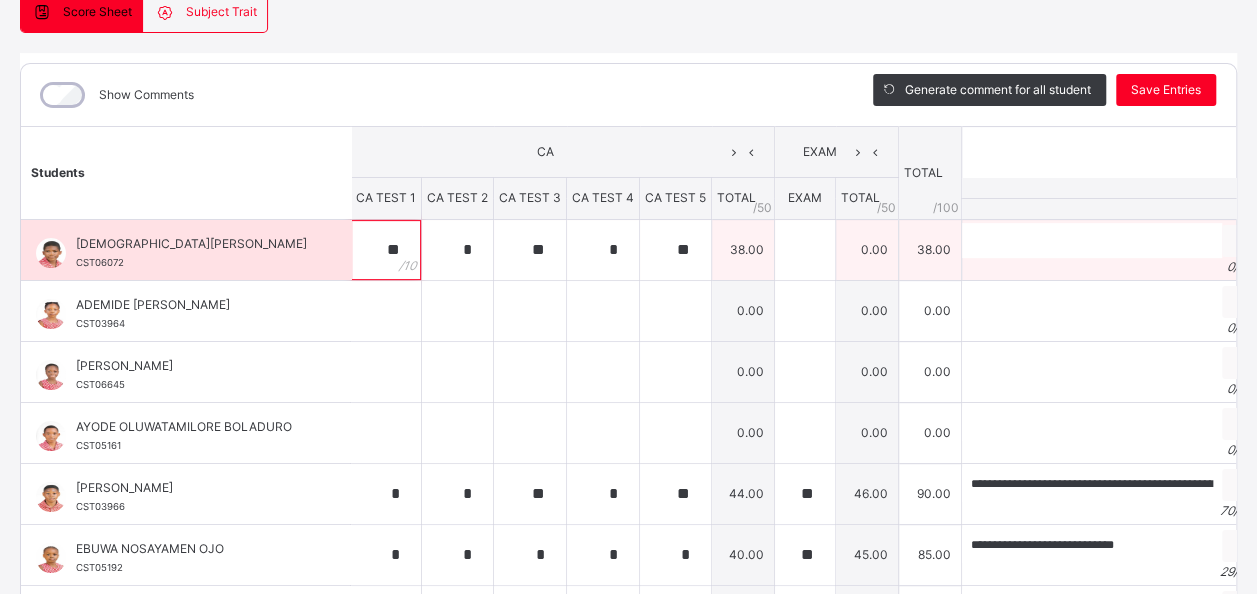 type on "**" 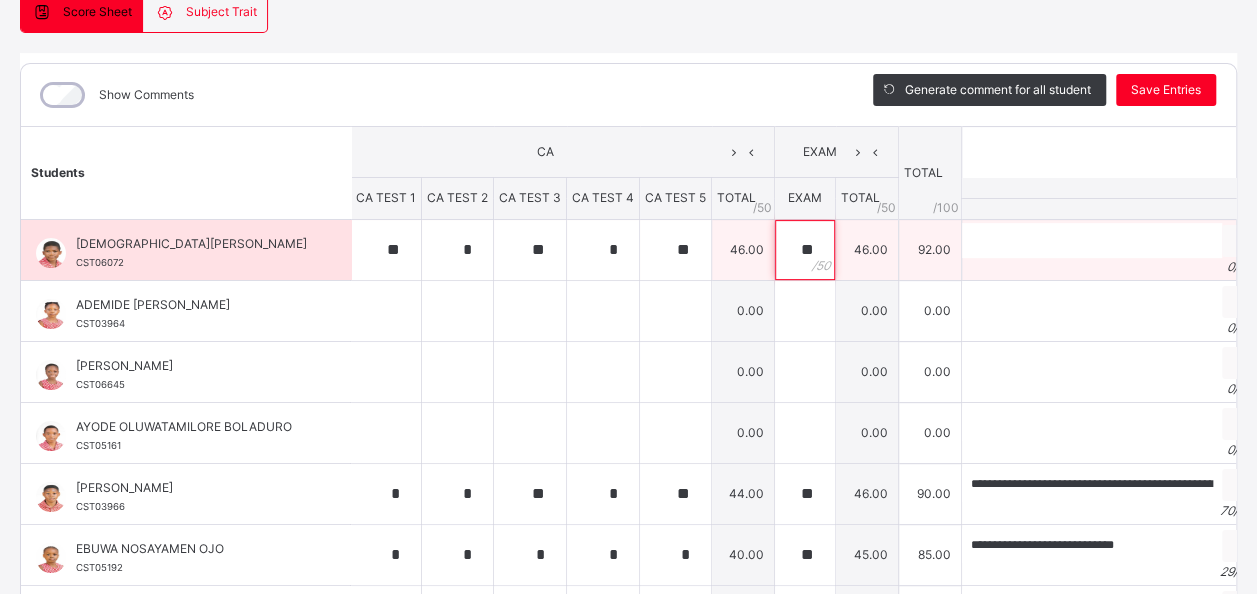 type on "**" 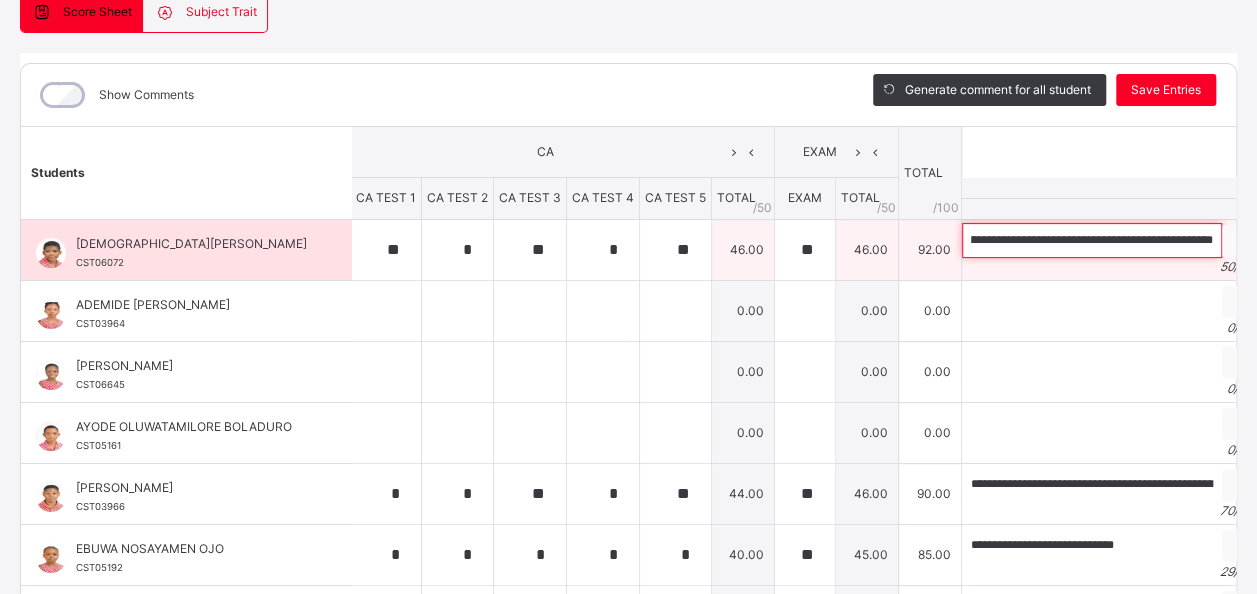 scroll, scrollTop: 0, scrollLeft: 50, axis: horizontal 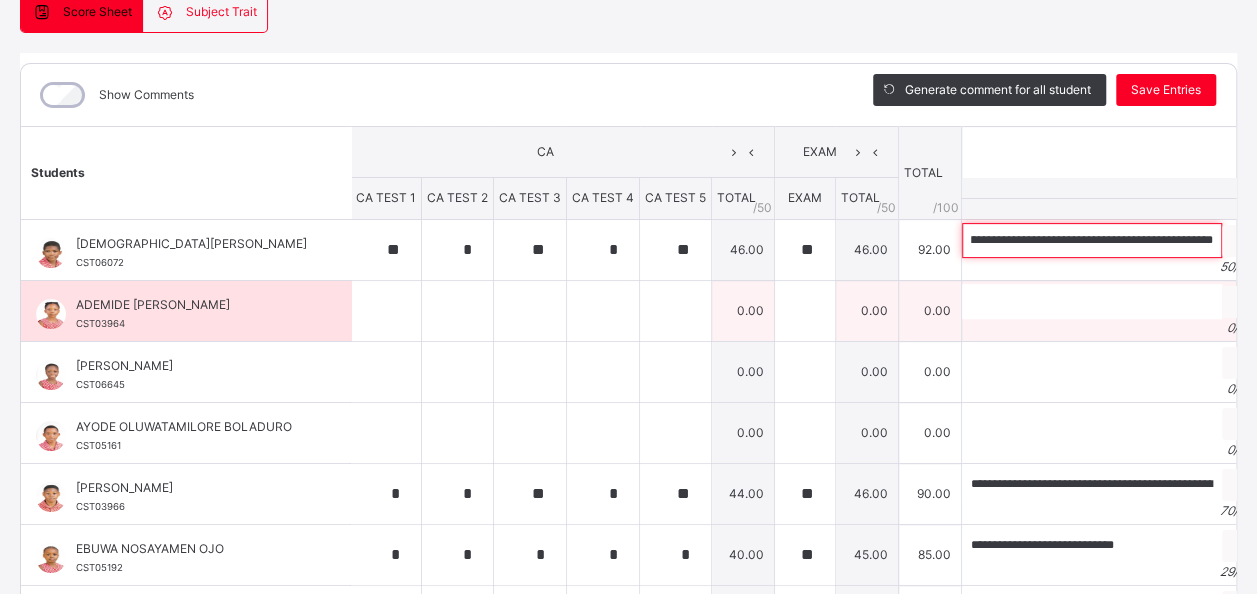 type on "**********" 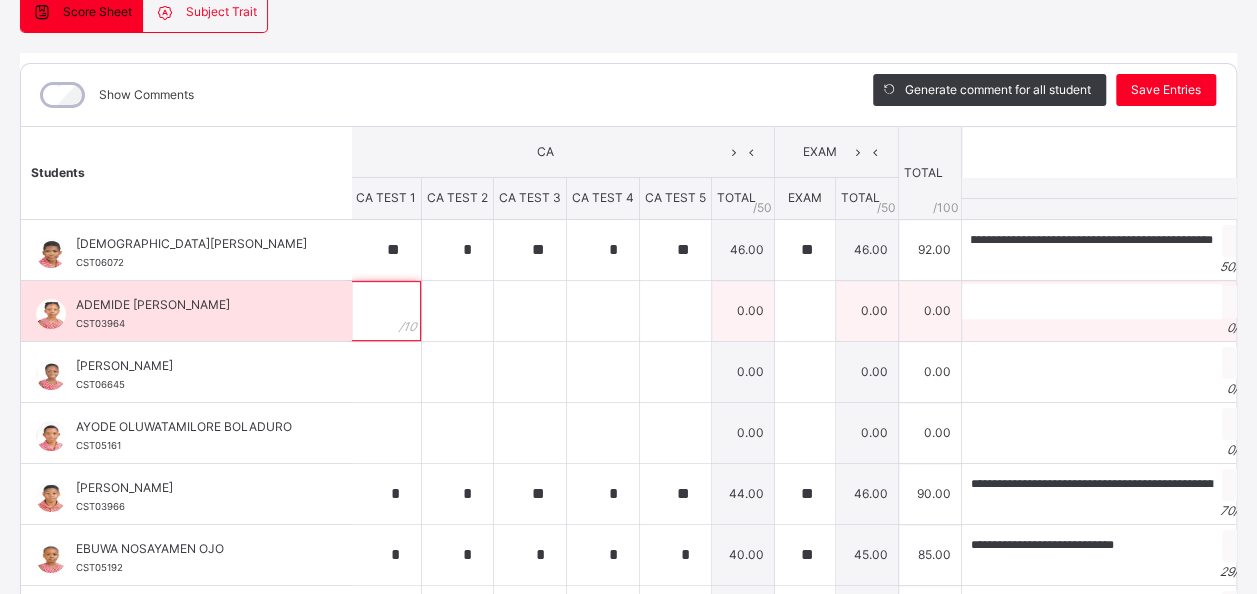 scroll, scrollTop: 0, scrollLeft: 0, axis: both 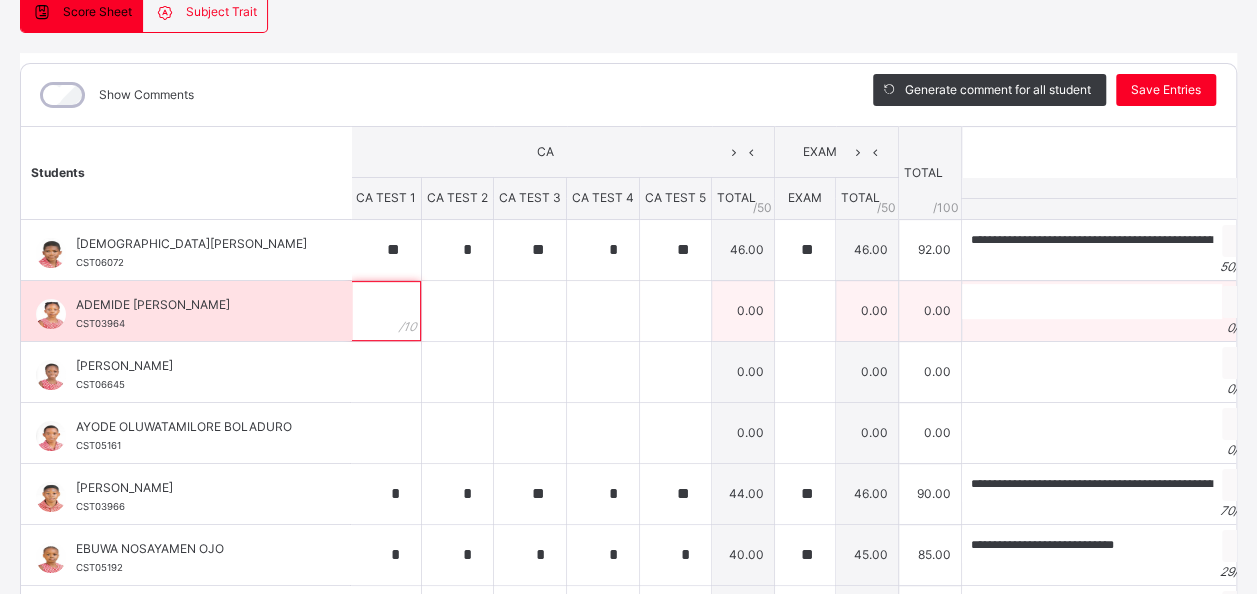 click at bounding box center (386, 311) 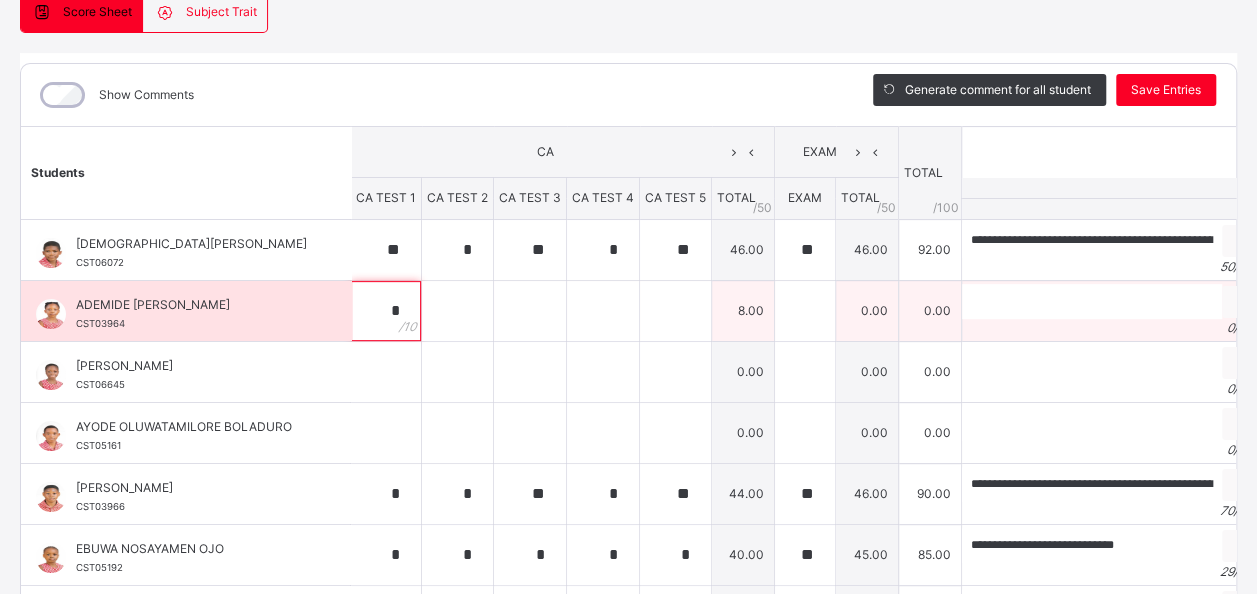 type on "*" 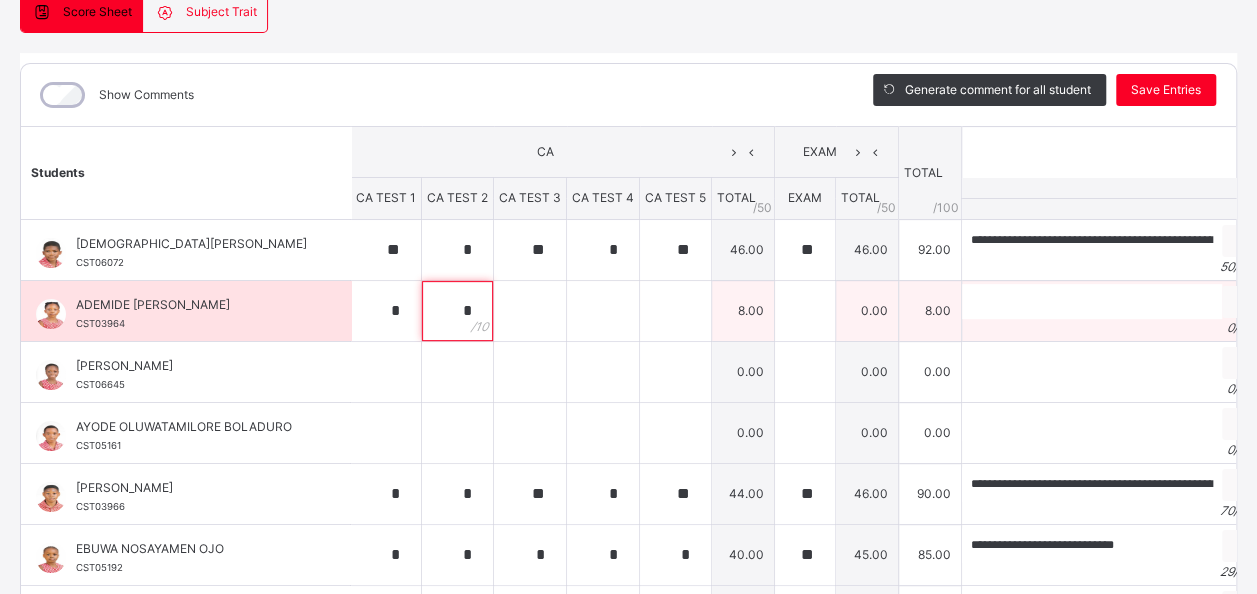 type on "*" 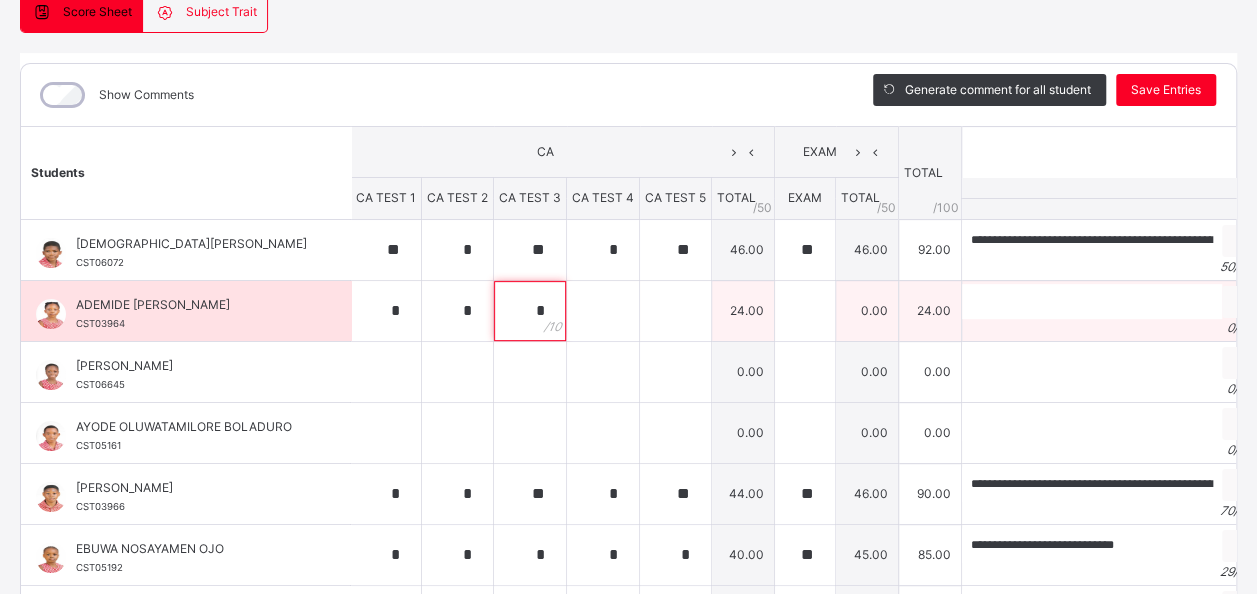 type on "*" 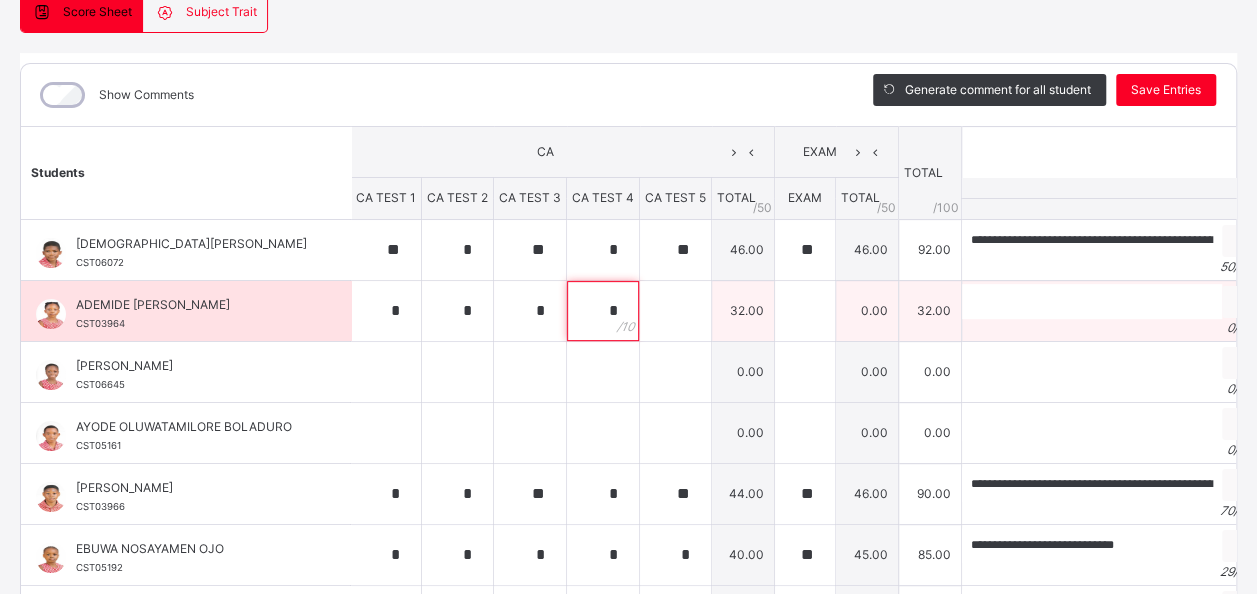 type on "*" 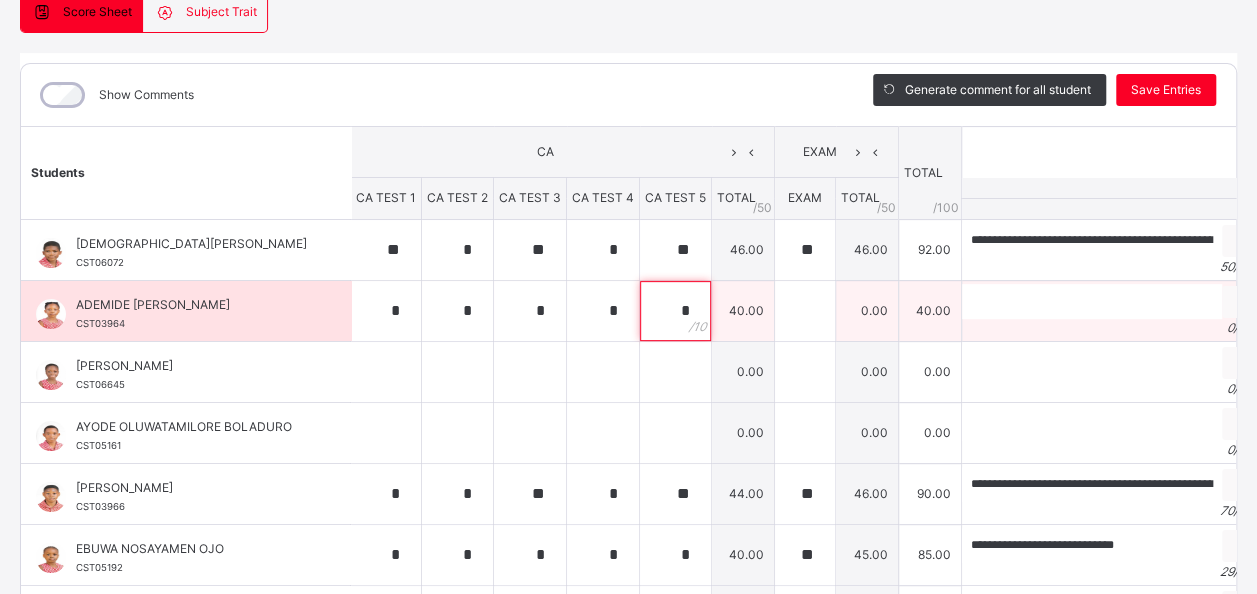 type on "*" 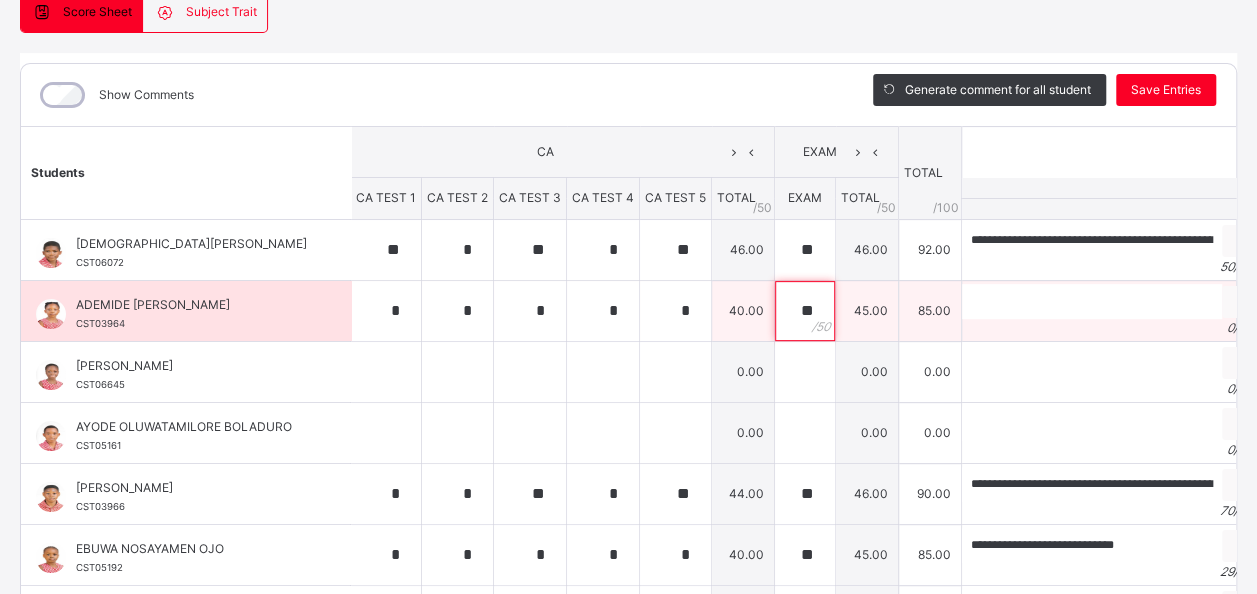 type on "**" 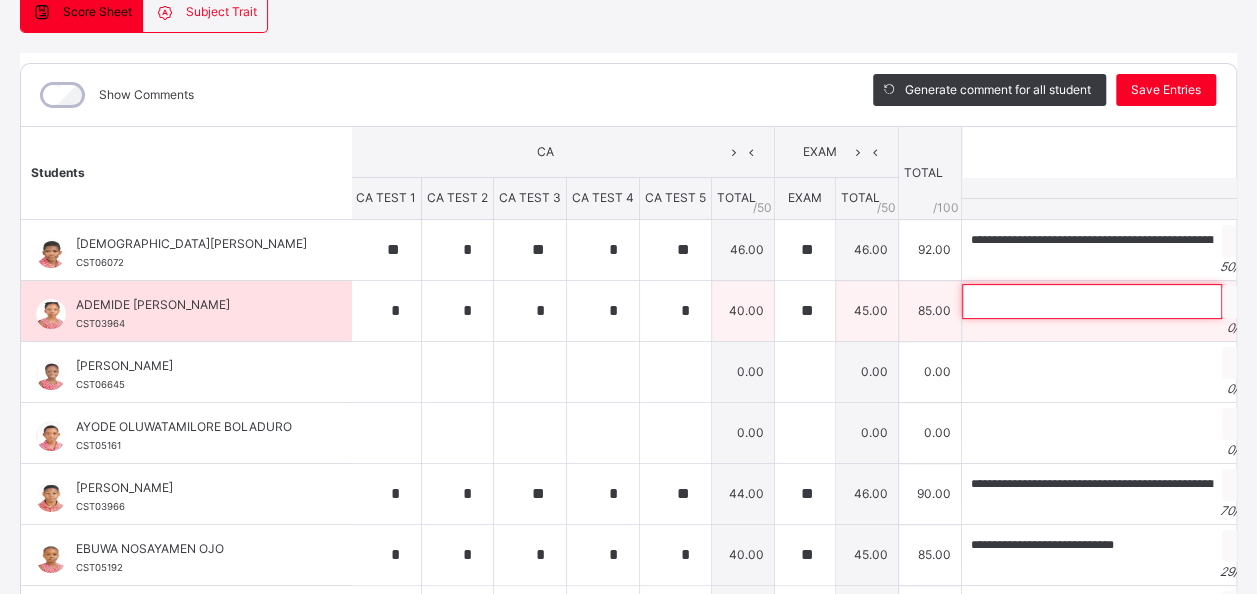 paste on "**********" 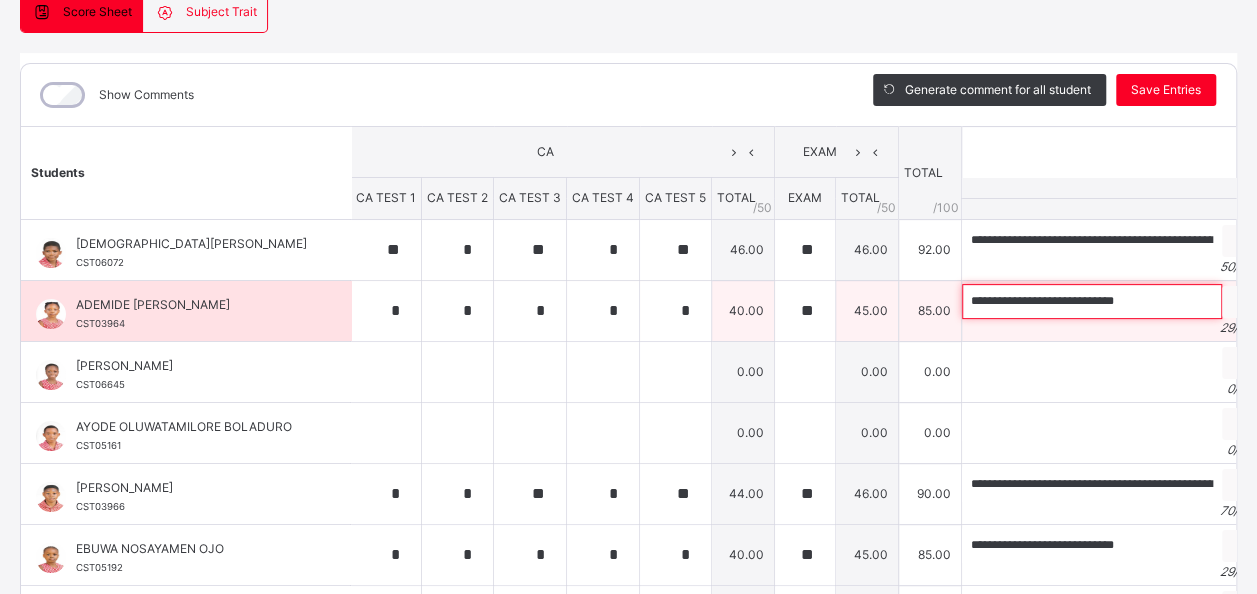 click on "**********" at bounding box center [1092, 301] 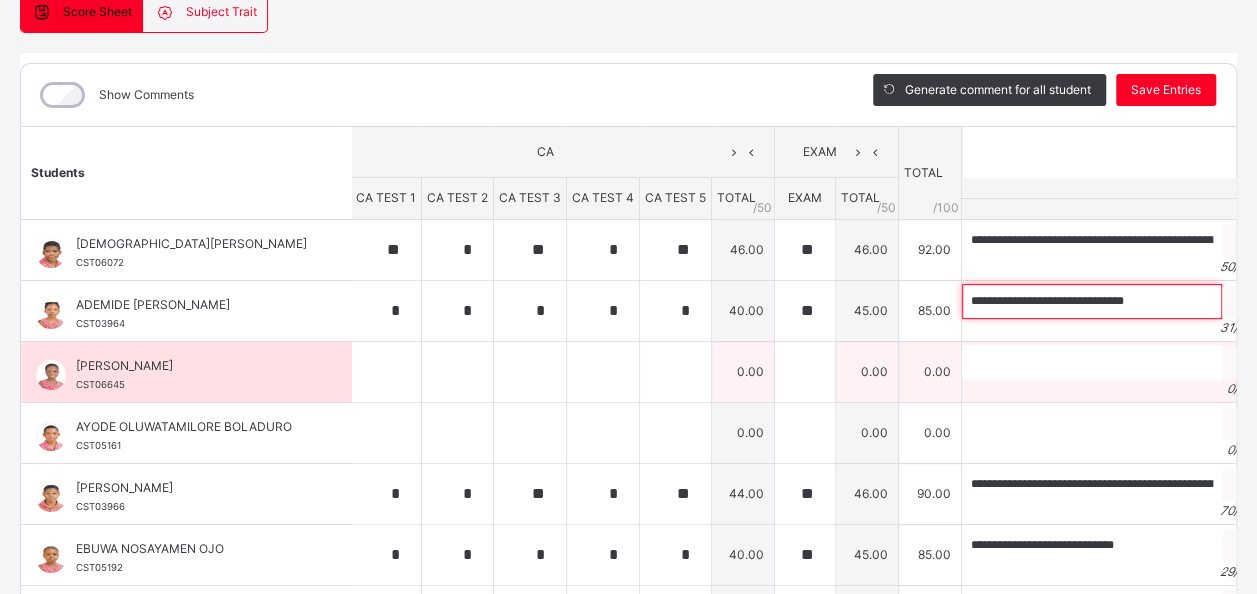 type on "**********" 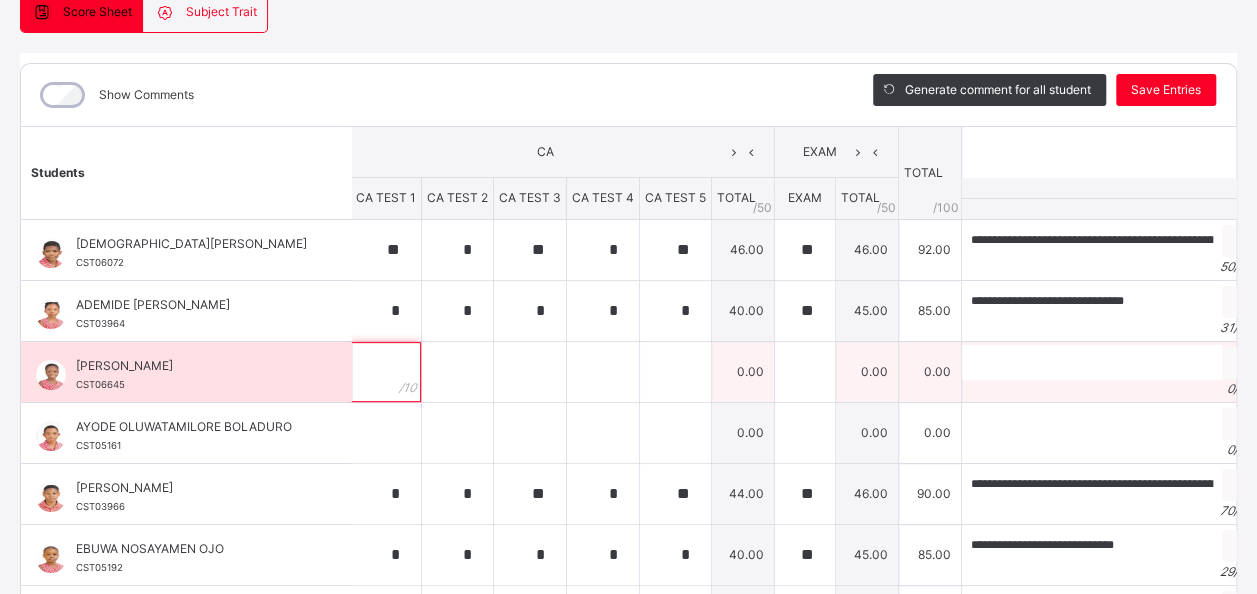 click at bounding box center (386, 372) 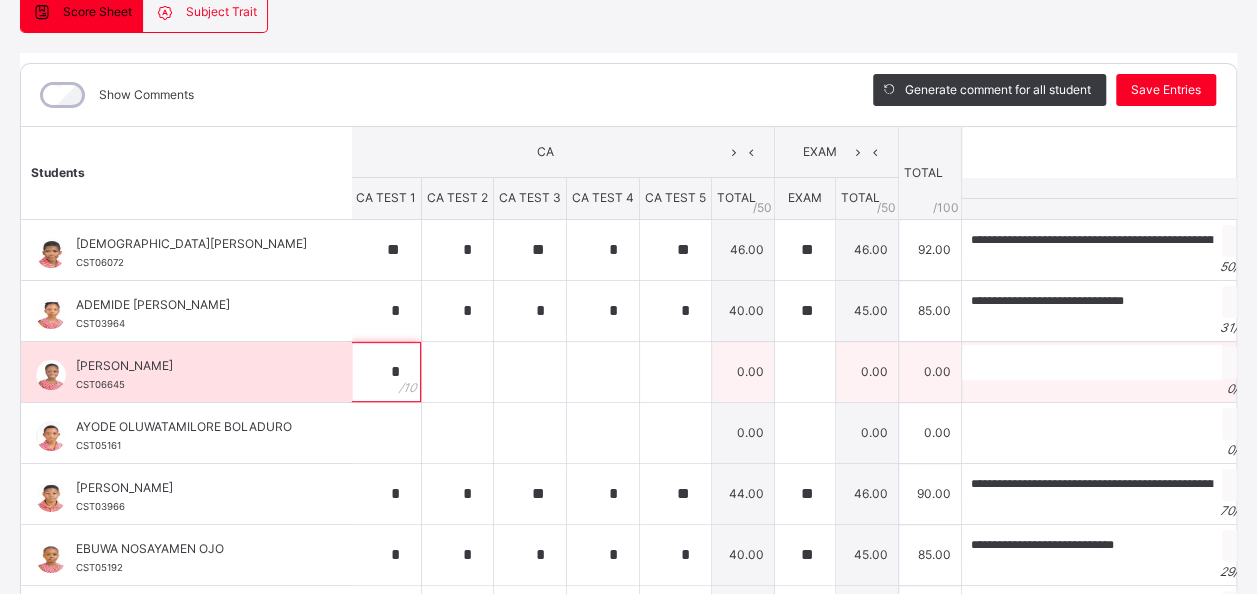type on "*" 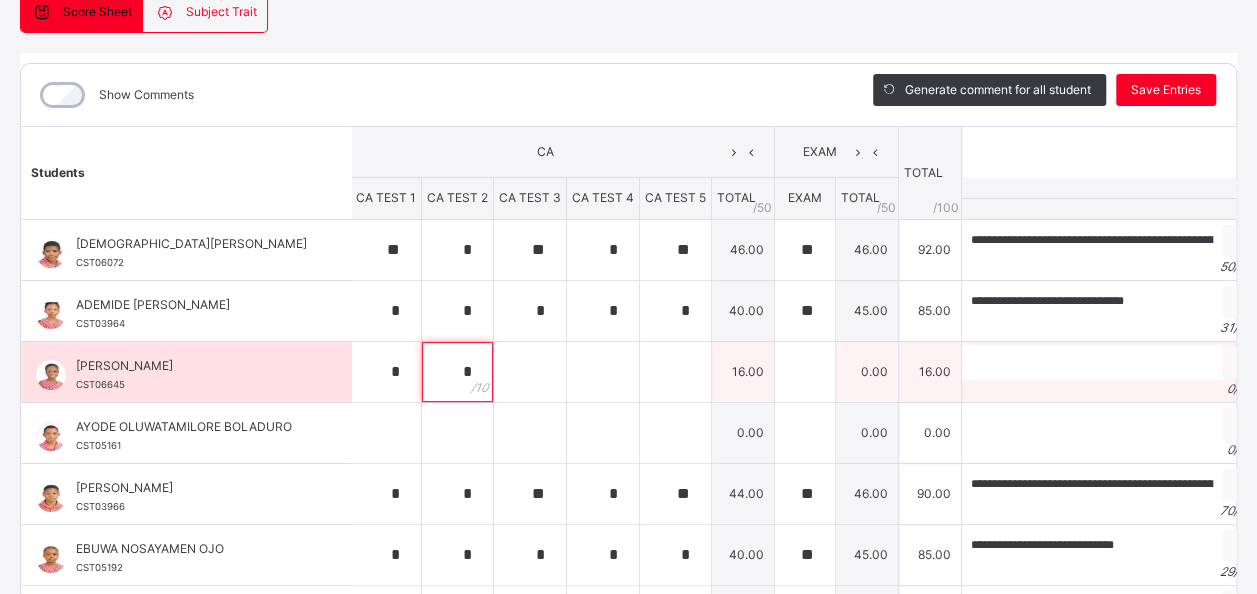 type on "*" 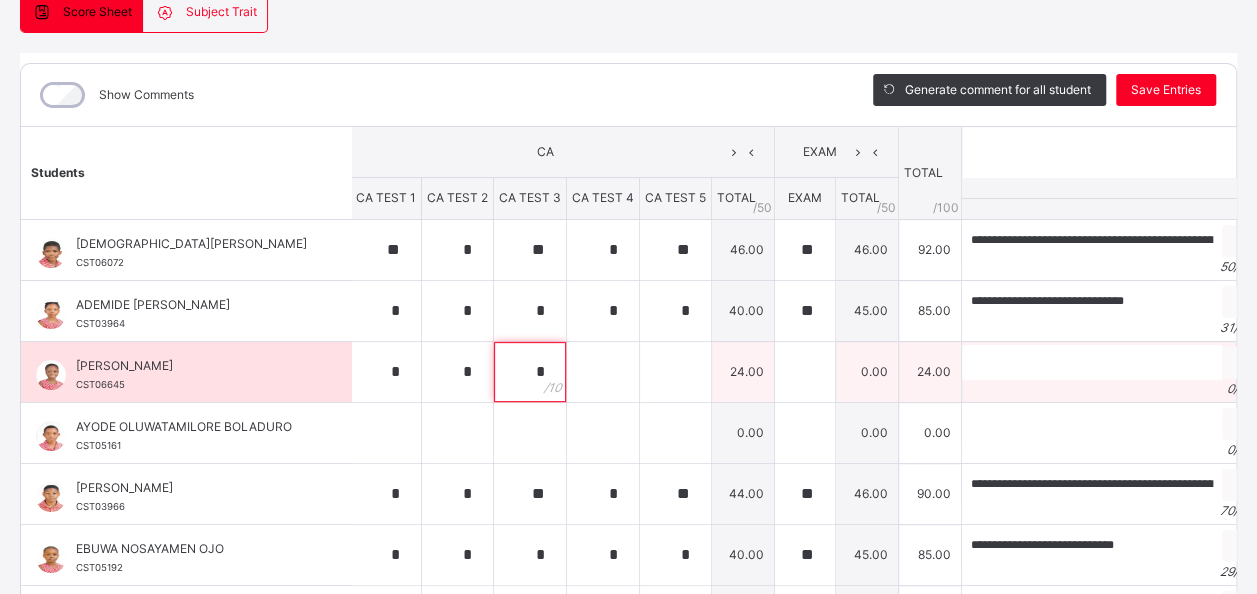 type on "*" 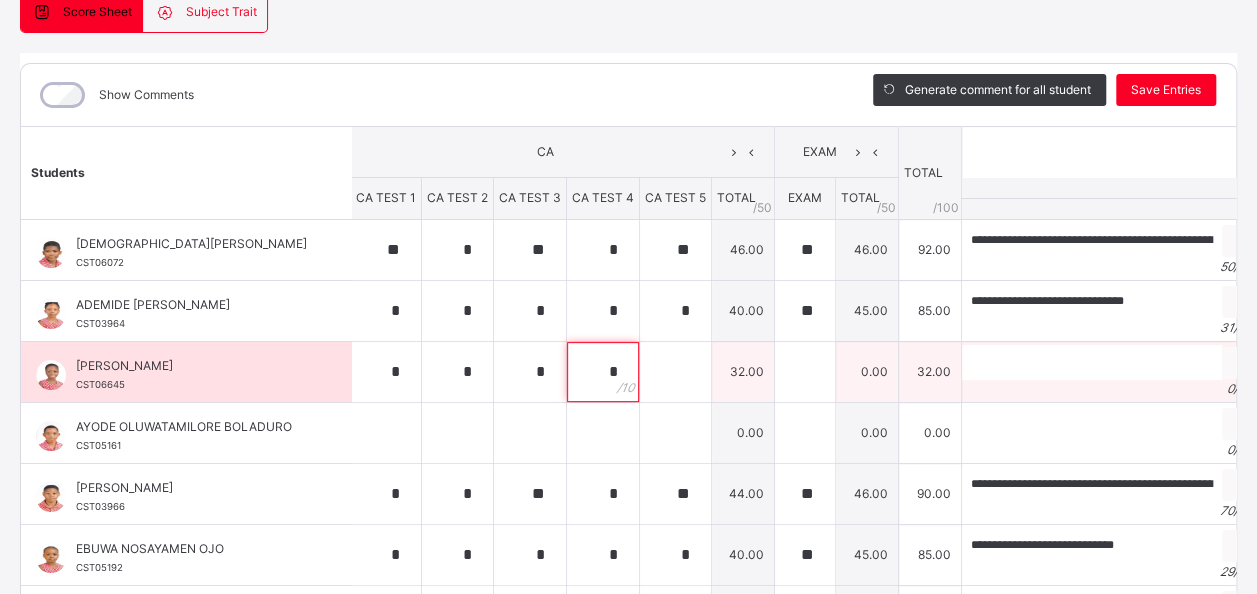 type on "*" 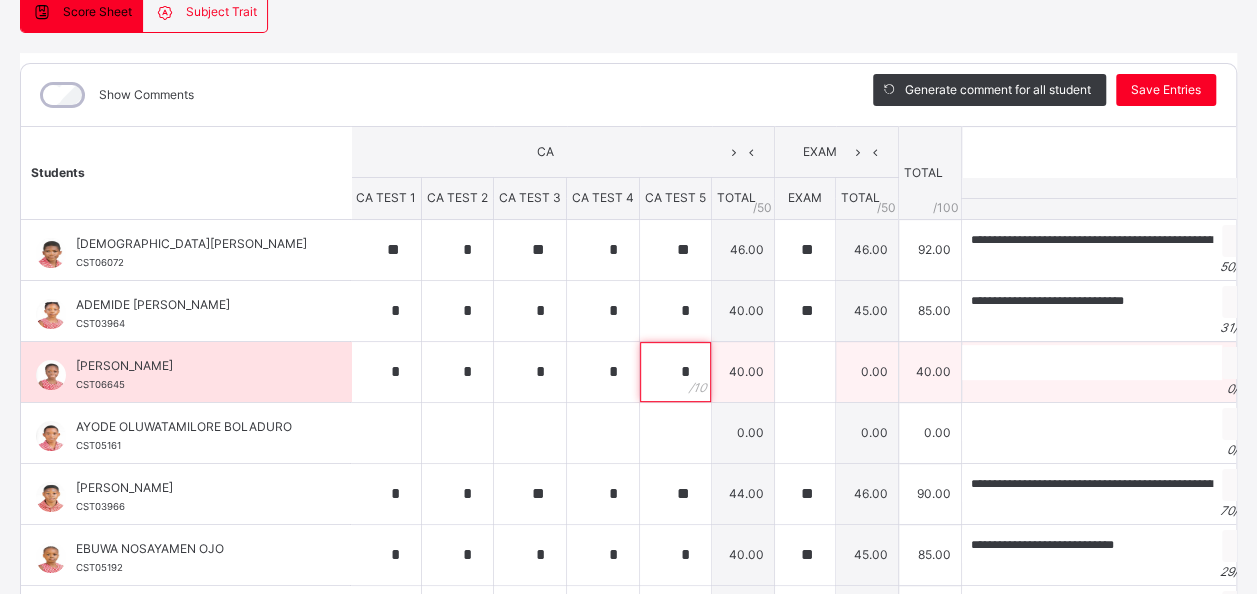 type on "*" 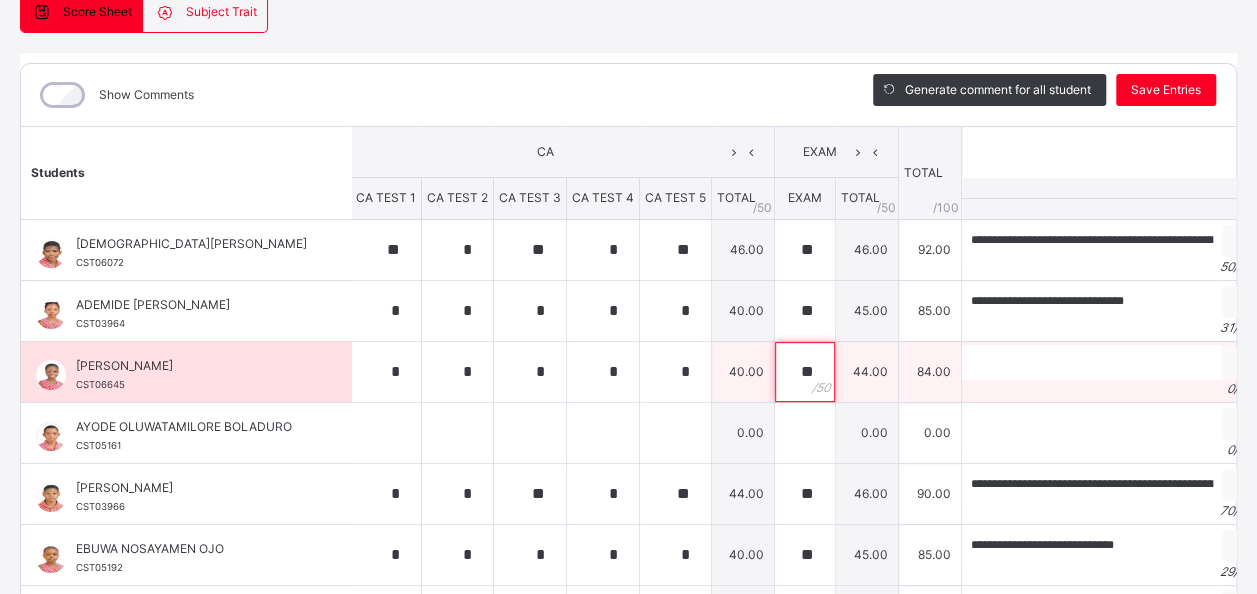 type on "**" 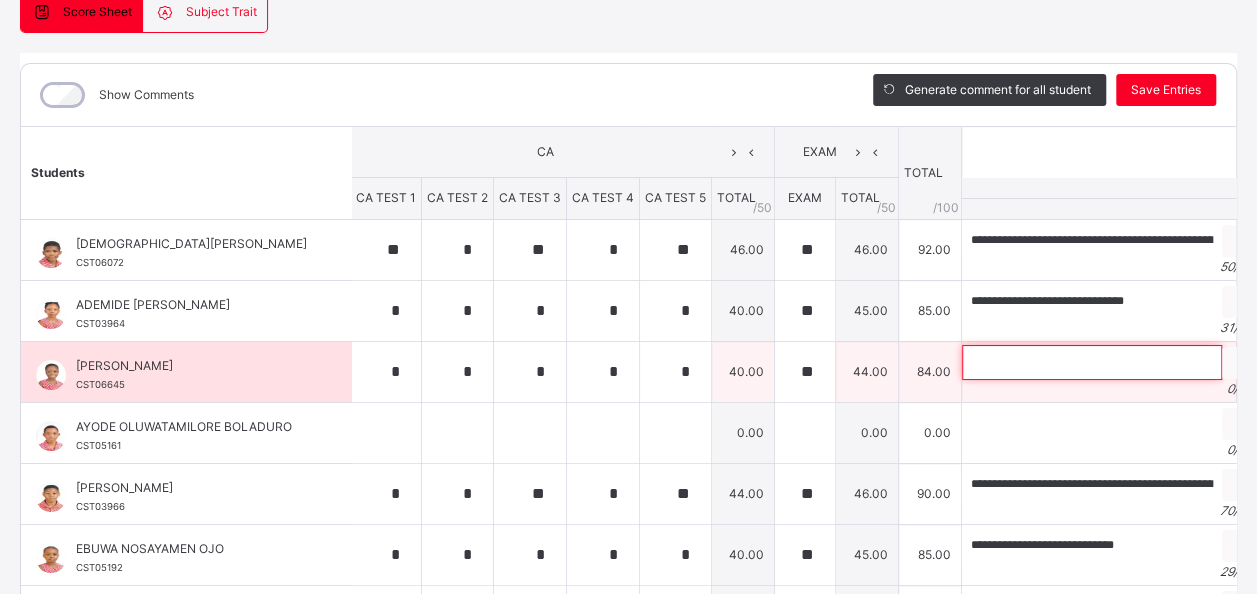 paste on "**********" 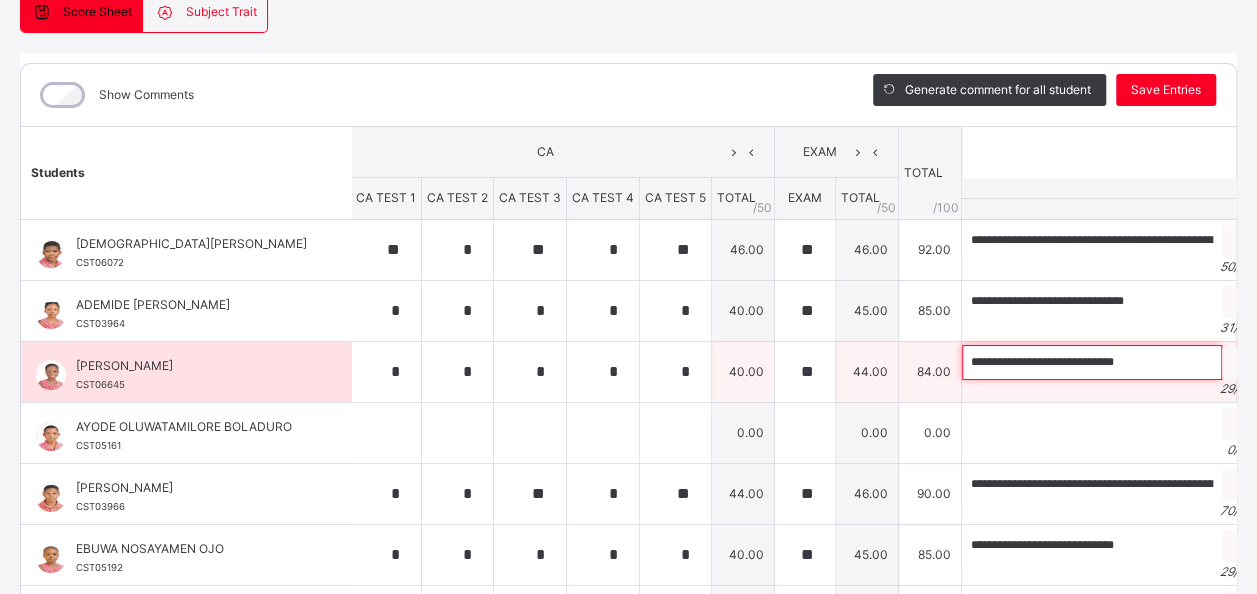 click on "**********" at bounding box center (1092, 362) 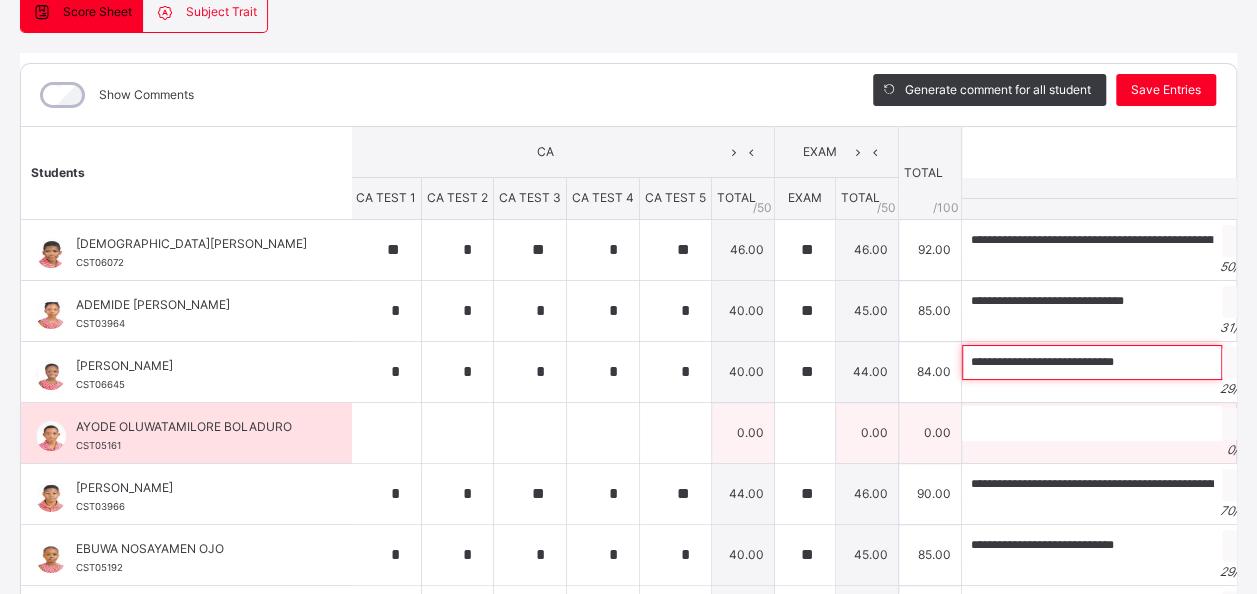 type on "**********" 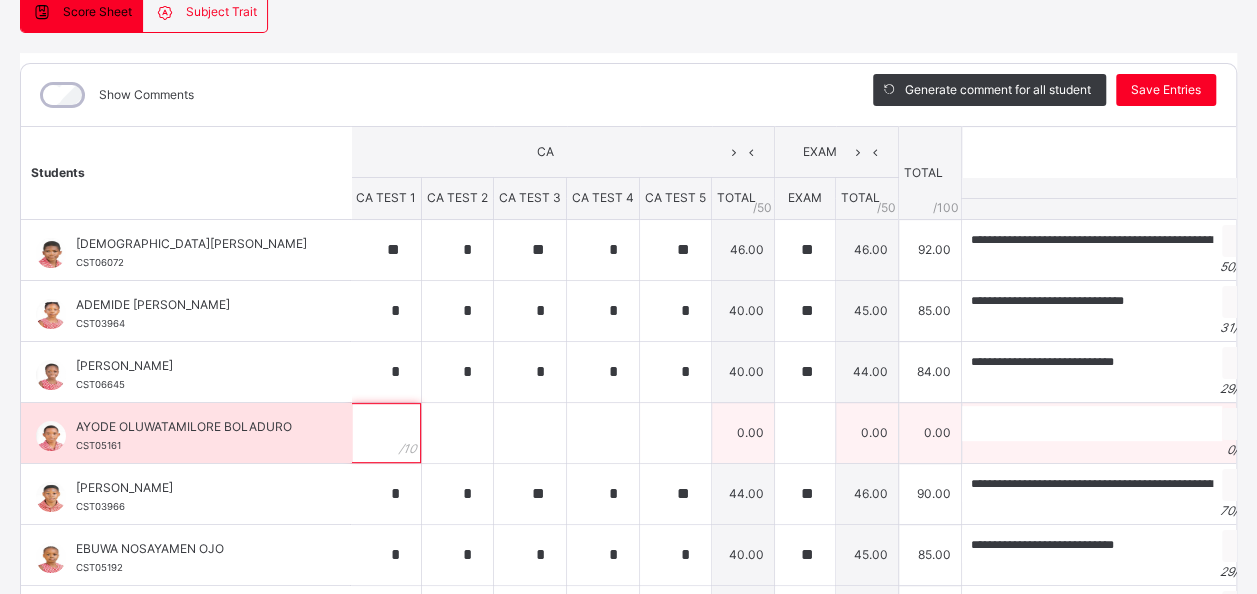 click at bounding box center (386, 433) 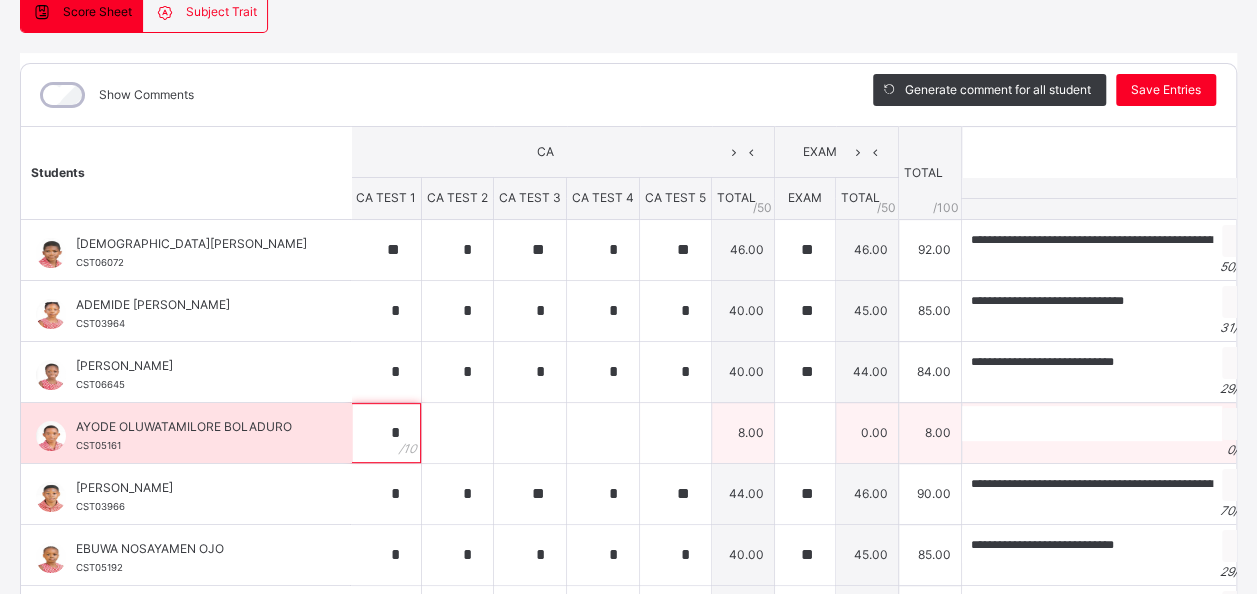 type on "*" 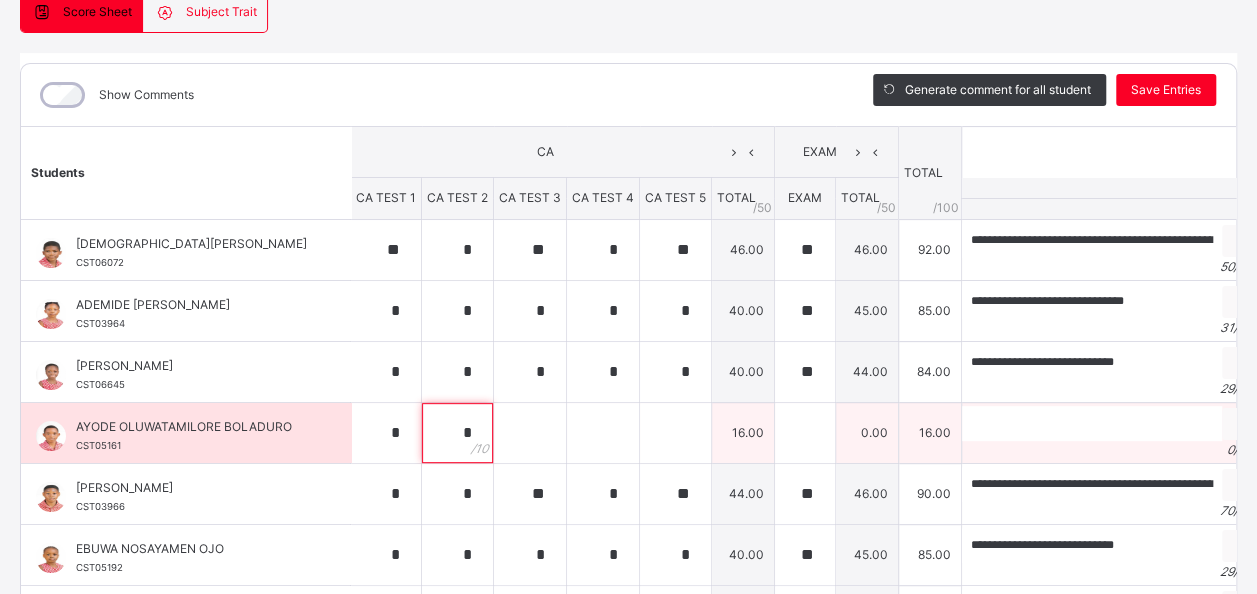 type on "*" 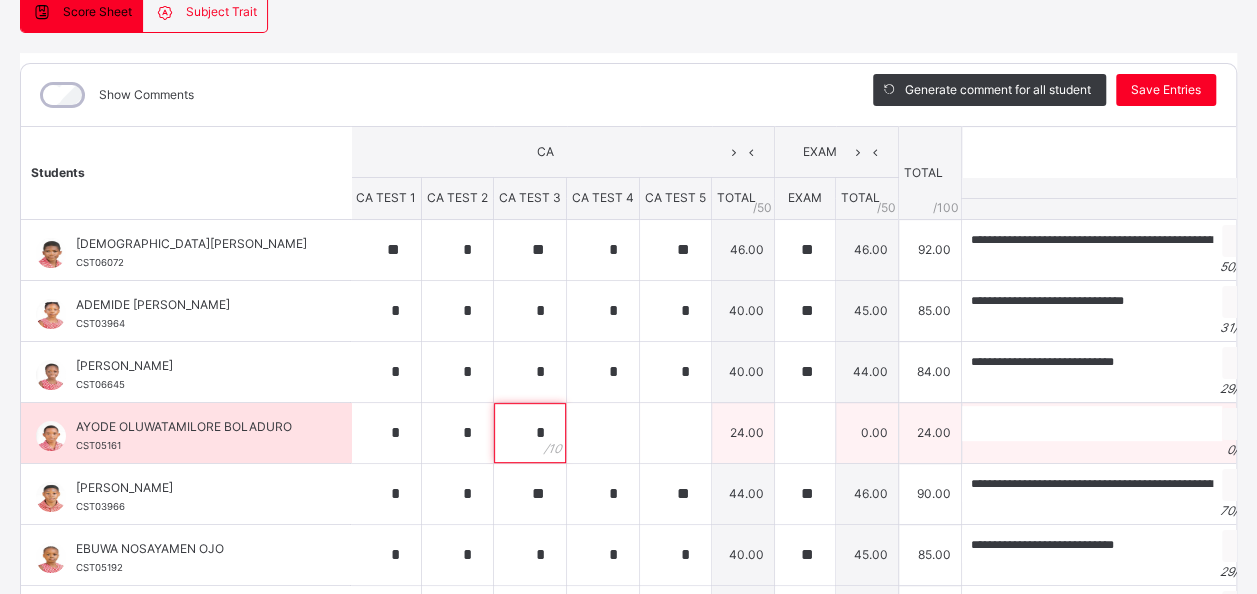 type on "*" 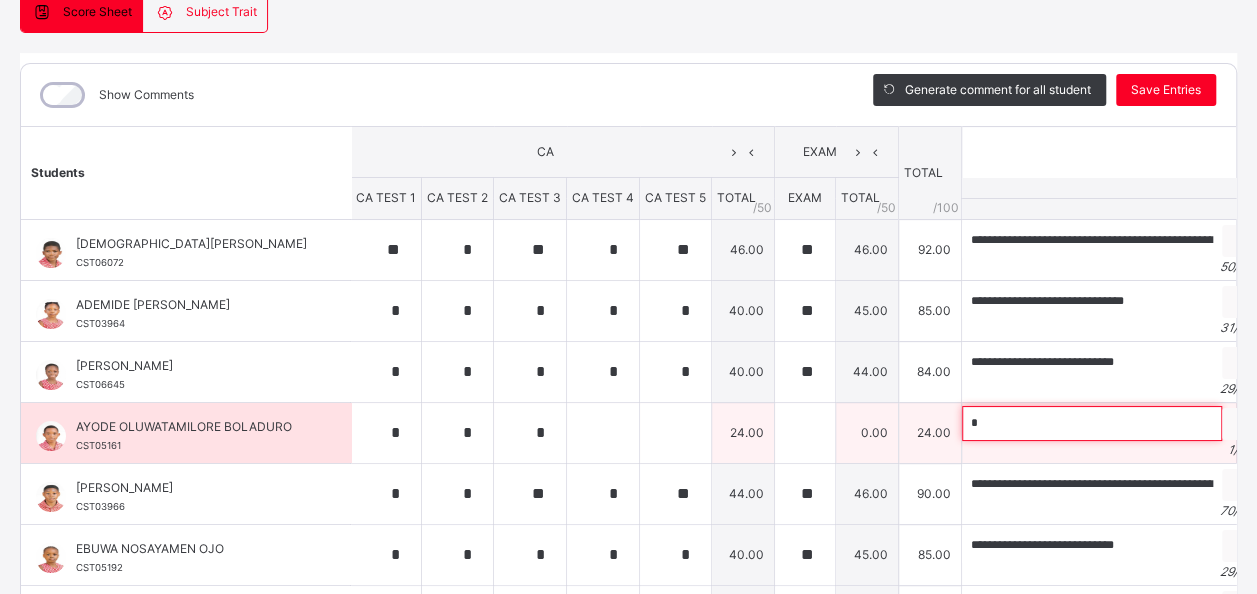 type on "*" 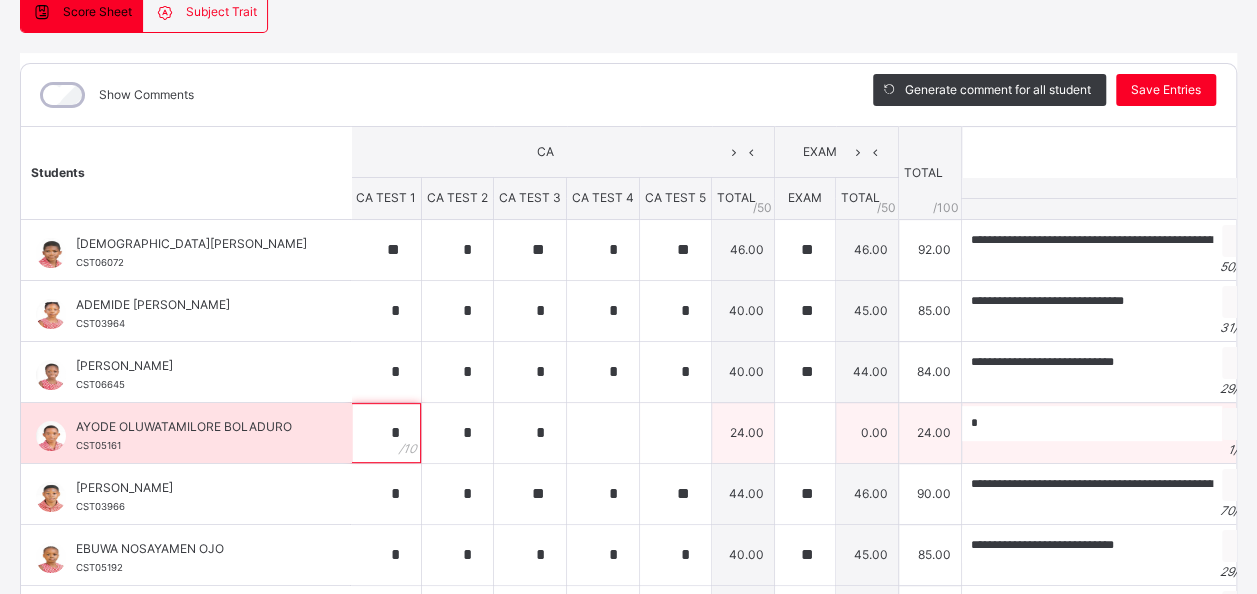 click on "*" at bounding box center (386, 433) 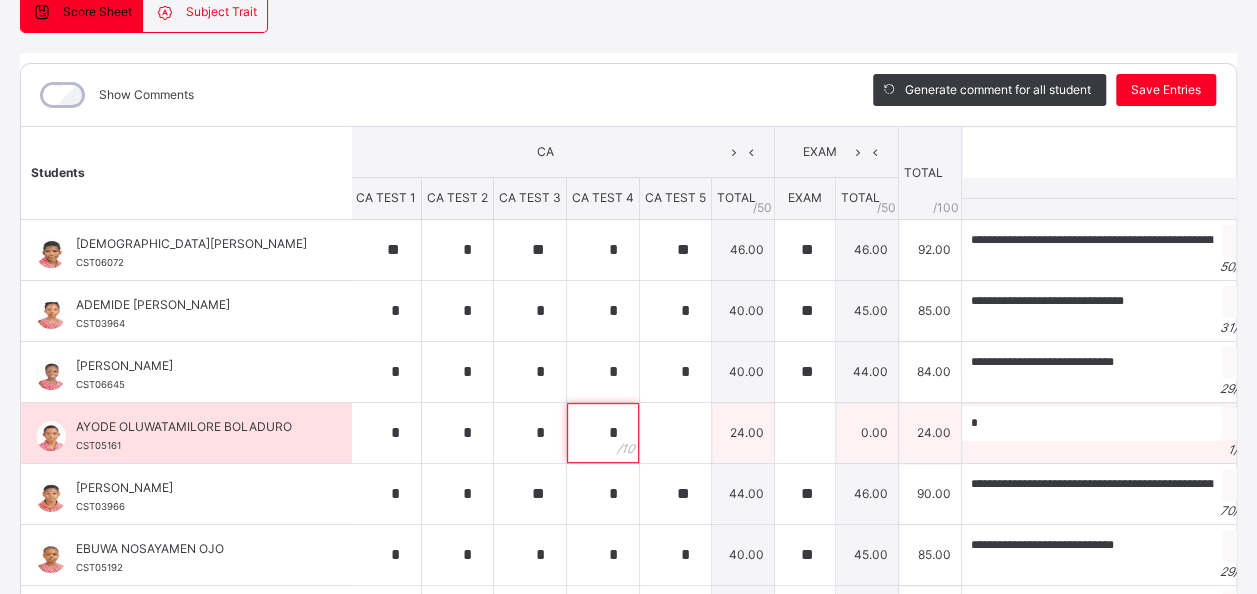 type on "*" 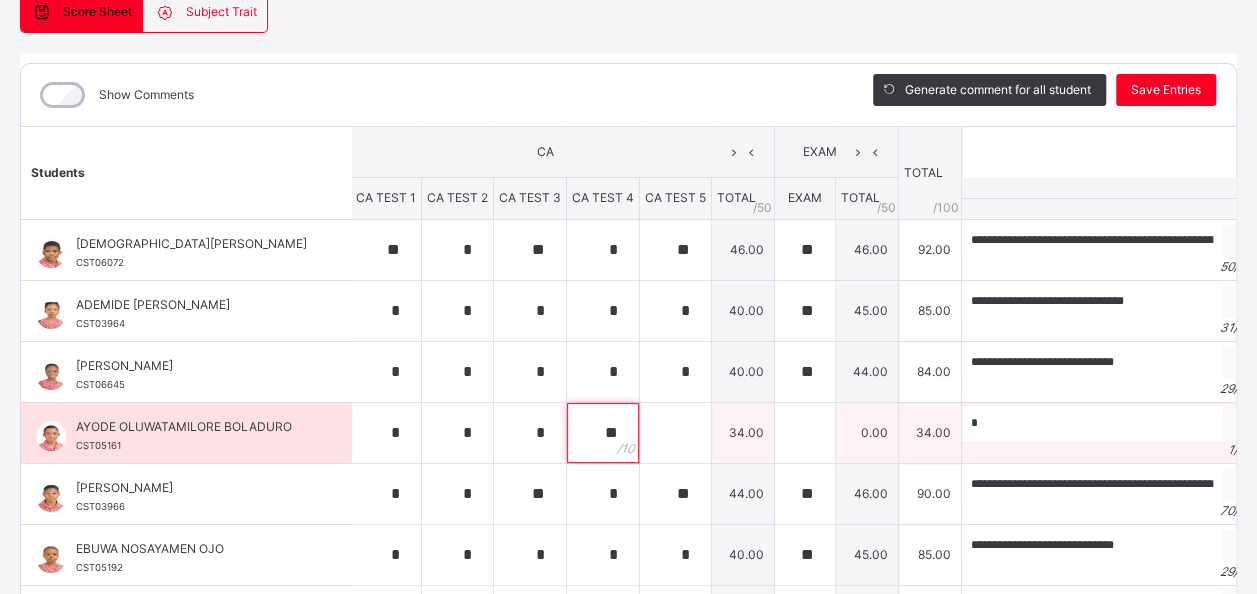 type on "**" 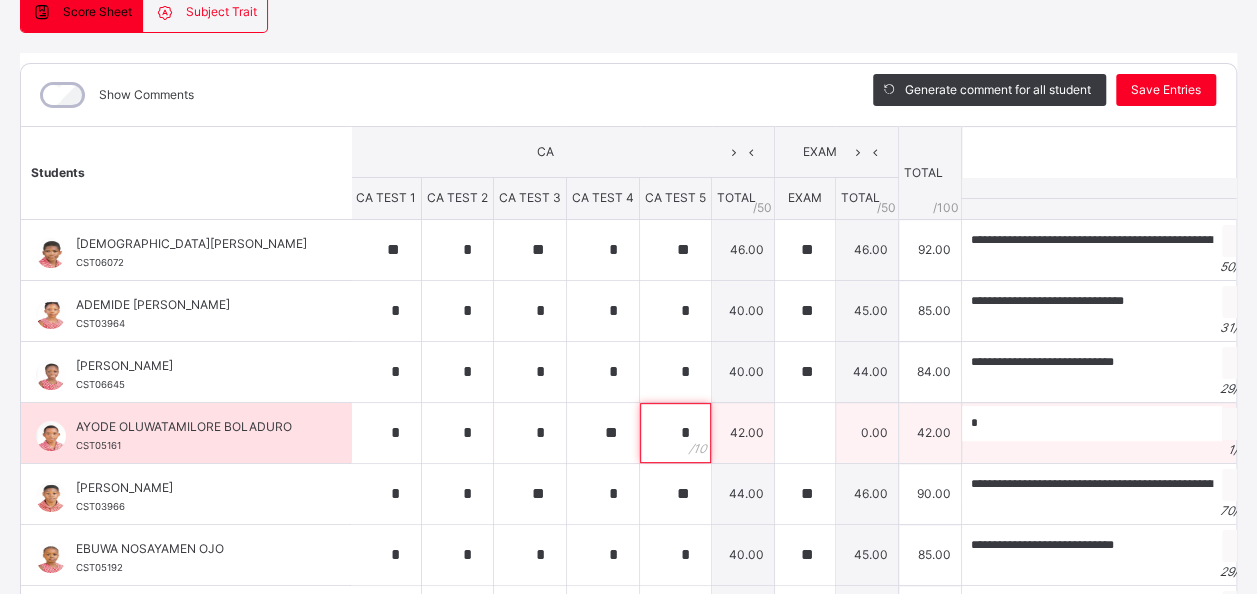 type on "*" 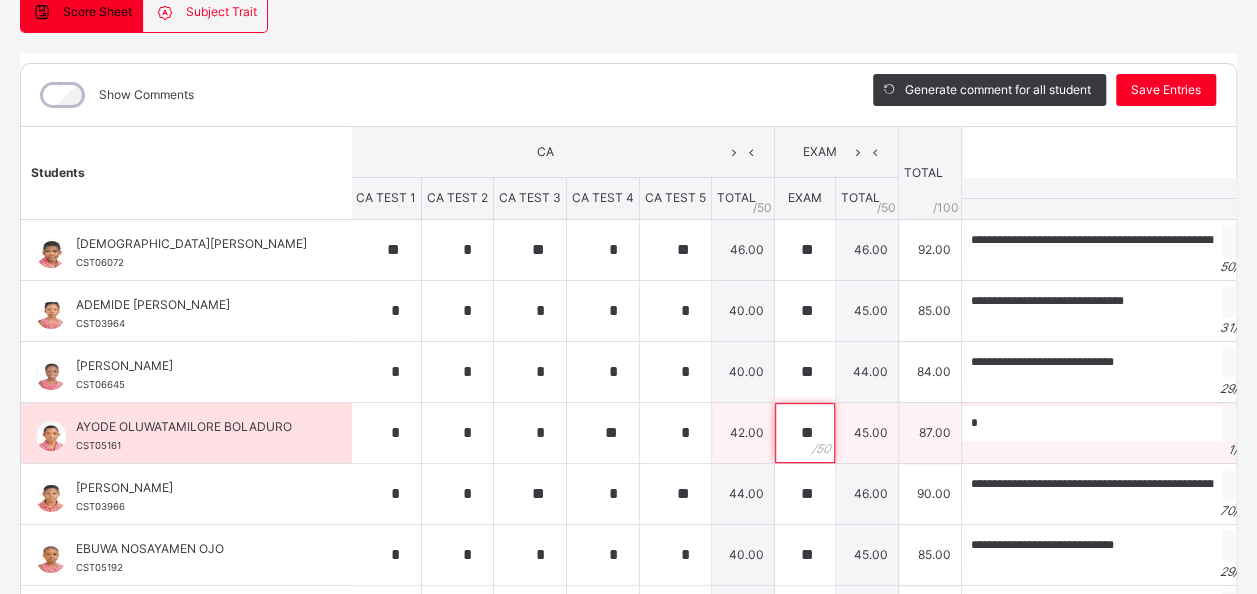type on "**" 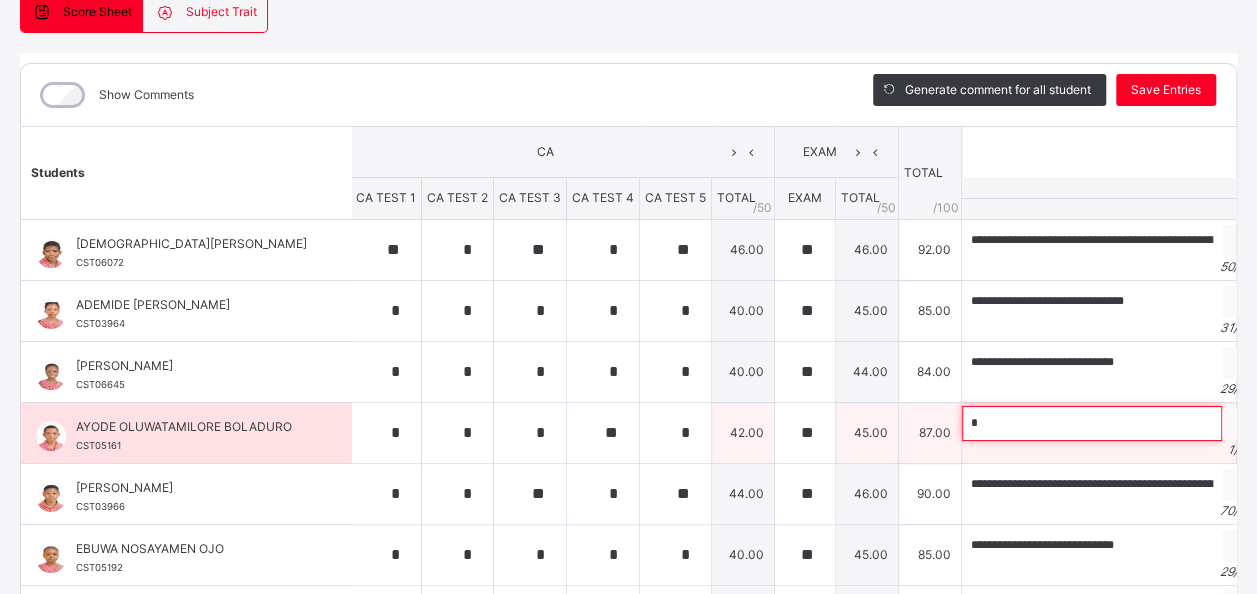 paste on "**********" 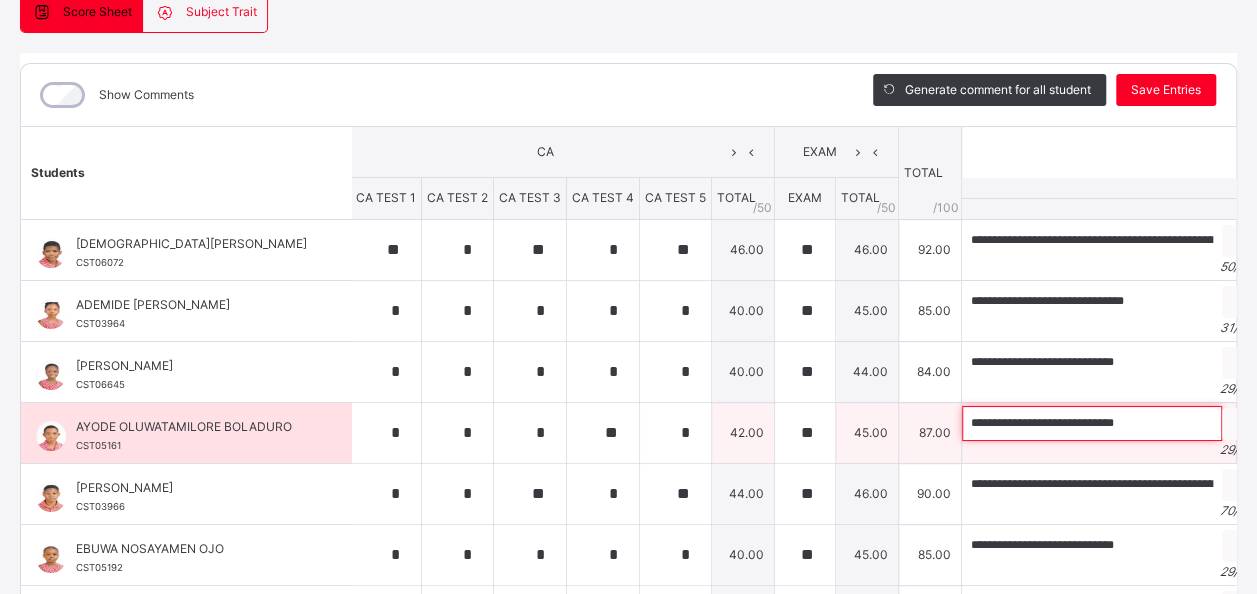 click on "**********" at bounding box center (1092, 423) 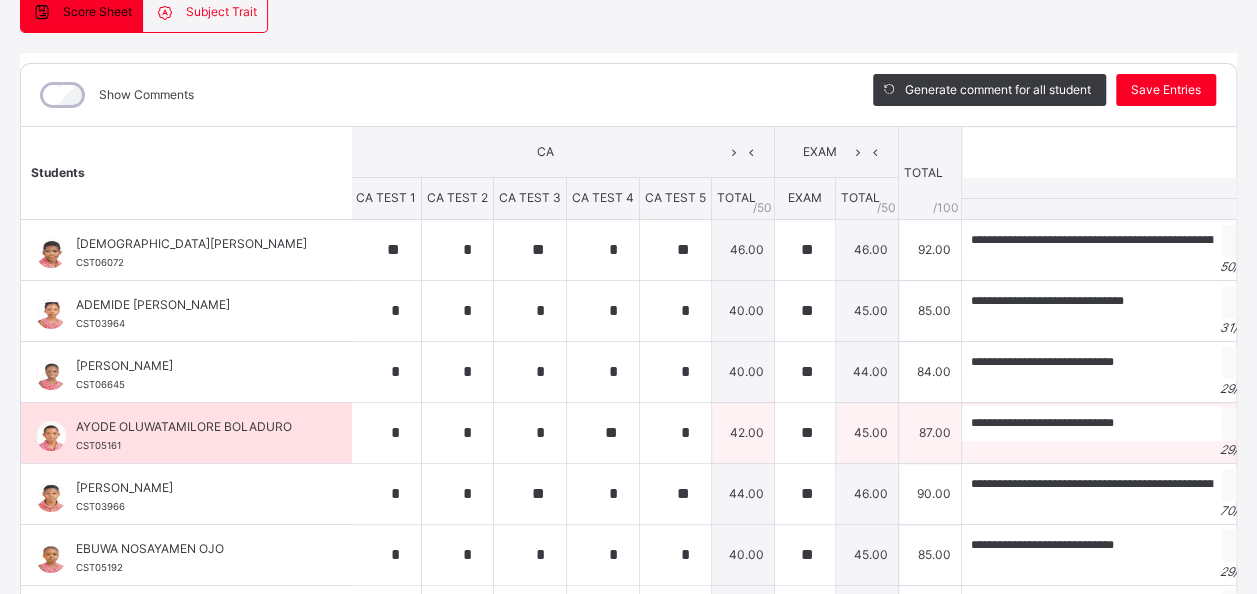 click on "AYODE OLUWATAMILORE BOLADURO CST05161 AYODE OLUWATAMILORE BOLADURO CST05161" at bounding box center (187, 432) 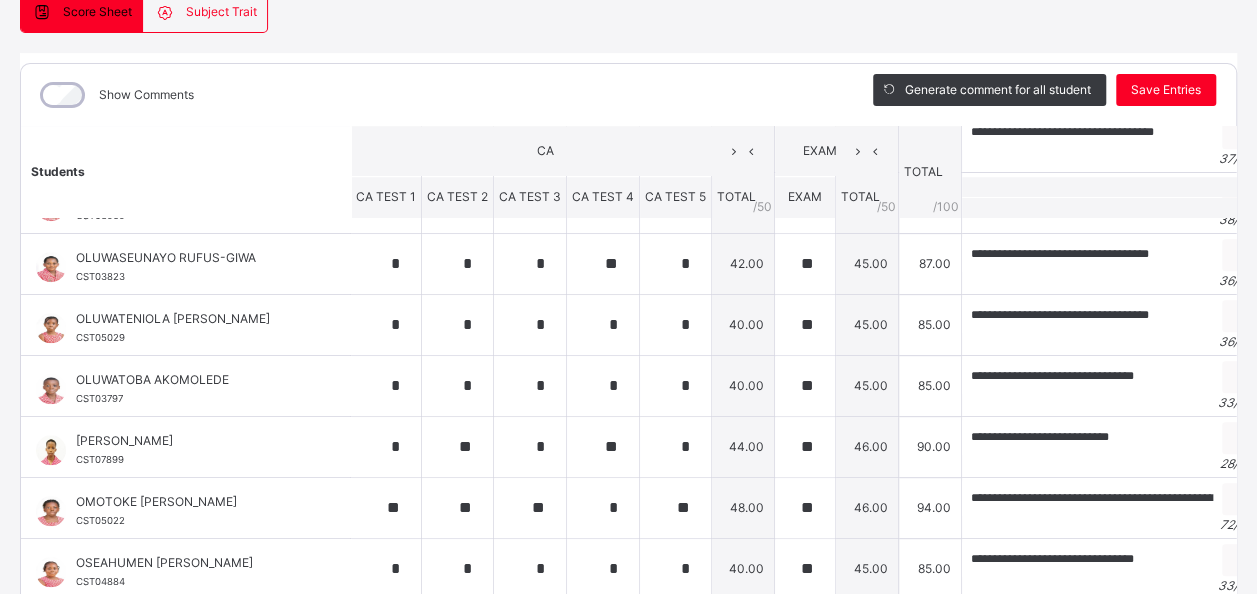 scroll, scrollTop: 874, scrollLeft: 2, axis: both 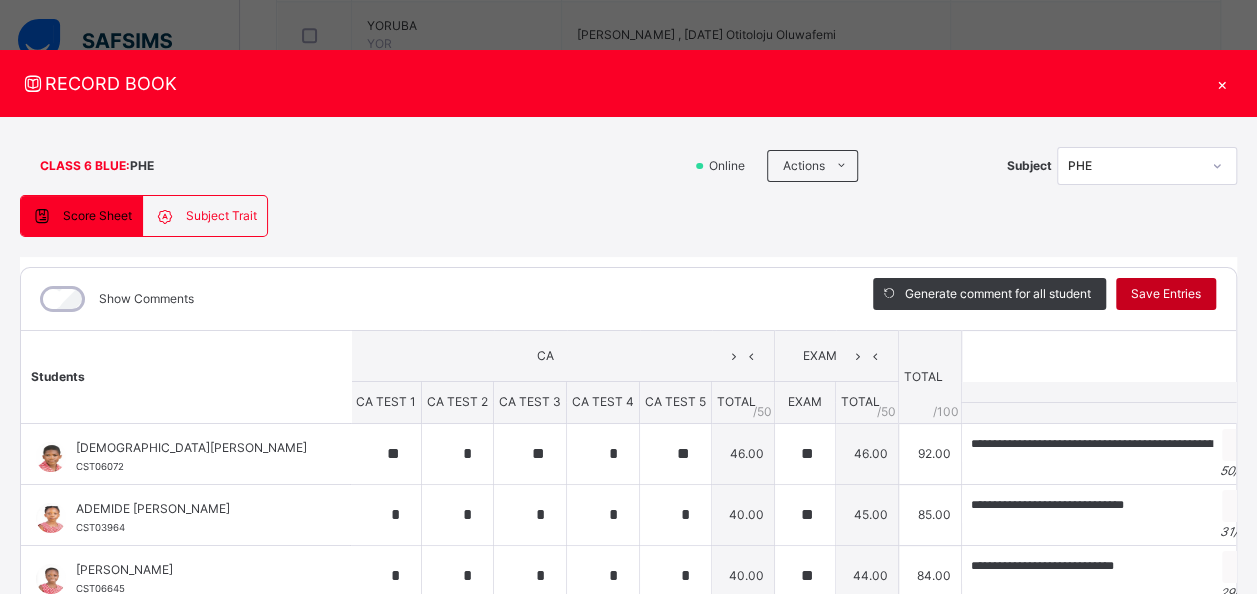 click on "Save Entries" at bounding box center (1166, 294) 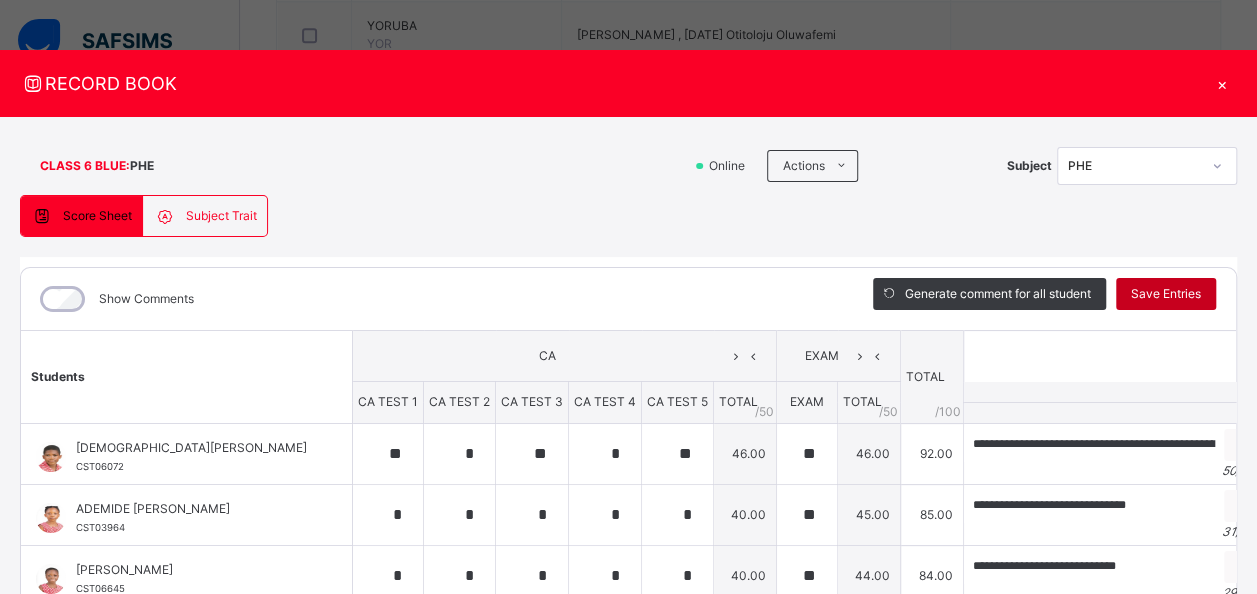 click on "Save Entries" at bounding box center [1166, 294] 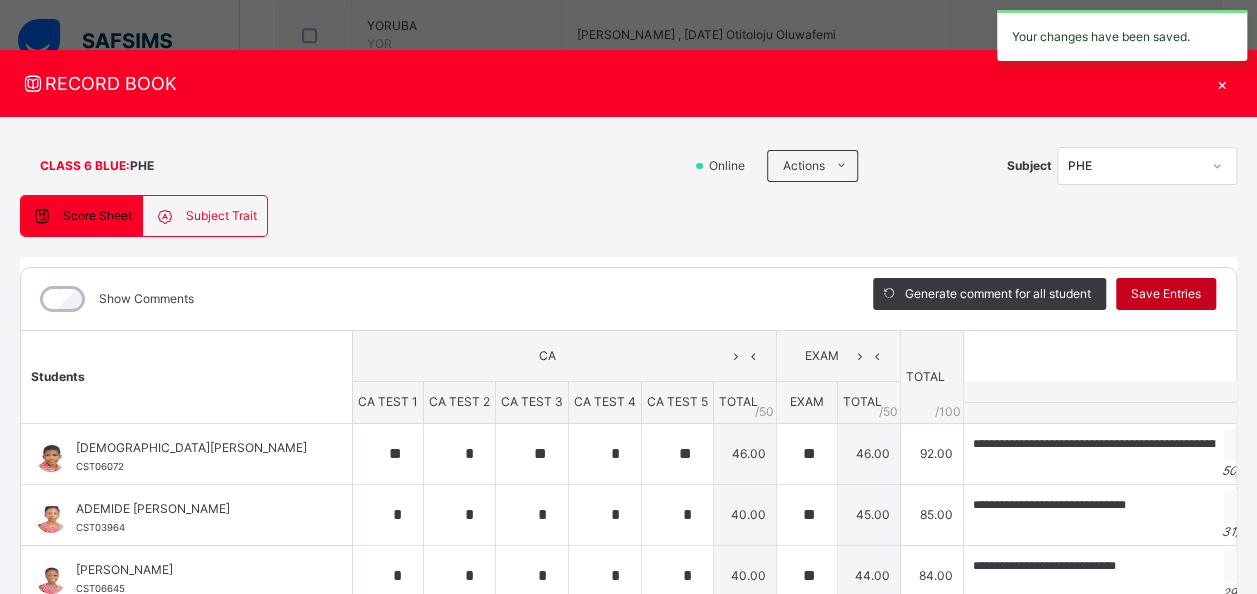 scroll, scrollTop: 331, scrollLeft: 0, axis: vertical 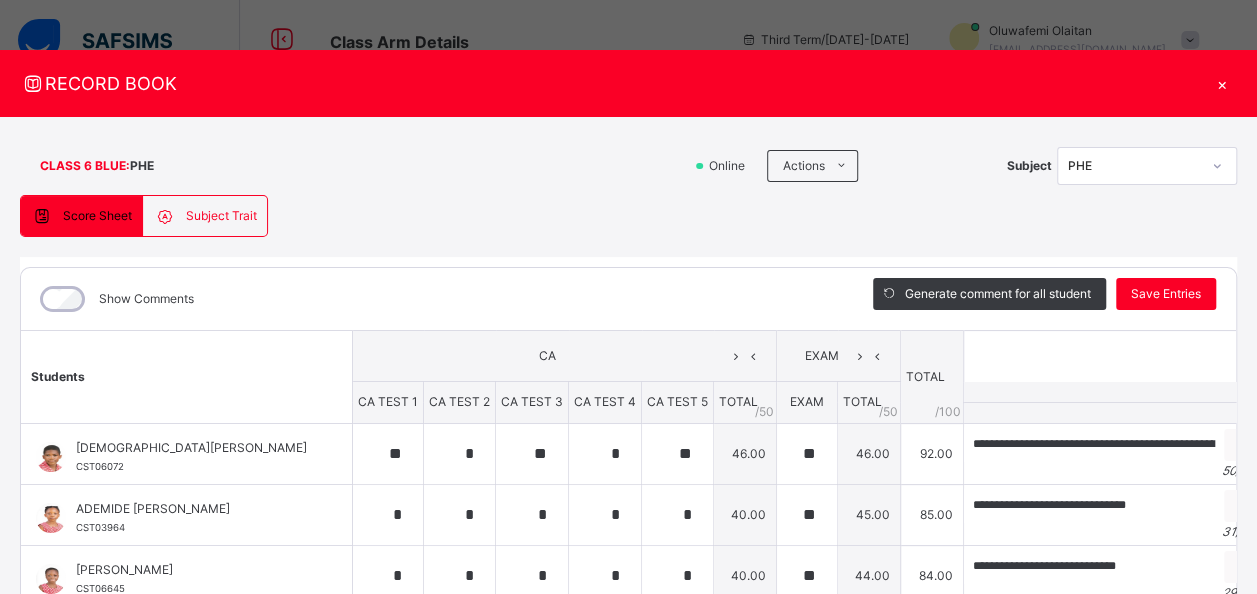 click on "×" at bounding box center (1222, 83) 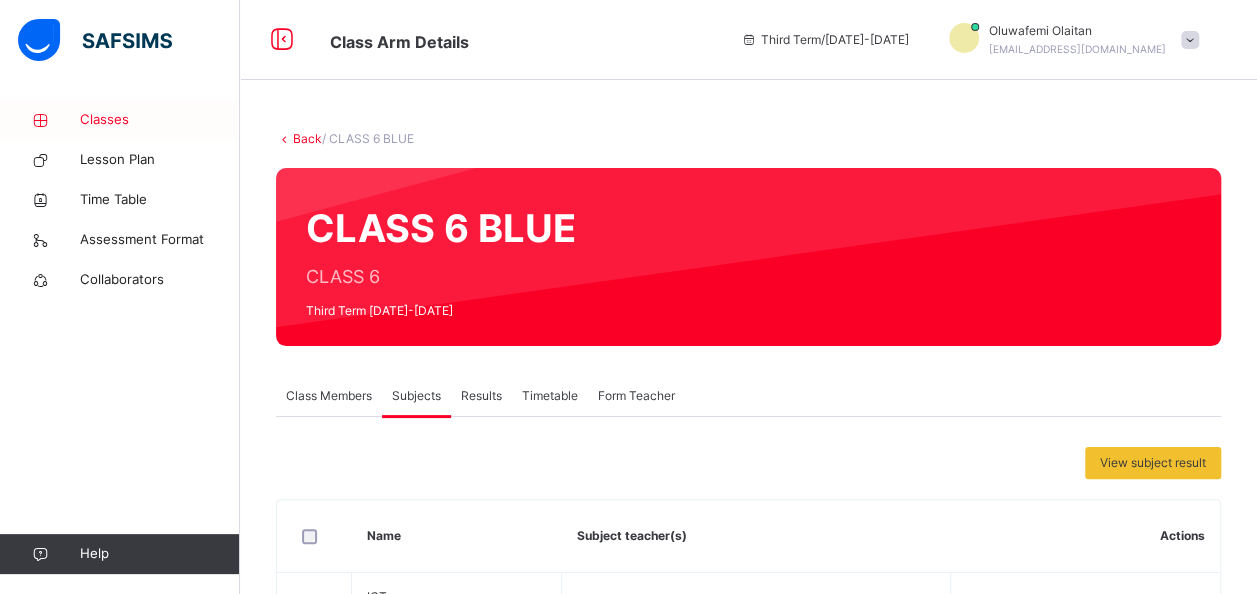 click on "Classes" at bounding box center (160, 120) 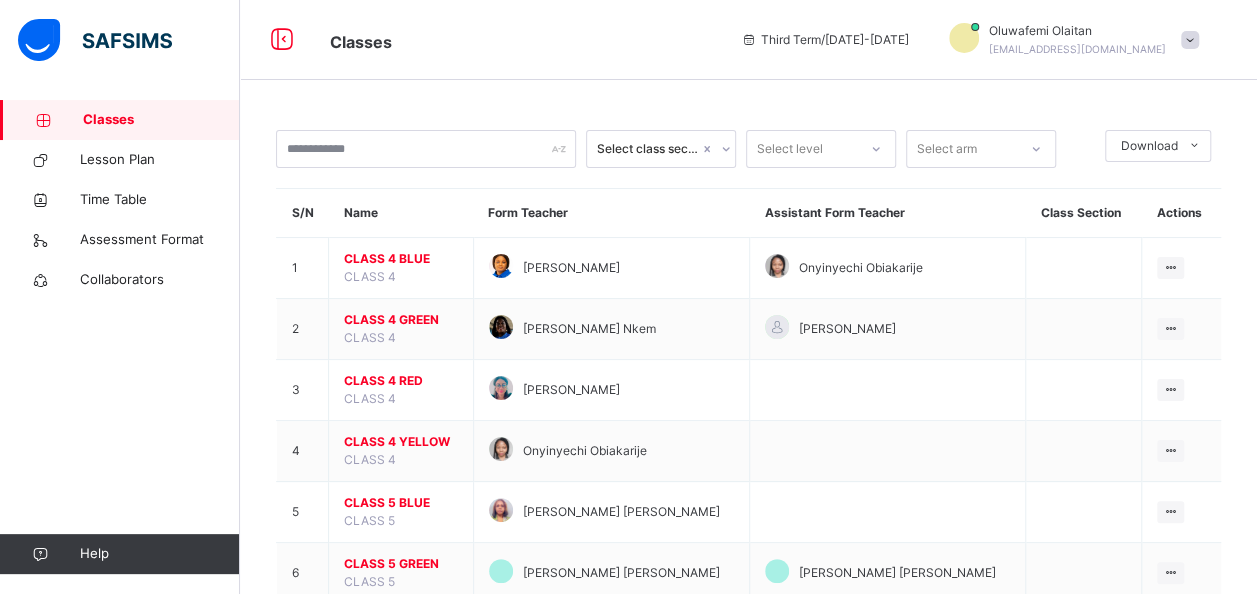 scroll, scrollTop: 360, scrollLeft: 0, axis: vertical 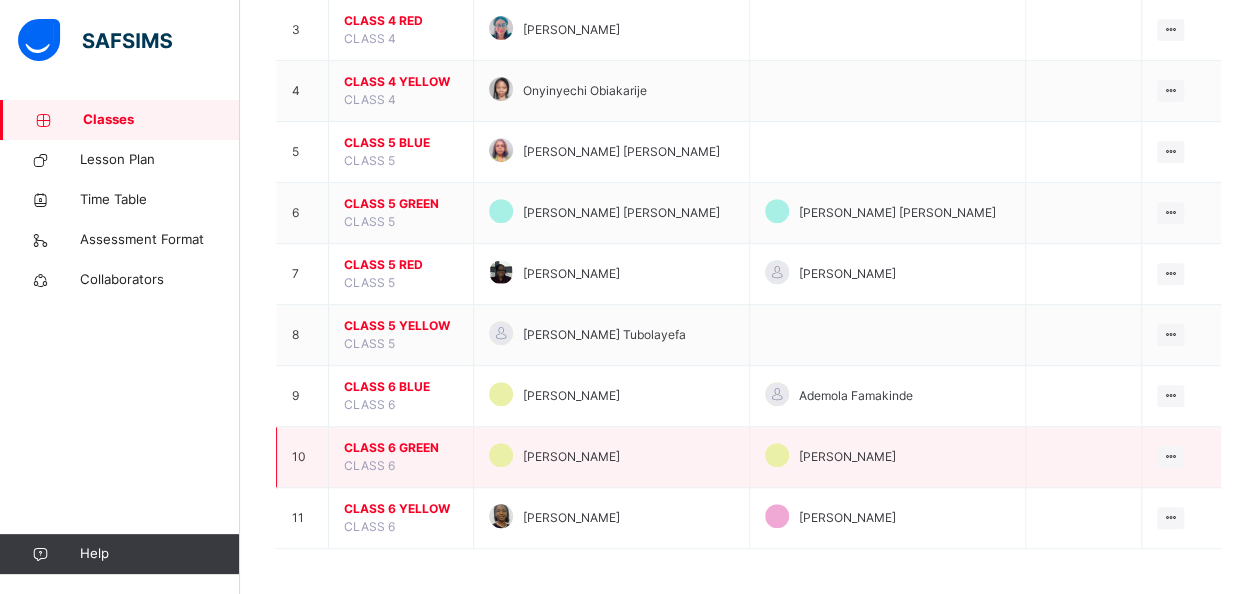 click on "CLASS 6   GREEN" at bounding box center (401, 448) 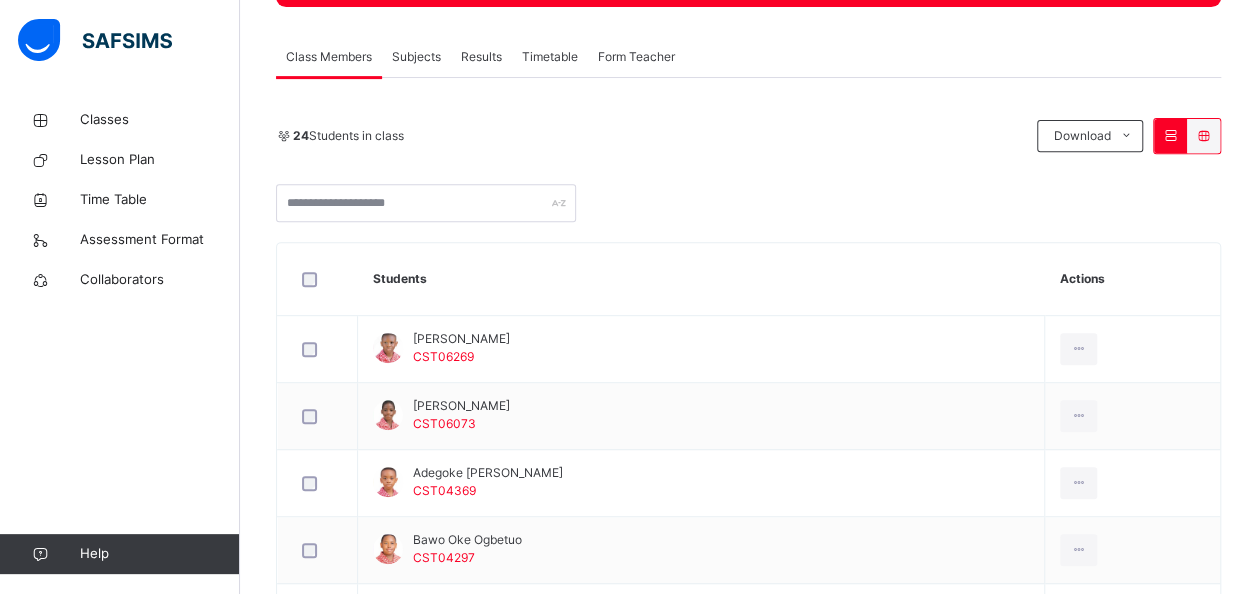 scroll, scrollTop: 338, scrollLeft: 0, axis: vertical 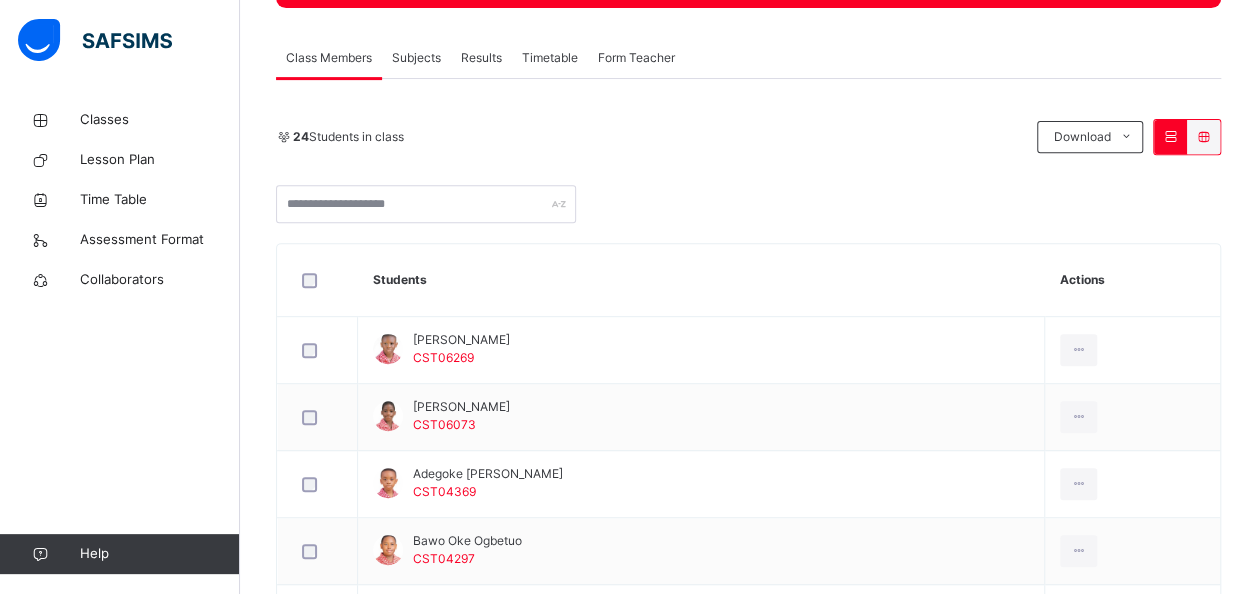 click on "Subjects" at bounding box center (416, 58) 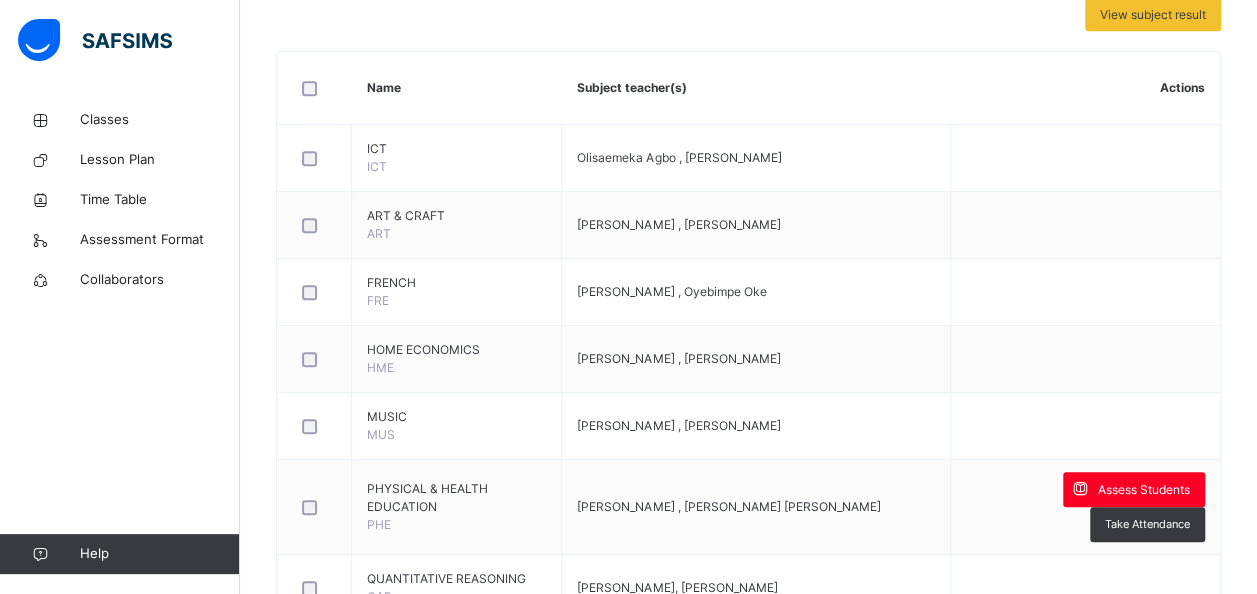 scroll, scrollTop: 449, scrollLeft: 0, axis: vertical 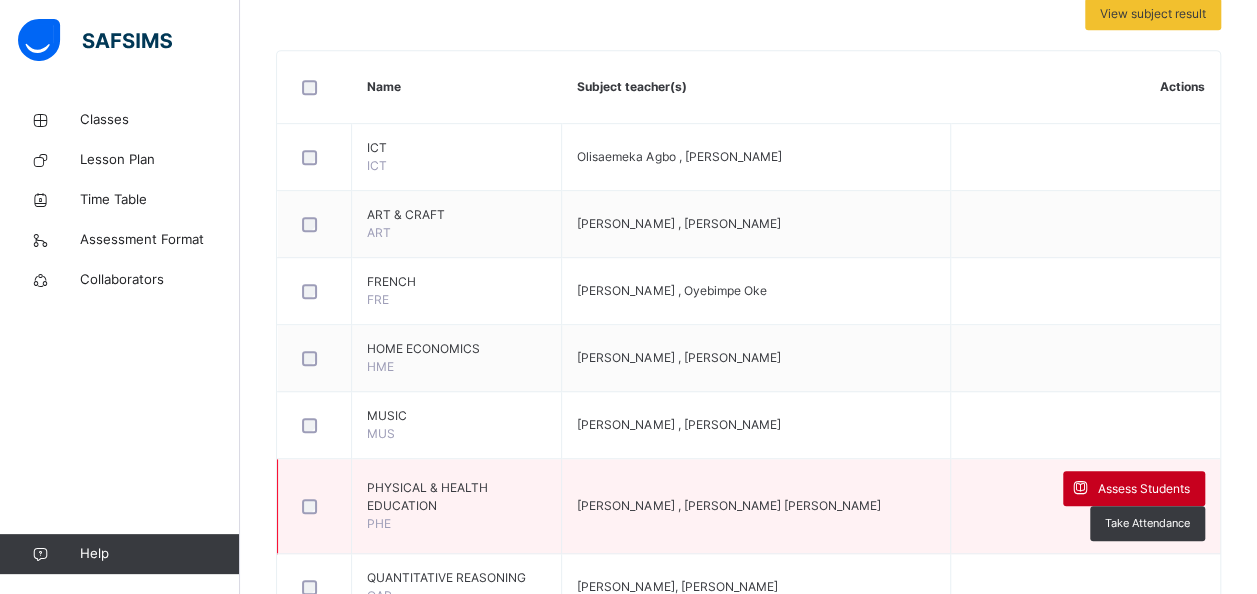 click on "Assess Students" at bounding box center (1144, 489) 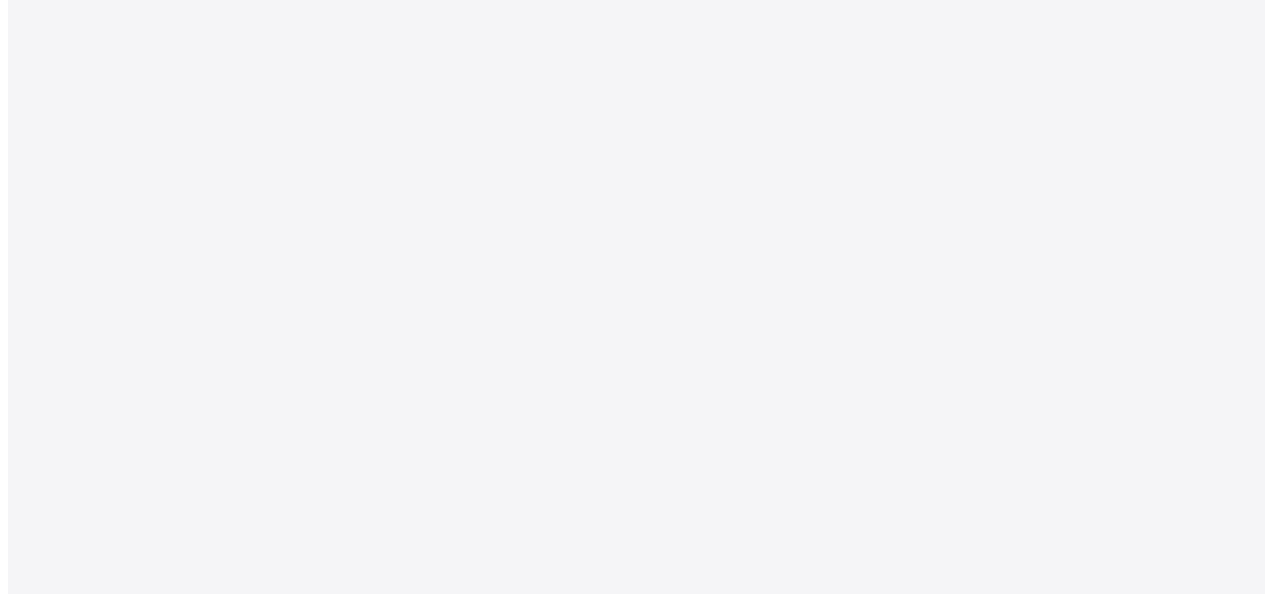 scroll, scrollTop: 0, scrollLeft: 0, axis: both 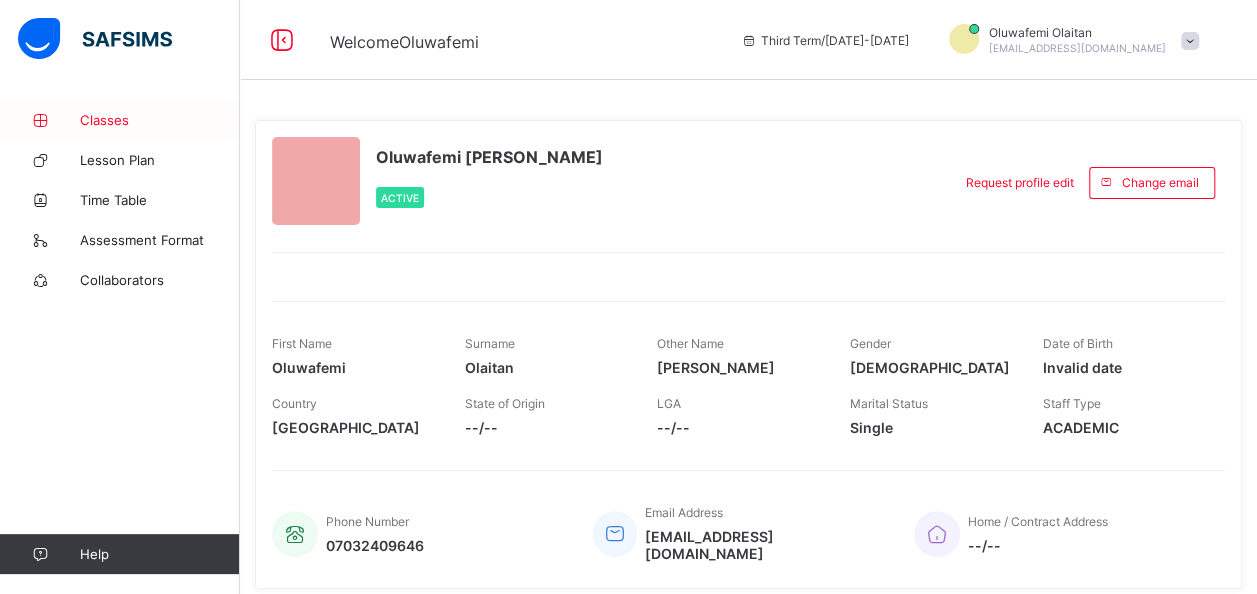 click on "Classes" at bounding box center [160, 120] 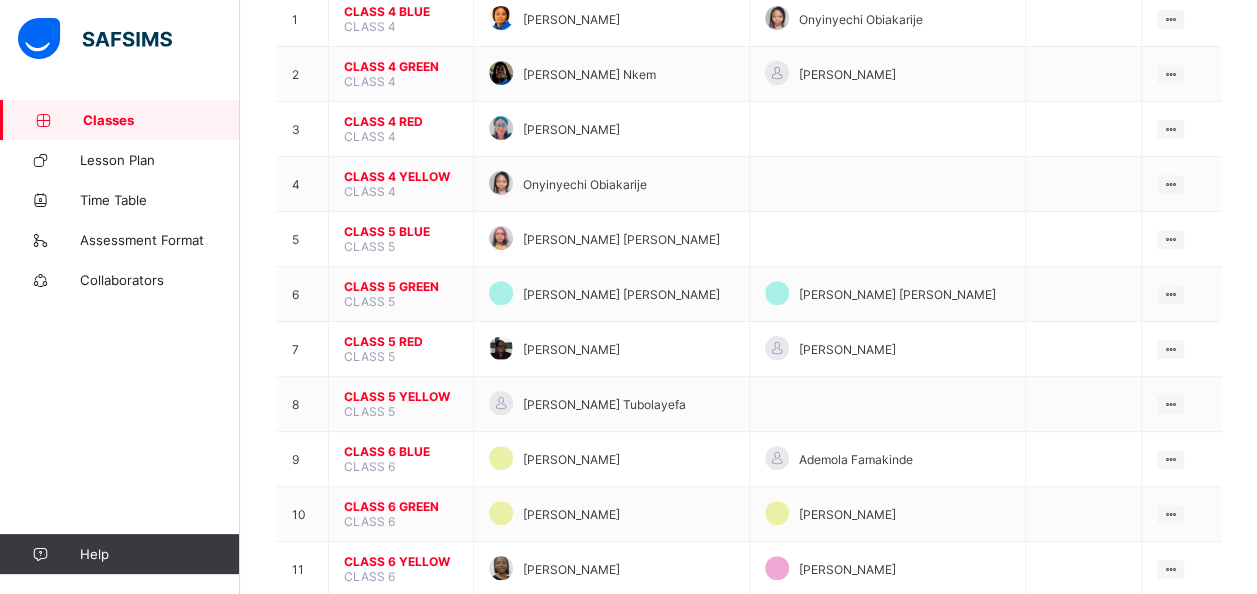 scroll, scrollTop: 244, scrollLeft: 0, axis: vertical 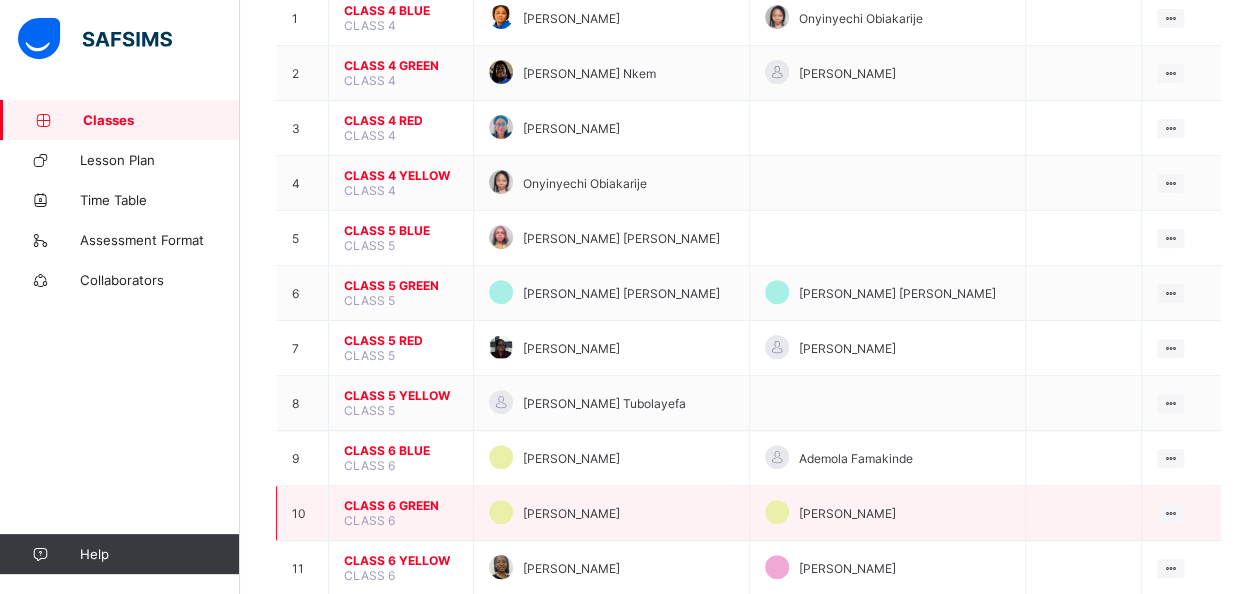 click on "CLASS 6   GREEN" at bounding box center [401, 505] 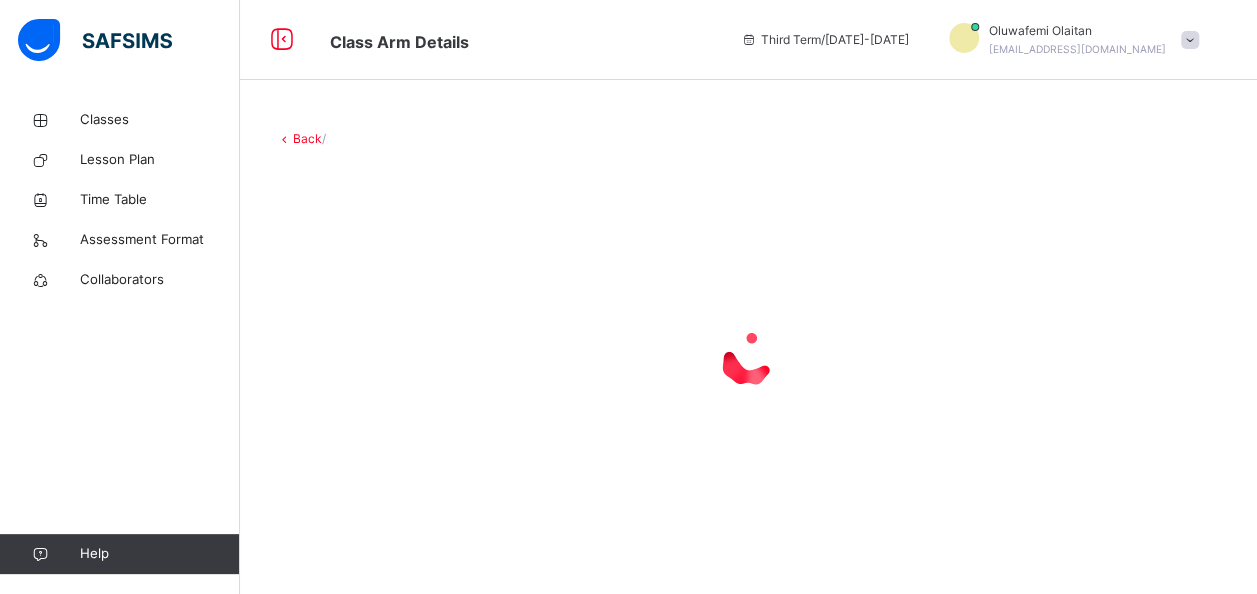 scroll, scrollTop: 0, scrollLeft: 0, axis: both 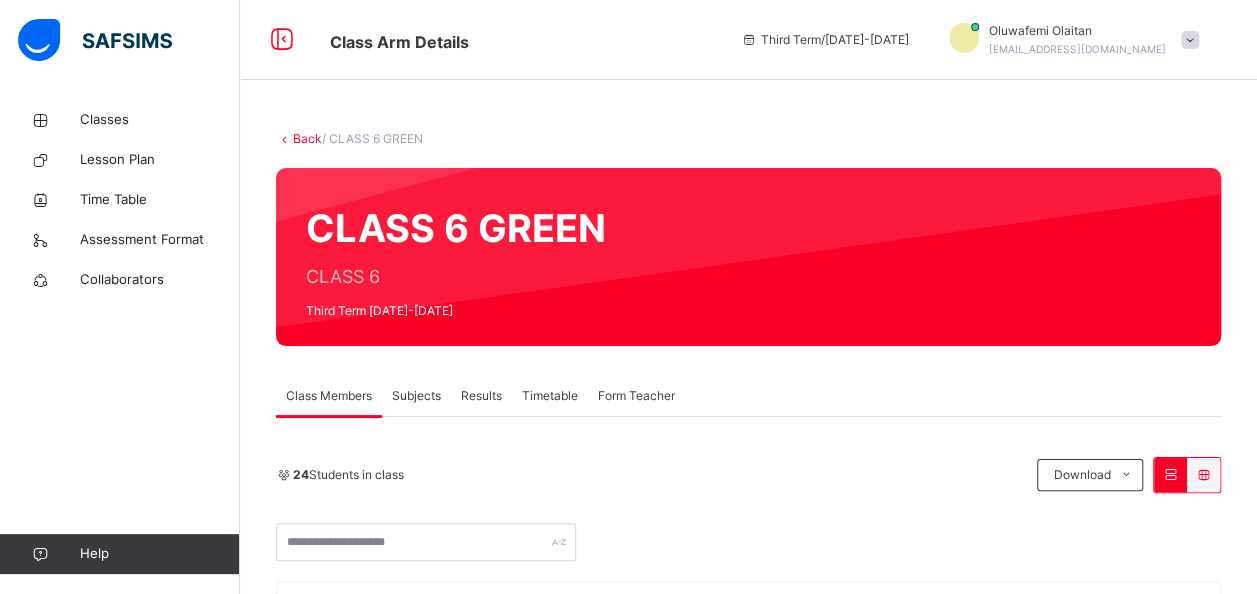 click on "Subjects" at bounding box center (416, 396) 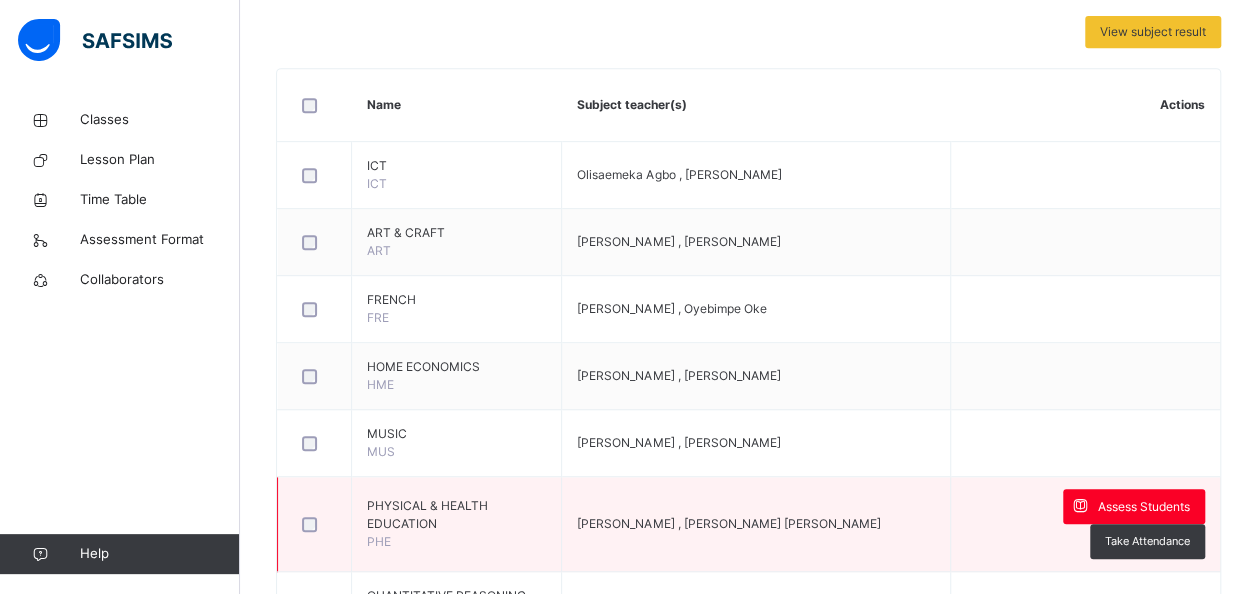 scroll, scrollTop: 433, scrollLeft: 0, axis: vertical 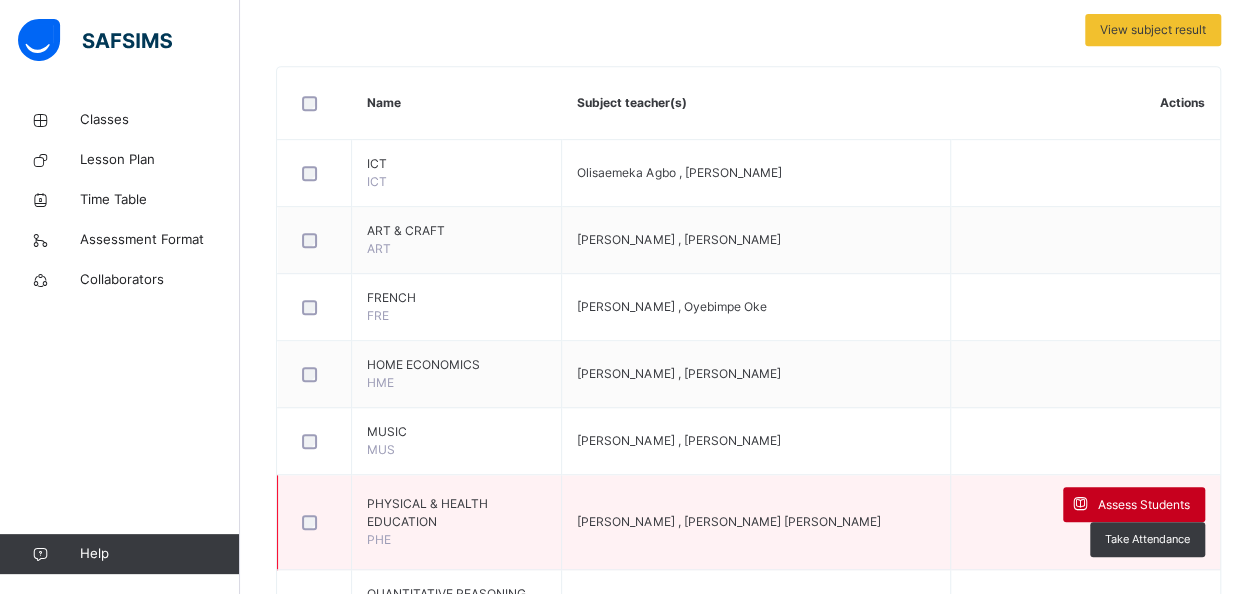 click on "Assess Students" at bounding box center (1134, 504) 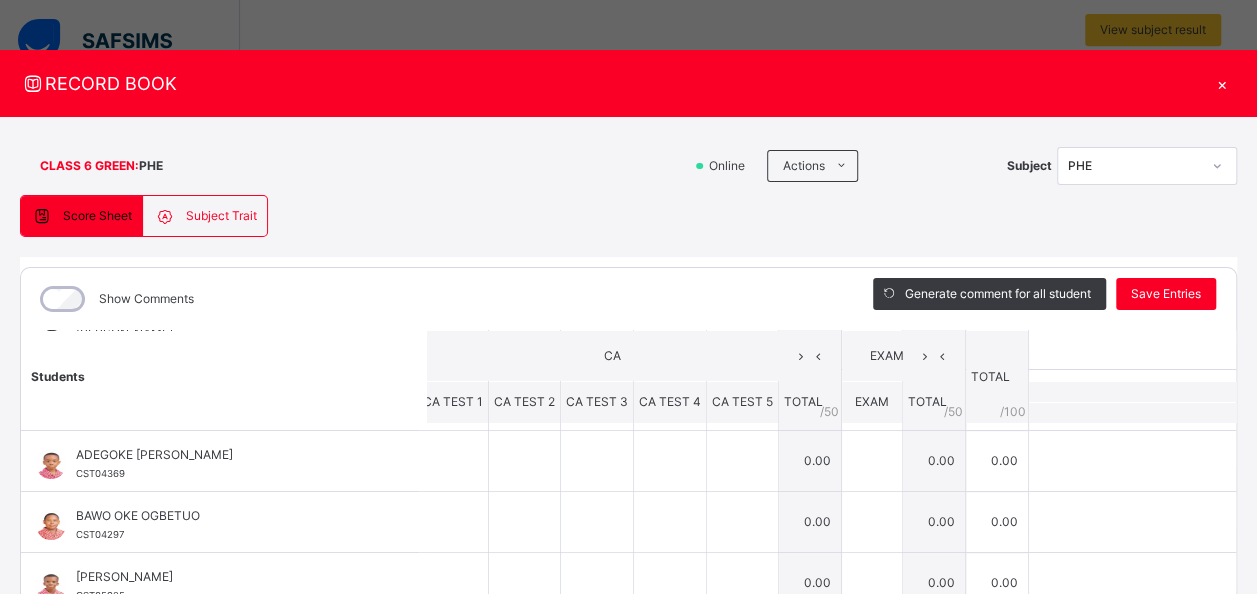 scroll, scrollTop: 114, scrollLeft: 10, axis: both 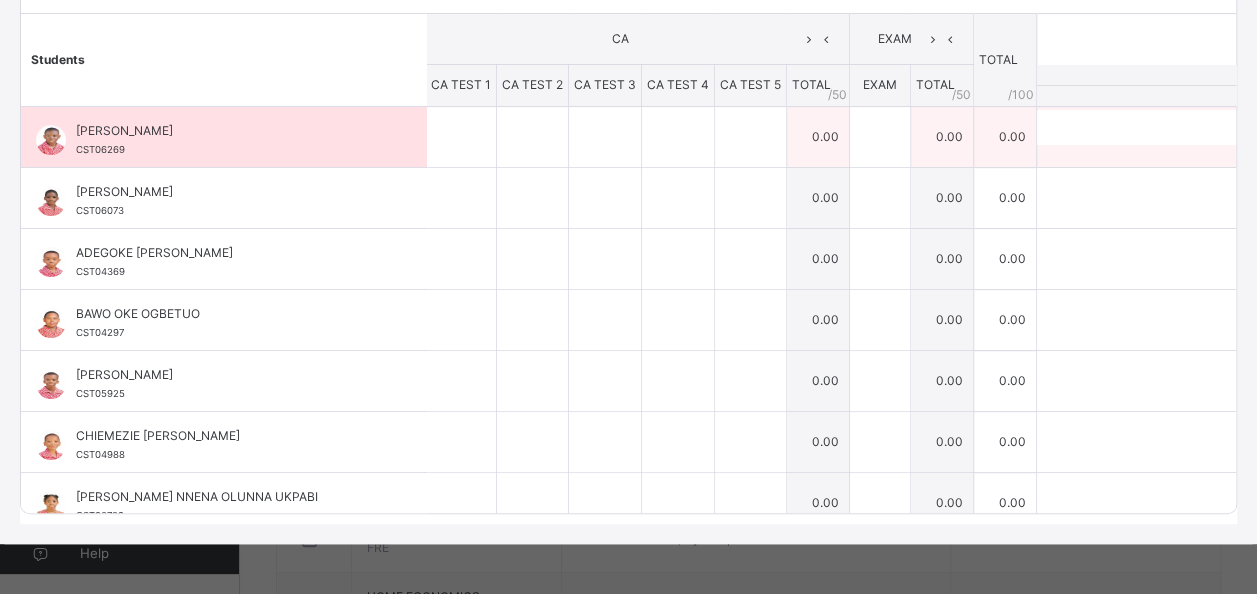 drag, startPoint x: 193, startPoint y: 140, endPoint x: 382, endPoint y: 146, distance: 189.09521 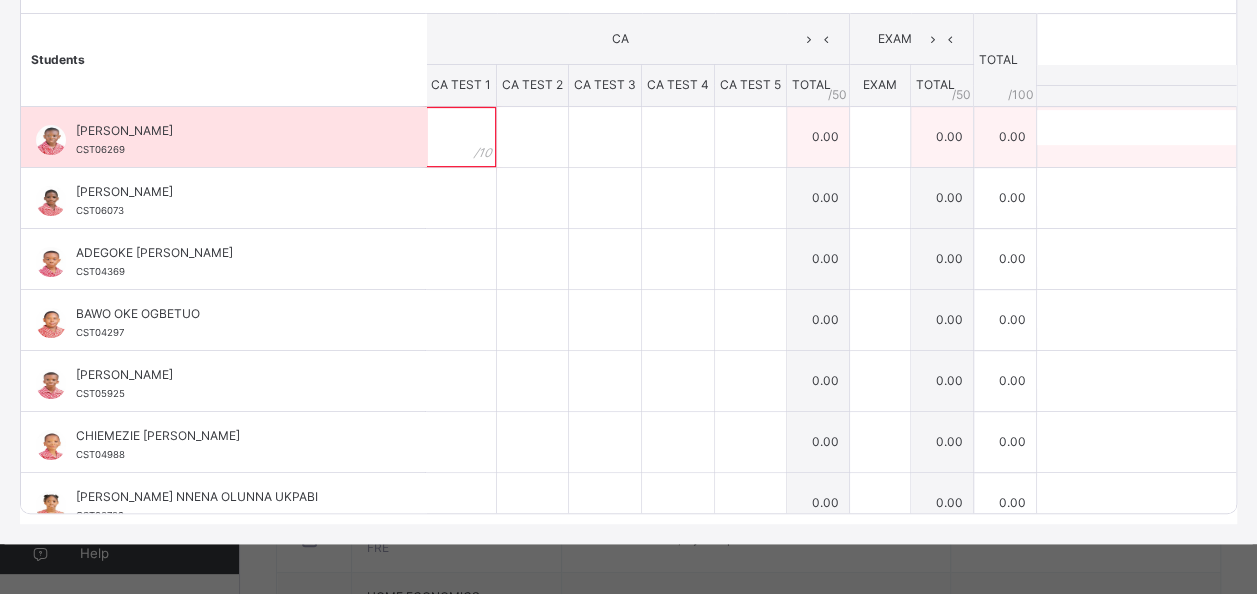 click at bounding box center [461, 137] 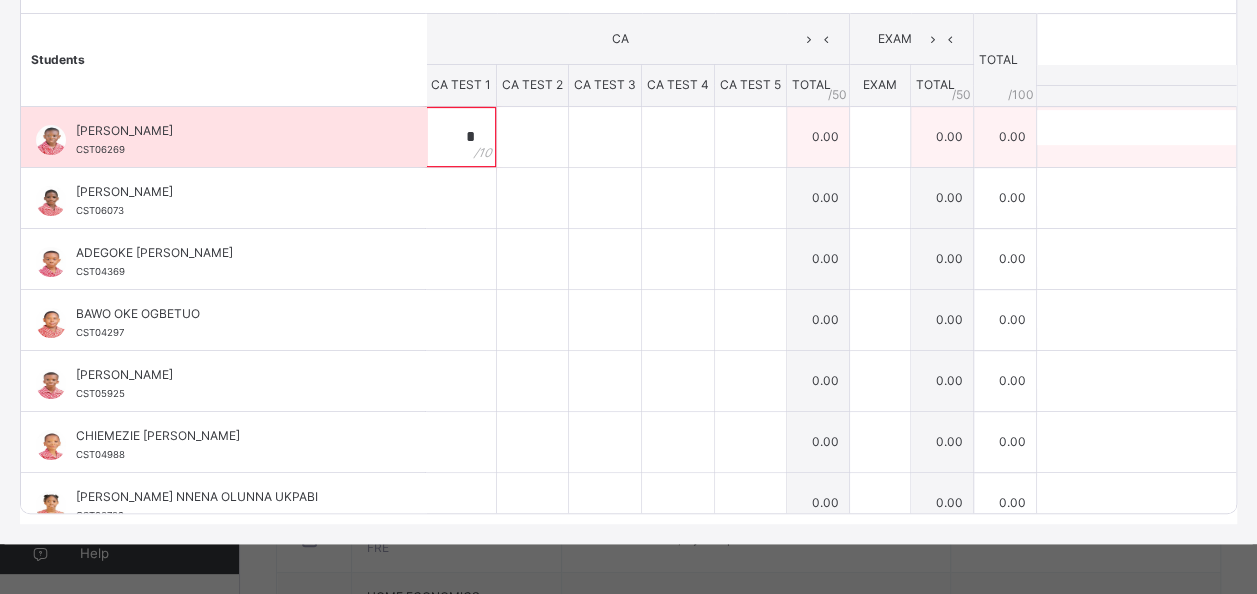 type on "*" 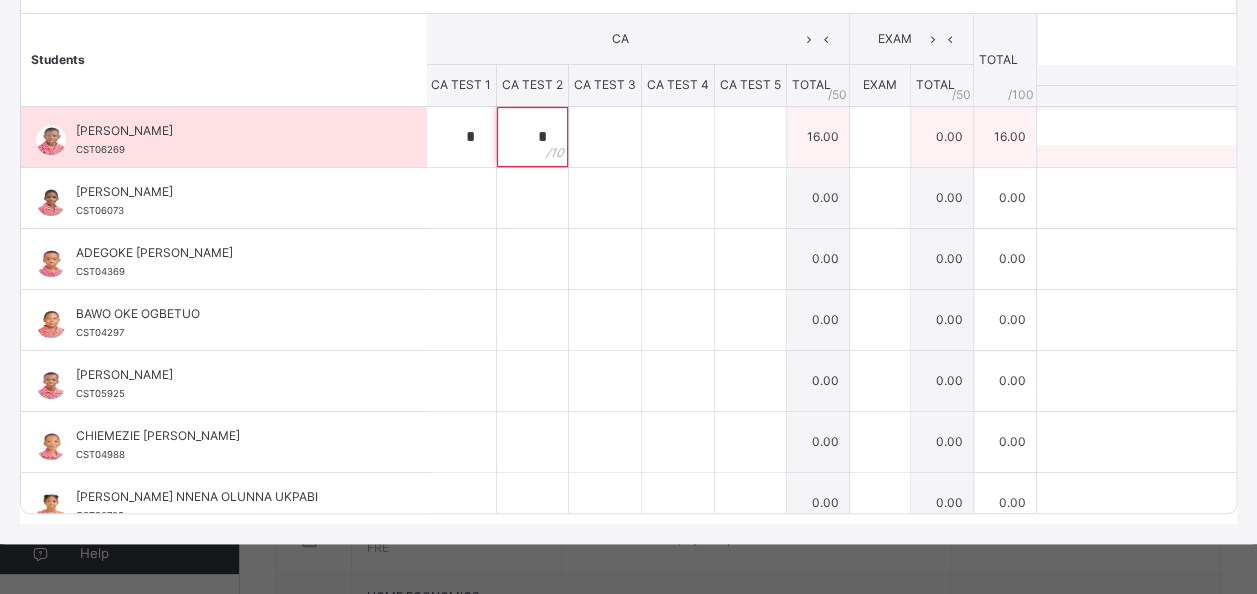type on "*" 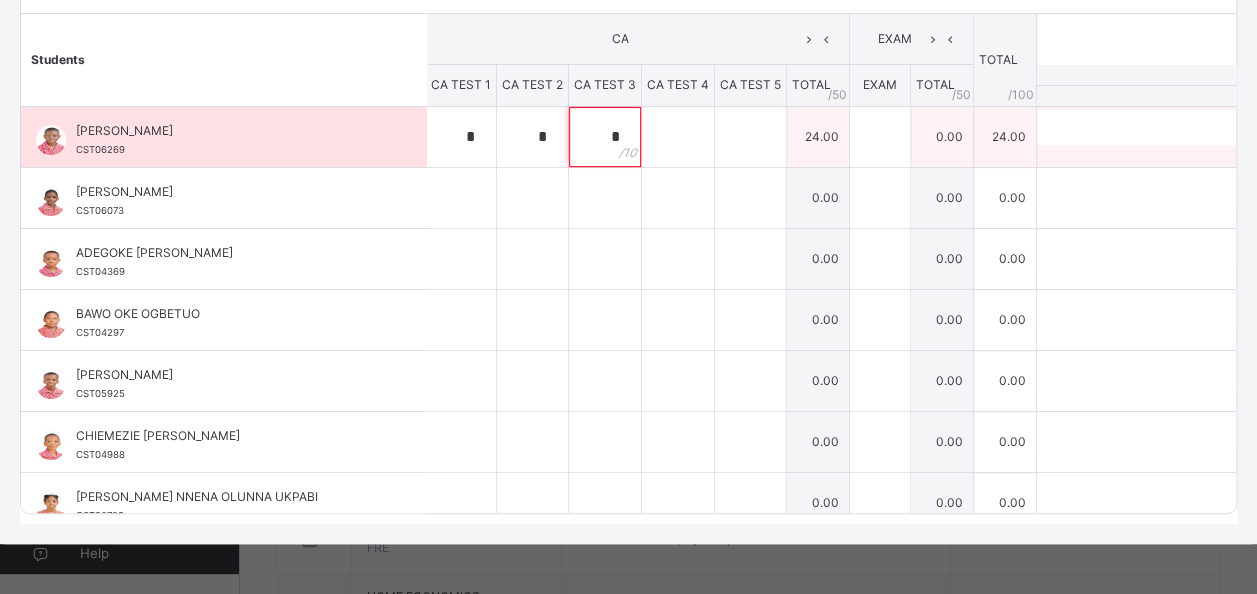 type on "*" 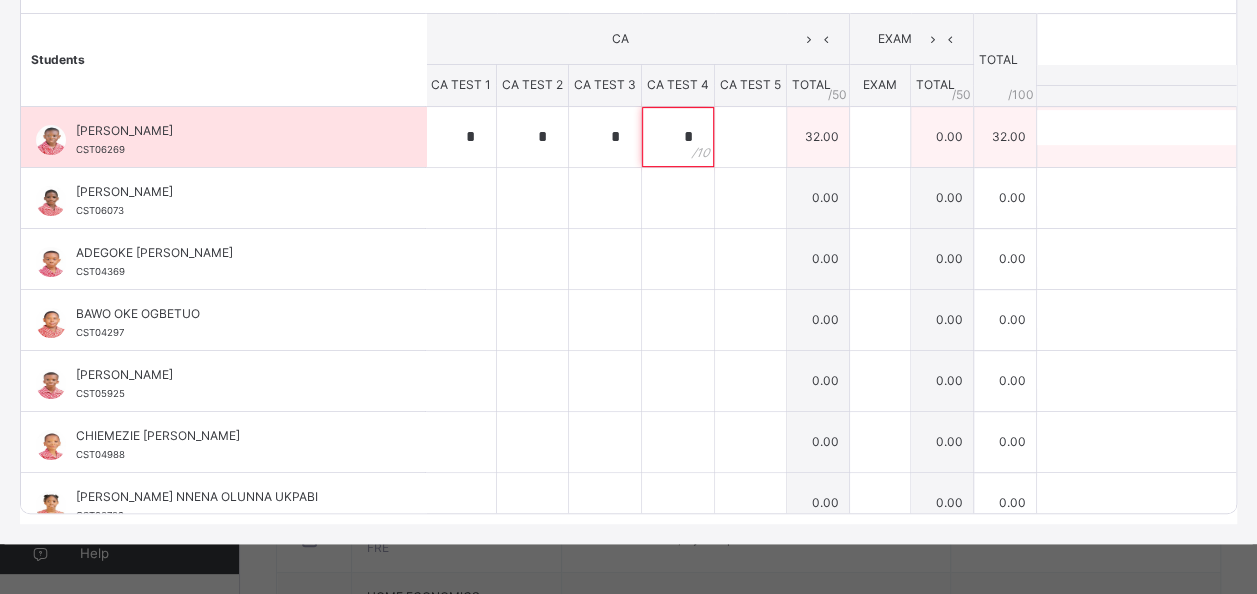 type on "*" 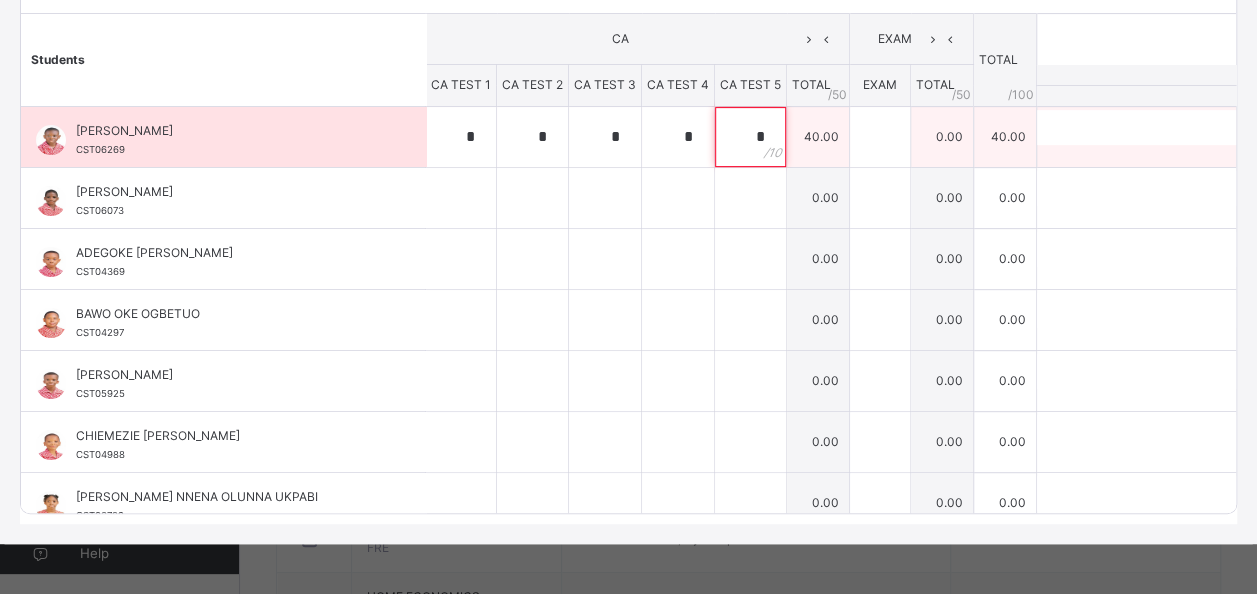 type on "*" 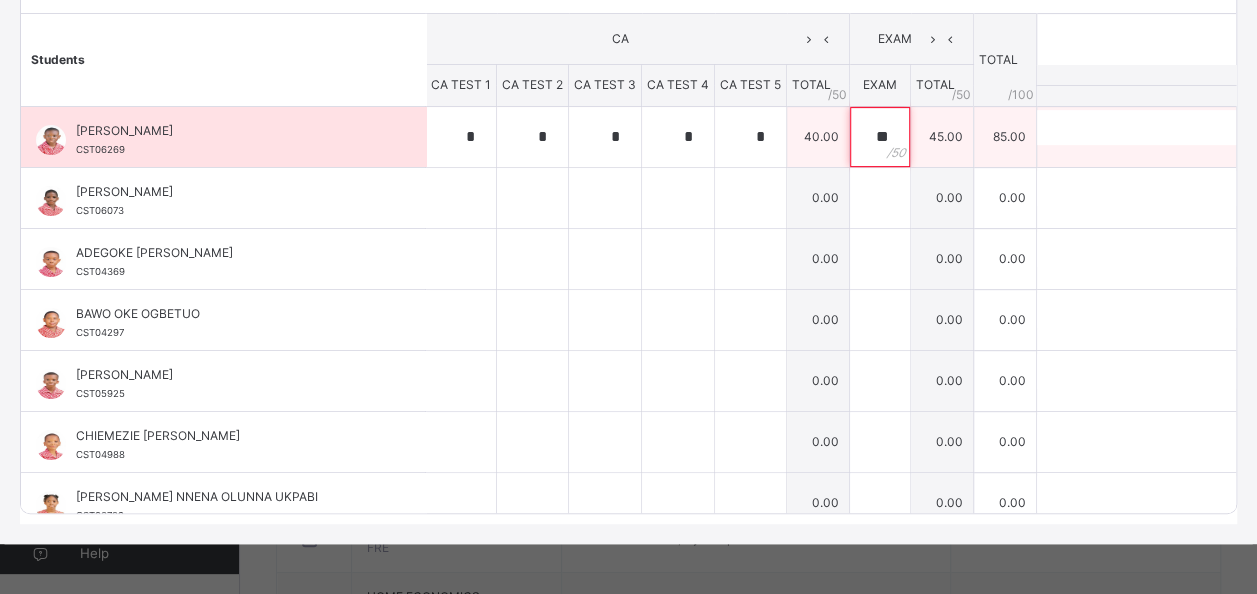 type on "**" 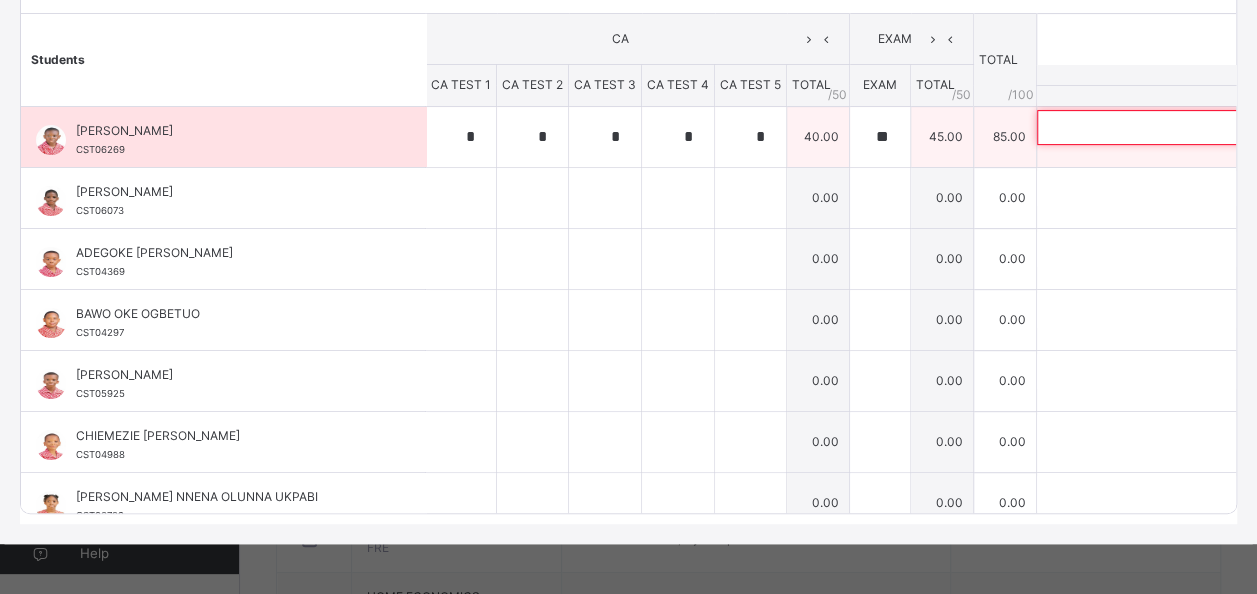 scroll, scrollTop: 0, scrollLeft: 11, axis: horizontal 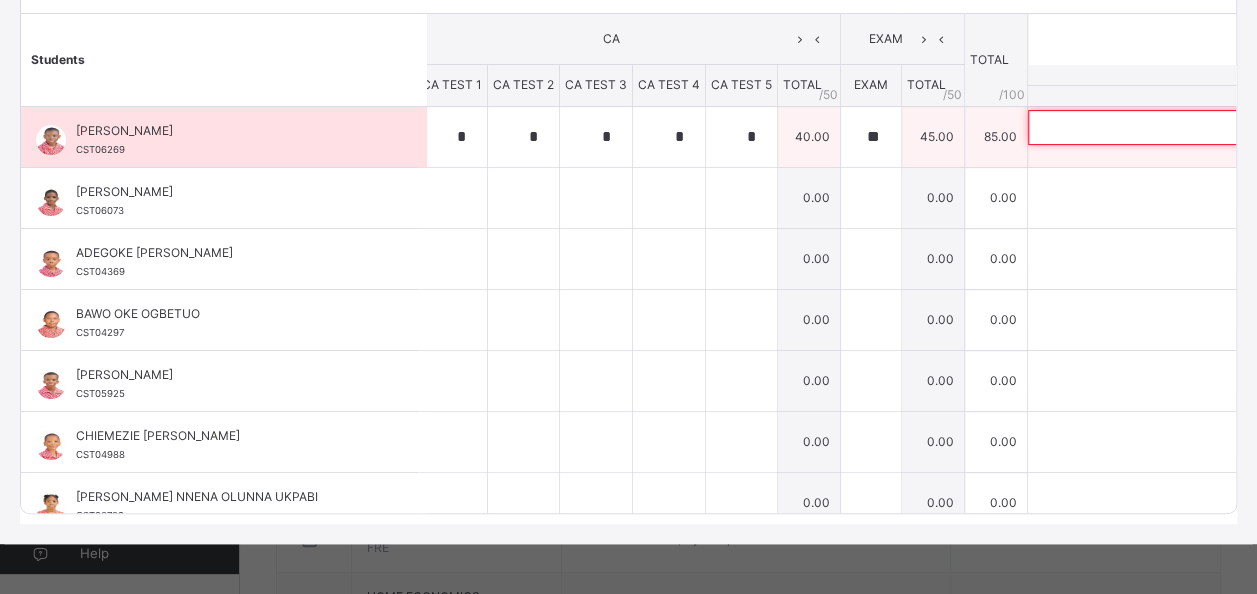 paste on "**********" 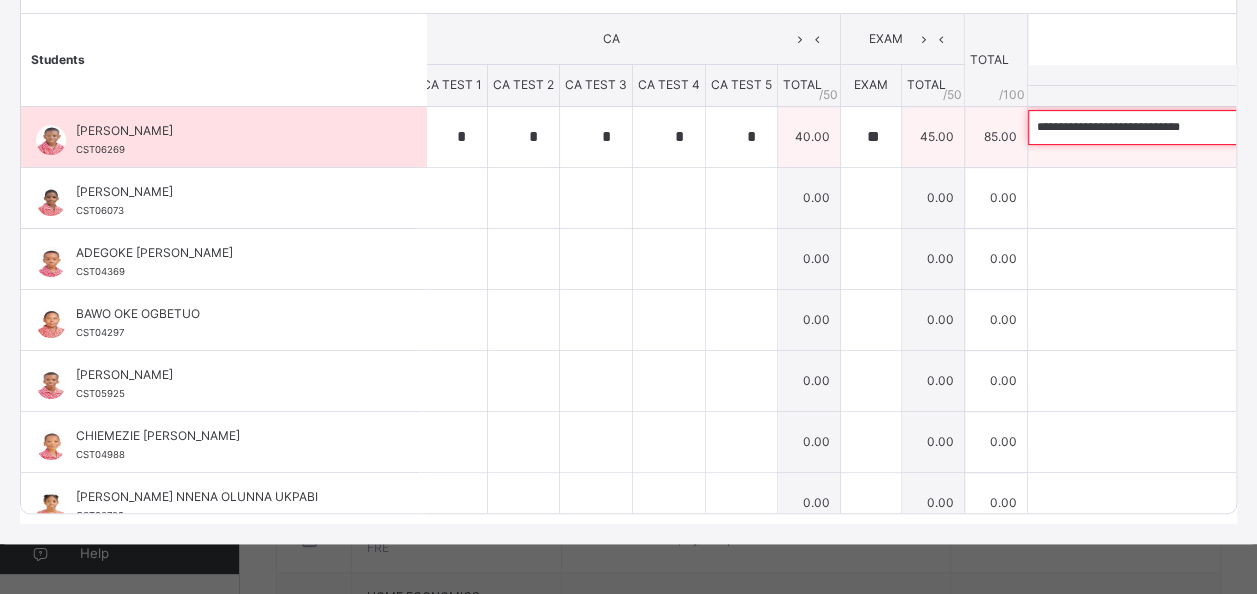 click on "**********" at bounding box center [1158, 127] 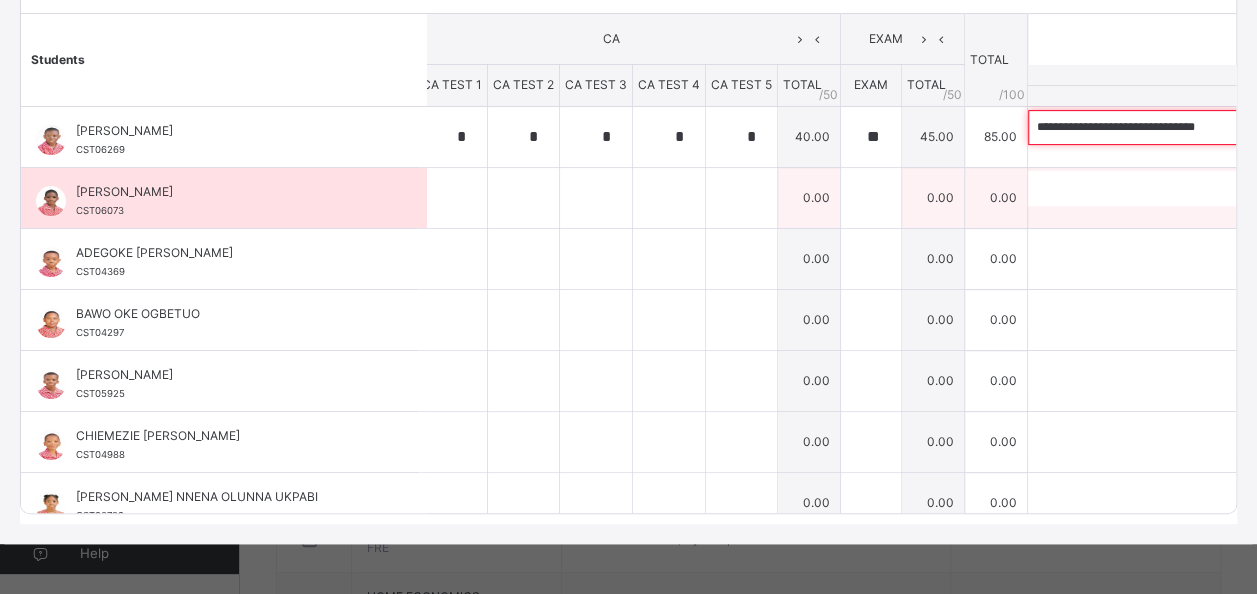 type on "**********" 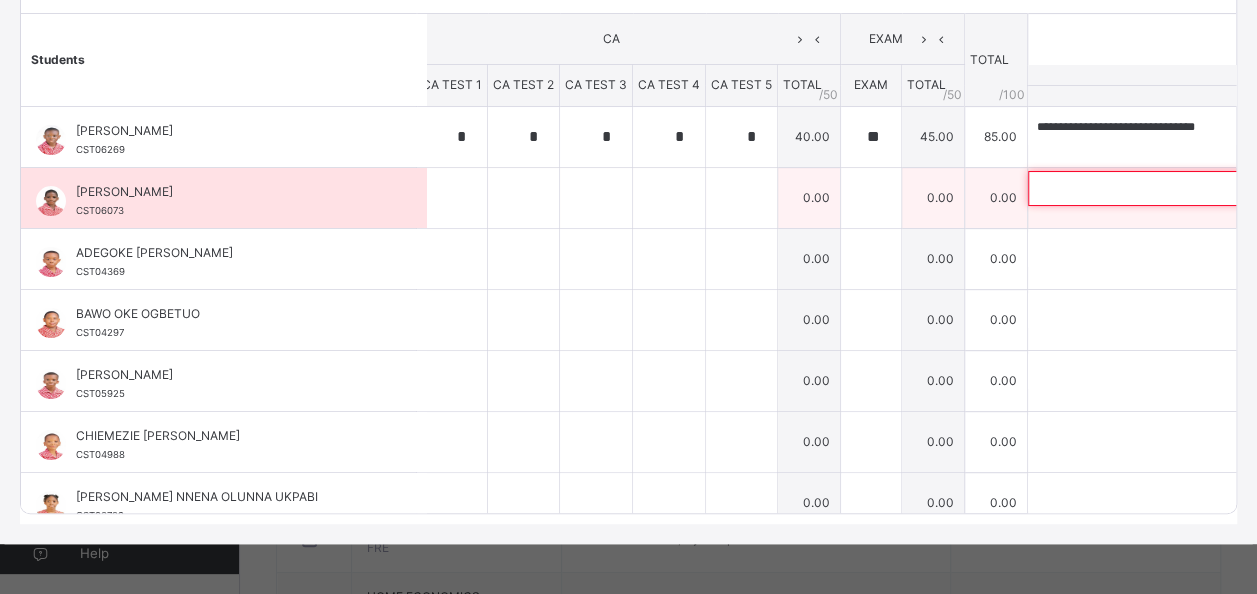 click at bounding box center [1158, 188] 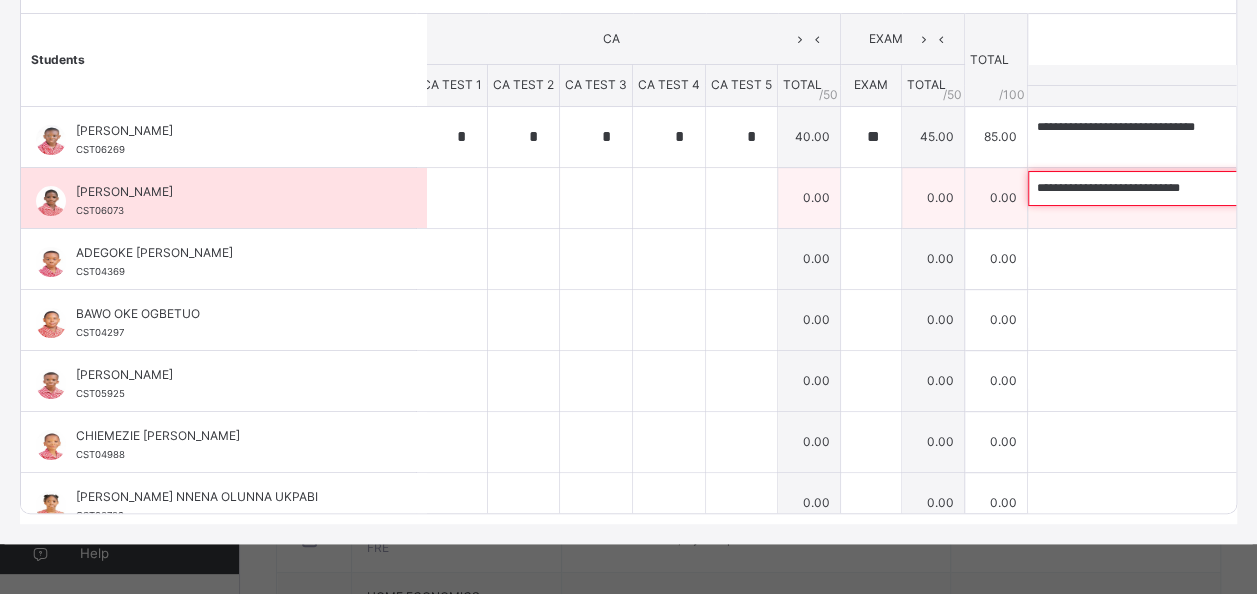 click on "**********" at bounding box center [1158, 188] 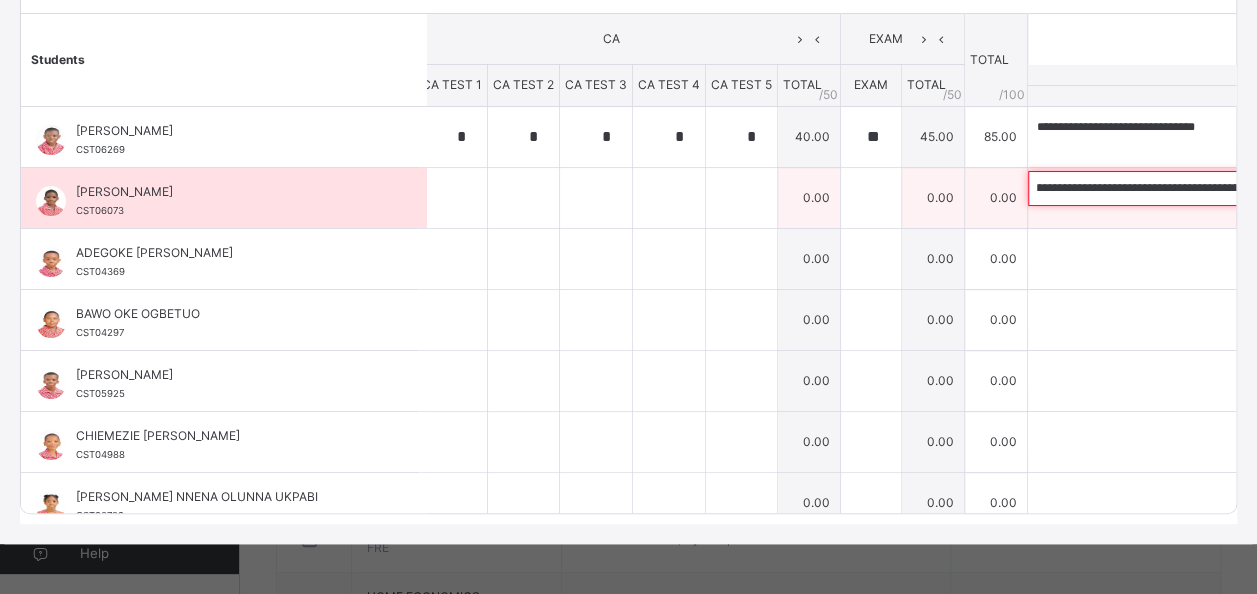 scroll, scrollTop: 0, scrollLeft: 52, axis: horizontal 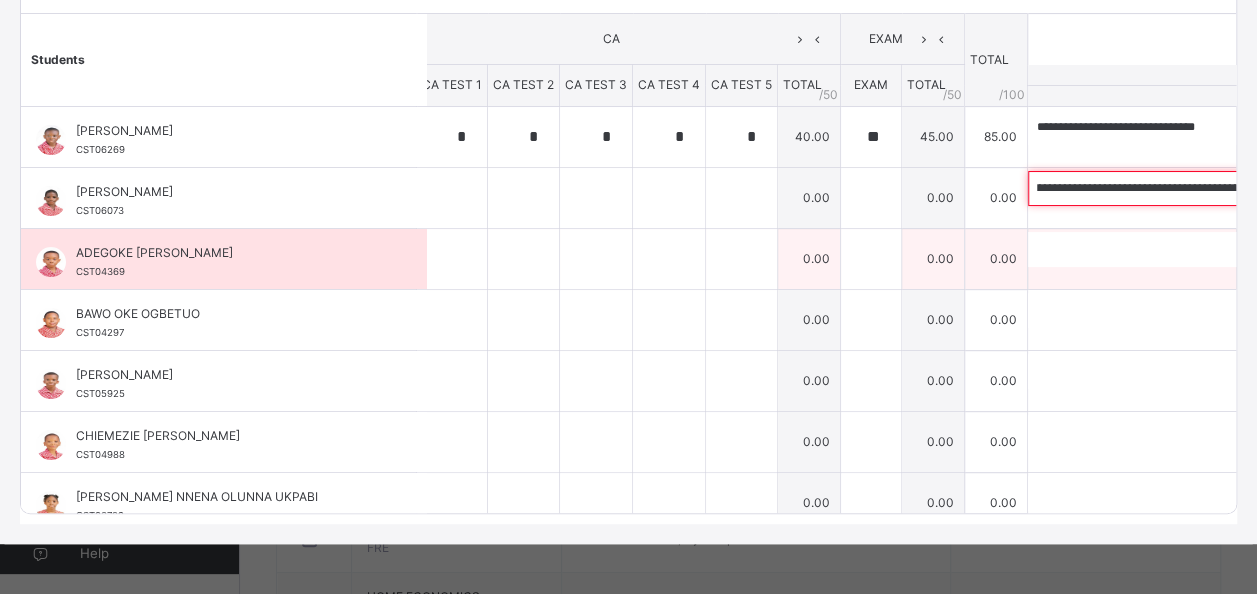 type on "**********" 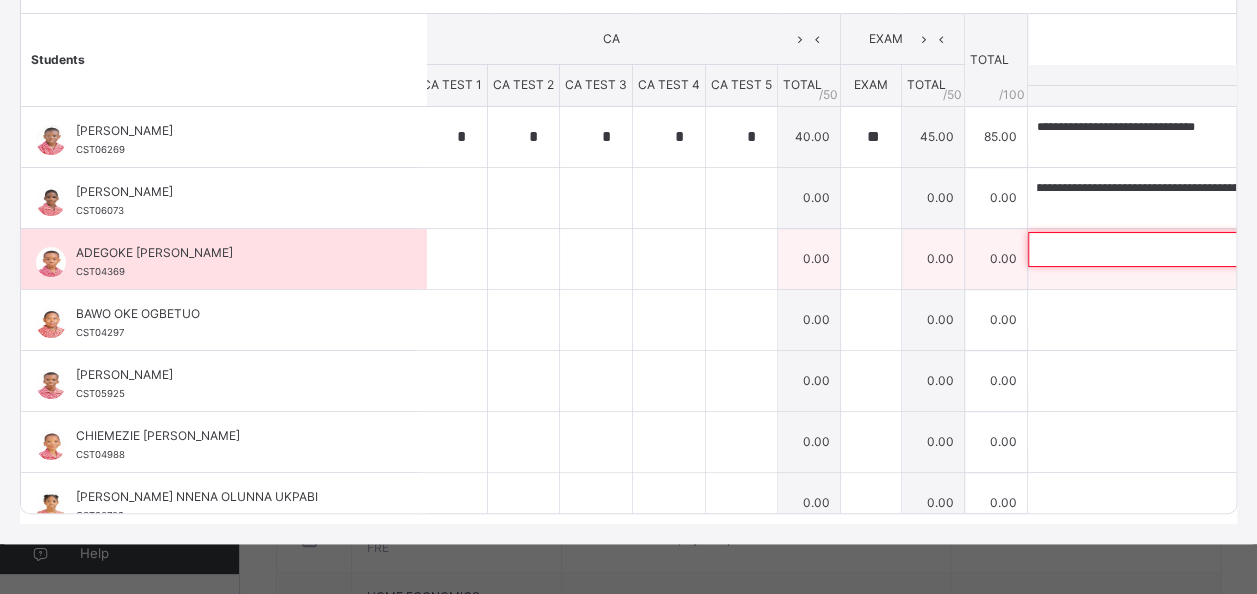 scroll, scrollTop: 0, scrollLeft: 0, axis: both 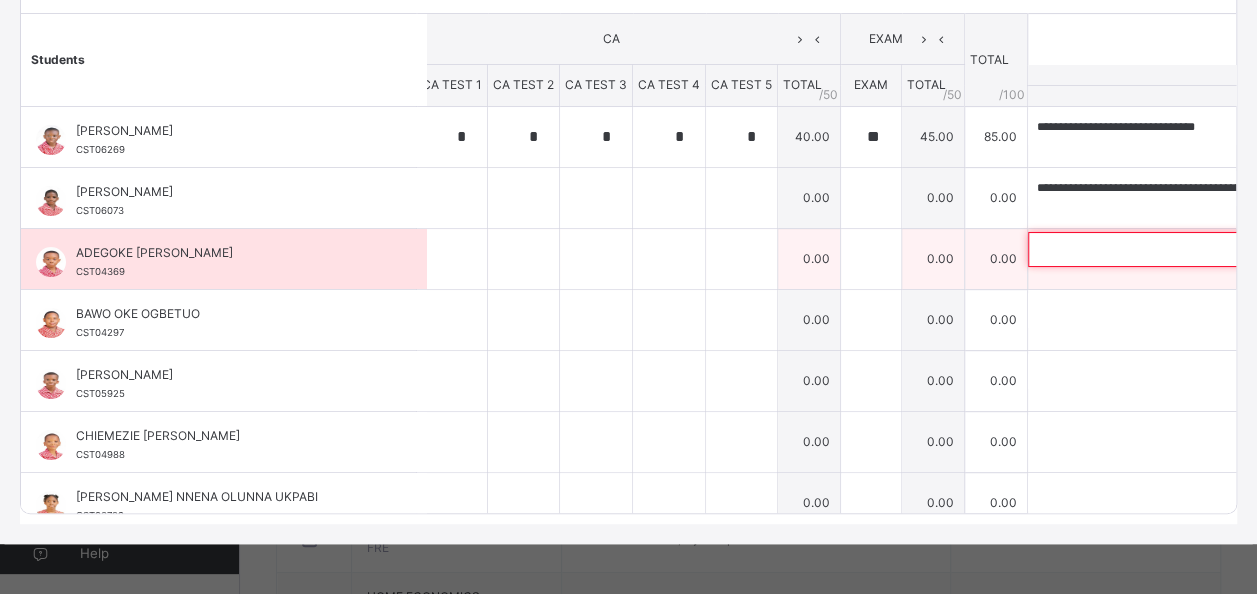 click at bounding box center [1158, 249] 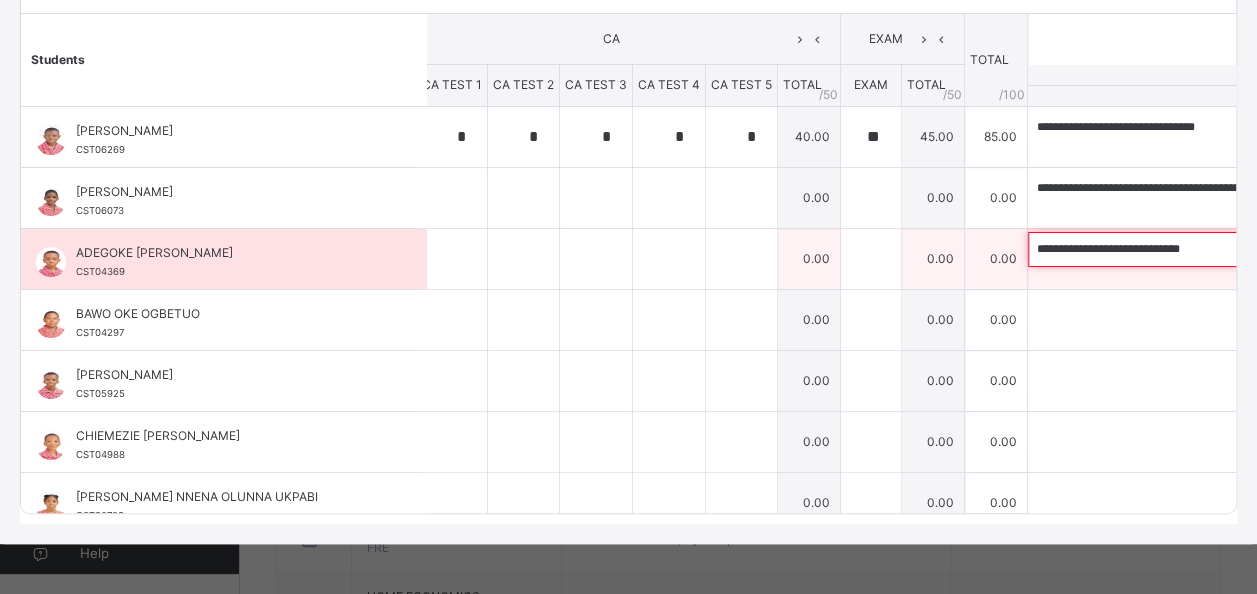 click on "**********" at bounding box center (1158, 249) 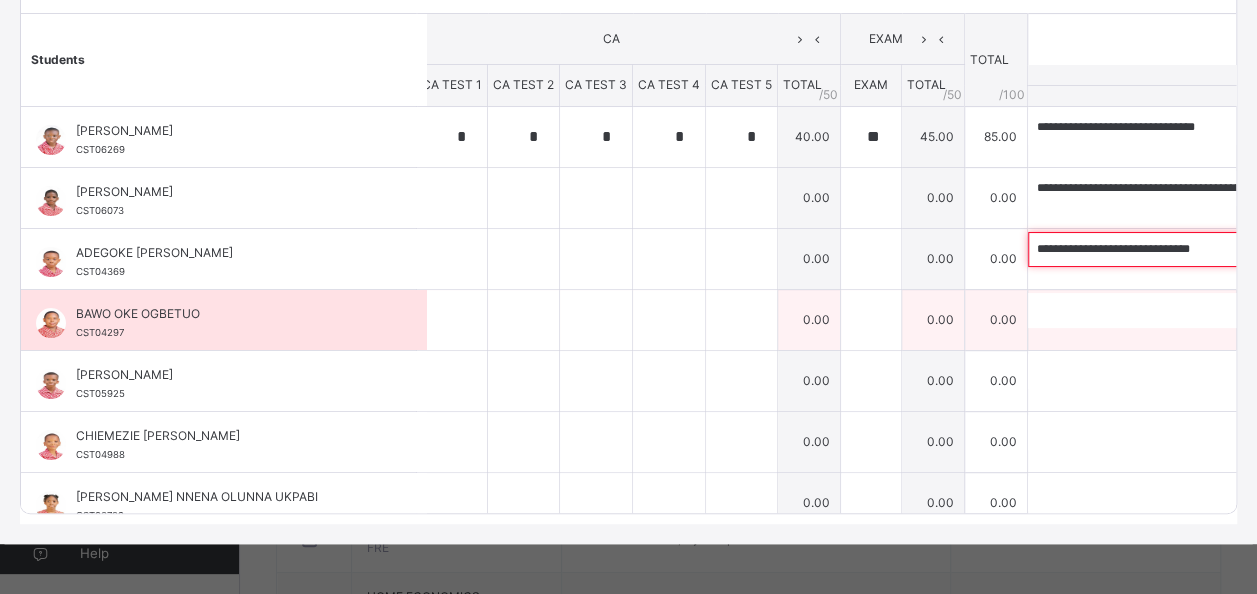 type on "**********" 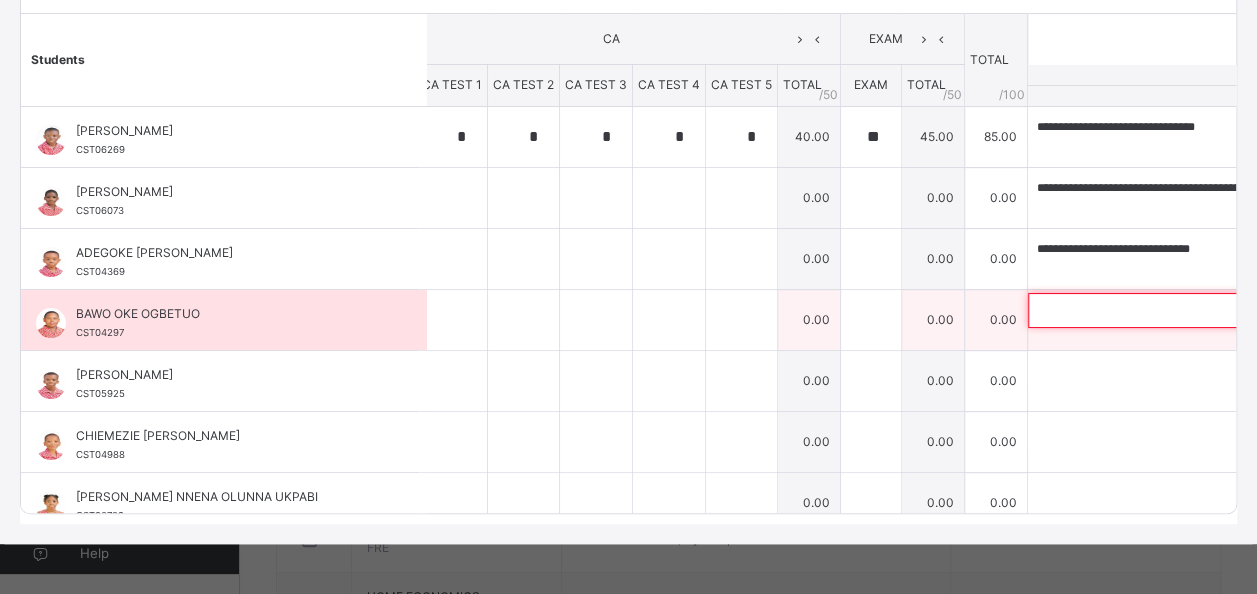 click at bounding box center [1158, 310] 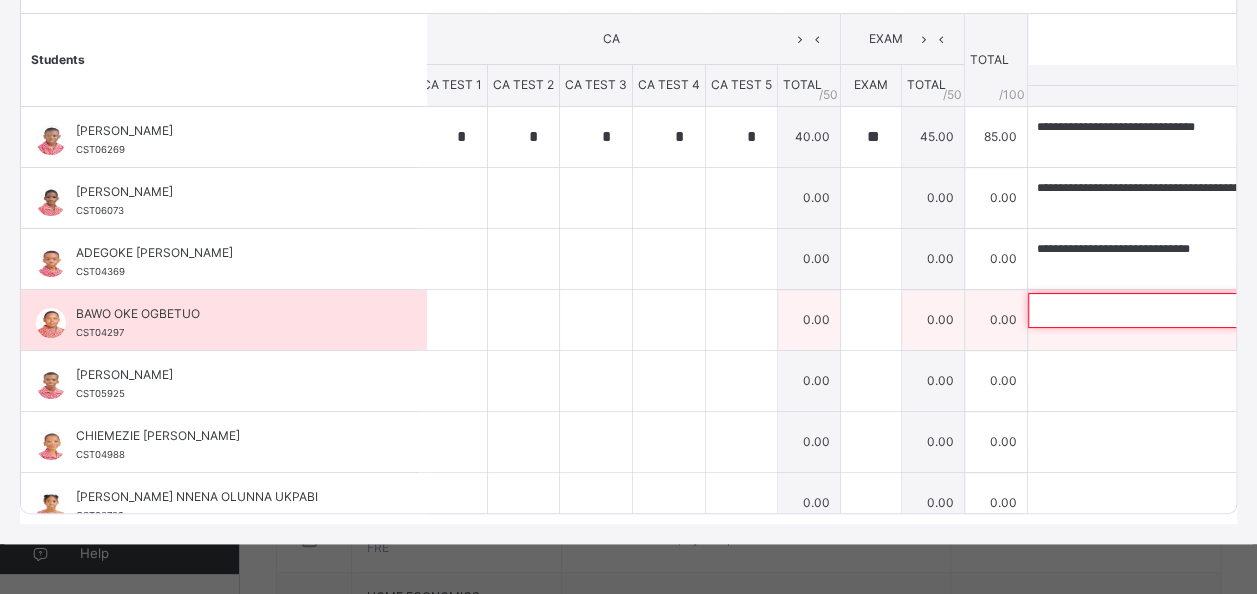 paste on "**********" 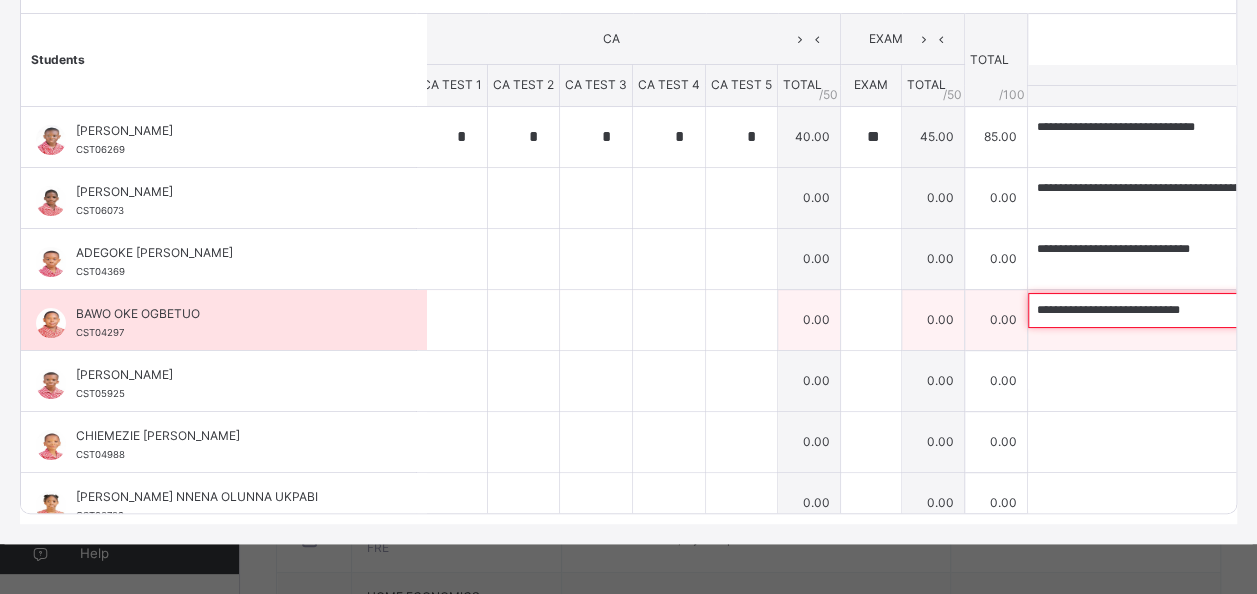 click on "**********" at bounding box center (1158, 310) 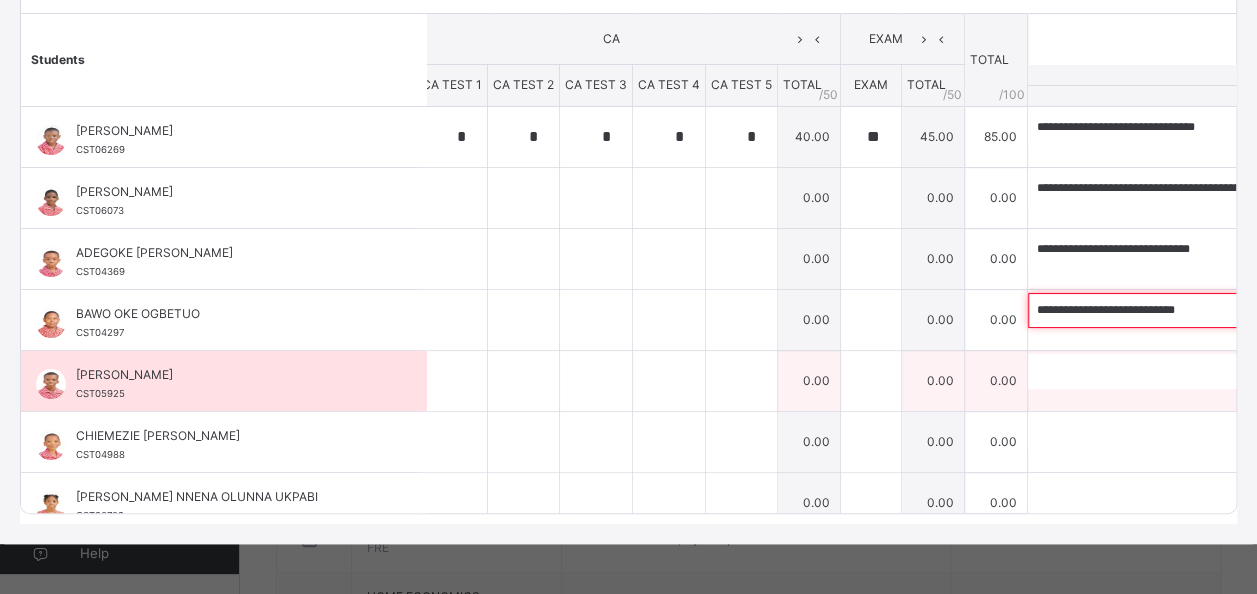 type on "**********" 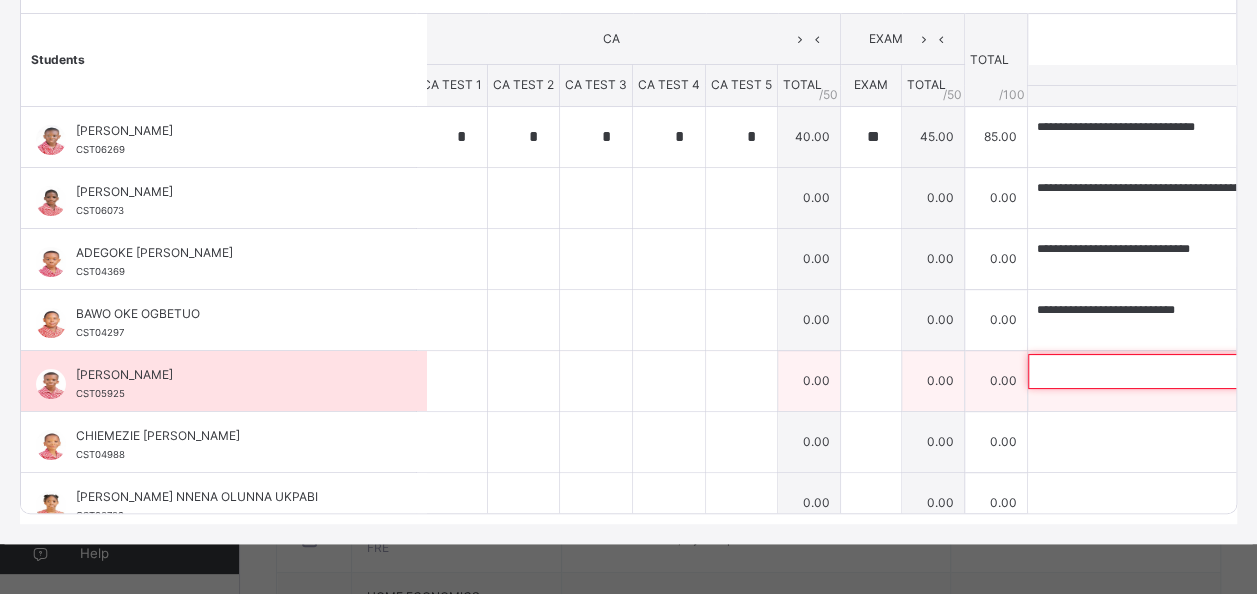 click at bounding box center [1158, 371] 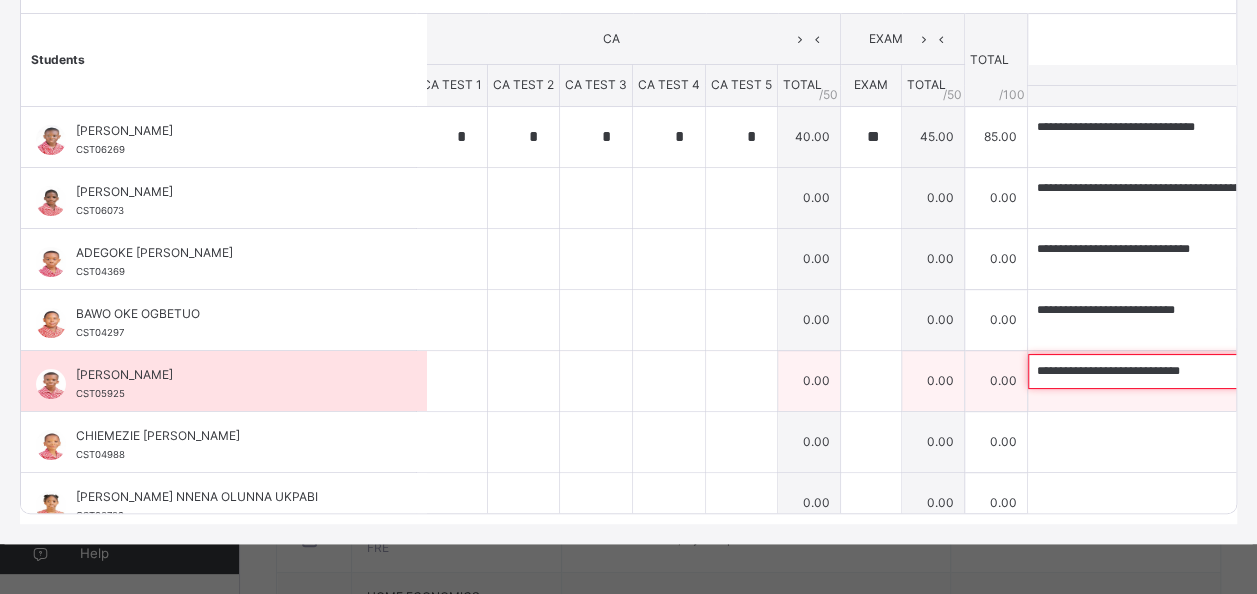 click on "**********" at bounding box center [1158, 371] 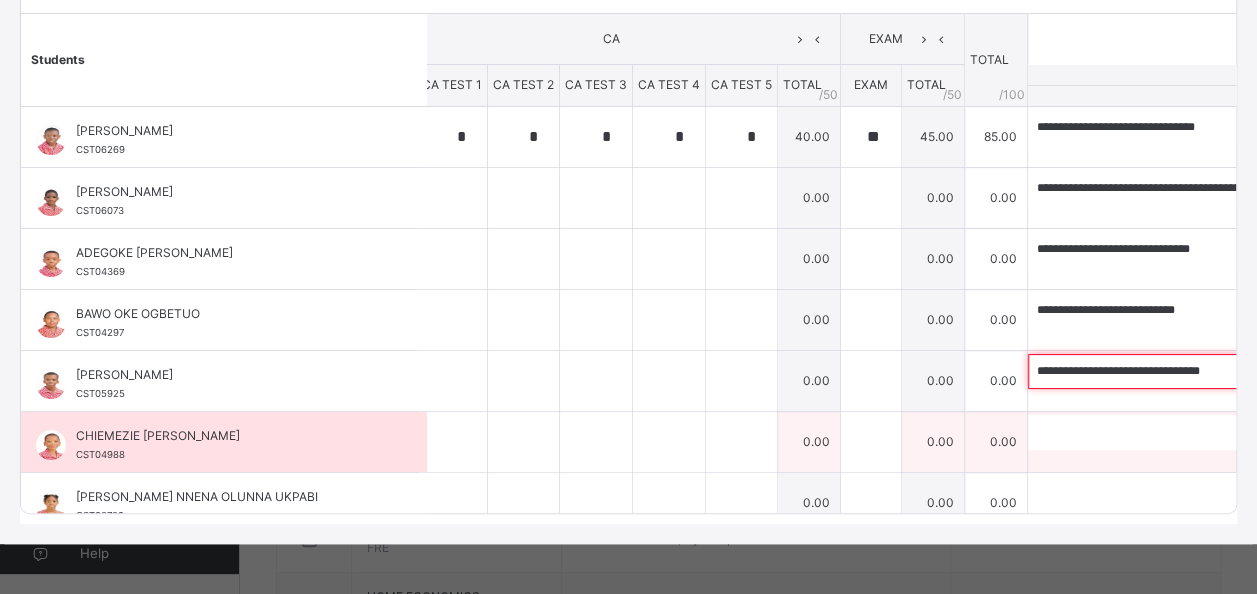 type on "**********" 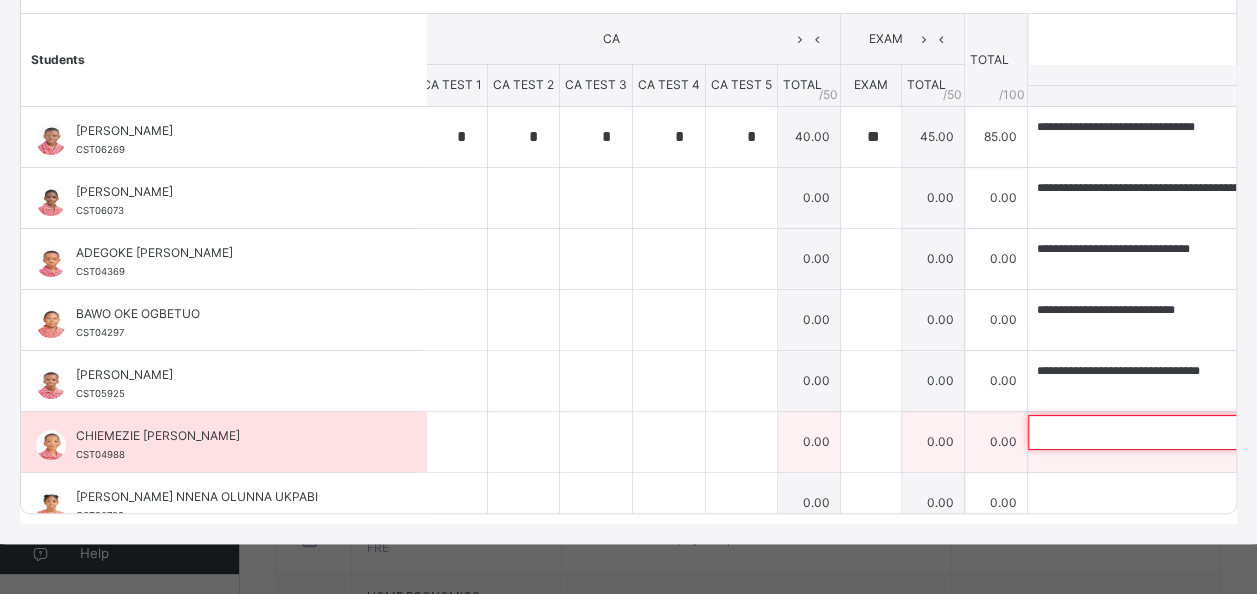 click at bounding box center [1158, 432] 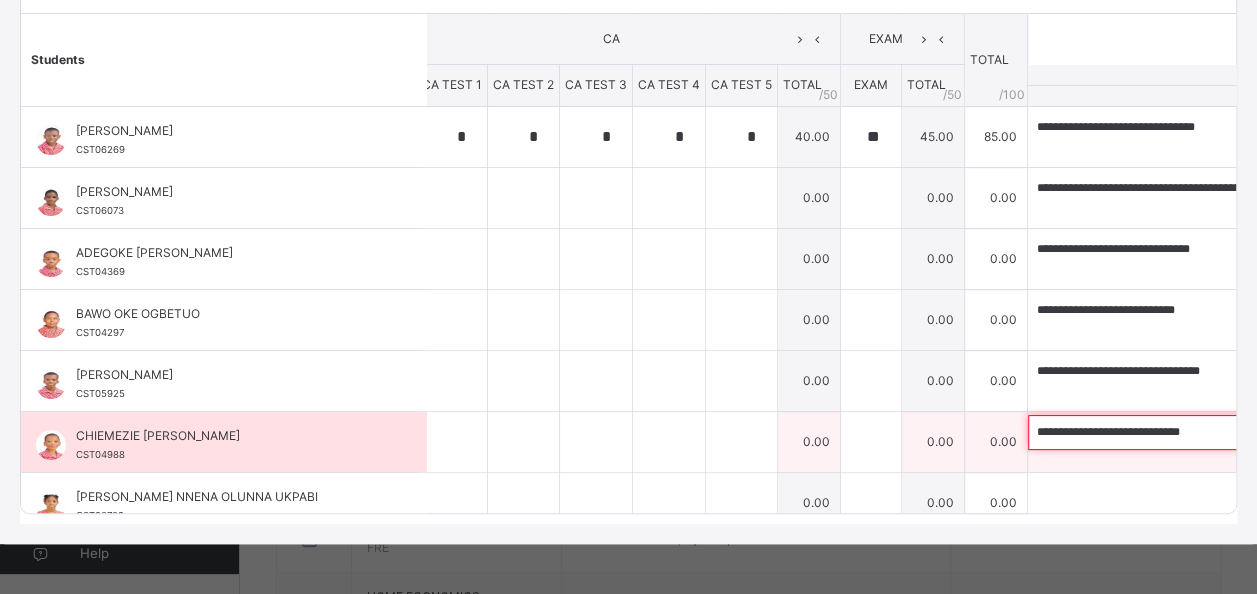click on "**********" at bounding box center [1158, 432] 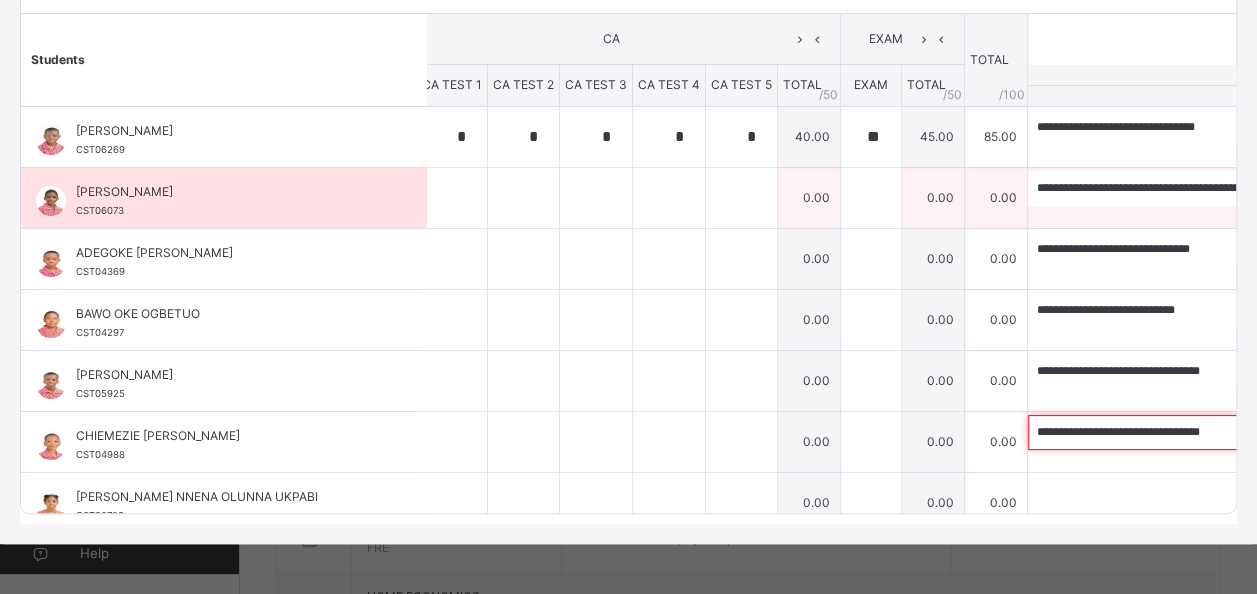 type on "**********" 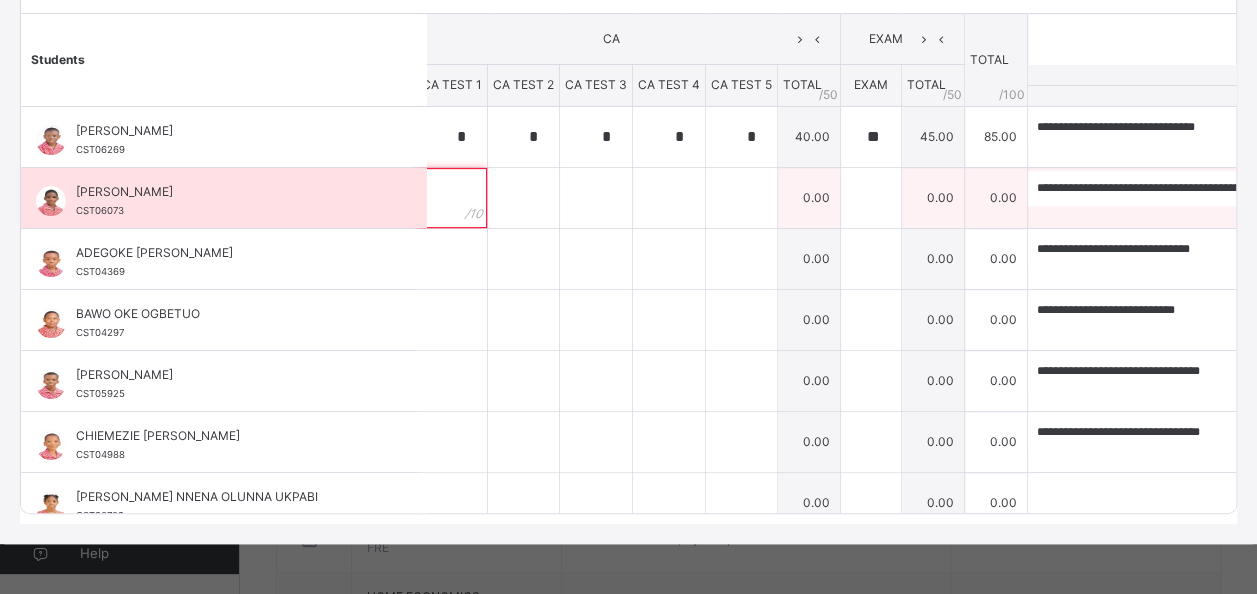 click at bounding box center [452, 198] 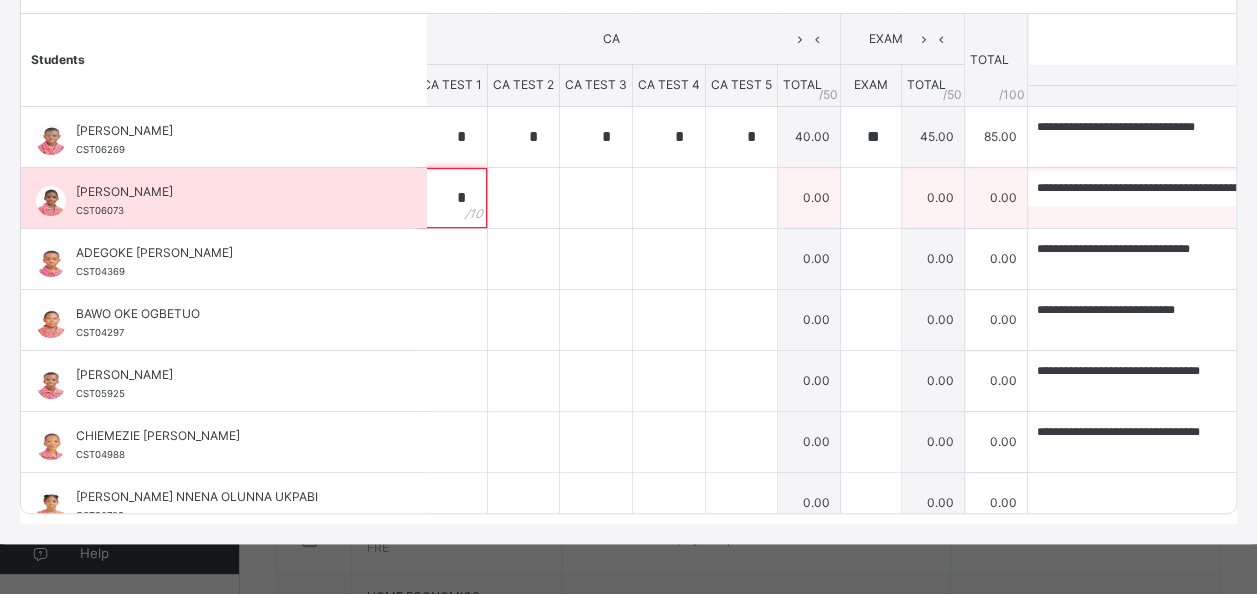 type on "*" 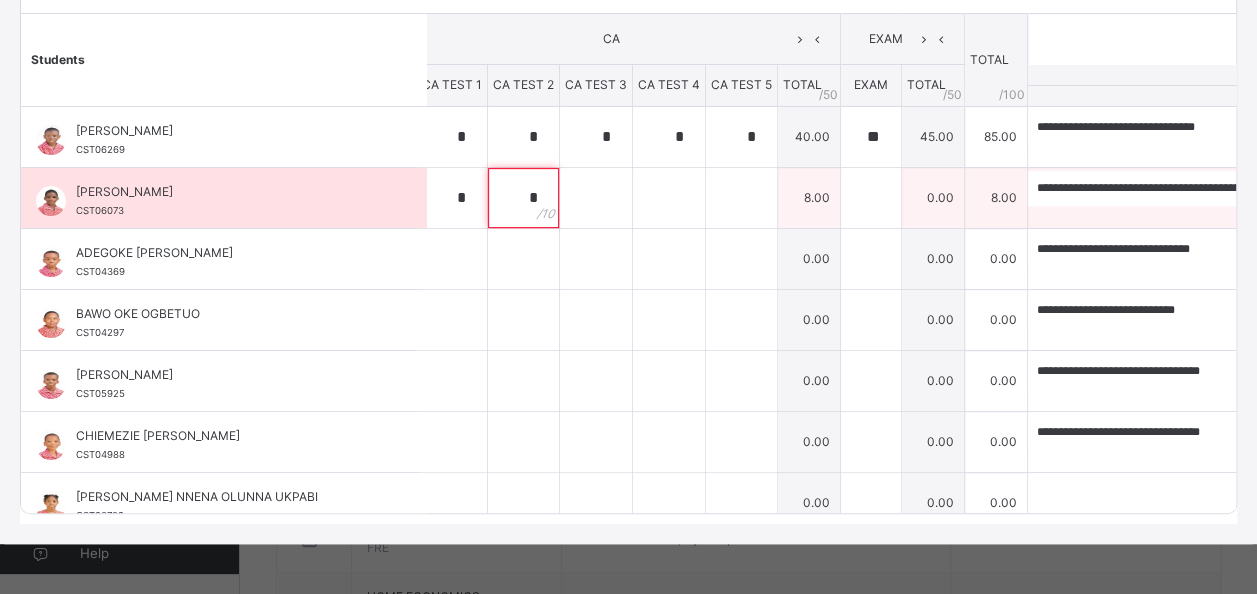 type on "*" 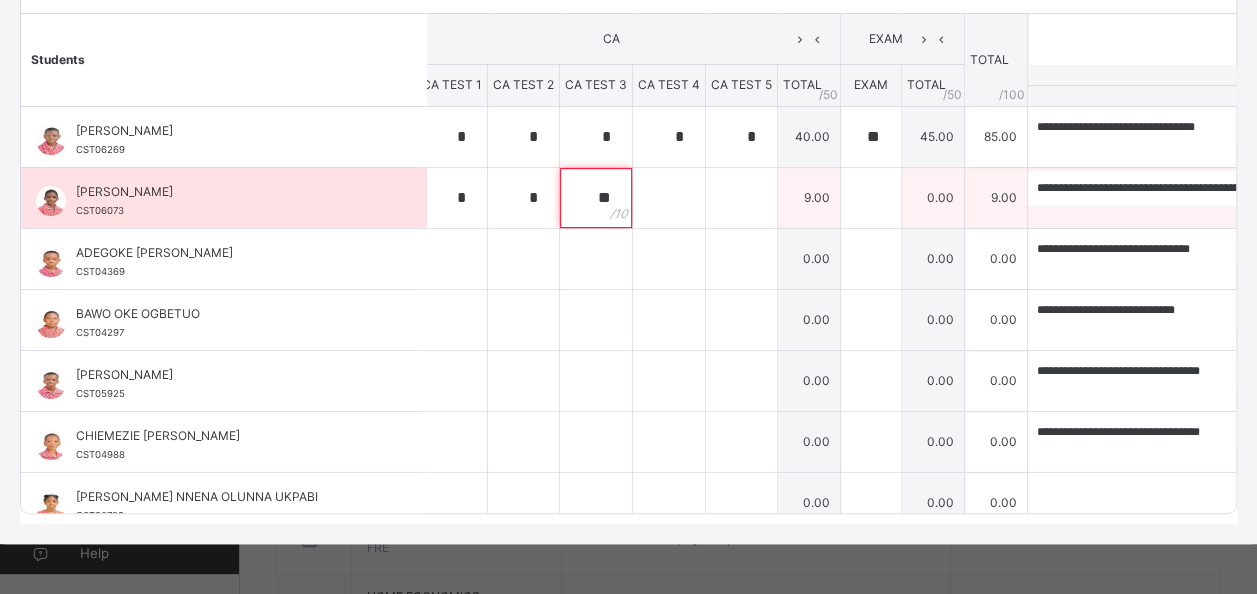 type on "**" 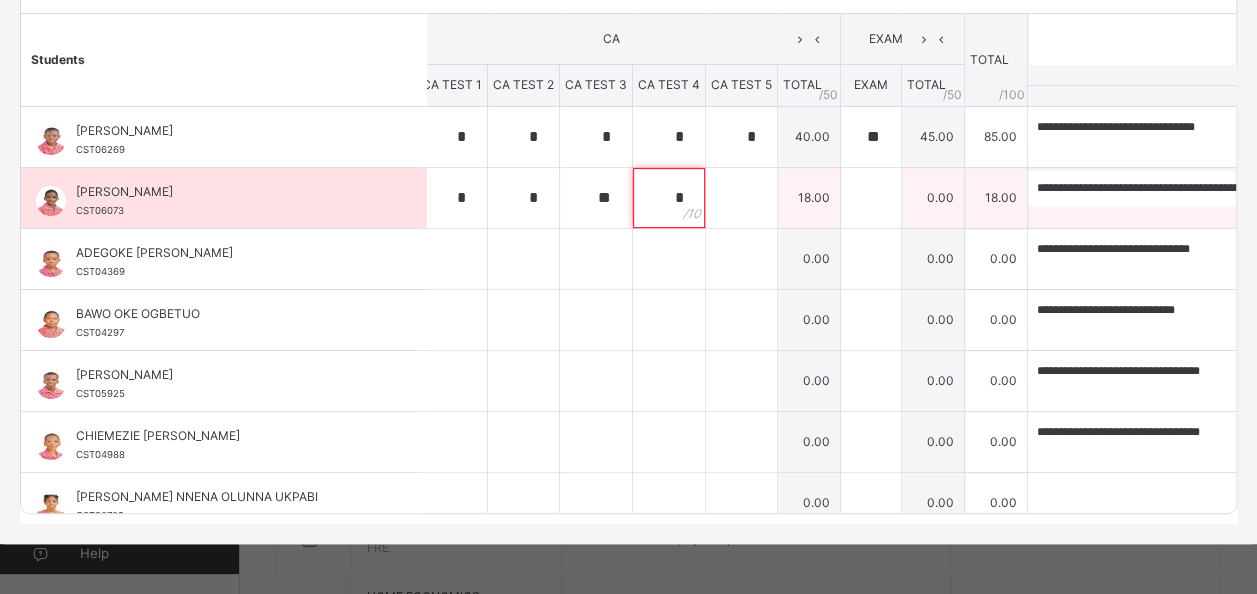 type on "*" 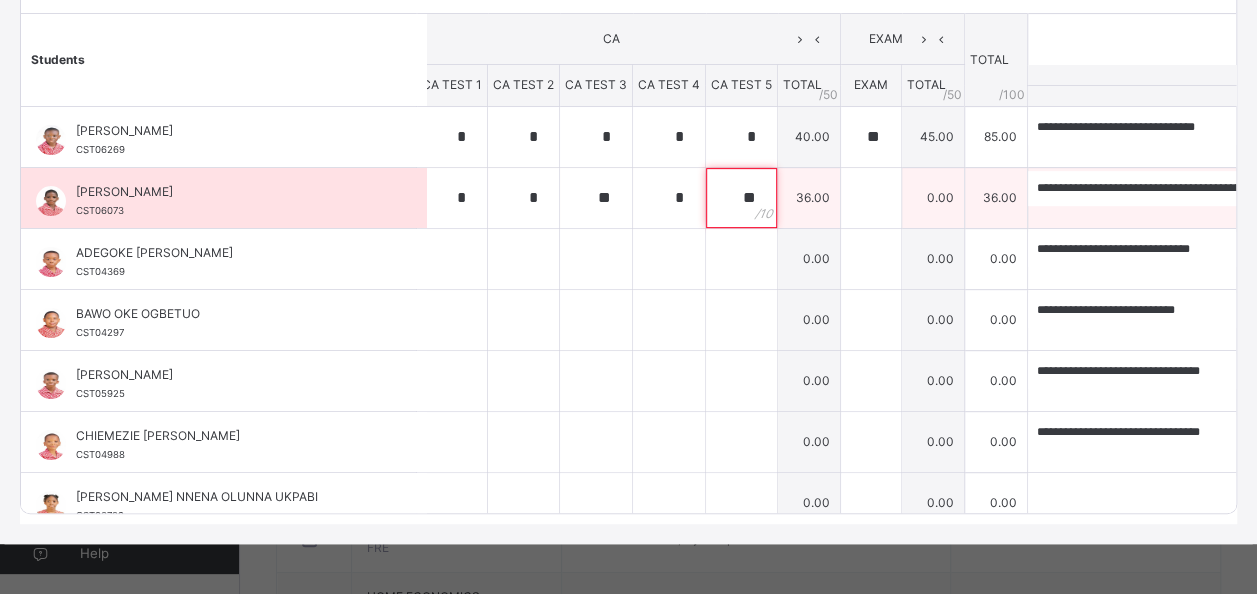 type on "**" 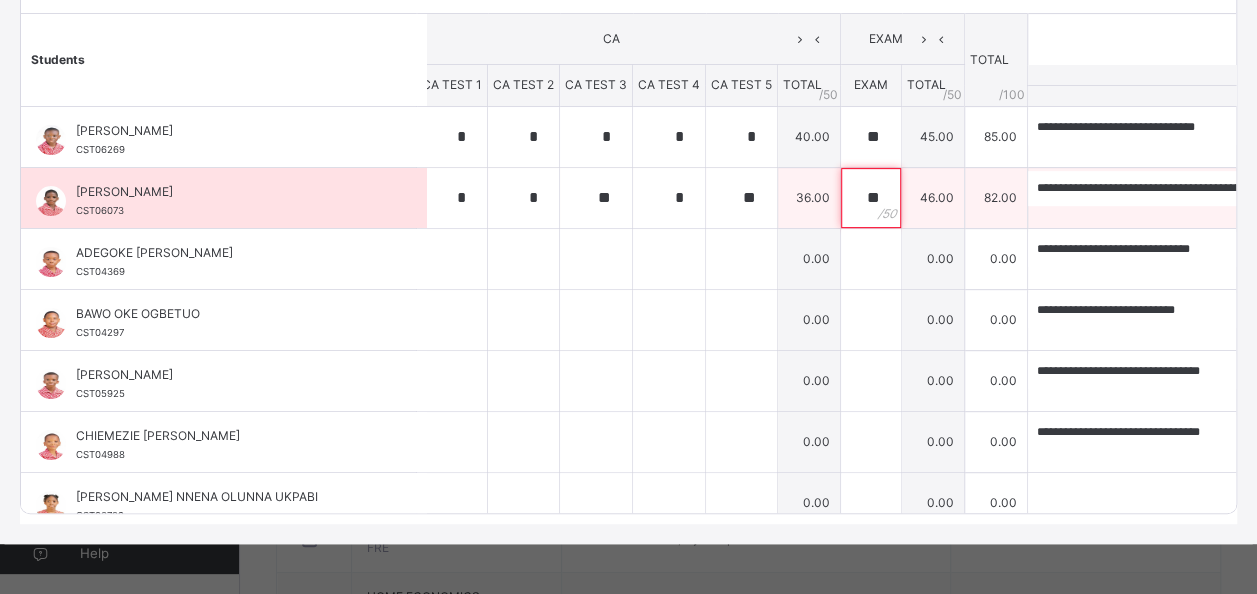 type on "**" 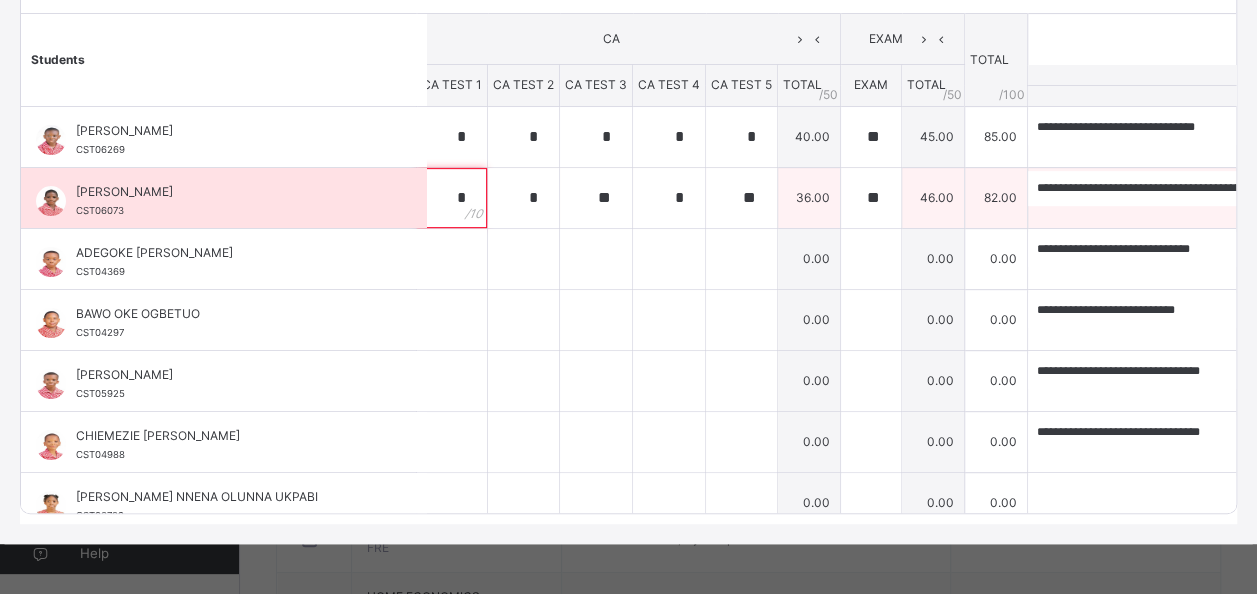 click on "*" at bounding box center [452, 198] 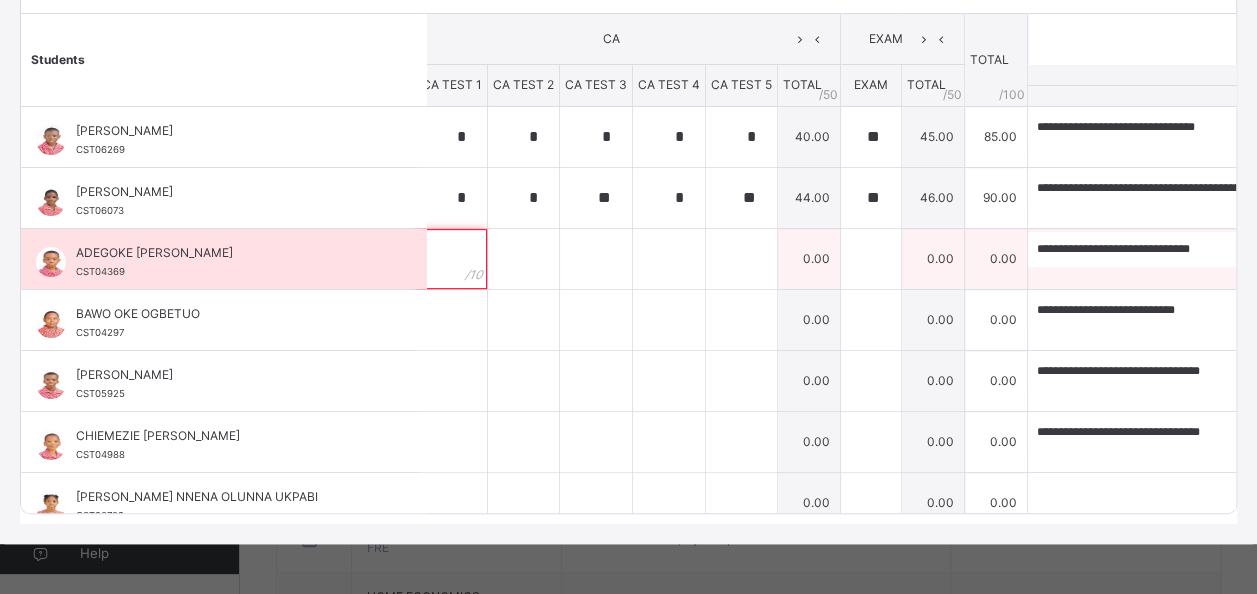 click at bounding box center [452, 259] 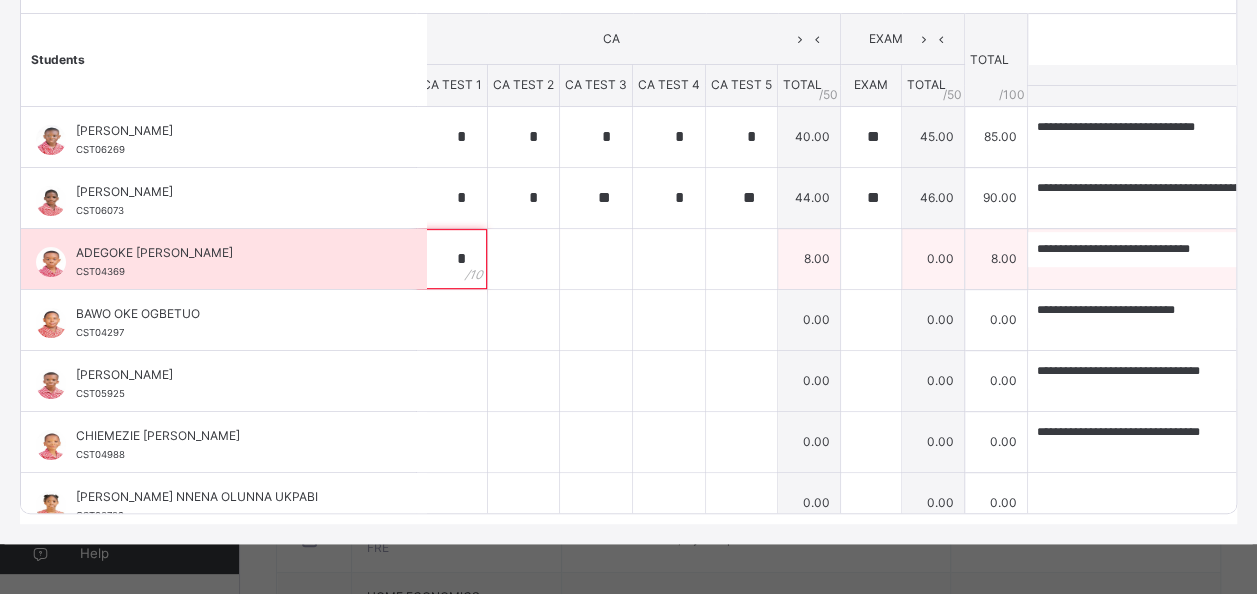 type on "*" 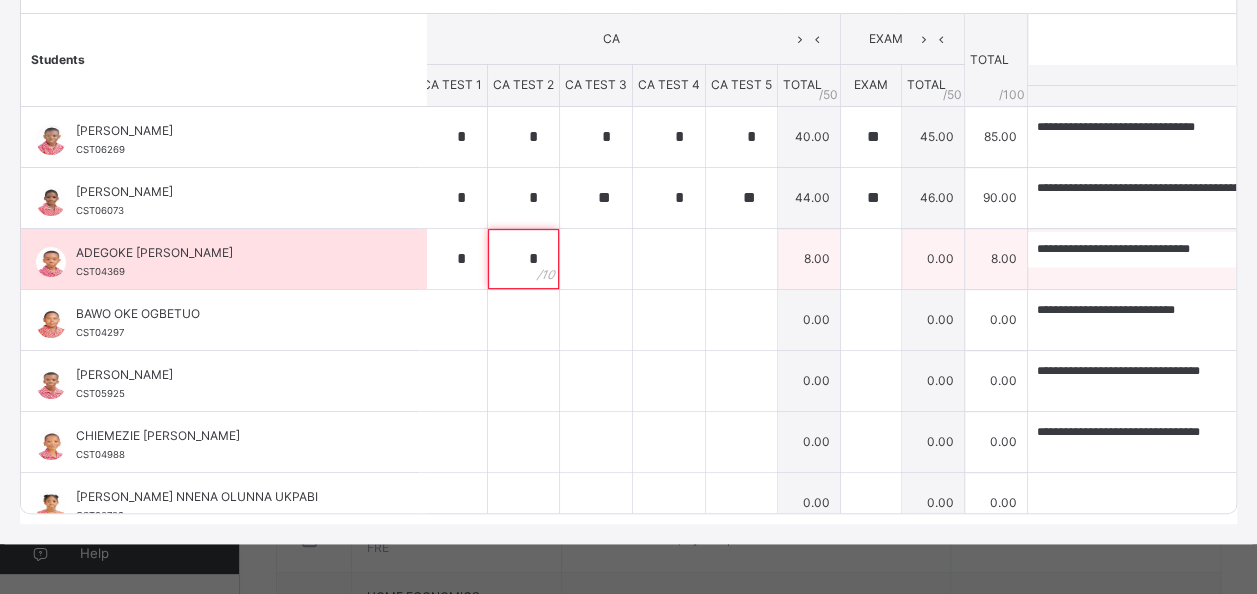 type on "*" 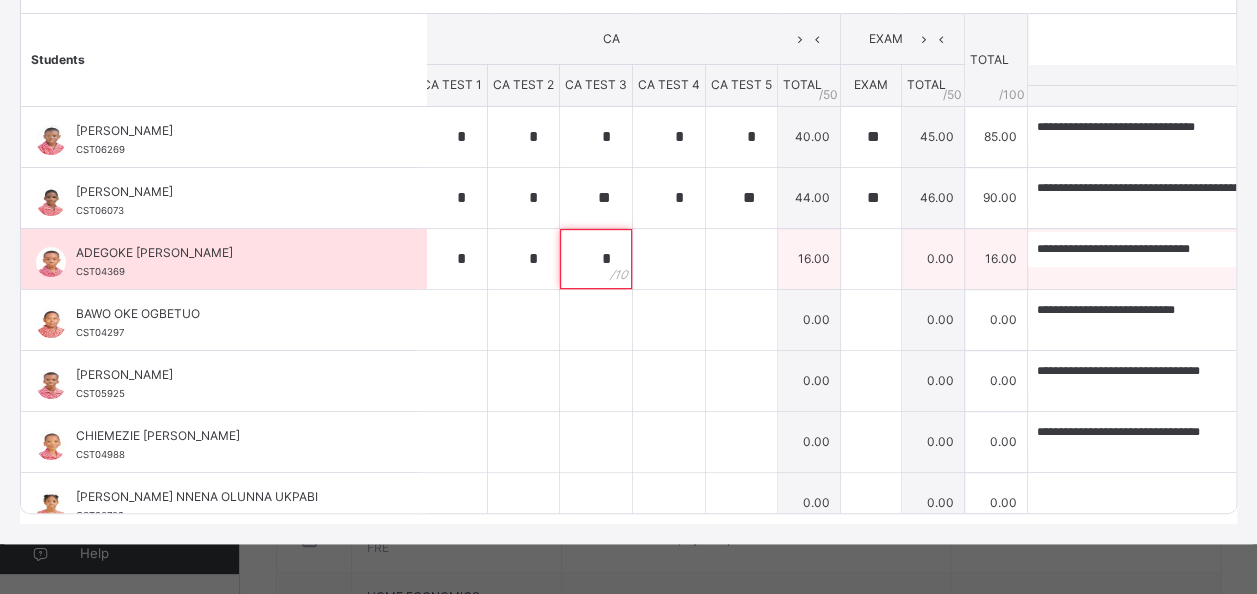 type on "*" 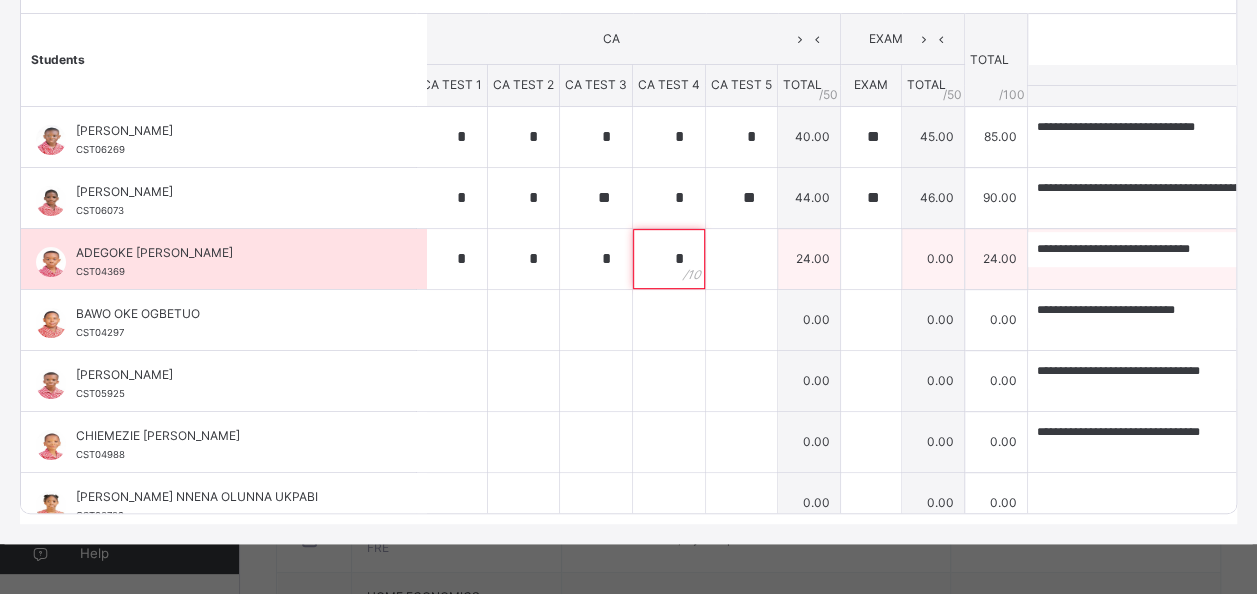 type on "*" 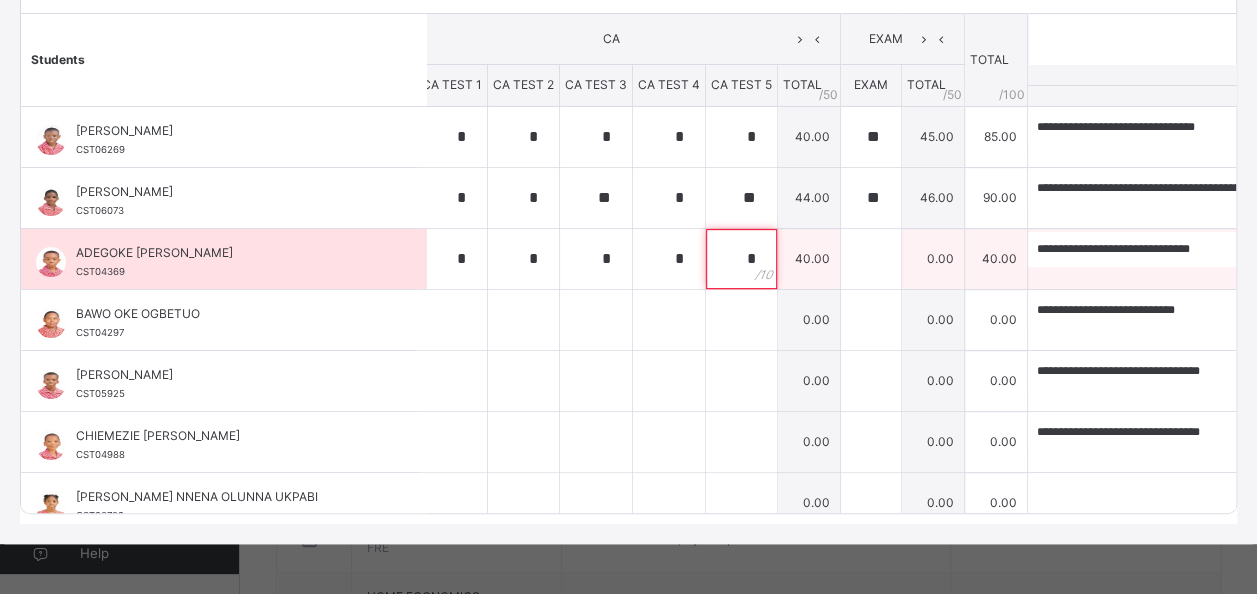 type on "*" 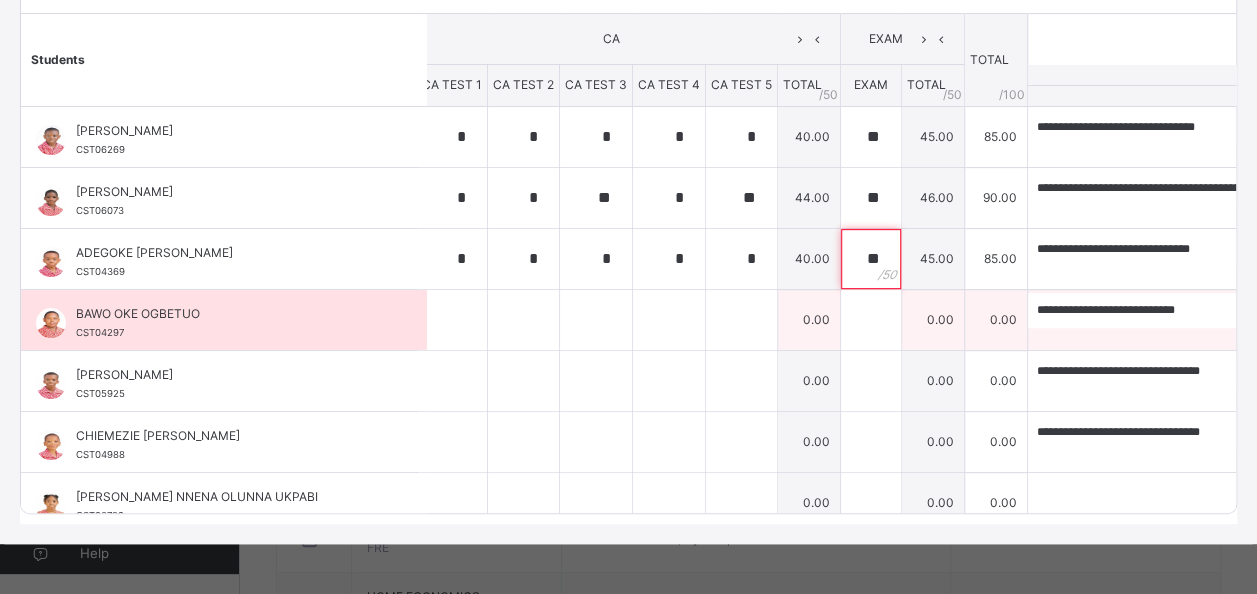 type on "**" 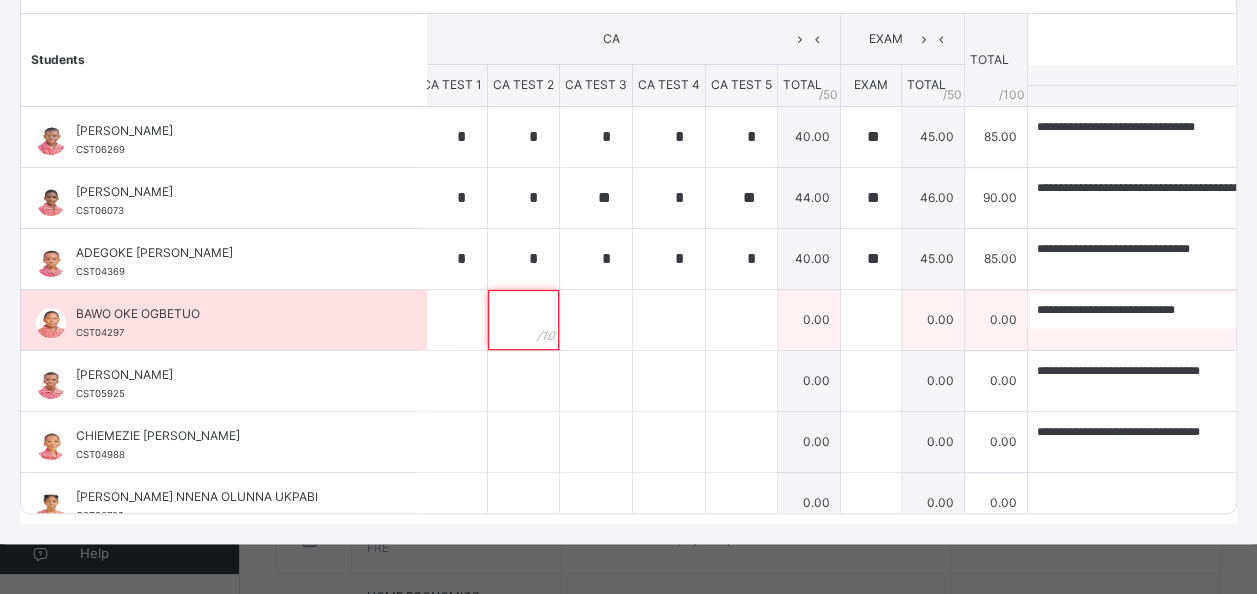 click at bounding box center [523, 320] 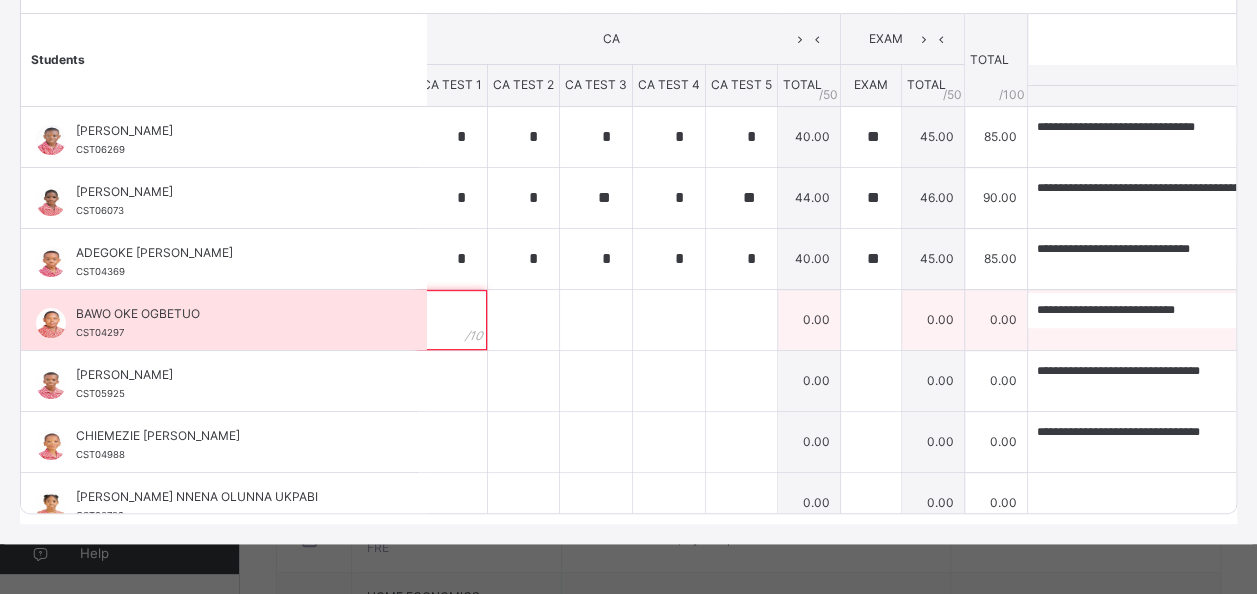 click at bounding box center (452, 320) 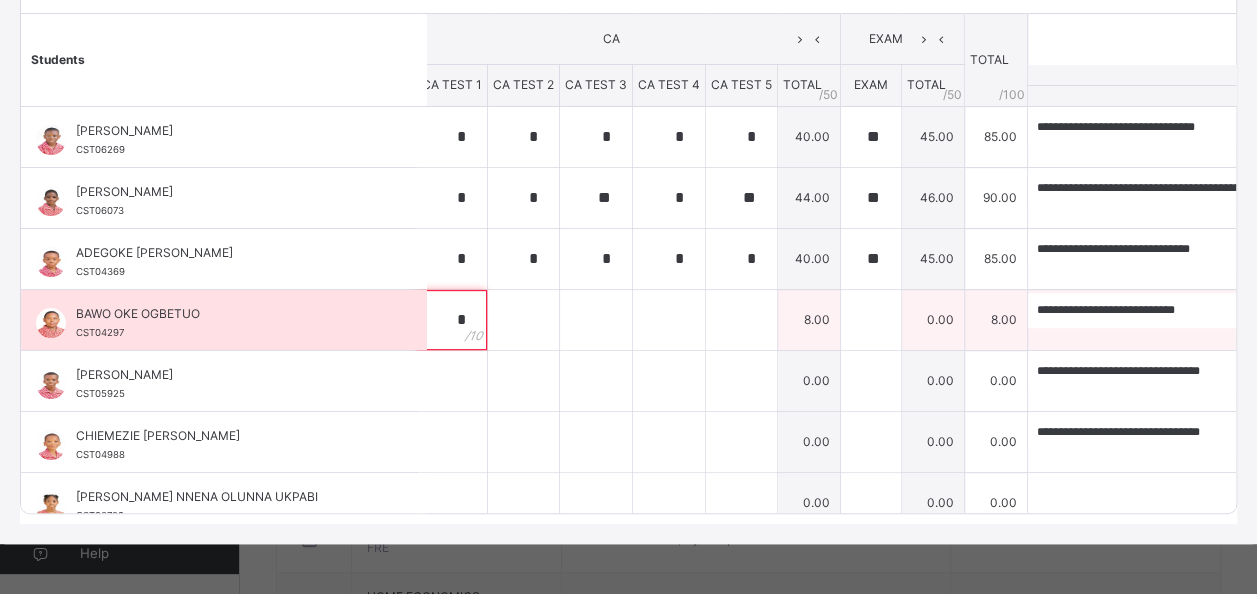 type on "*" 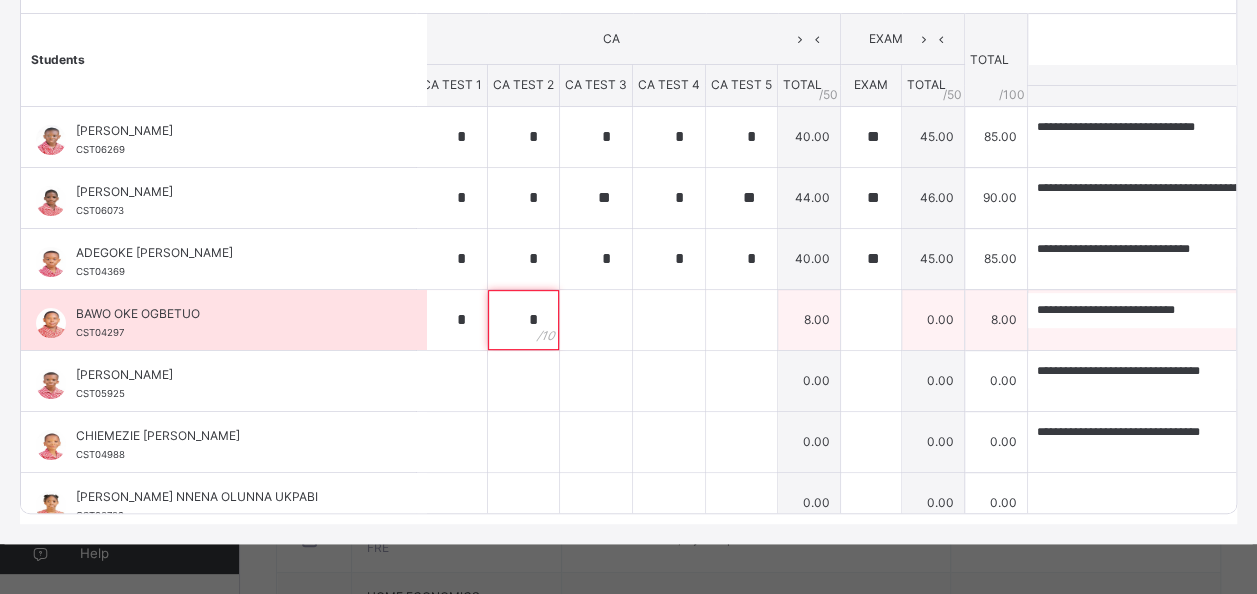 type on "*" 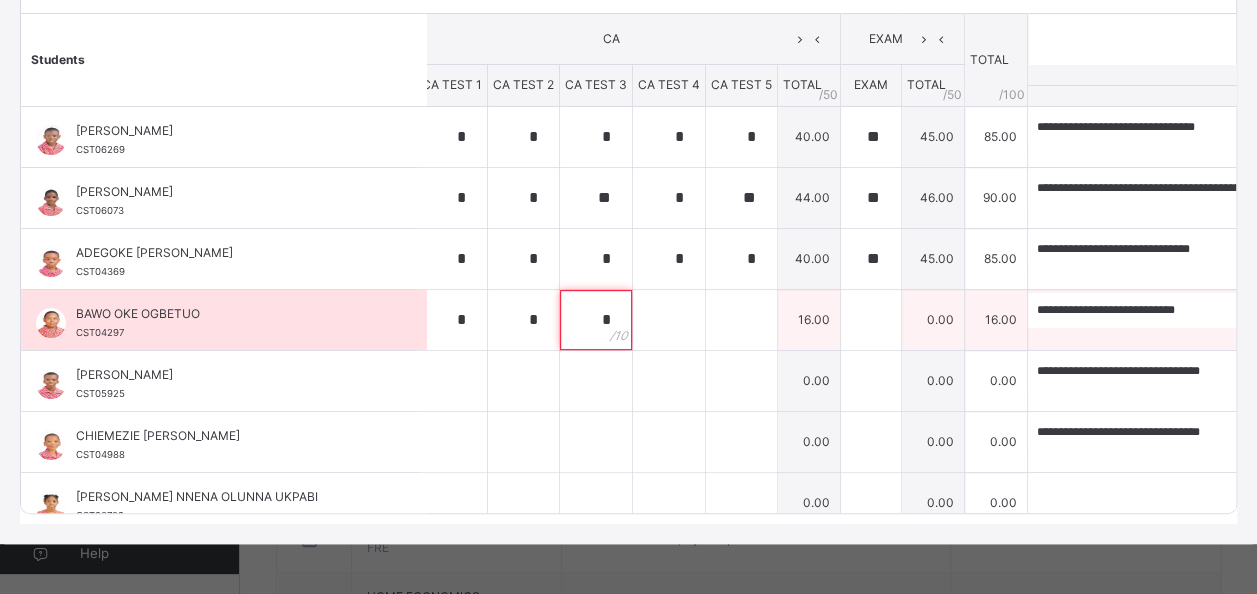 type on "*" 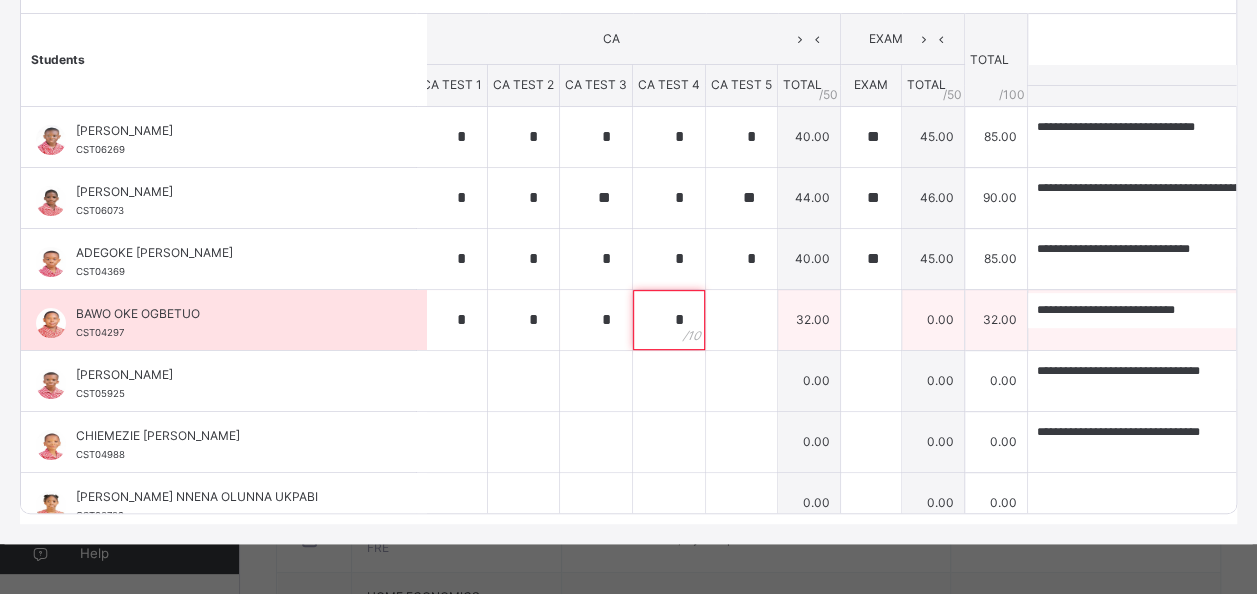 type on "*" 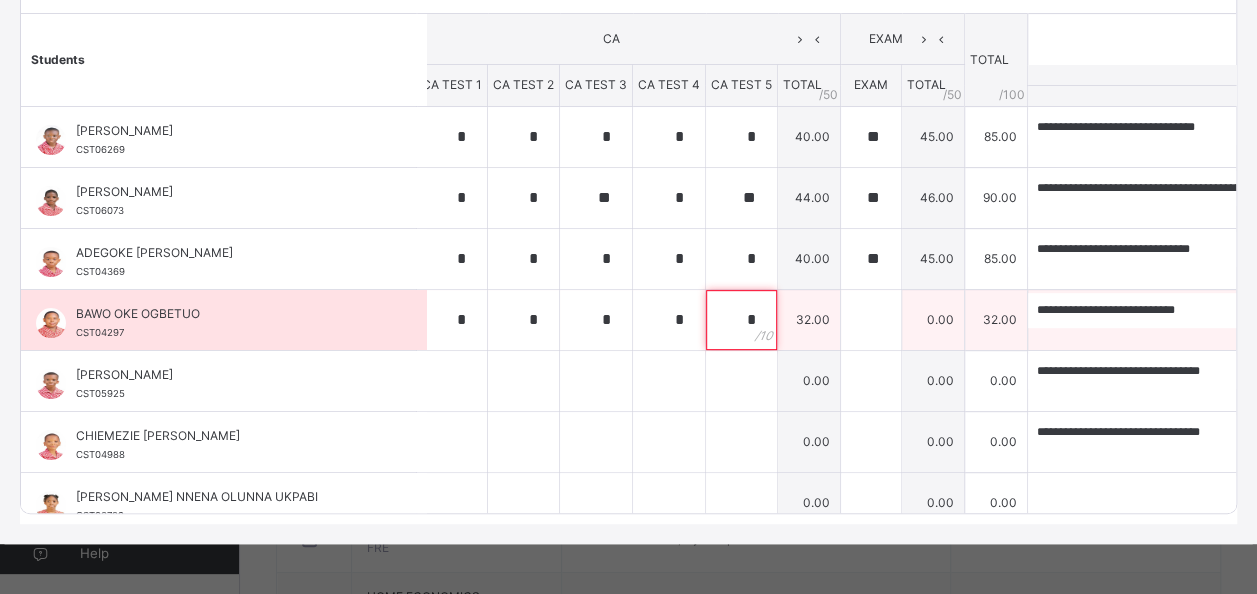 type on "*" 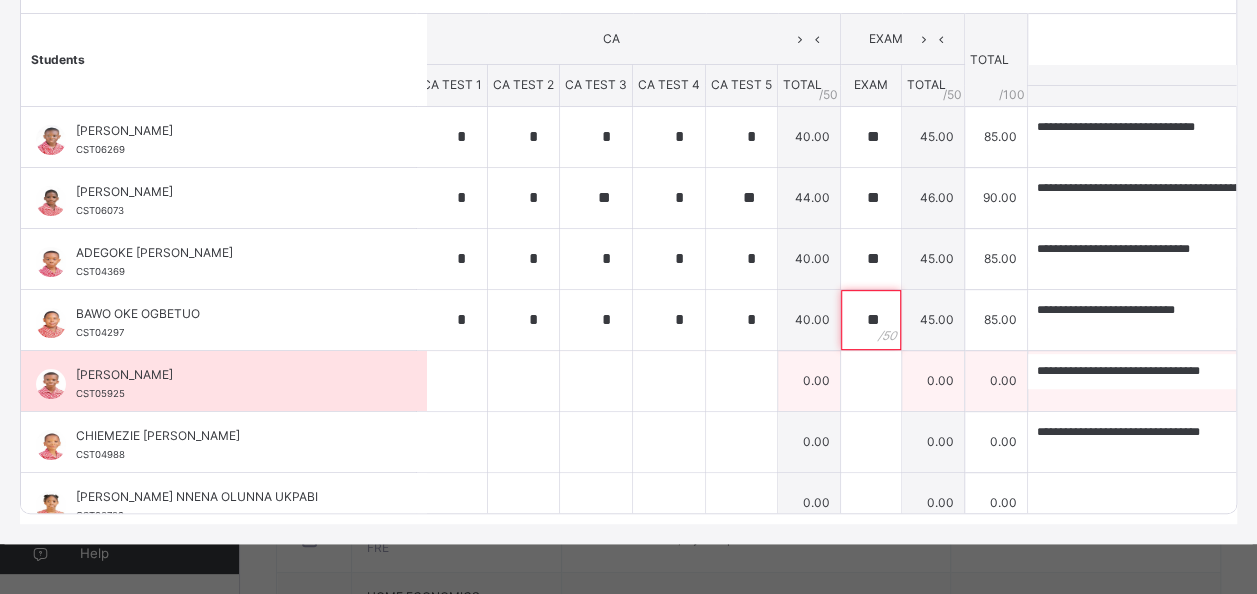 type on "**" 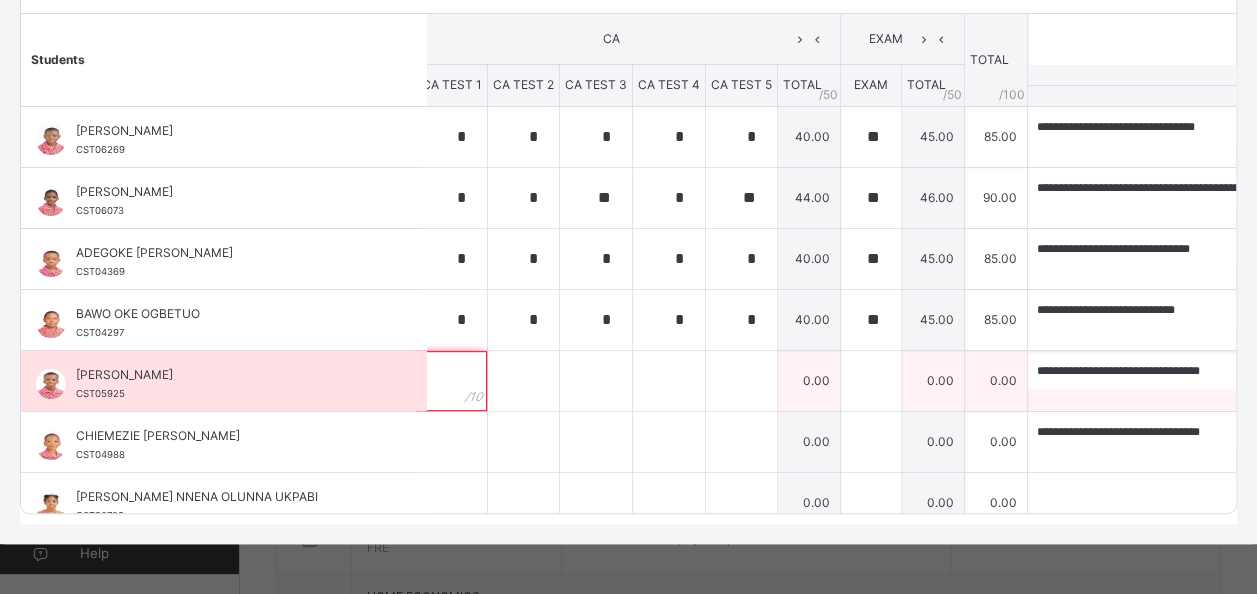 click at bounding box center (452, 381) 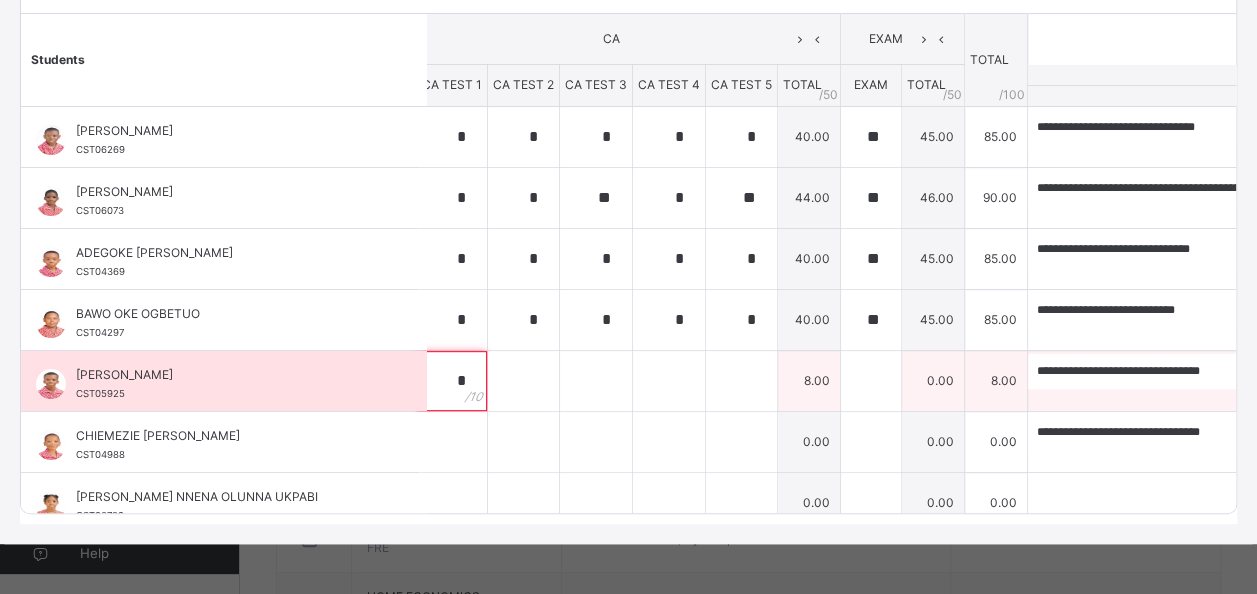 type on "*" 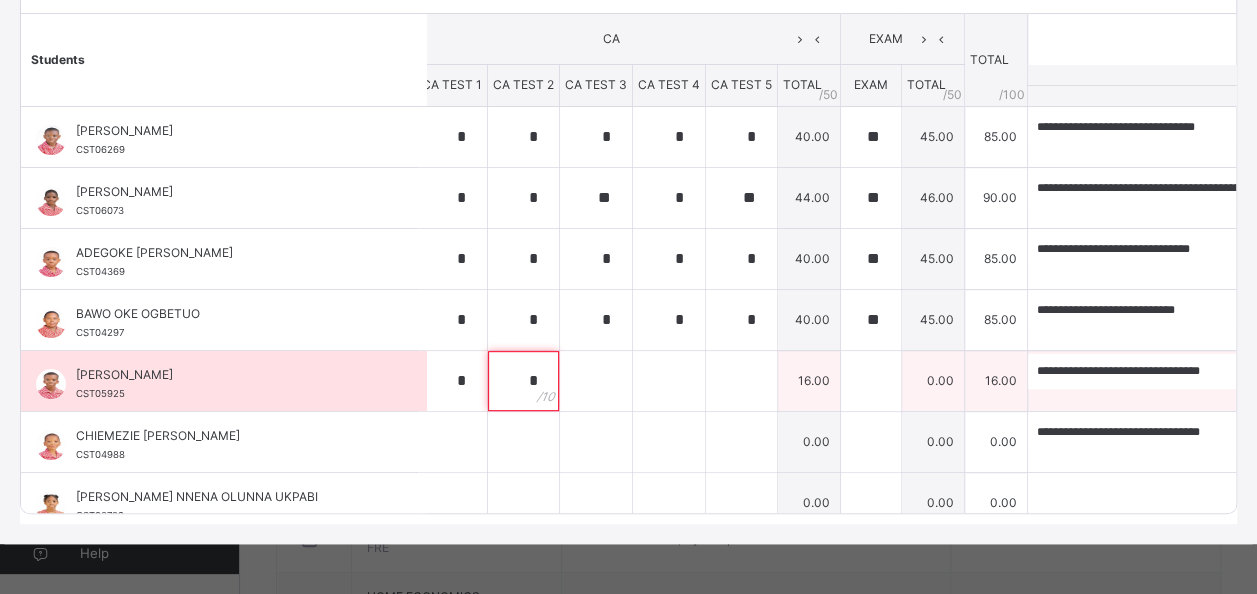 type on "*" 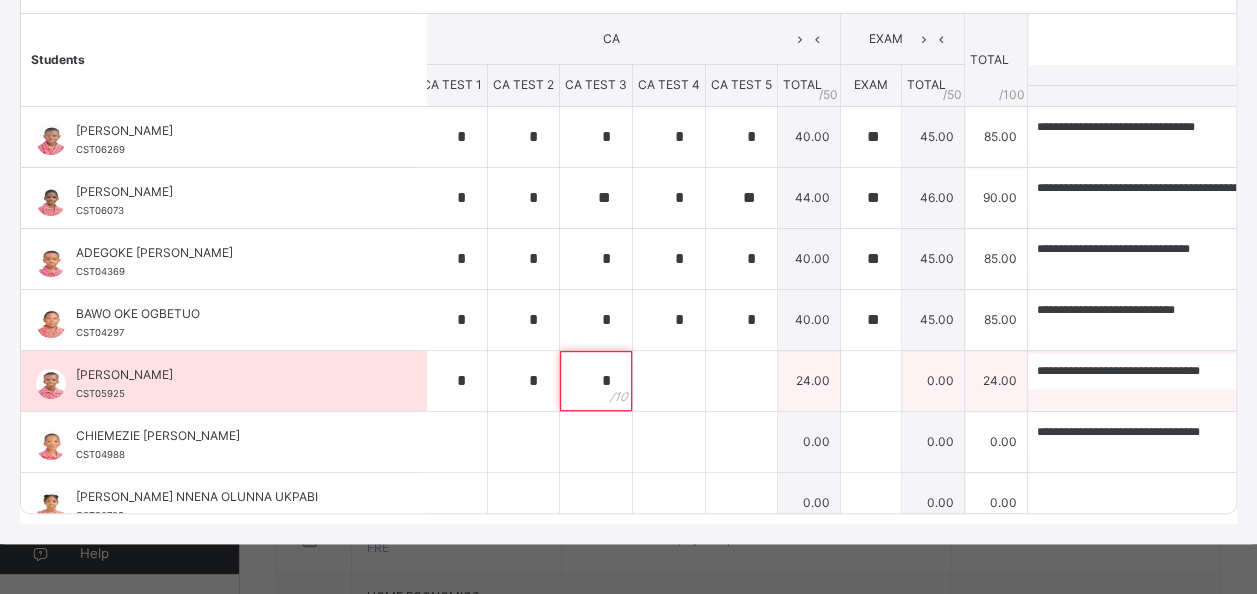 type on "*" 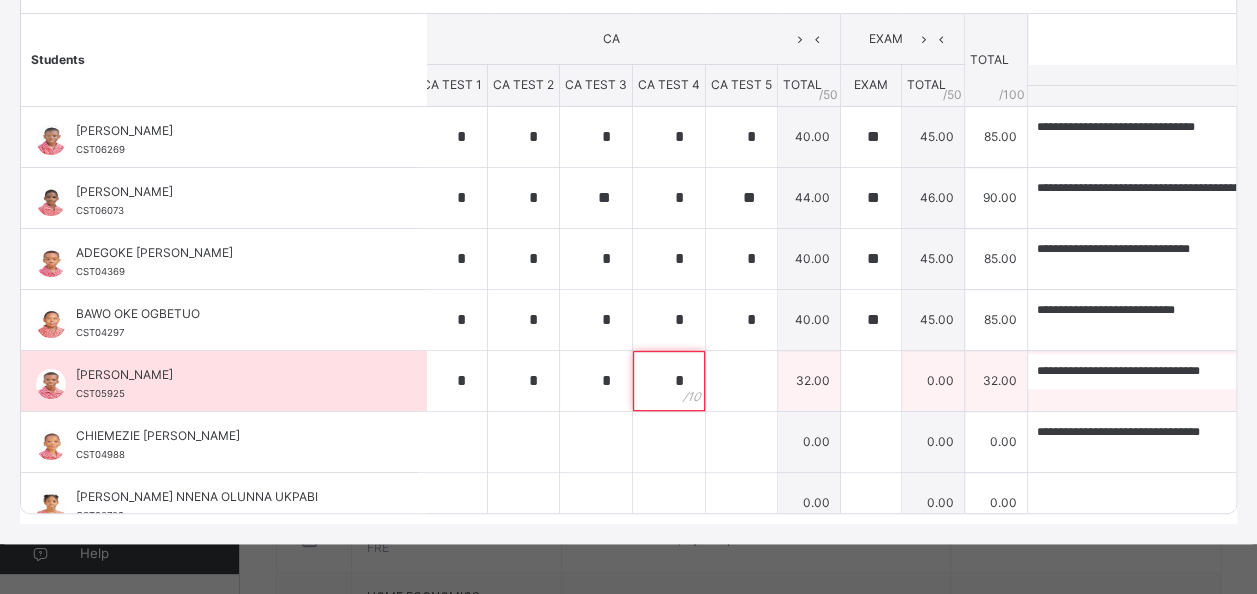 type on "*" 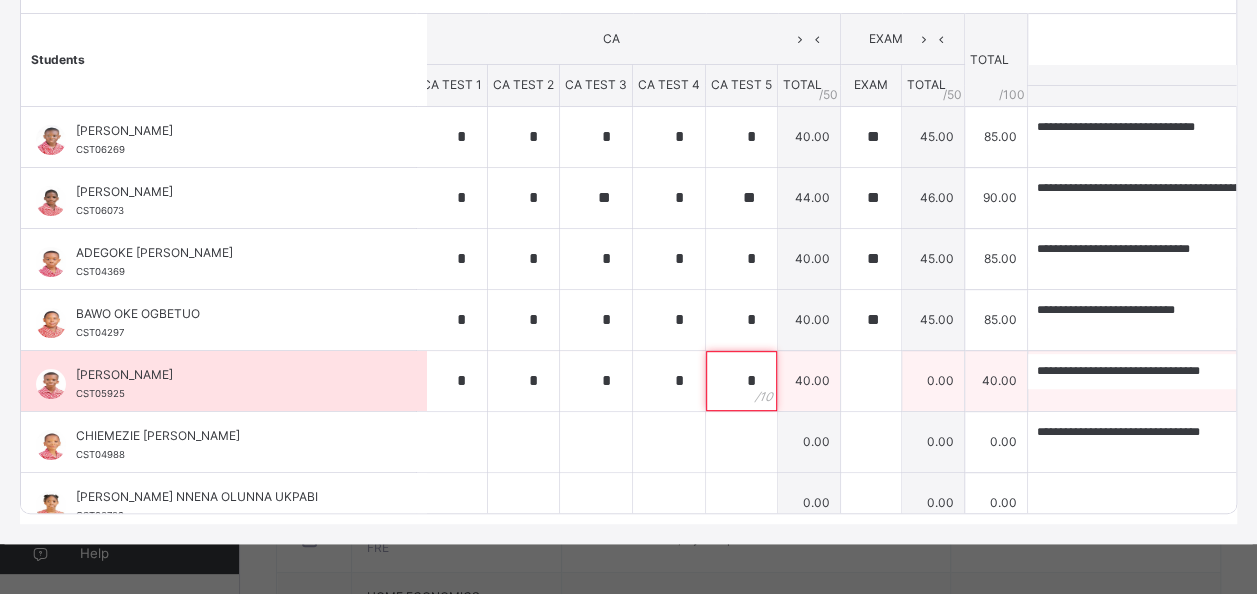type on "*" 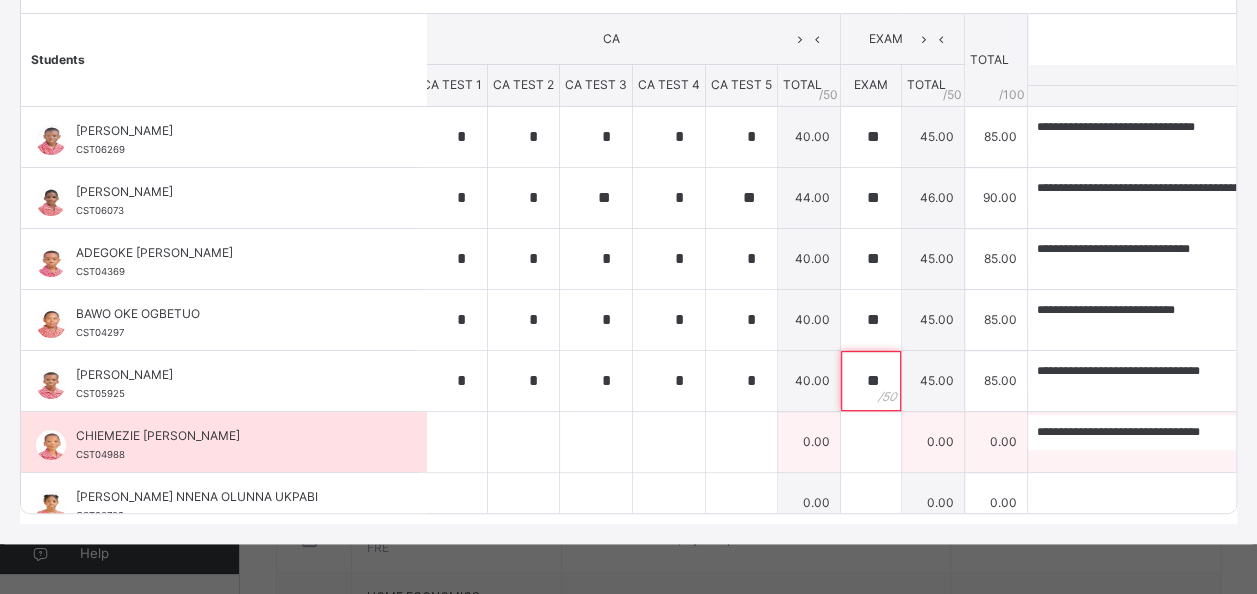 type on "**" 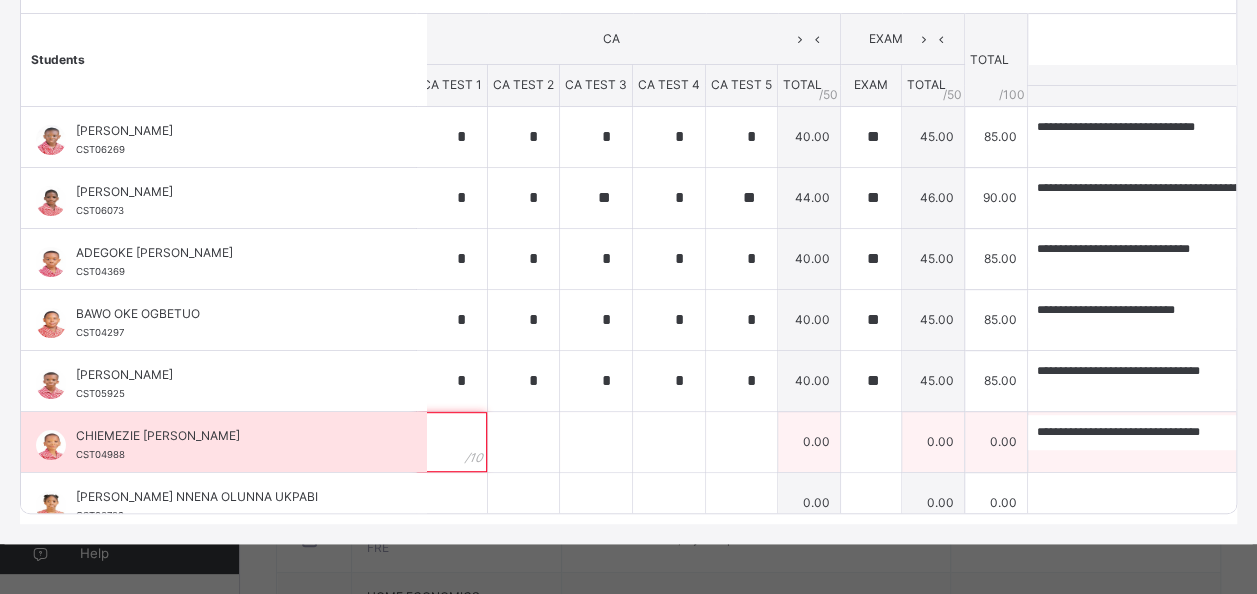 click at bounding box center (452, 442) 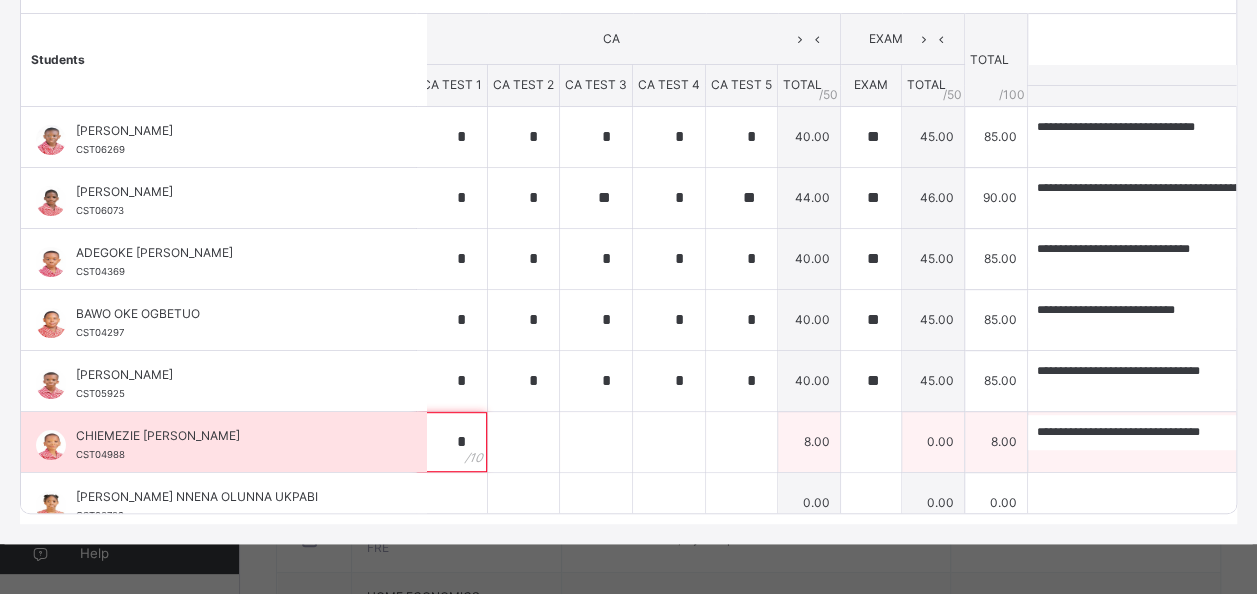 type on "*" 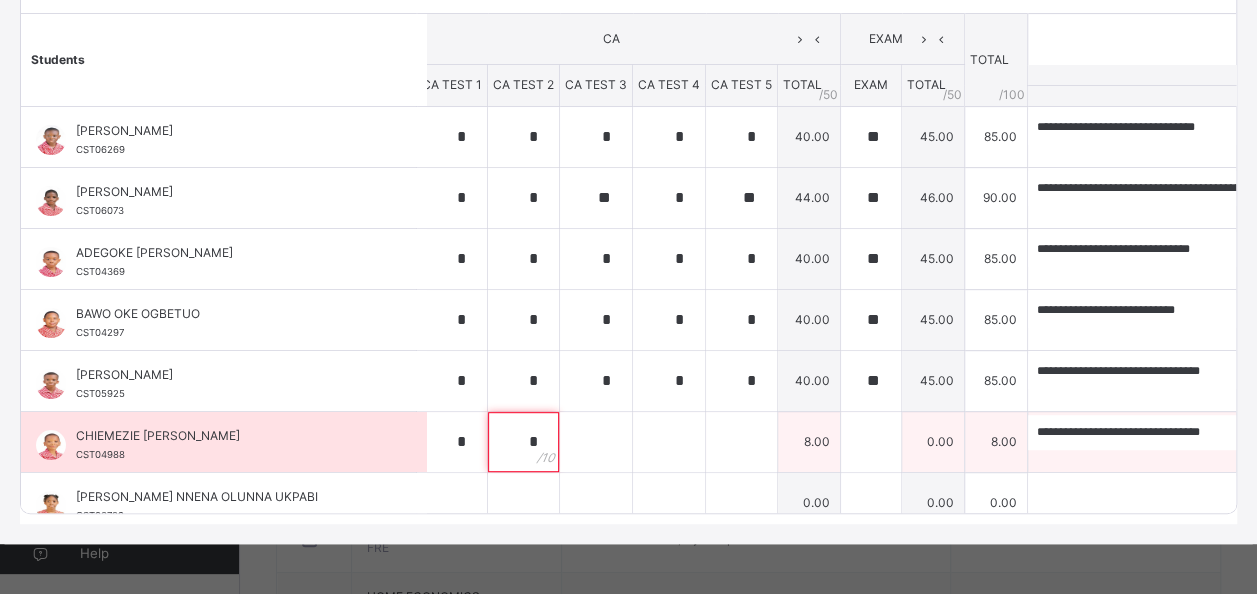 type on "*" 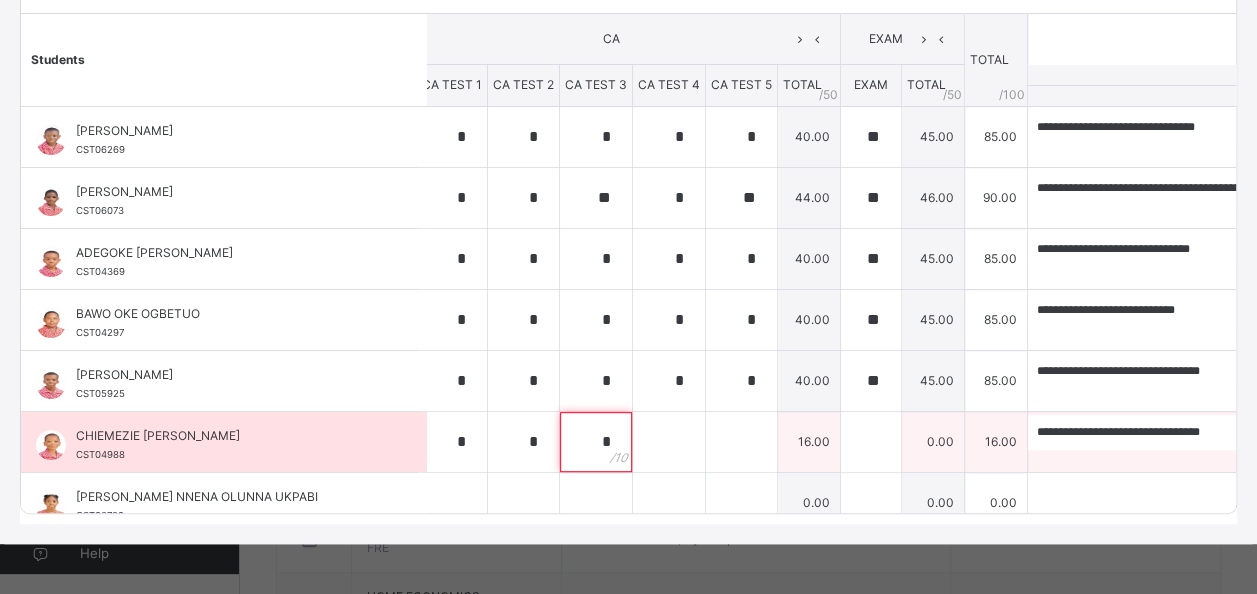 type on "*" 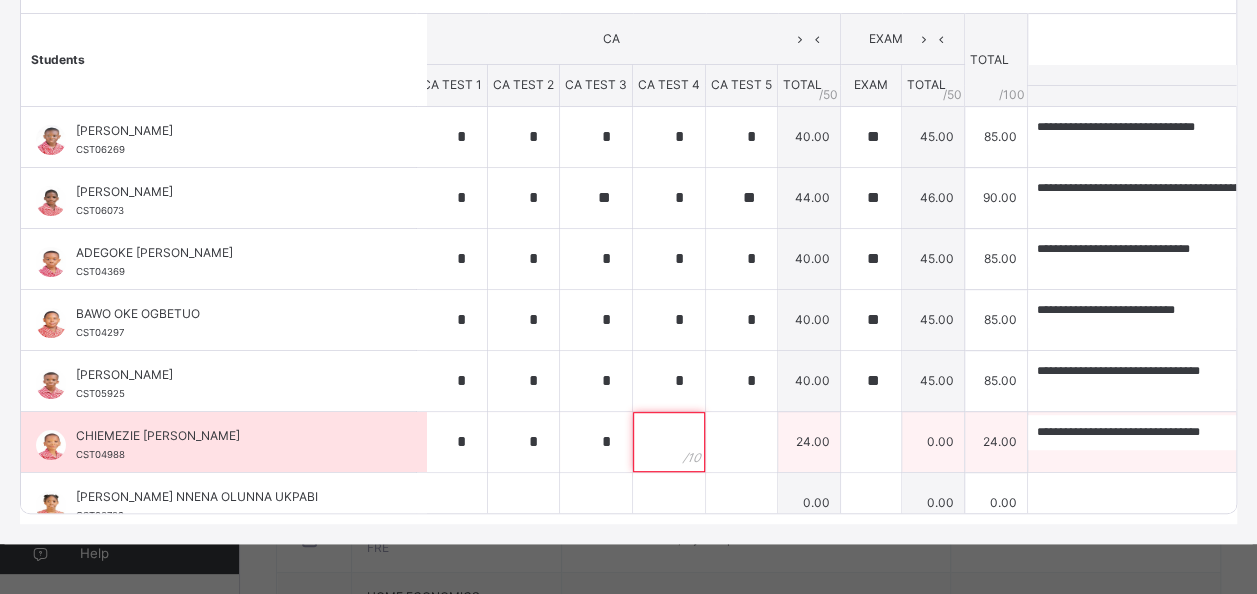 type on "*" 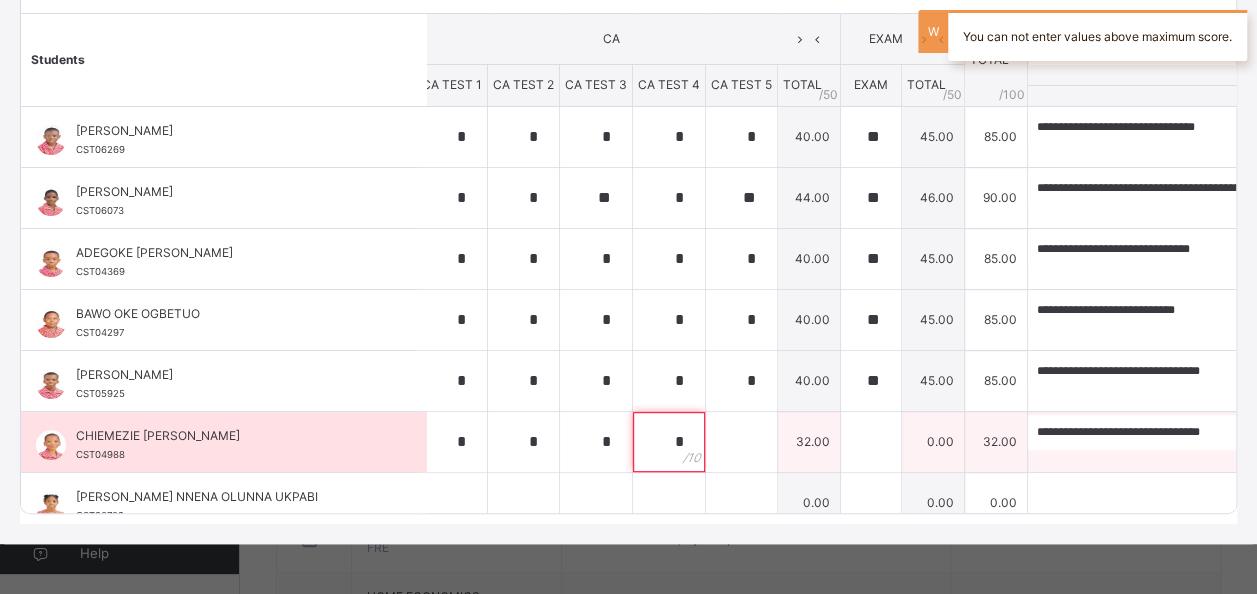 type on "*" 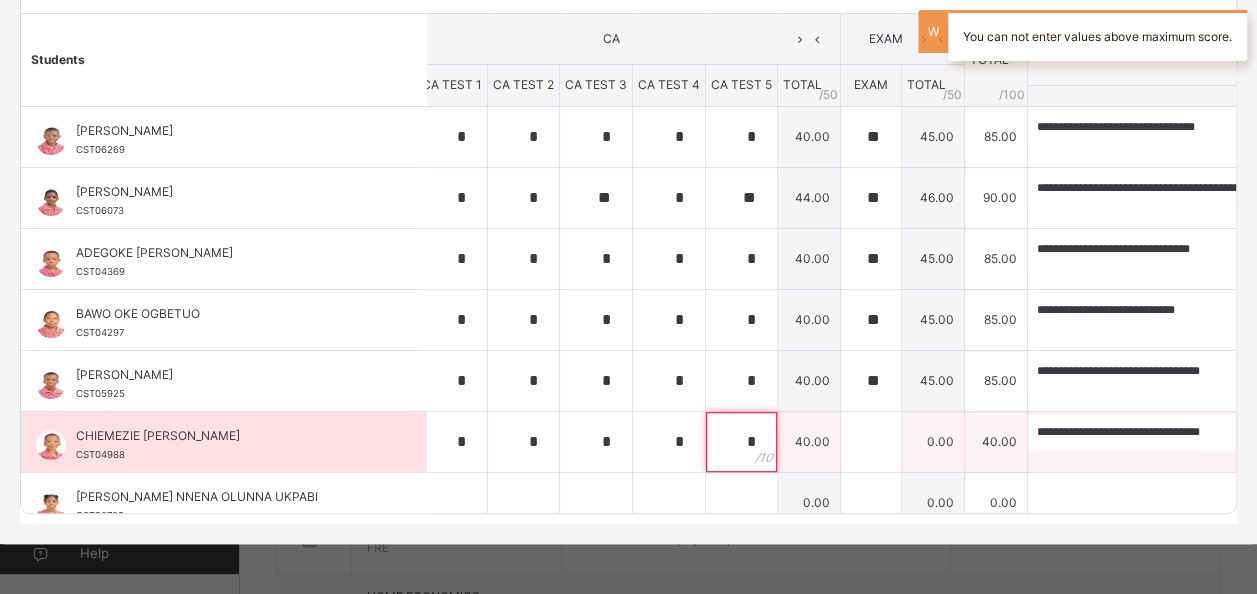 type on "*" 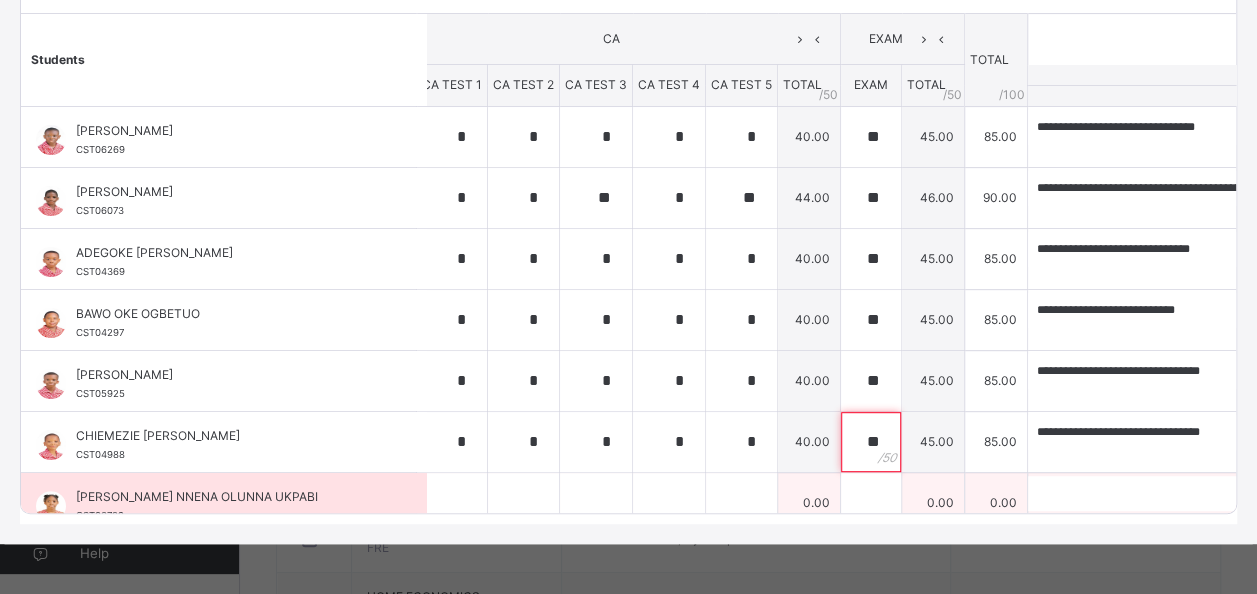 type on "**" 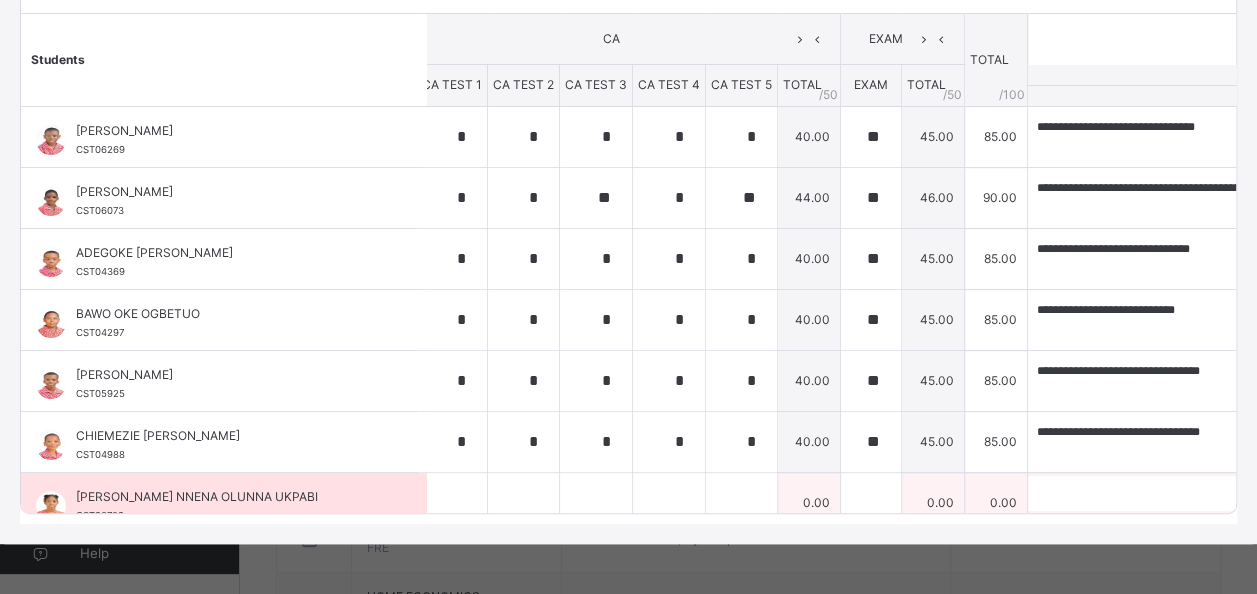 click on "[PERSON_NAME] NNENA OLUNNA UKPABI CST03789" at bounding box center (224, 503) 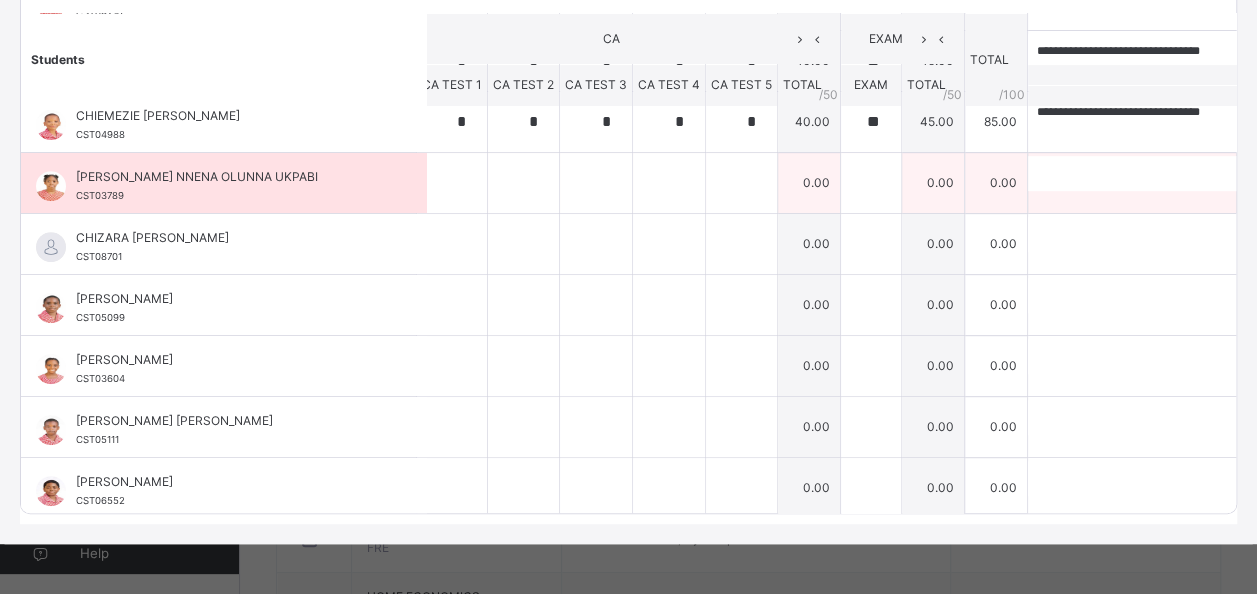 scroll, scrollTop: 360, scrollLeft: 11, axis: both 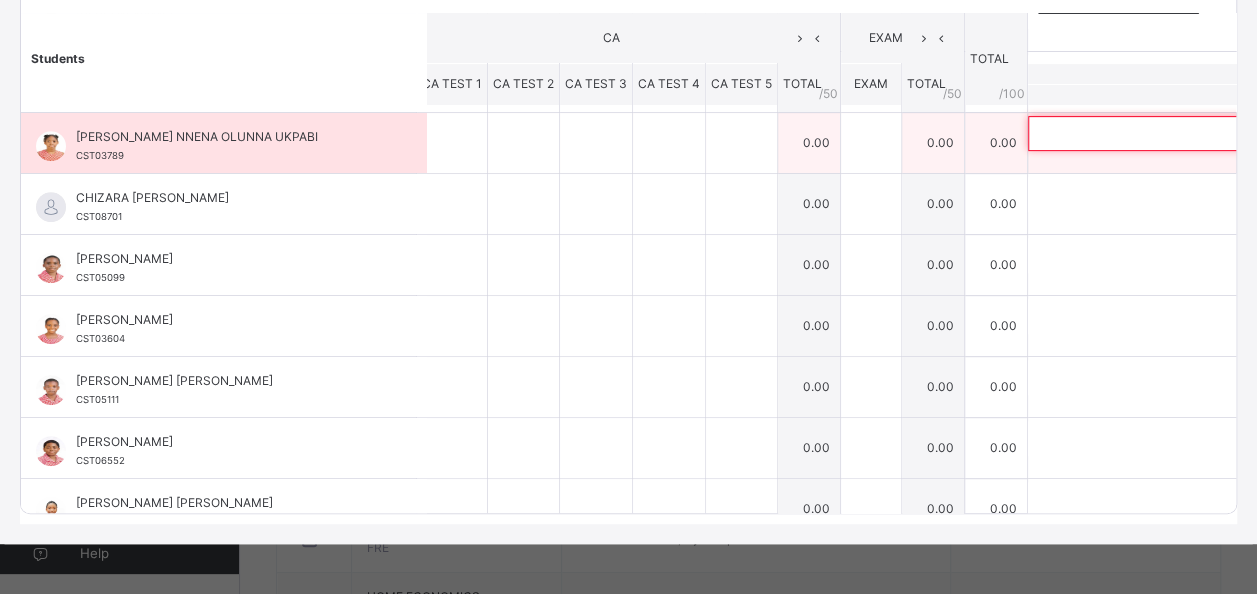 click at bounding box center (1158, 133) 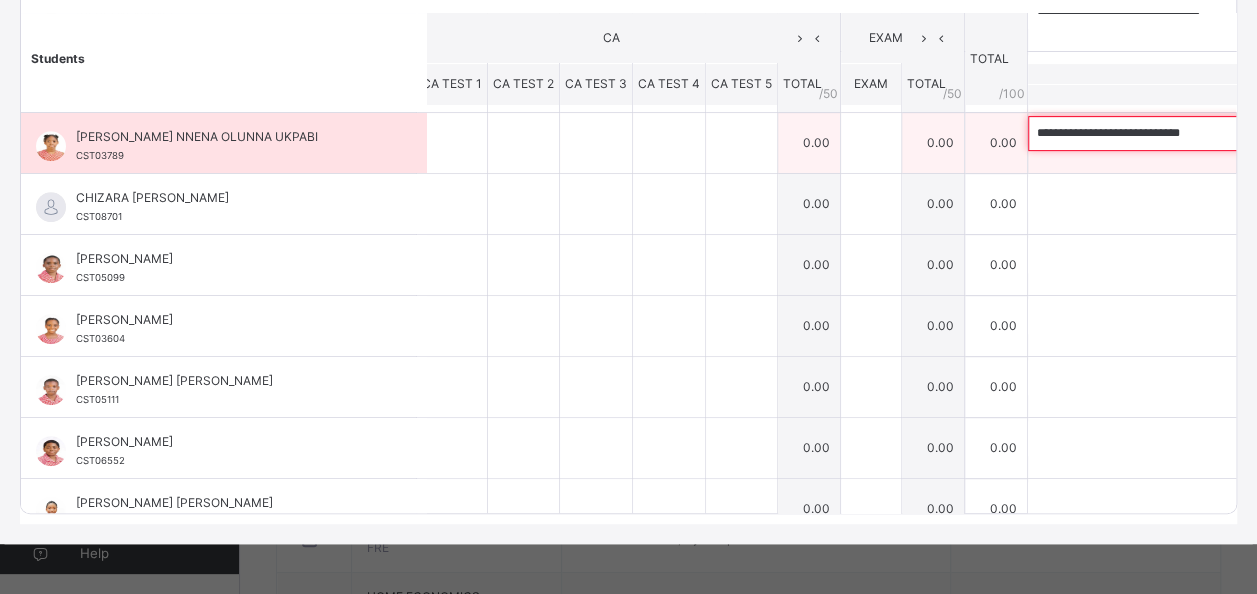 click on "**********" at bounding box center (1158, 133) 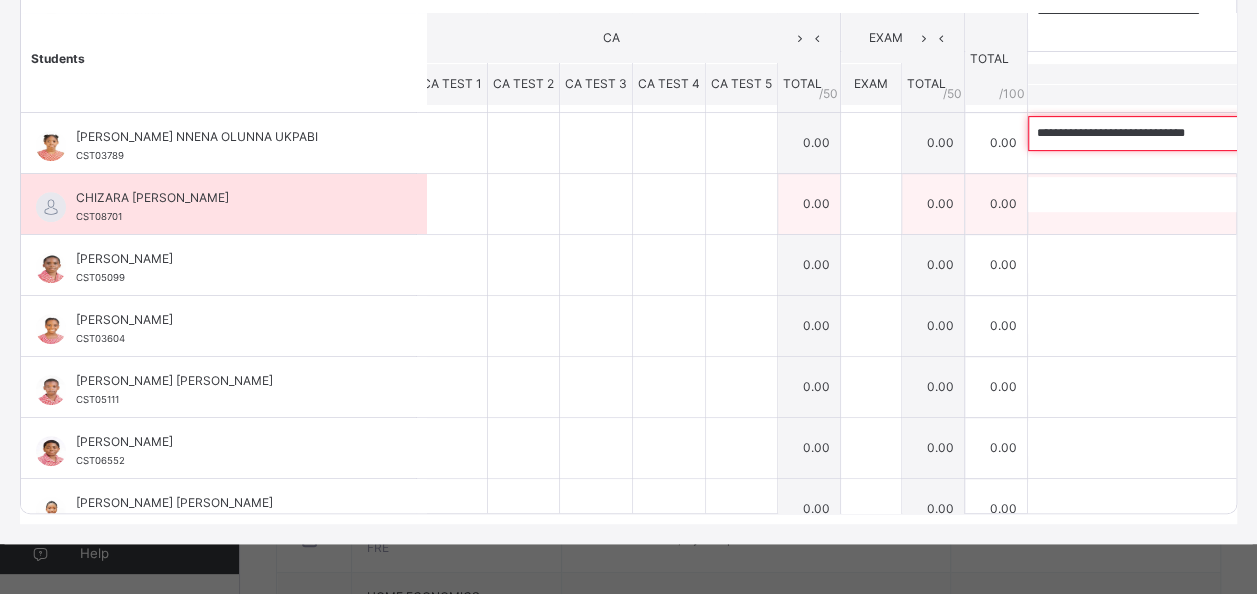 type on "**********" 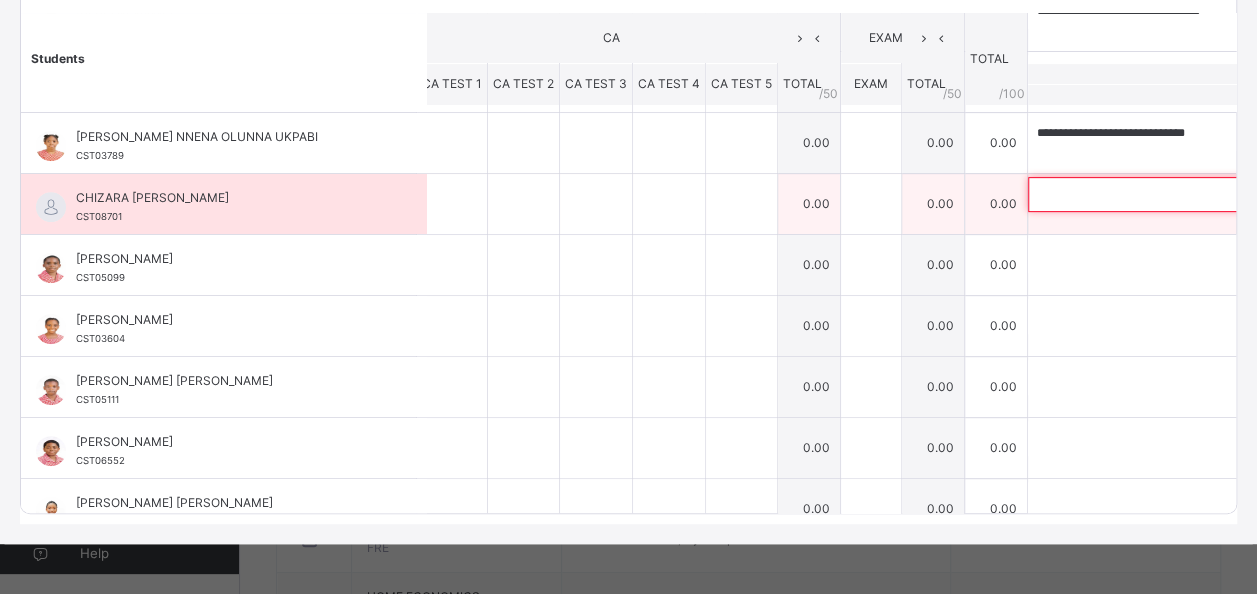 click at bounding box center (1158, 194) 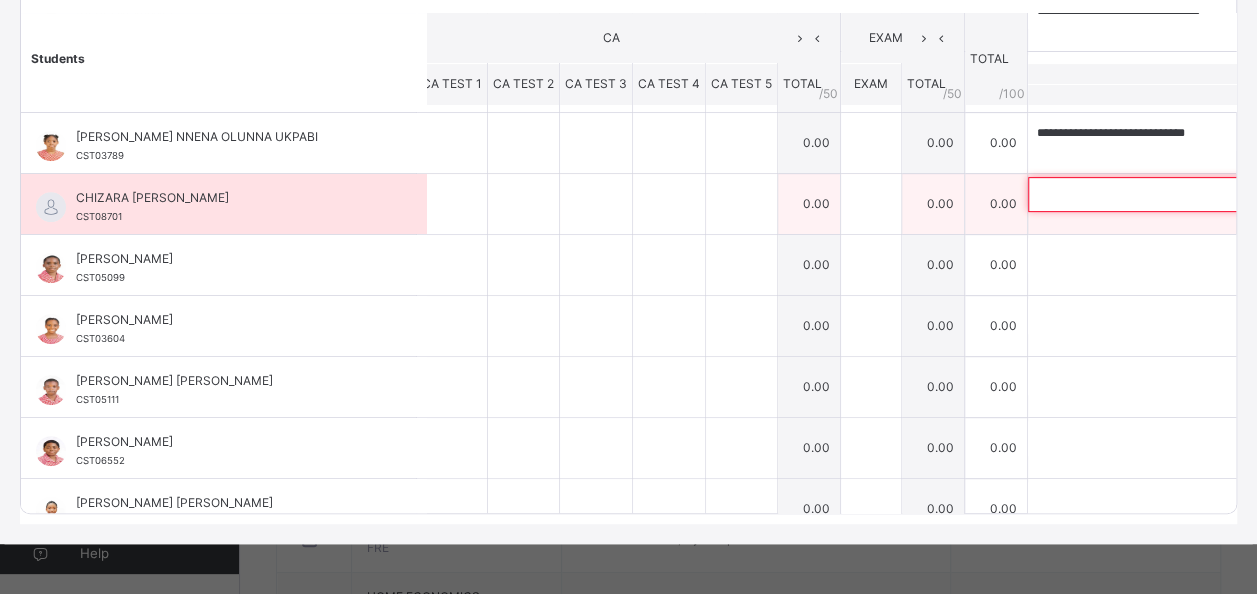 paste on "**********" 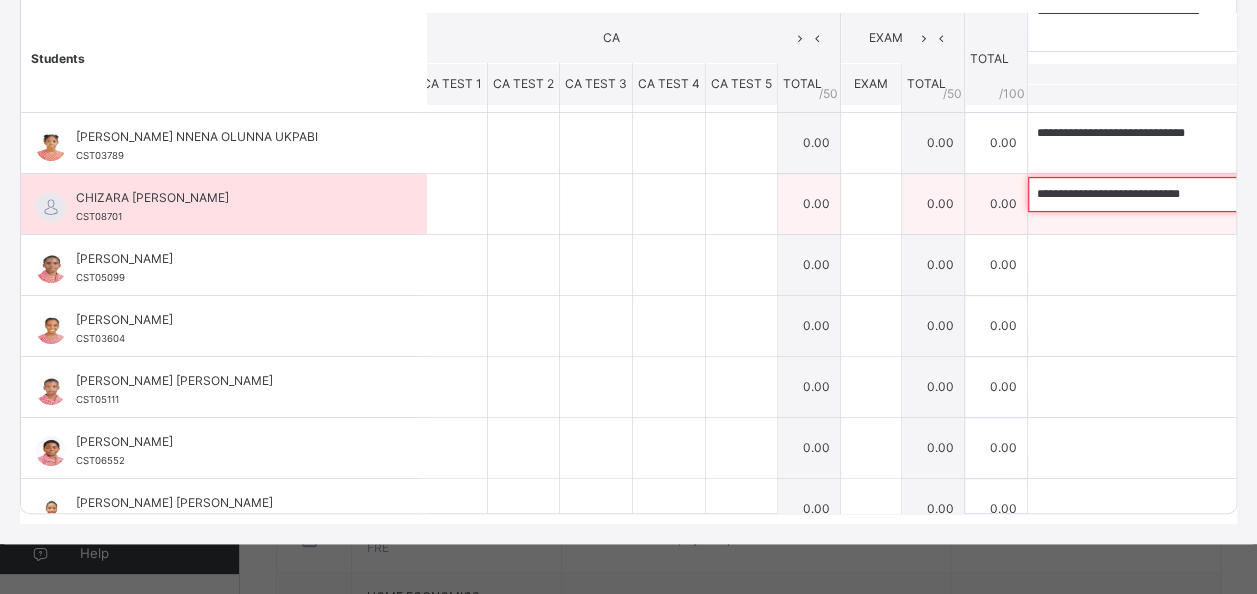 click on "**********" at bounding box center [1158, 194] 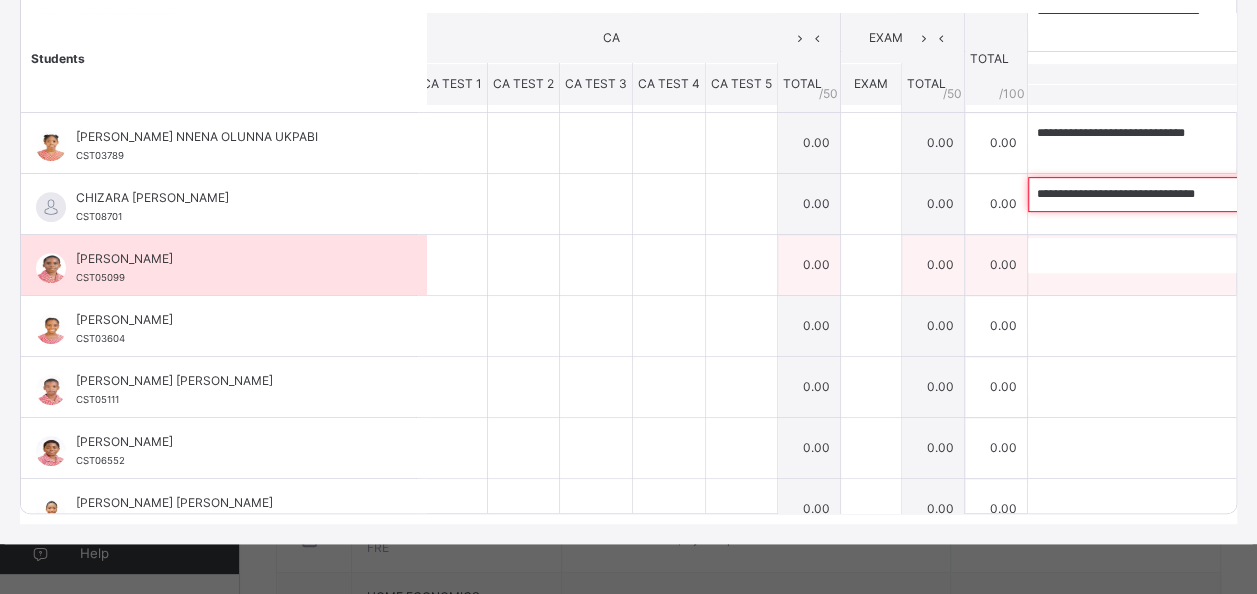 type on "**********" 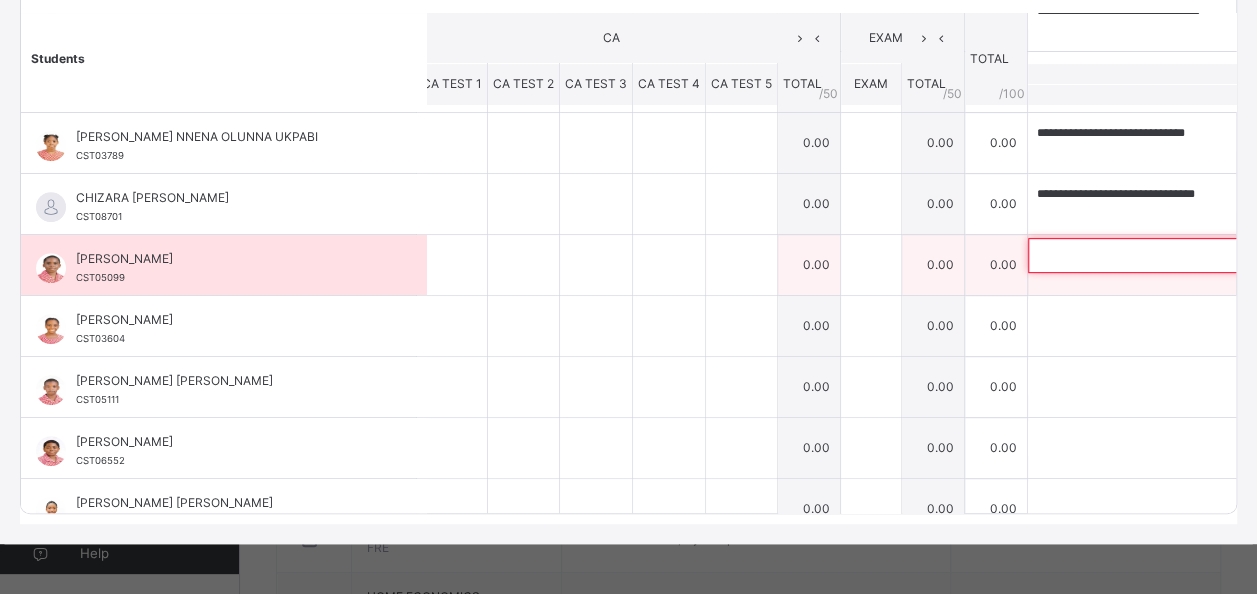 click at bounding box center [1158, 255] 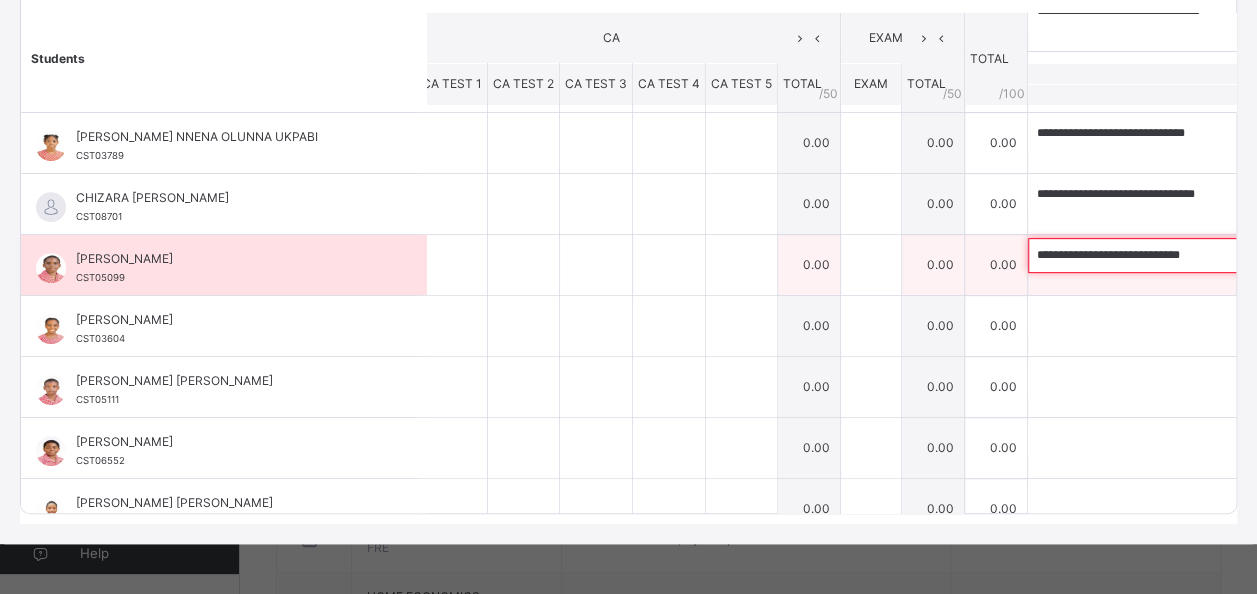 click on "**********" at bounding box center (1158, 255) 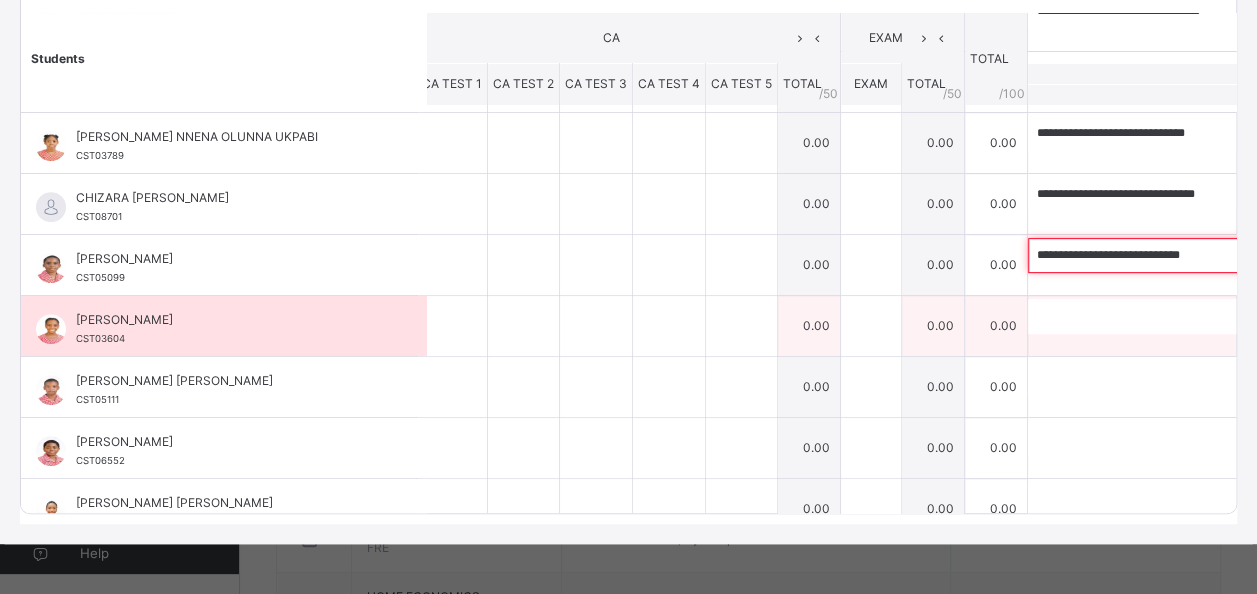 type on "**********" 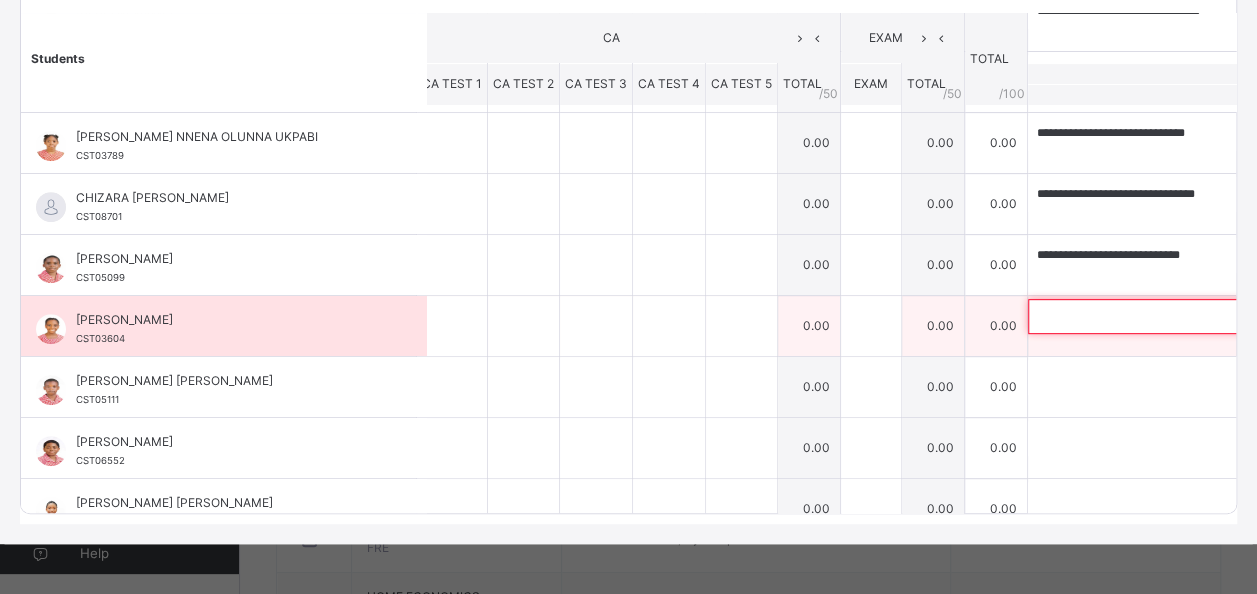 click at bounding box center (1158, 316) 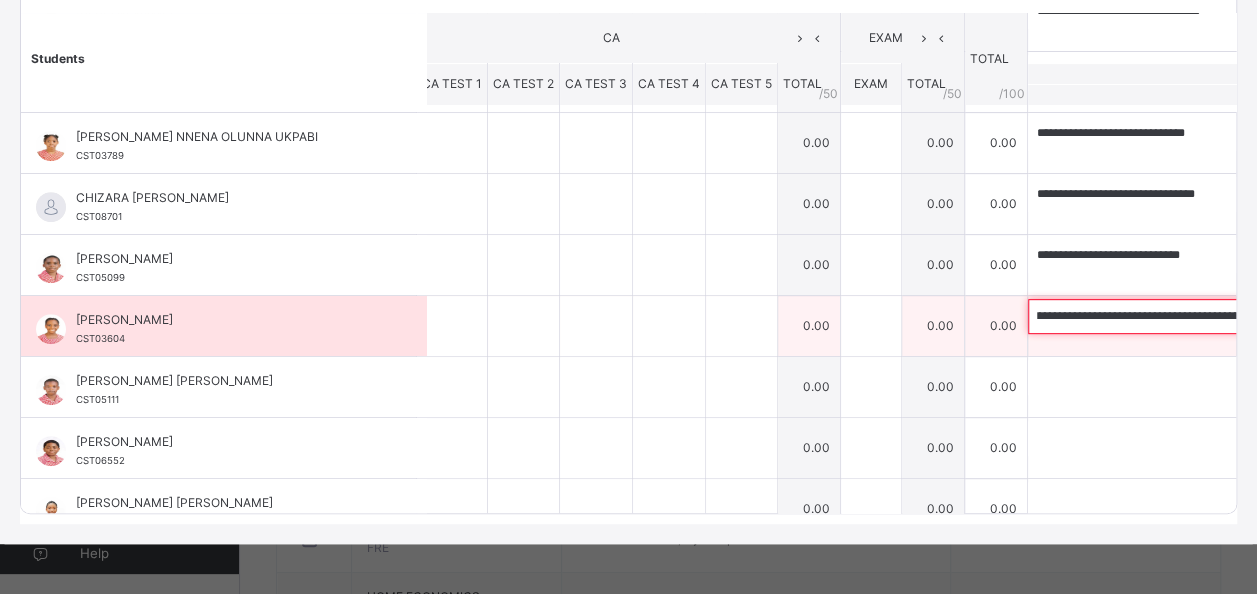 scroll, scrollTop: 0, scrollLeft: 186, axis: horizontal 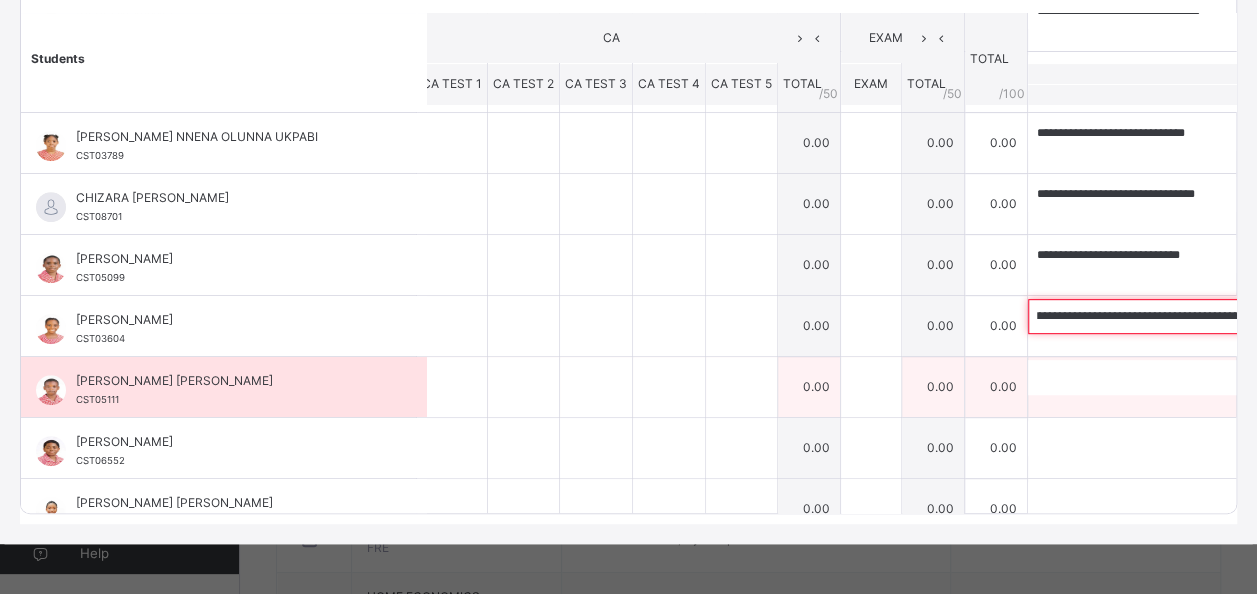type on "**********" 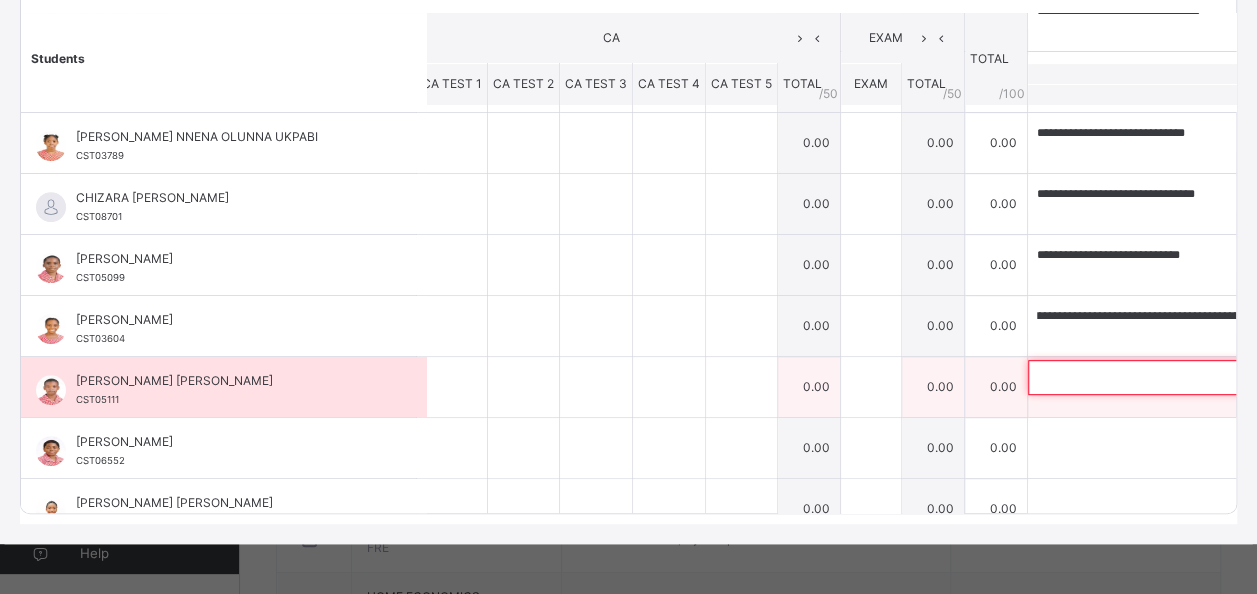 scroll, scrollTop: 0, scrollLeft: 0, axis: both 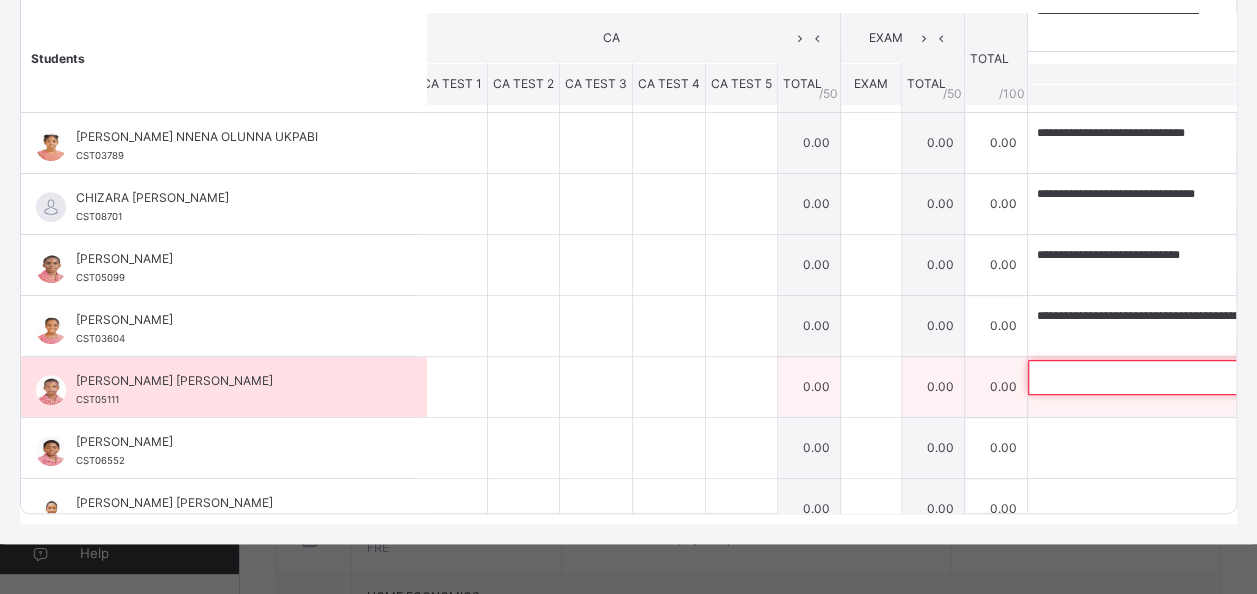 click at bounding box center (1158, 377) 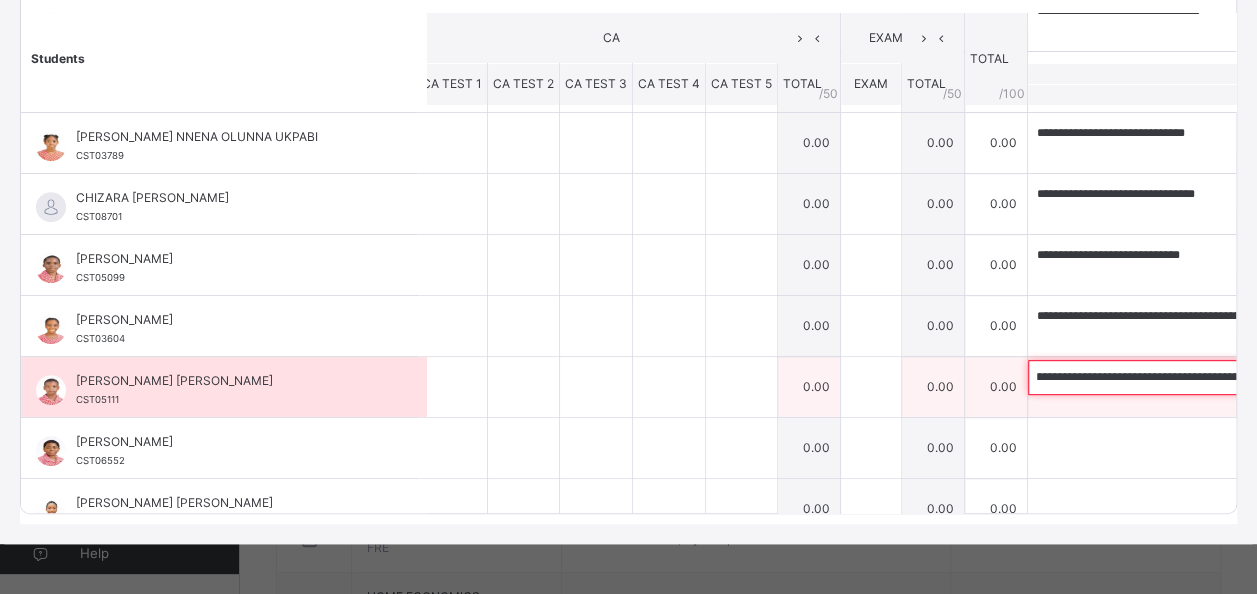 scroll, scrollTop: 0, scrollLeft: 292, axis: horizontal 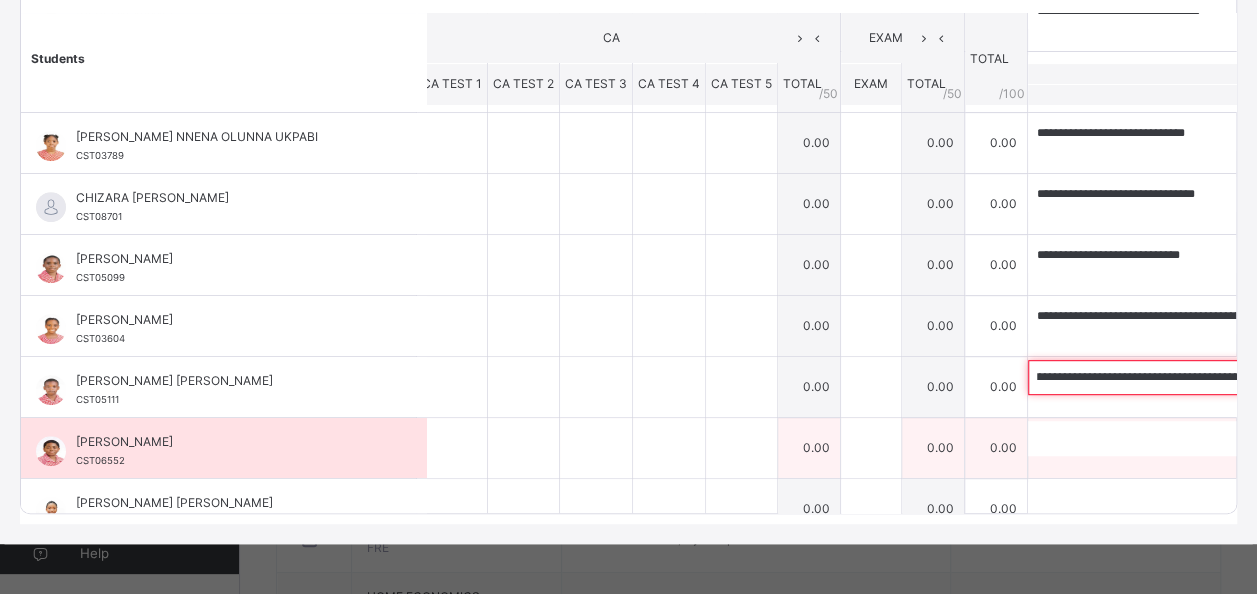 type on "**********" 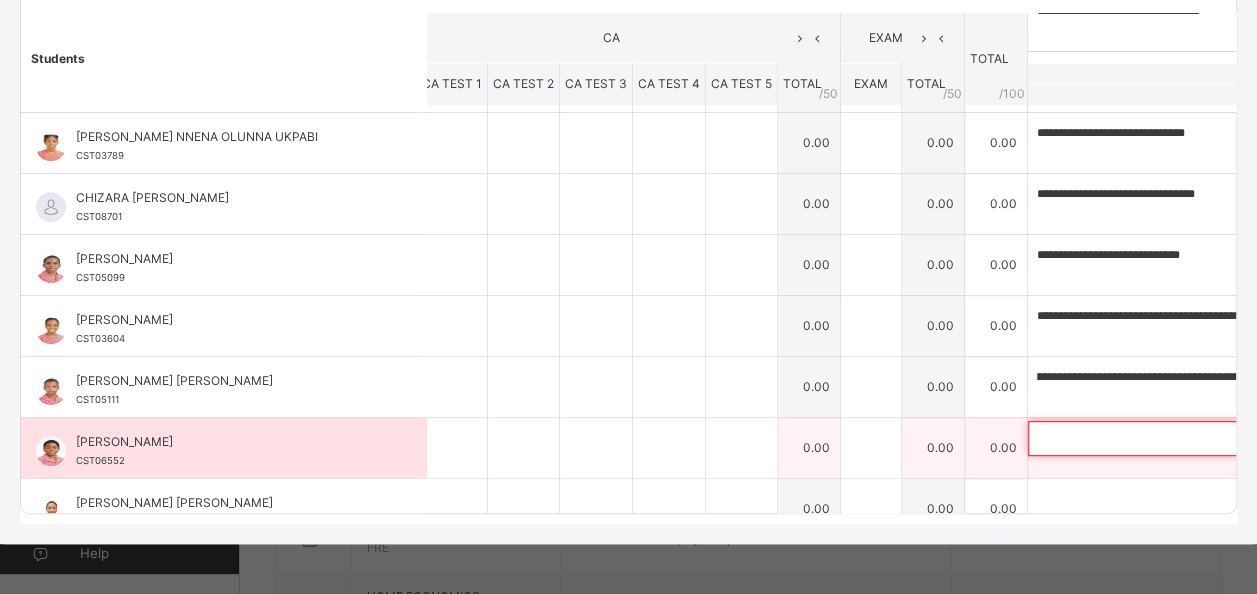 scroll, scrollTop: 0, scrollLeft: 0, axis: both 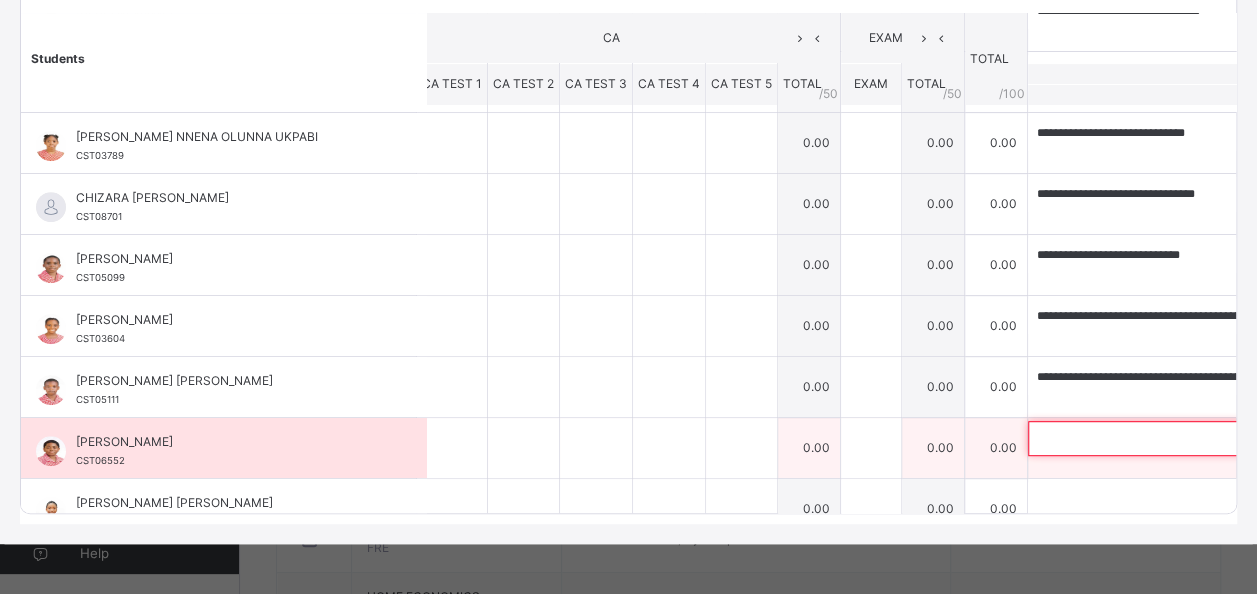 click at bounding box center [1158, 438] 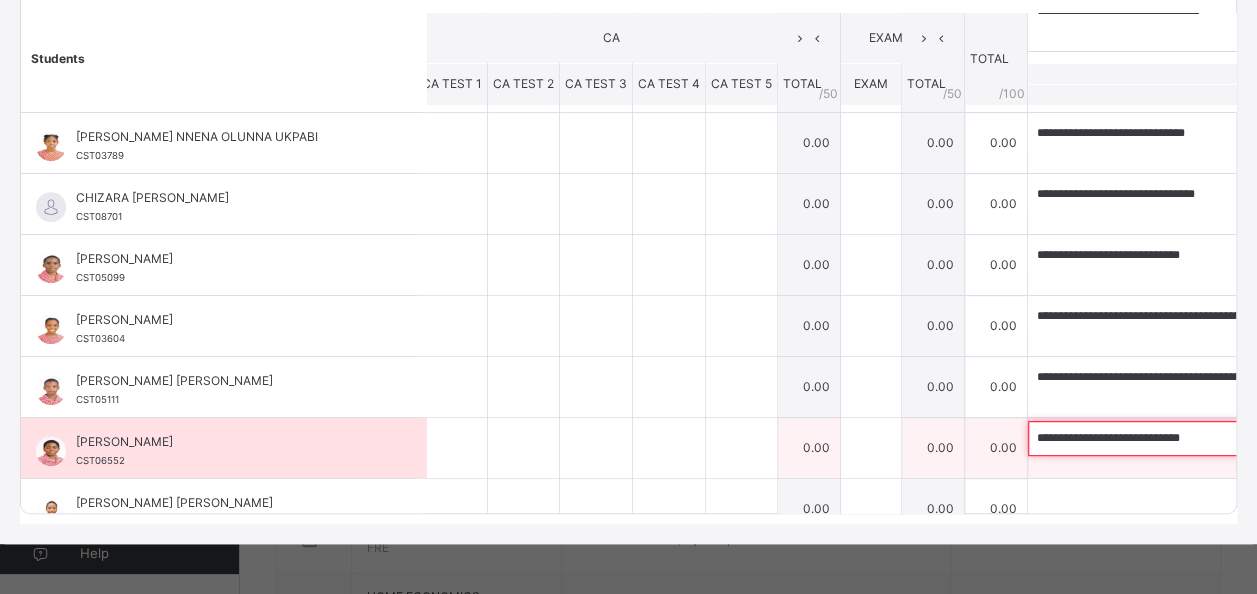 click on "**********" at bounding box center [1158, 438] 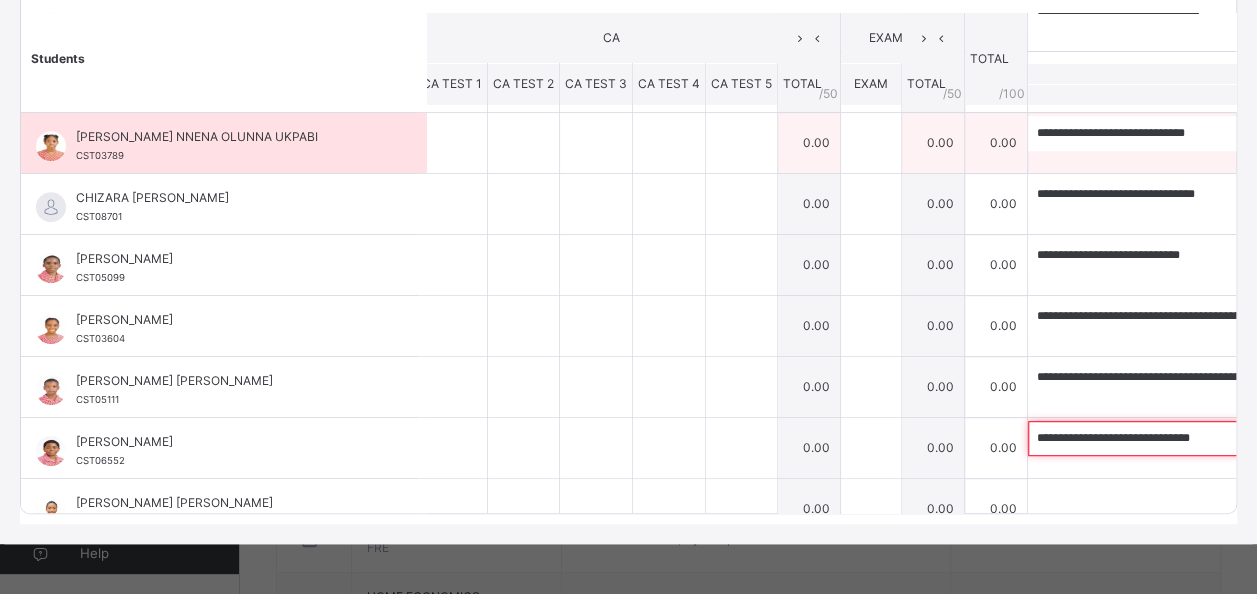 type on "**********" 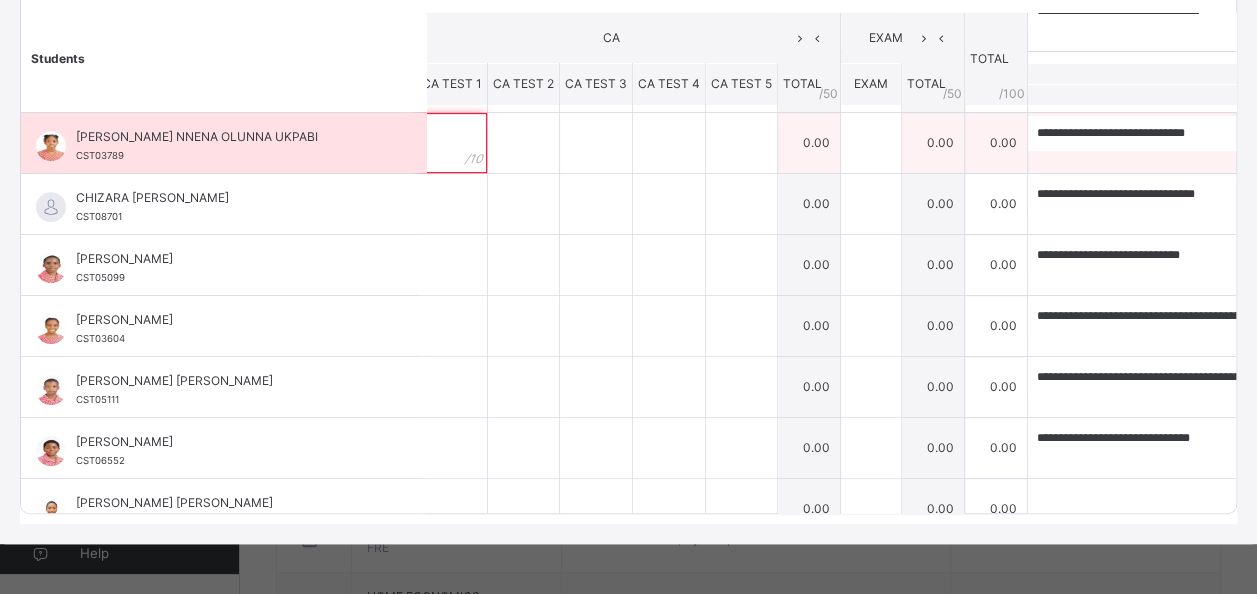 click at bounding box center (452, 143) 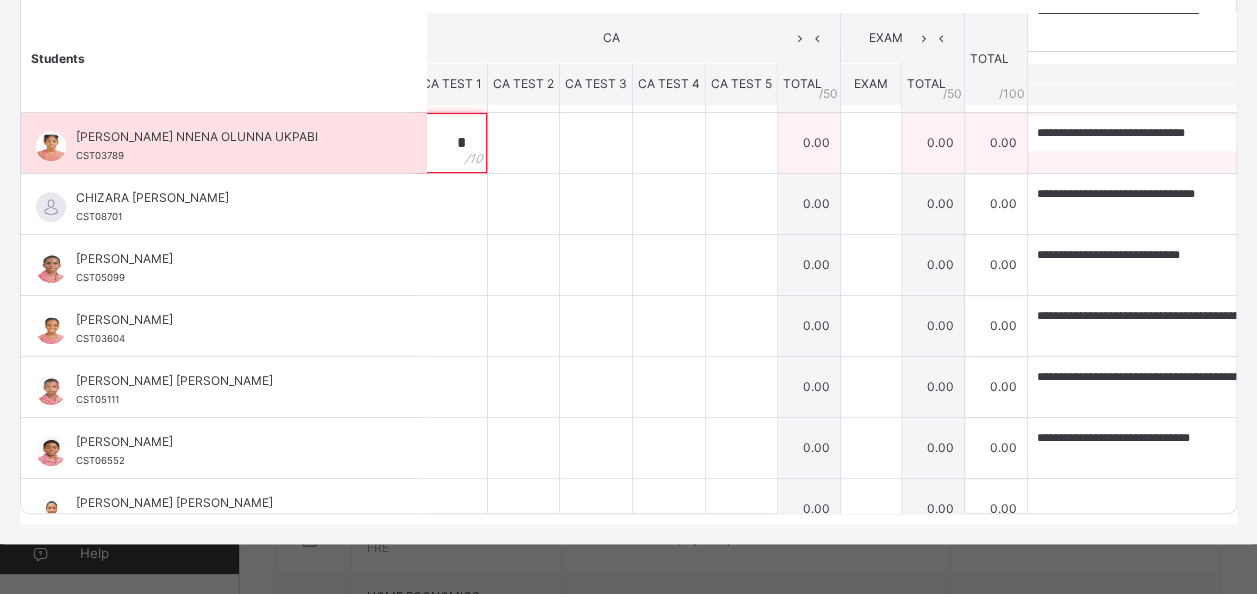 type on "*" 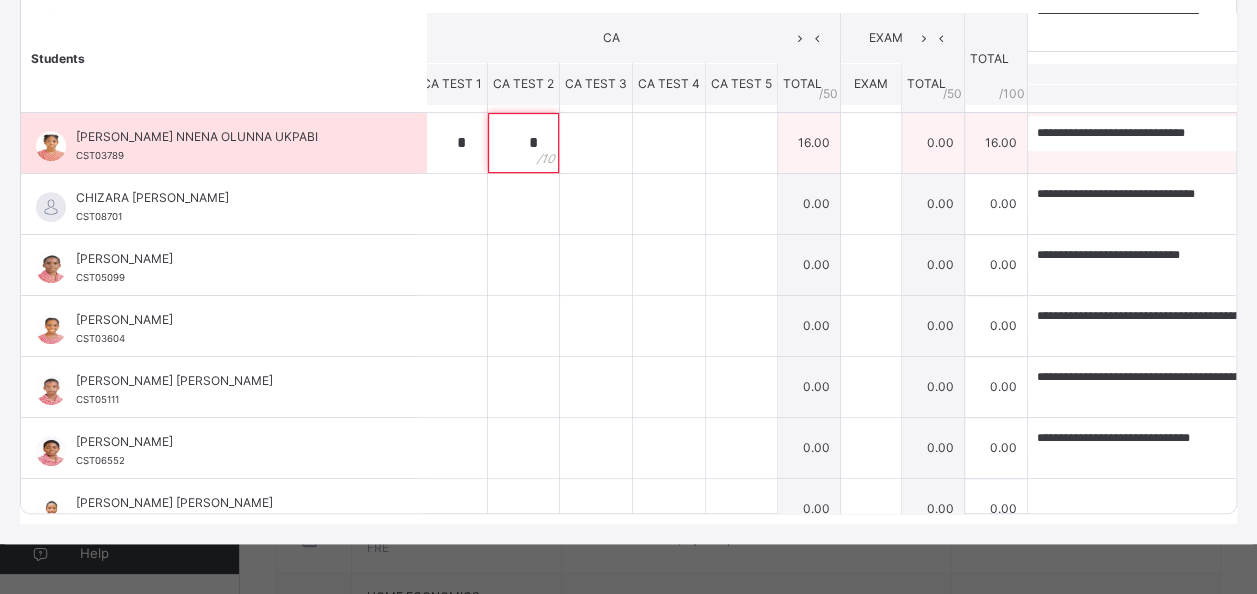 type on "*" 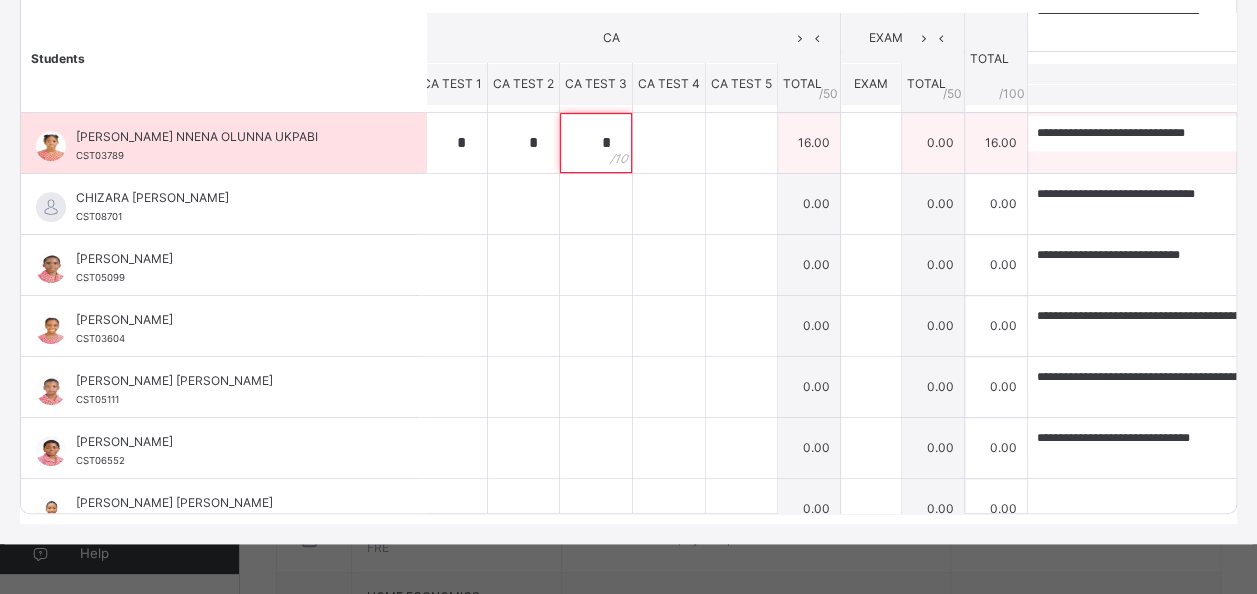 type on "*" 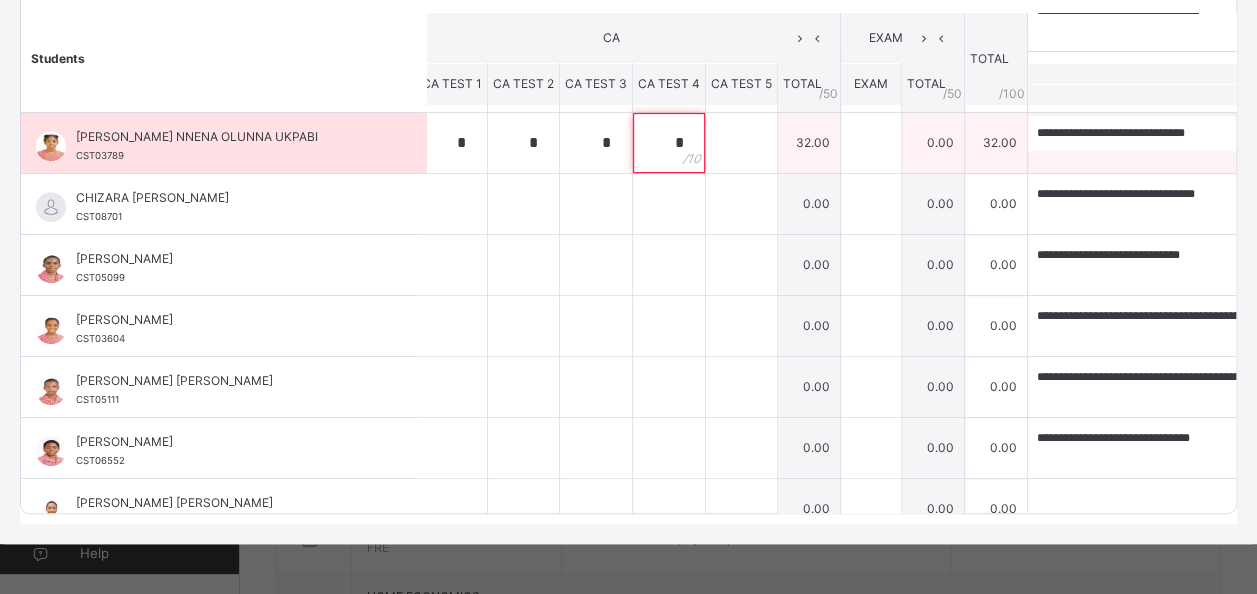 type on "*" 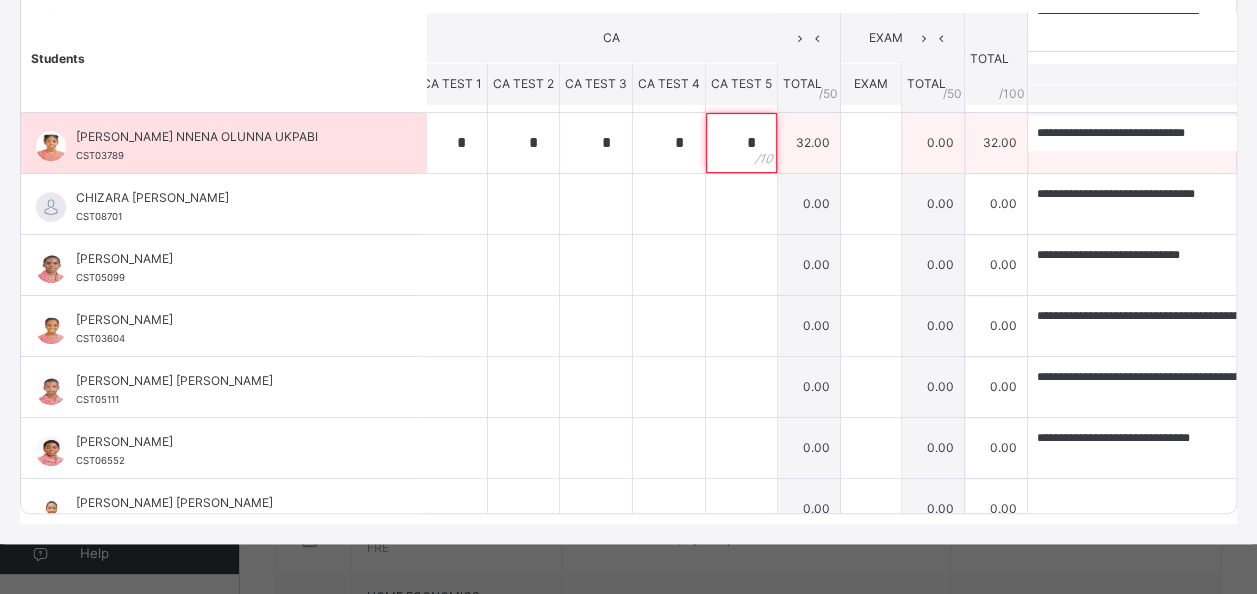 type on "*" 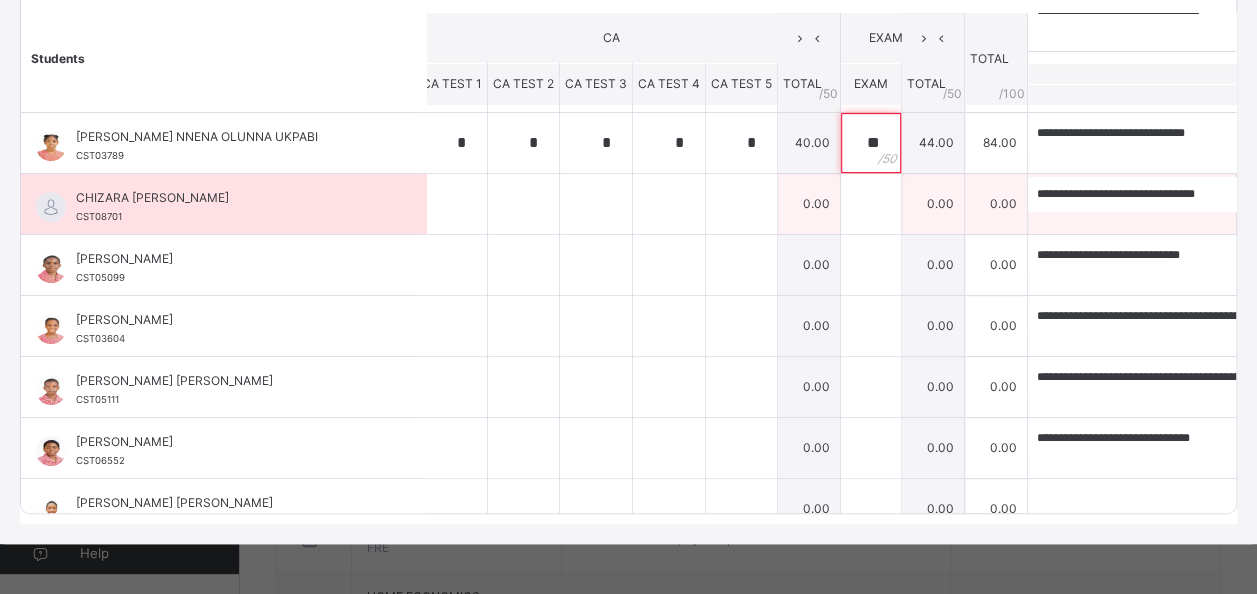 type on "**" 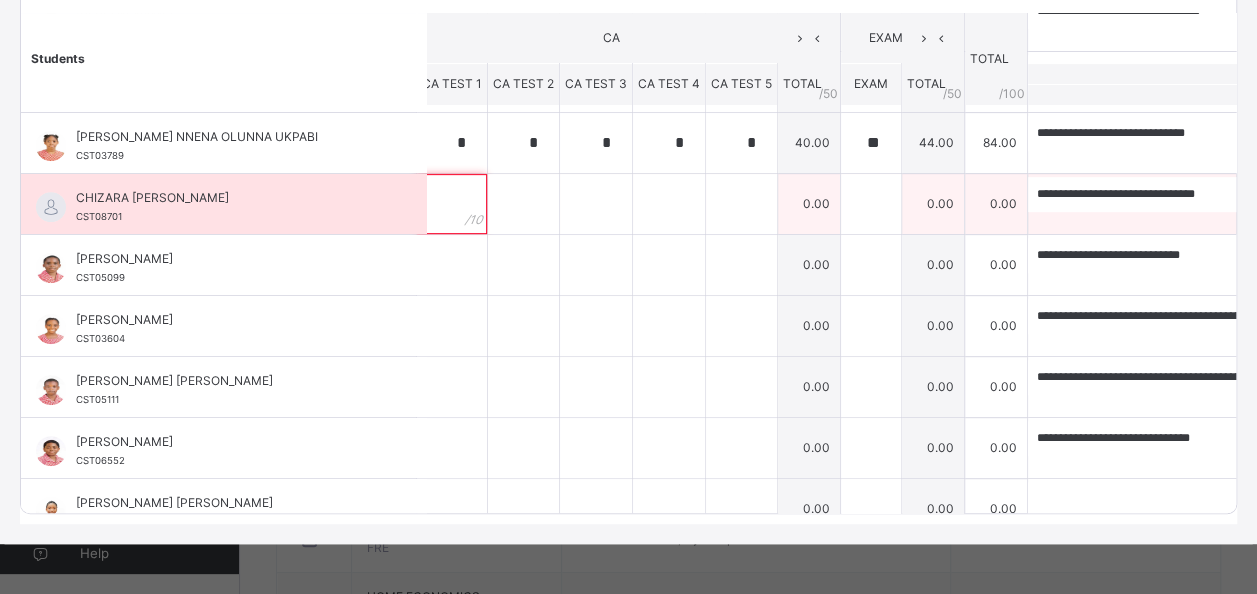 click at bounding box center [452, 204] 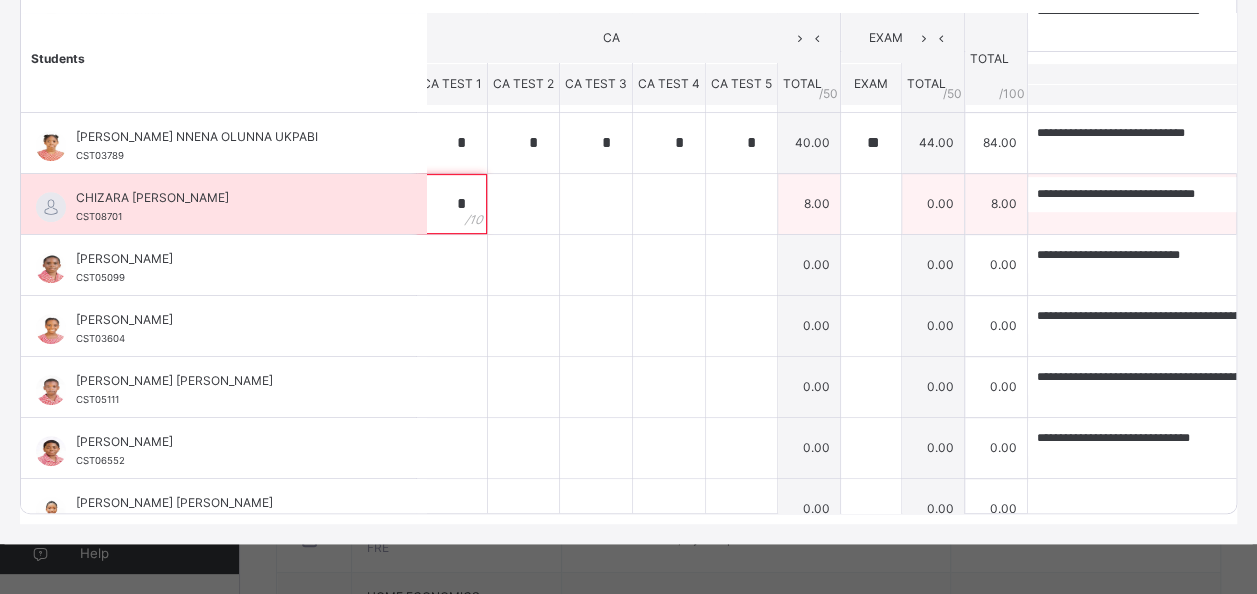 type on "*" 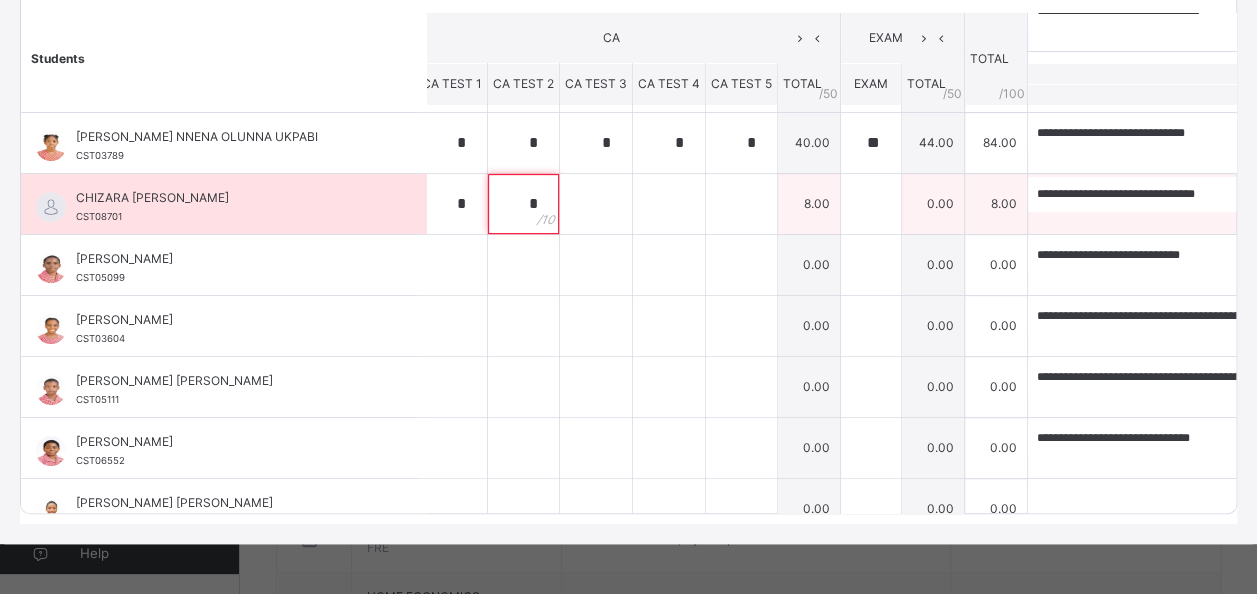 type on "*" 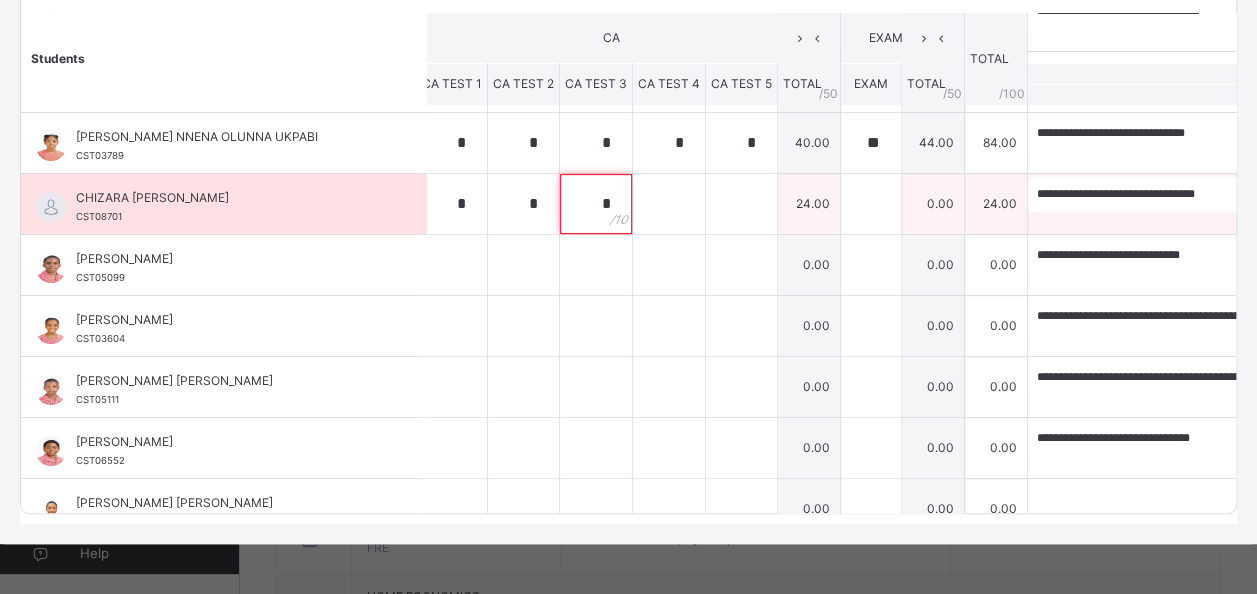 type on "*" 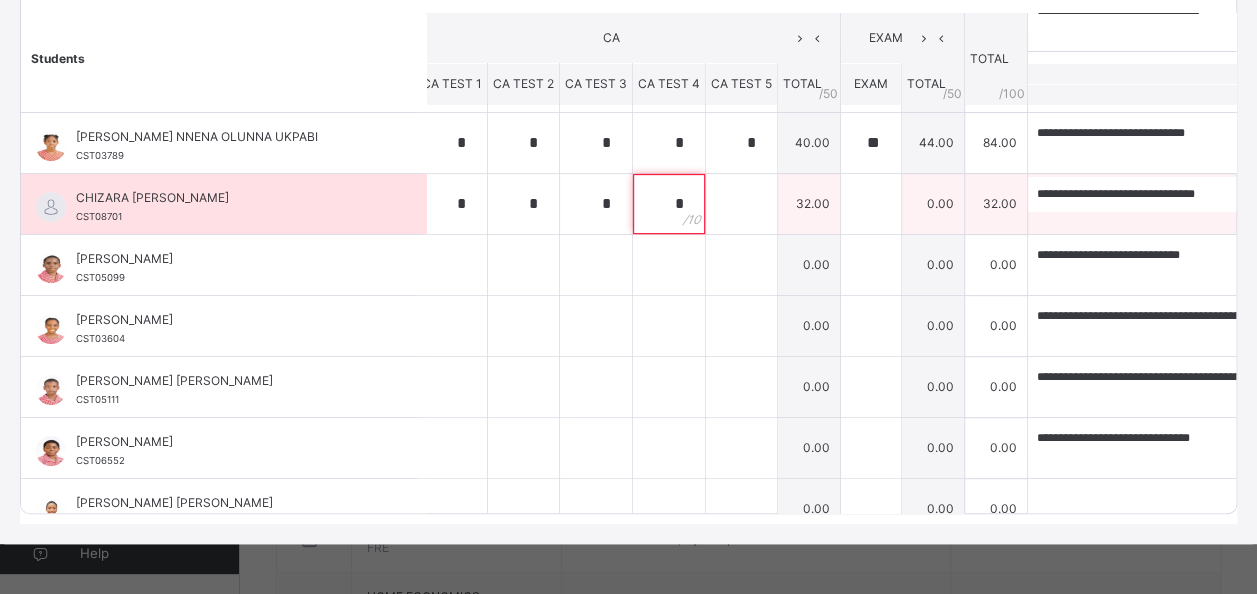 type on "*" 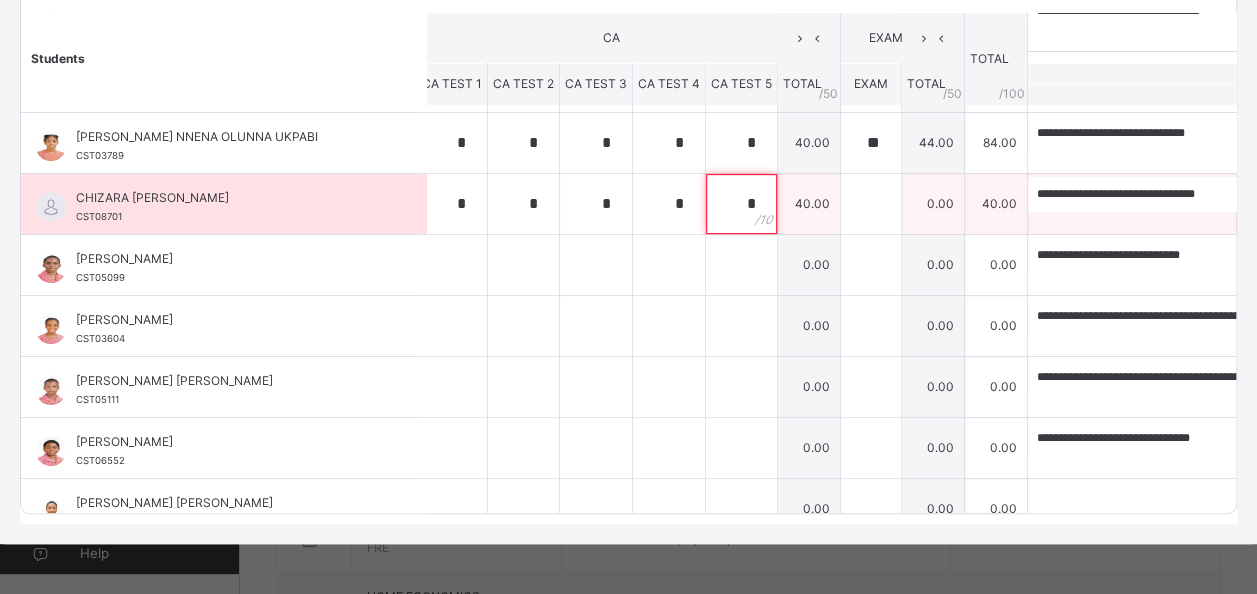 type on "*" 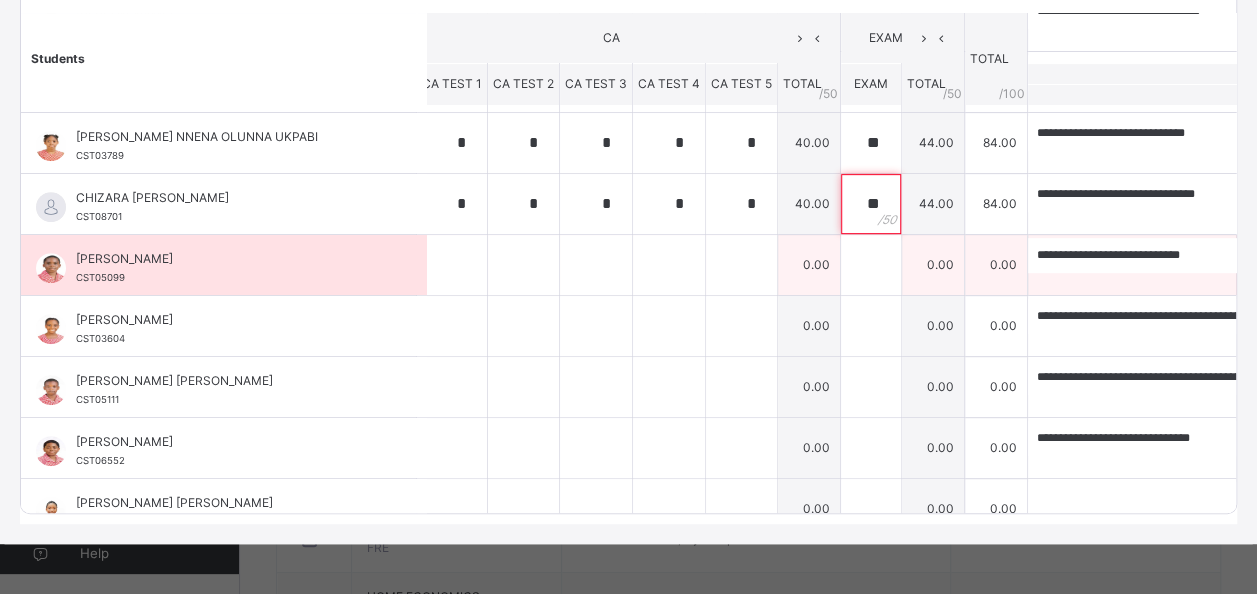 type on "**" 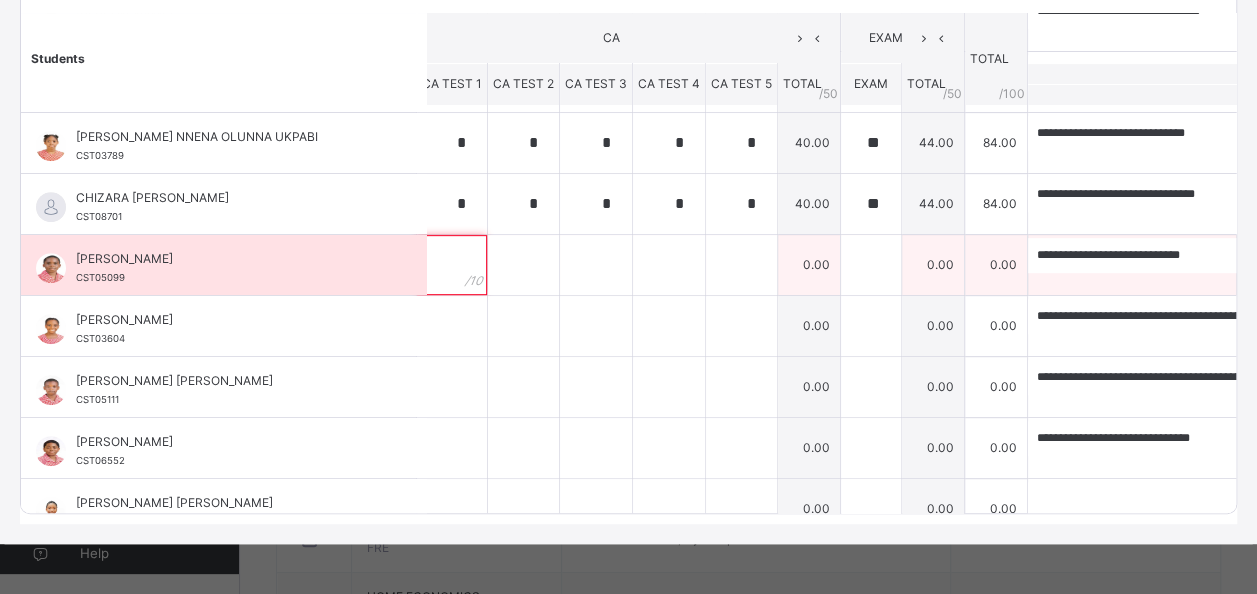 click at bounding box center (452, 265) 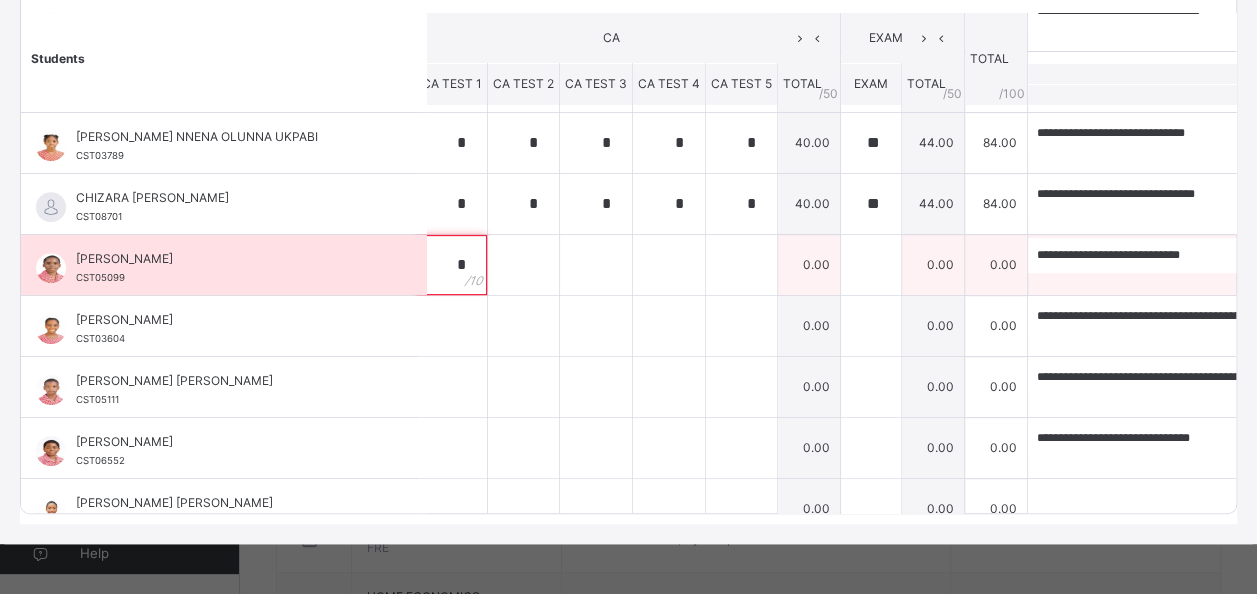 type on "*" 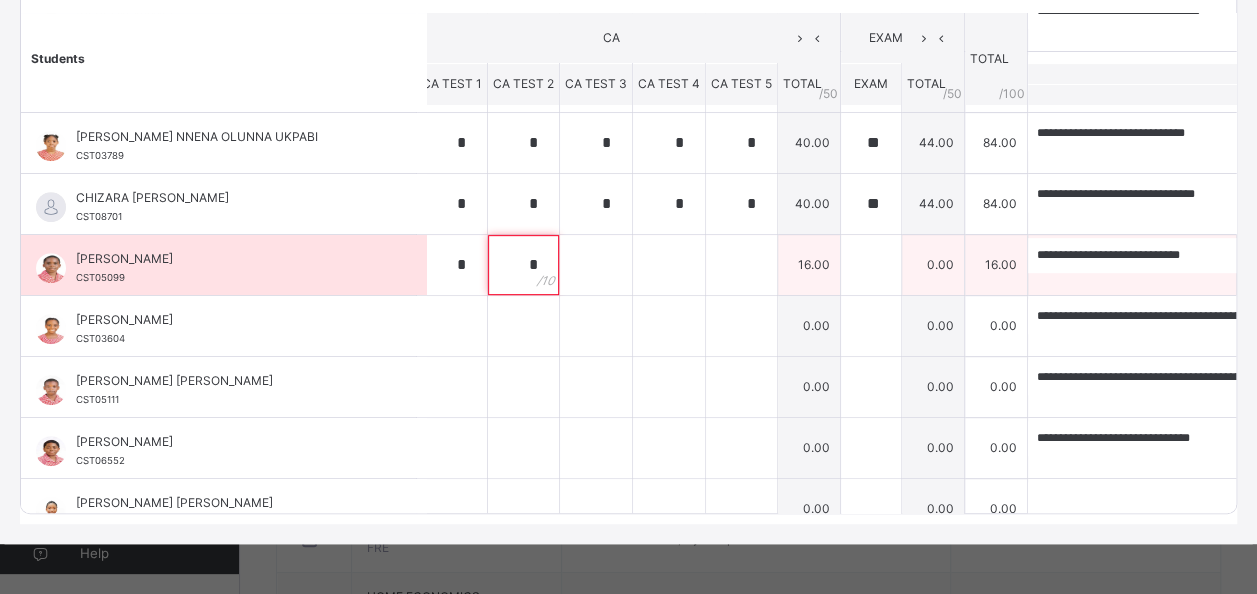 type on "*" 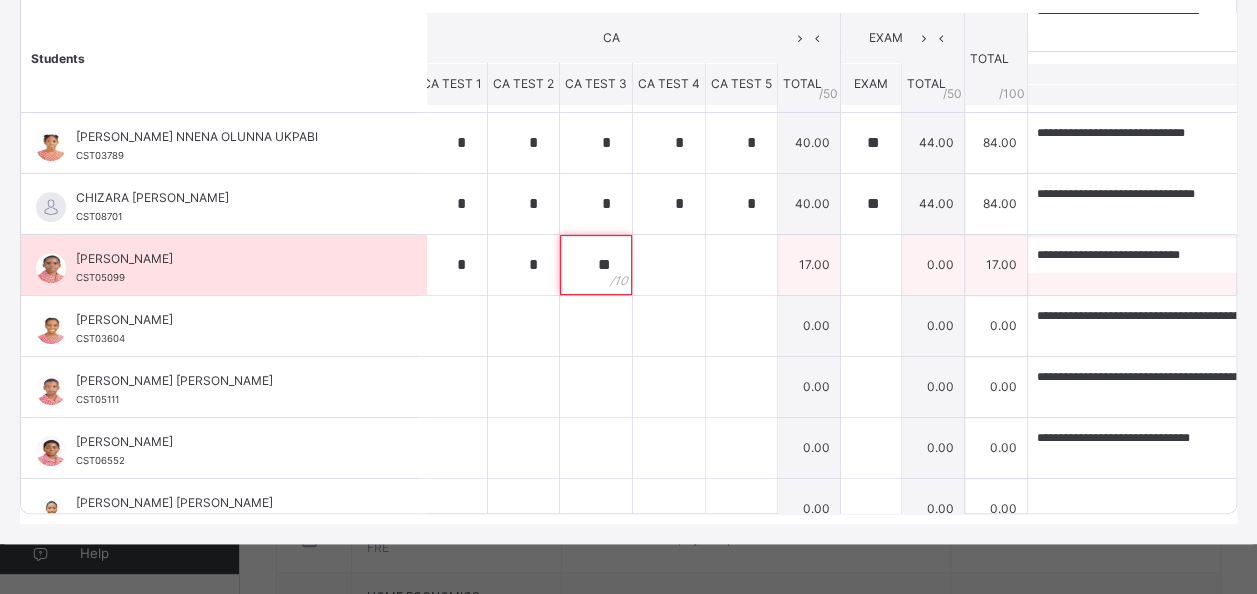 type on "**" 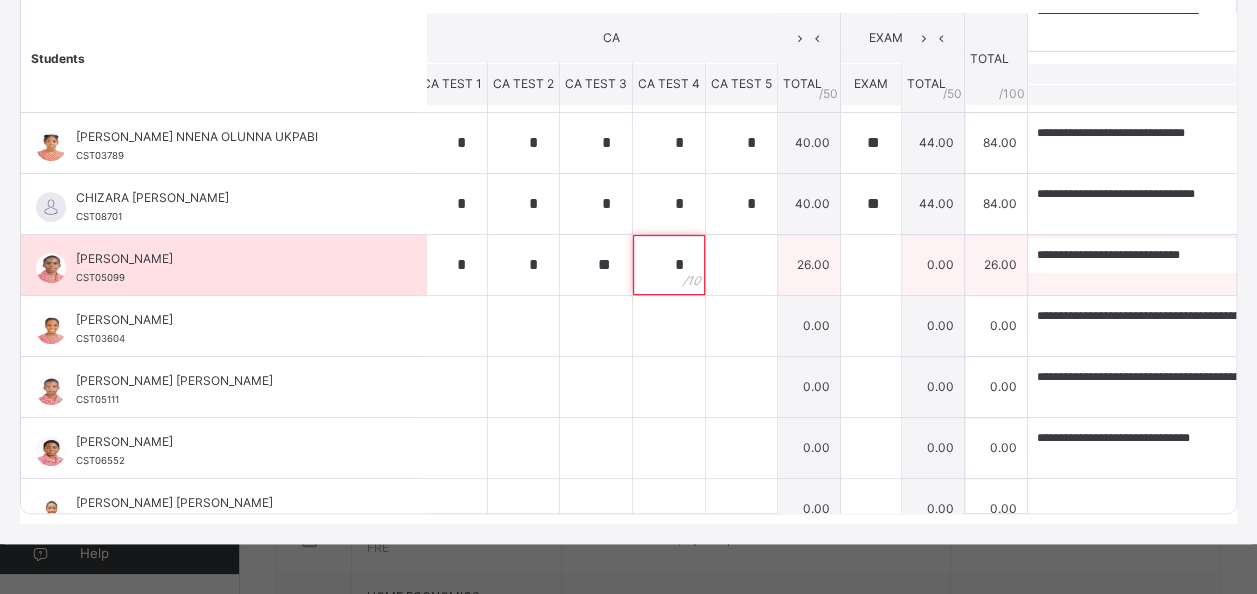 type on "*" 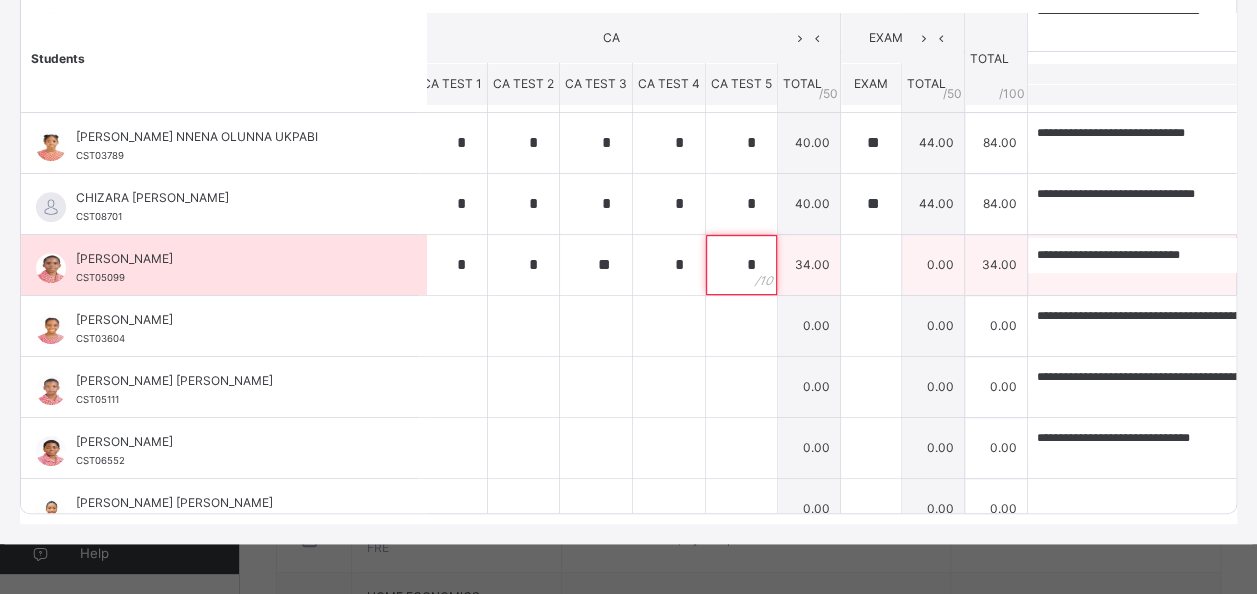 type on "*" 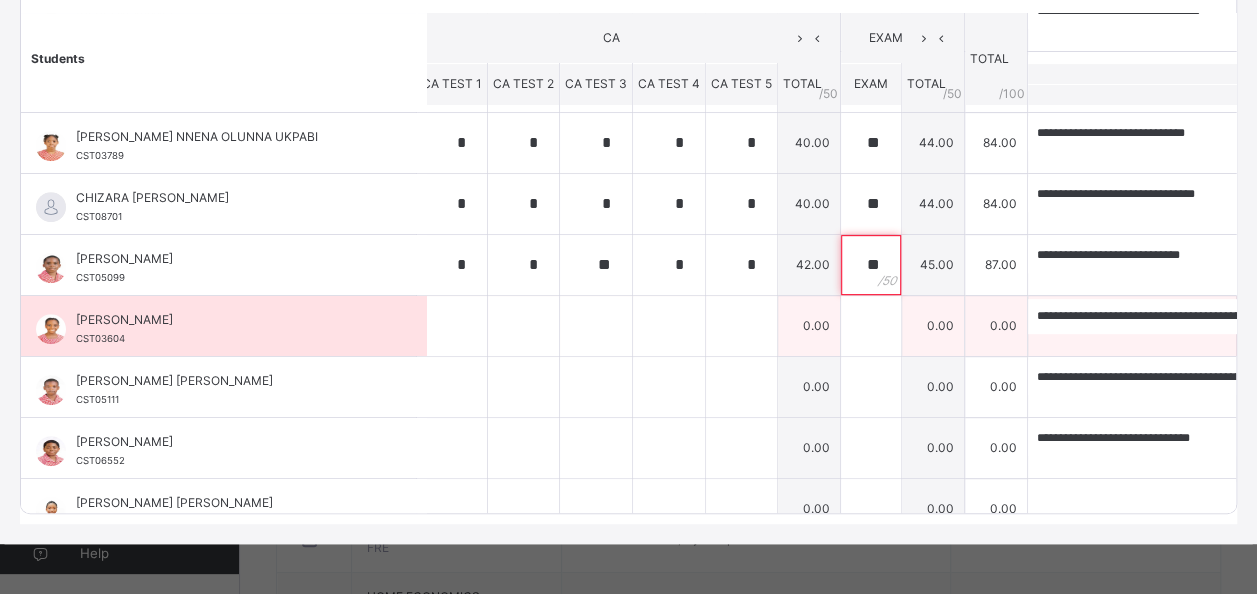 type on "**" 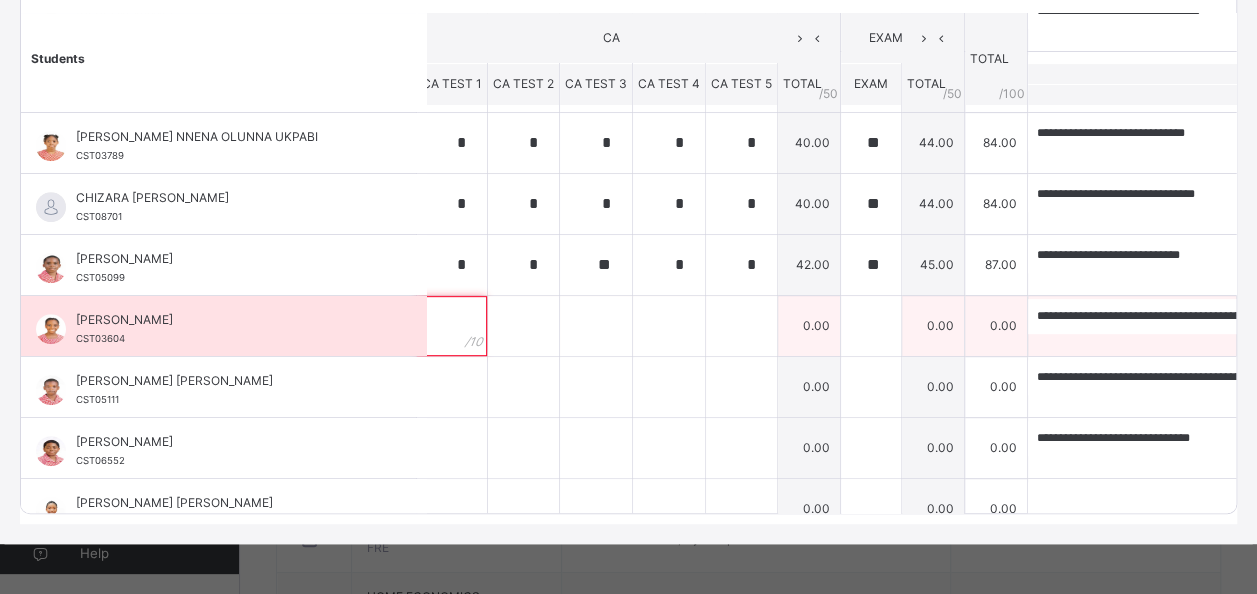 click at bounding box center [452, 326] 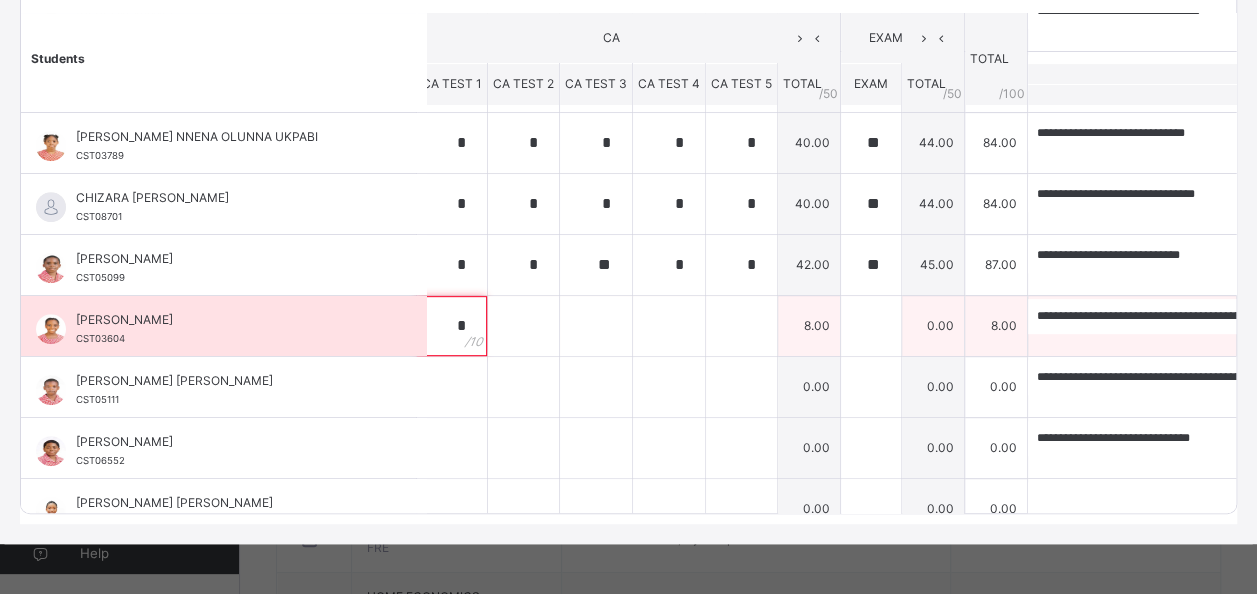 type on "*" 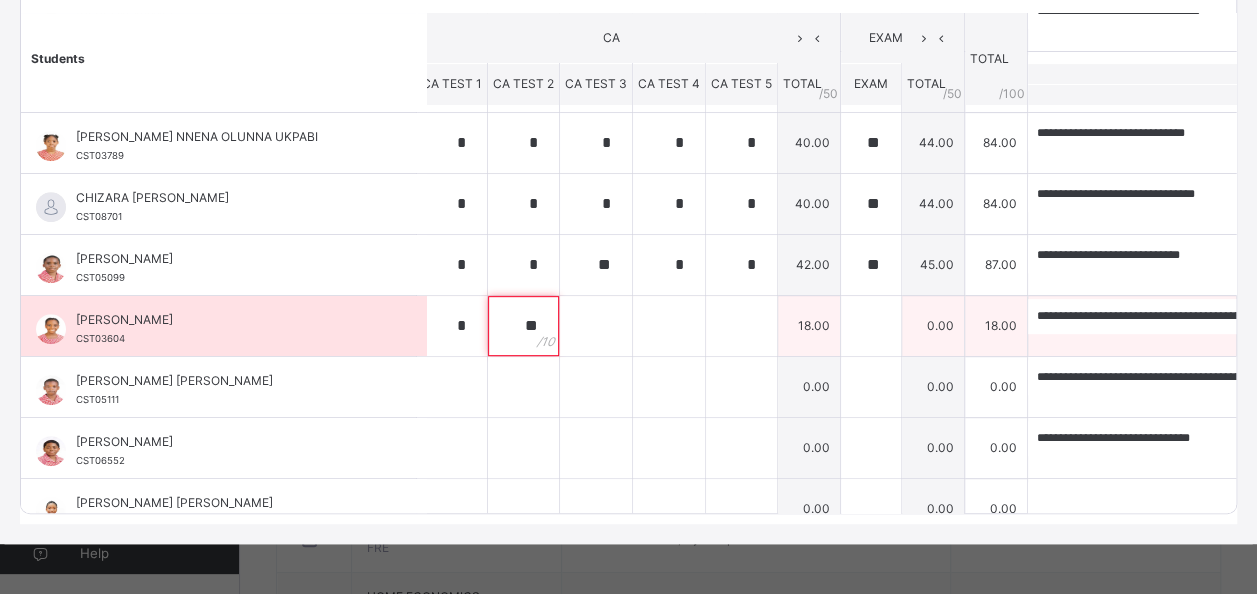 type on "**" 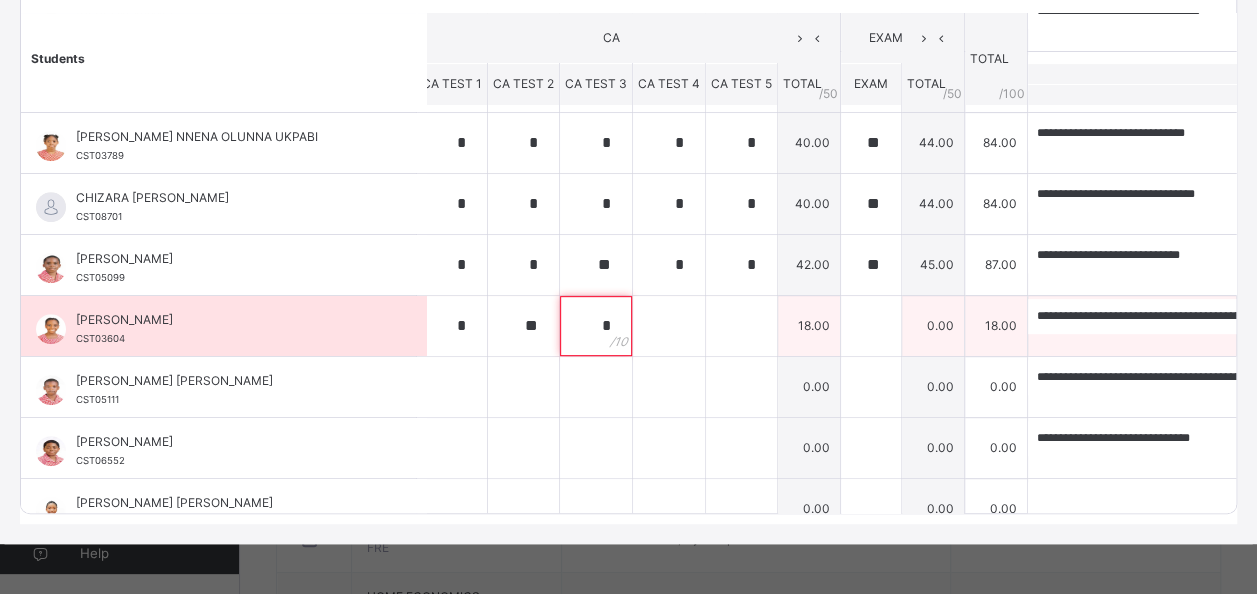 type on "*" 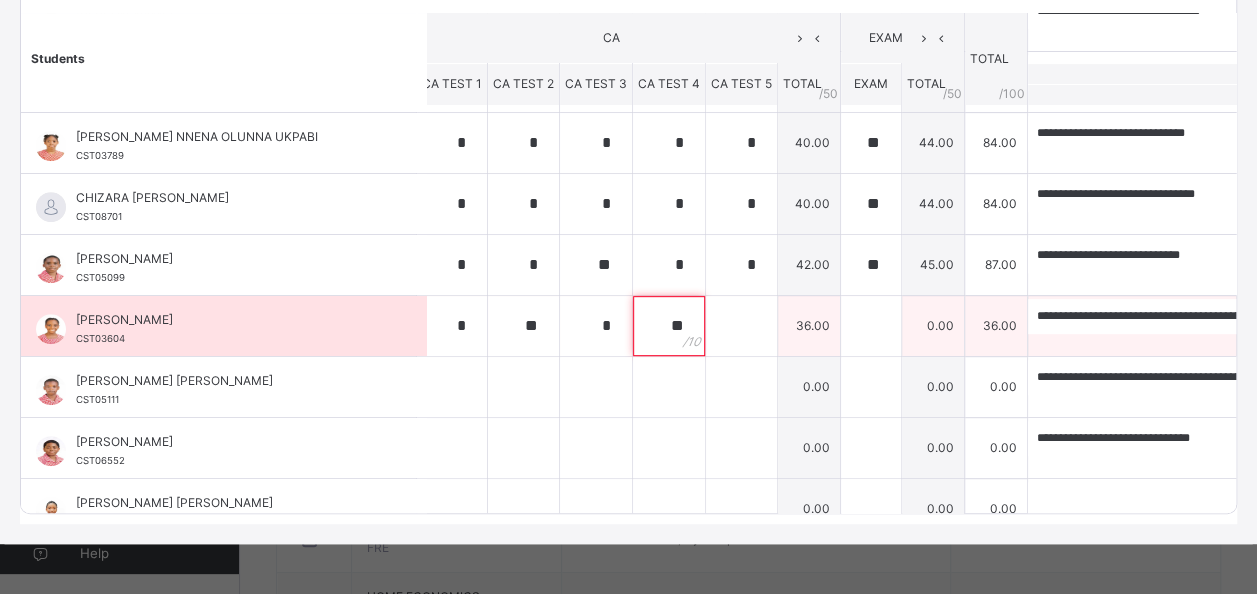 type on "**" 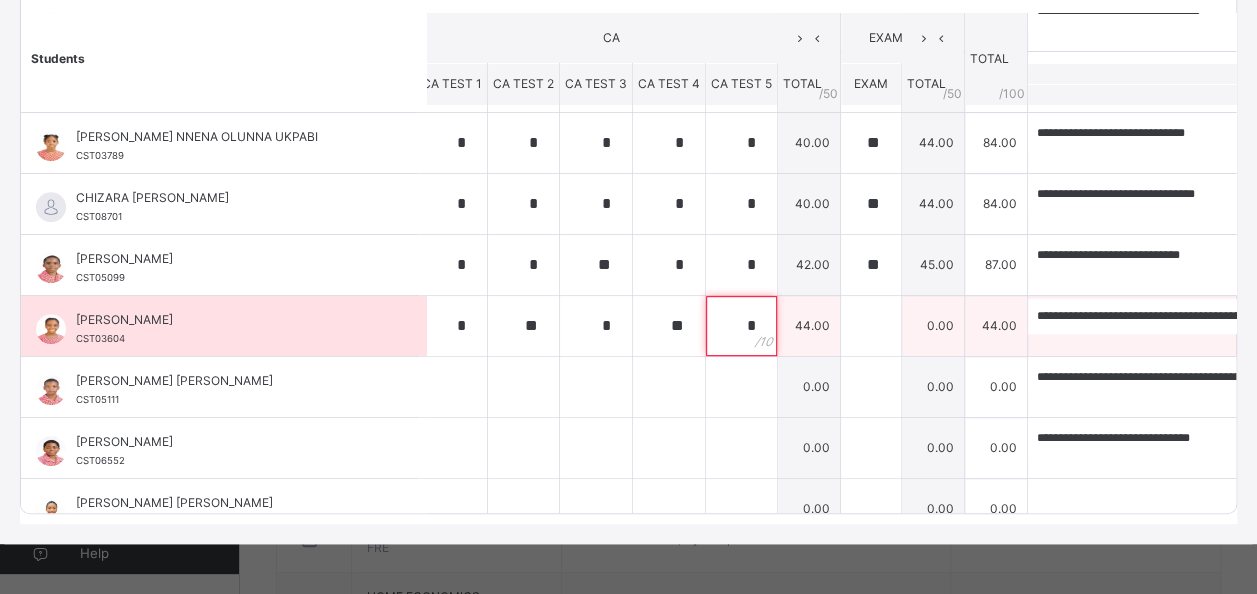type on "*" 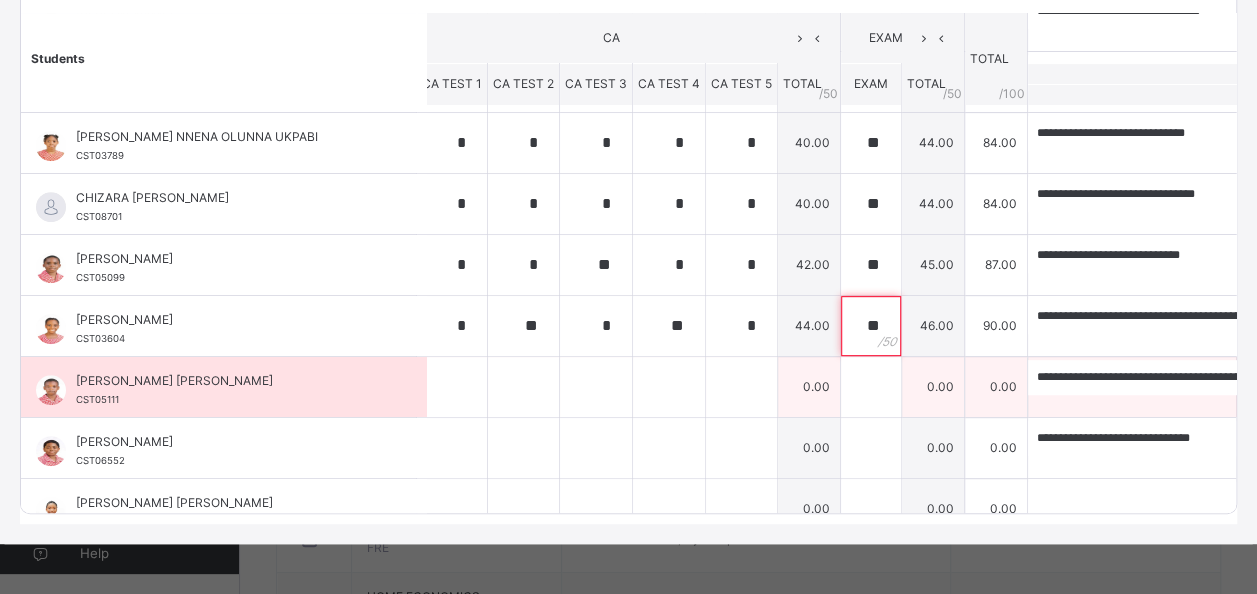 type on "**" 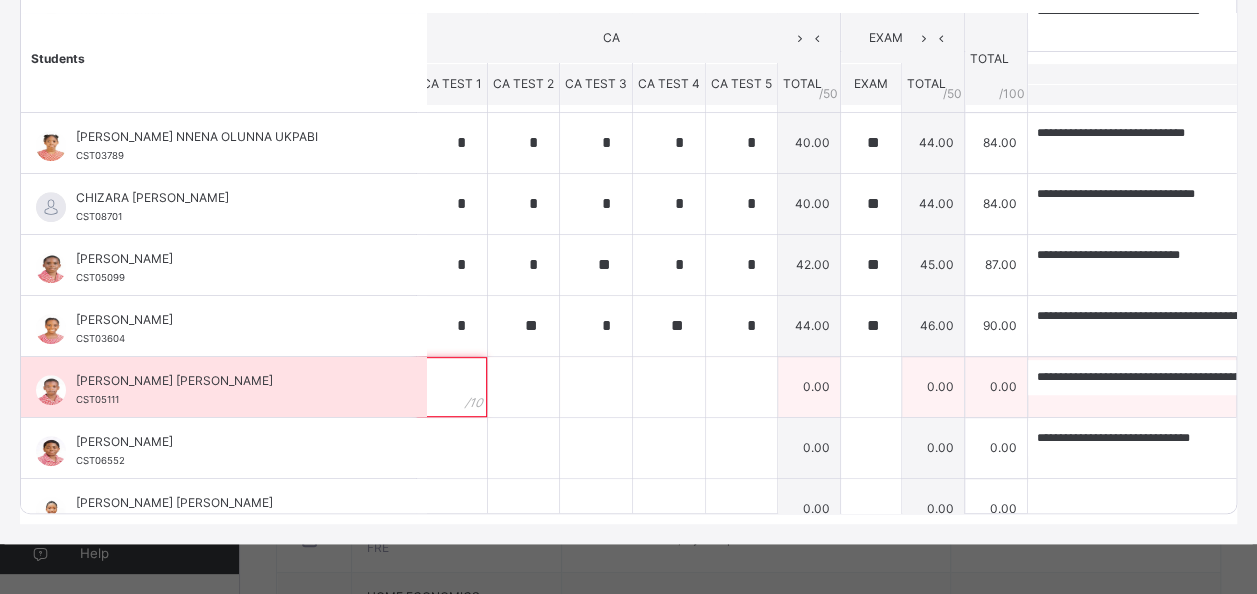 click at bounding box center [452, 387] 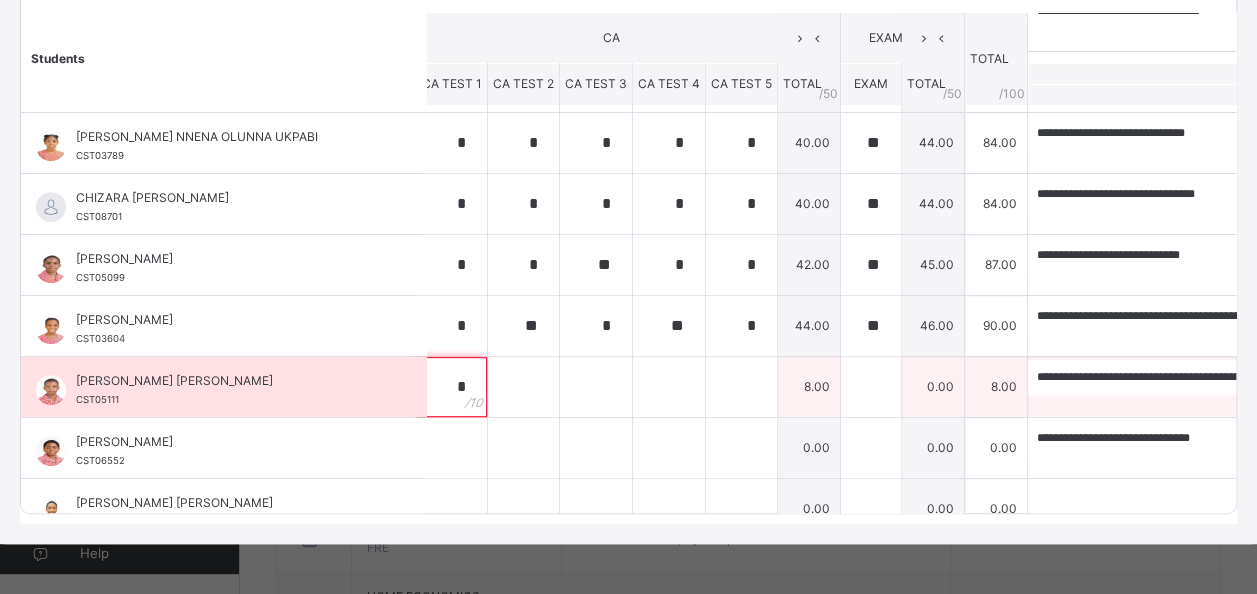 type on "*" 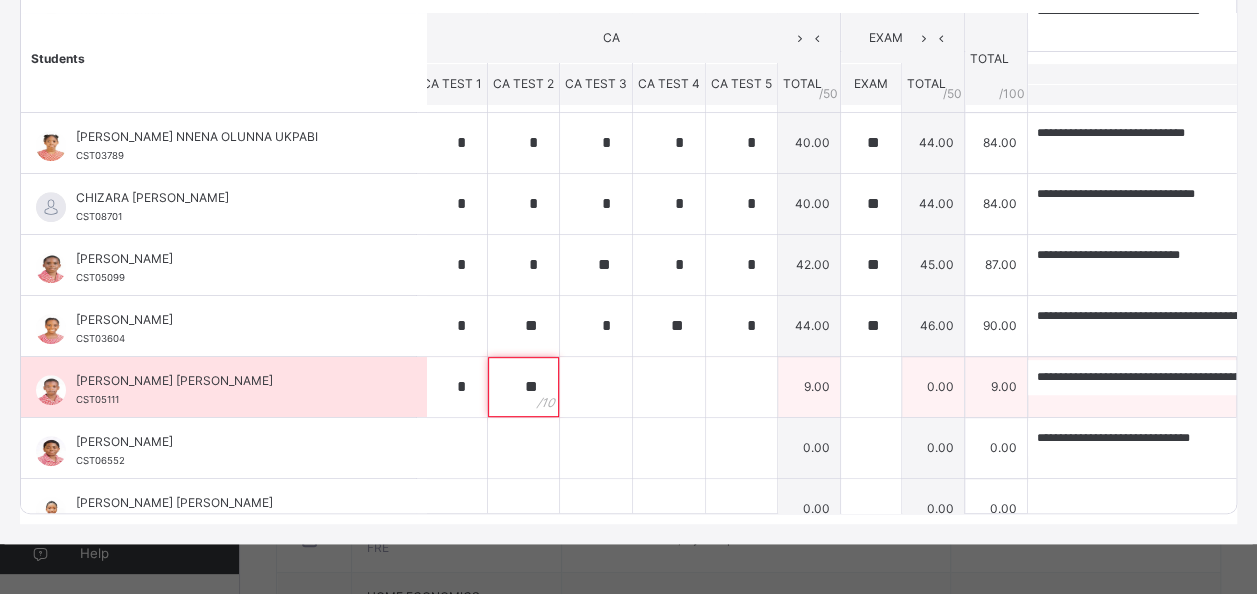 type on "**" 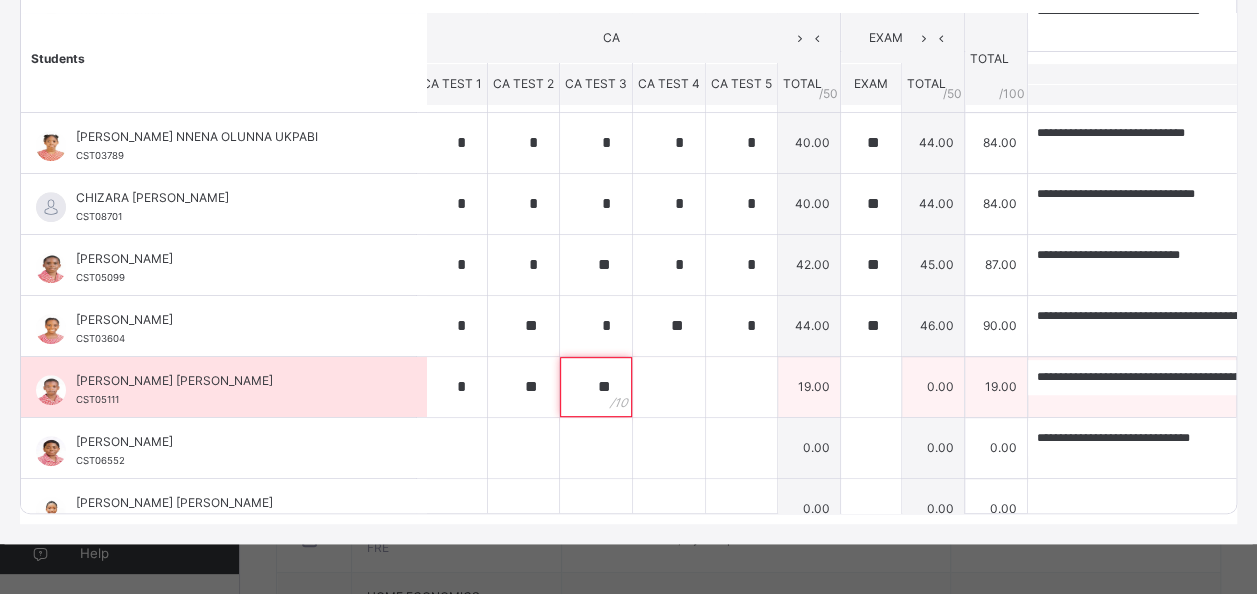 type on "**" 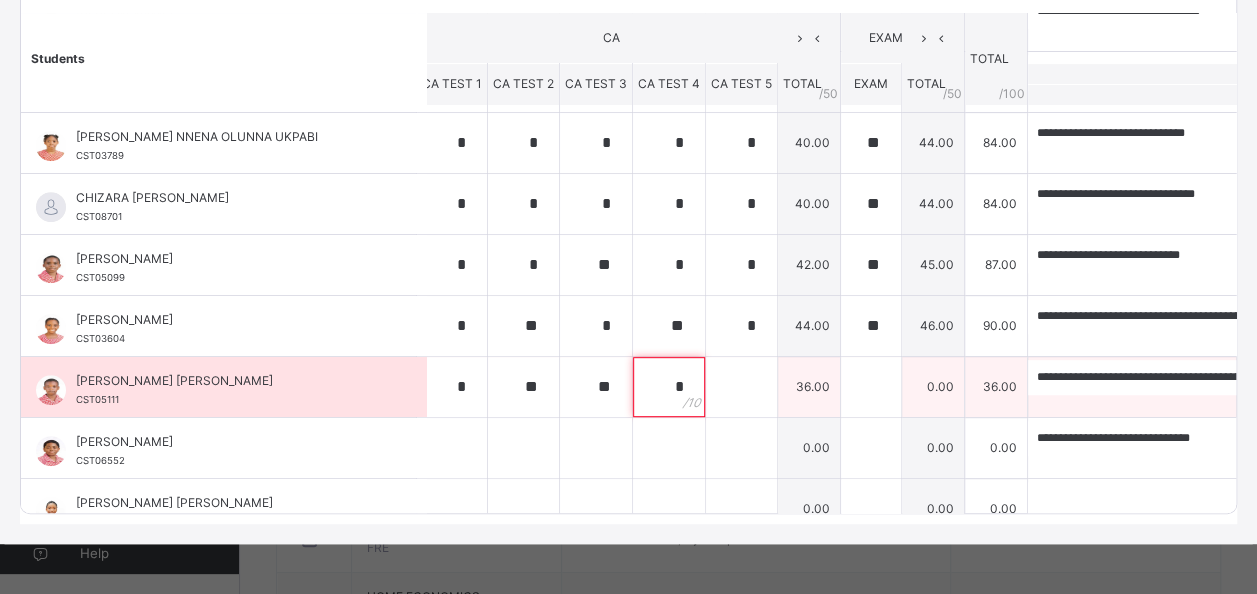 type on "*" 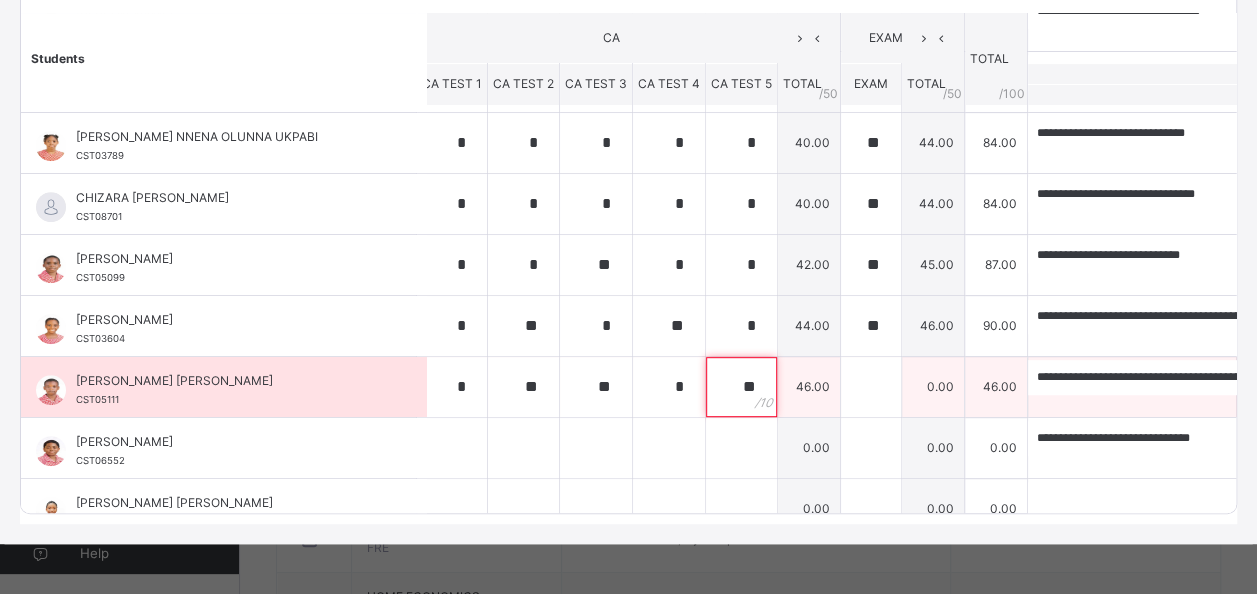 type on "**" 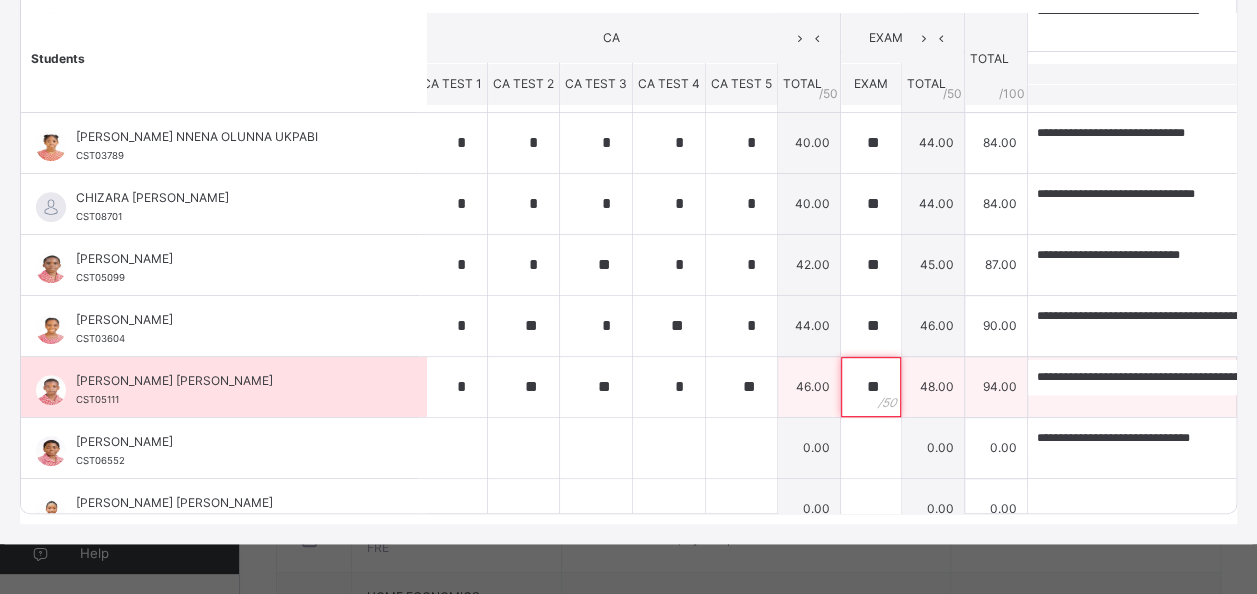 type on "**" 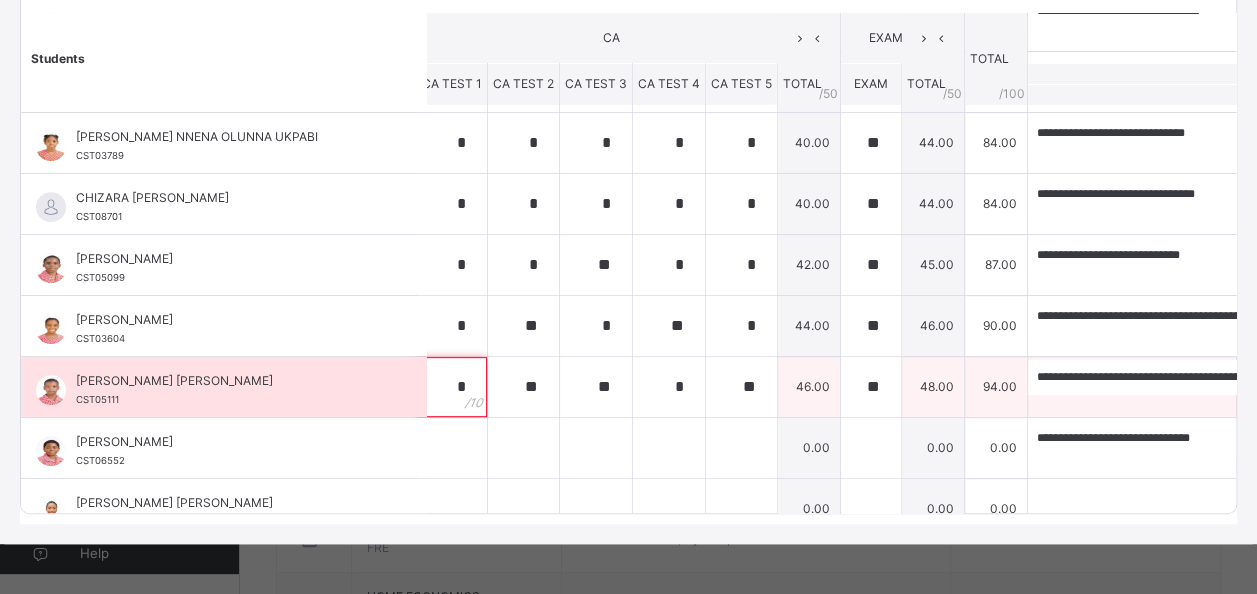 click on "*" at bounding box center (452, 387) 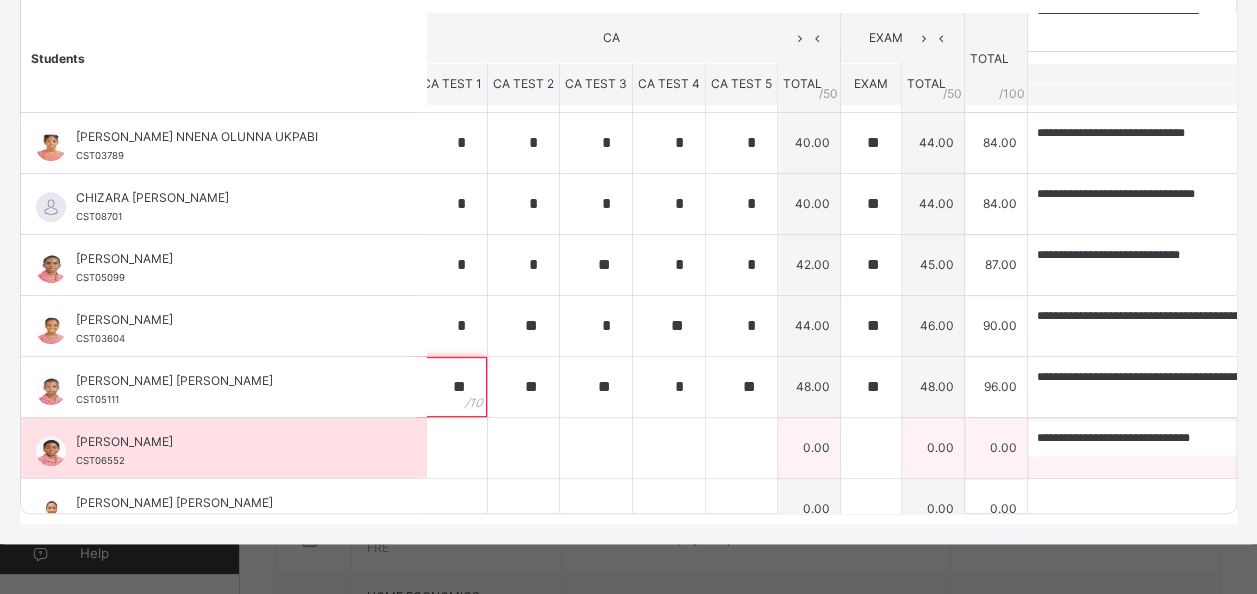 type on "**" 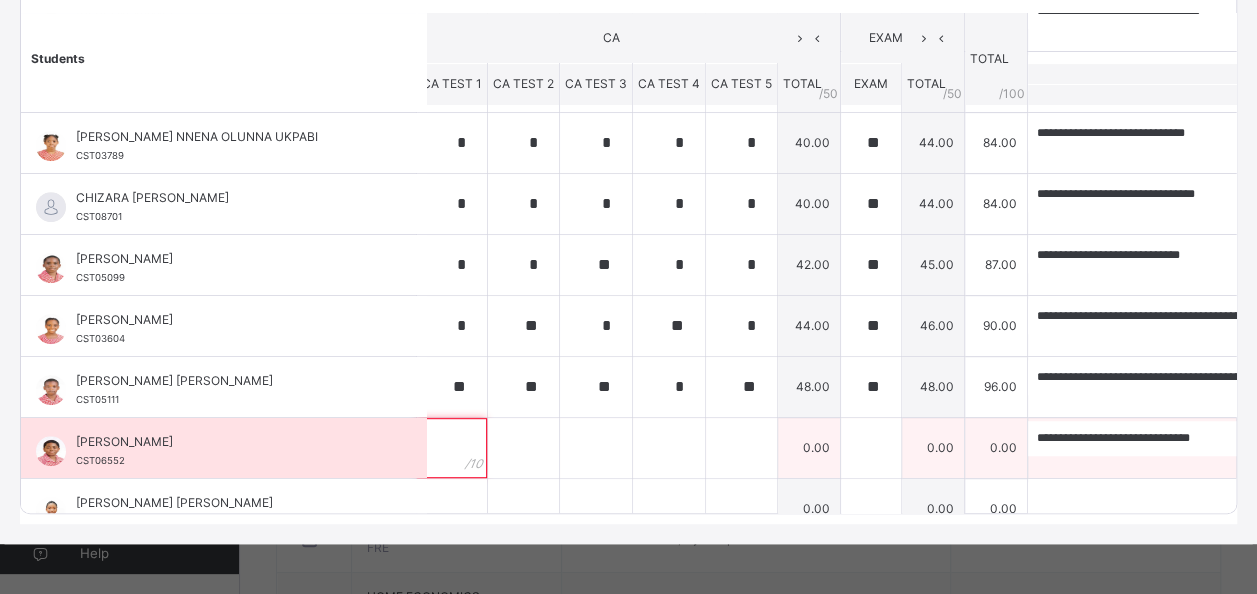 click at bounding box center [452, 448] 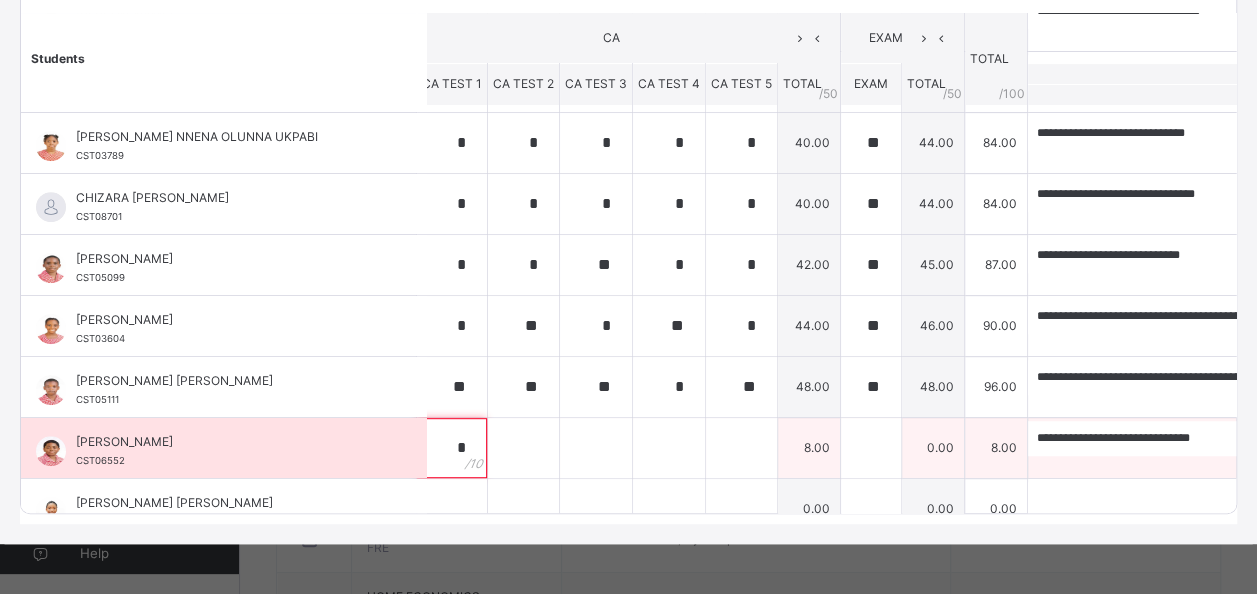 type on "*" 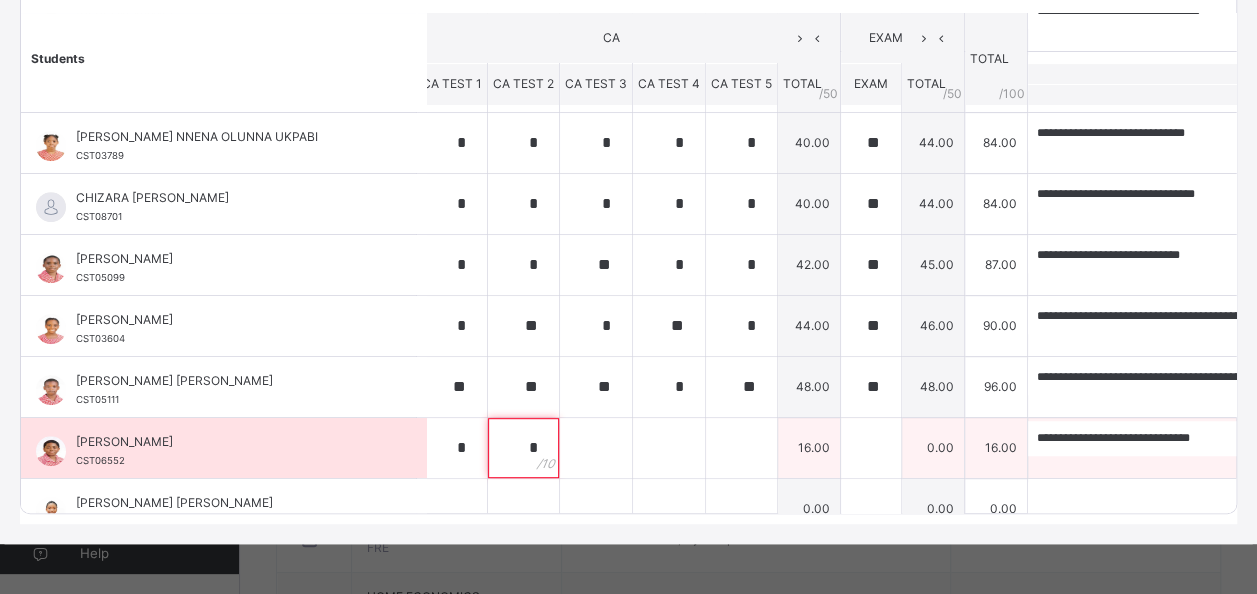 type on "*" 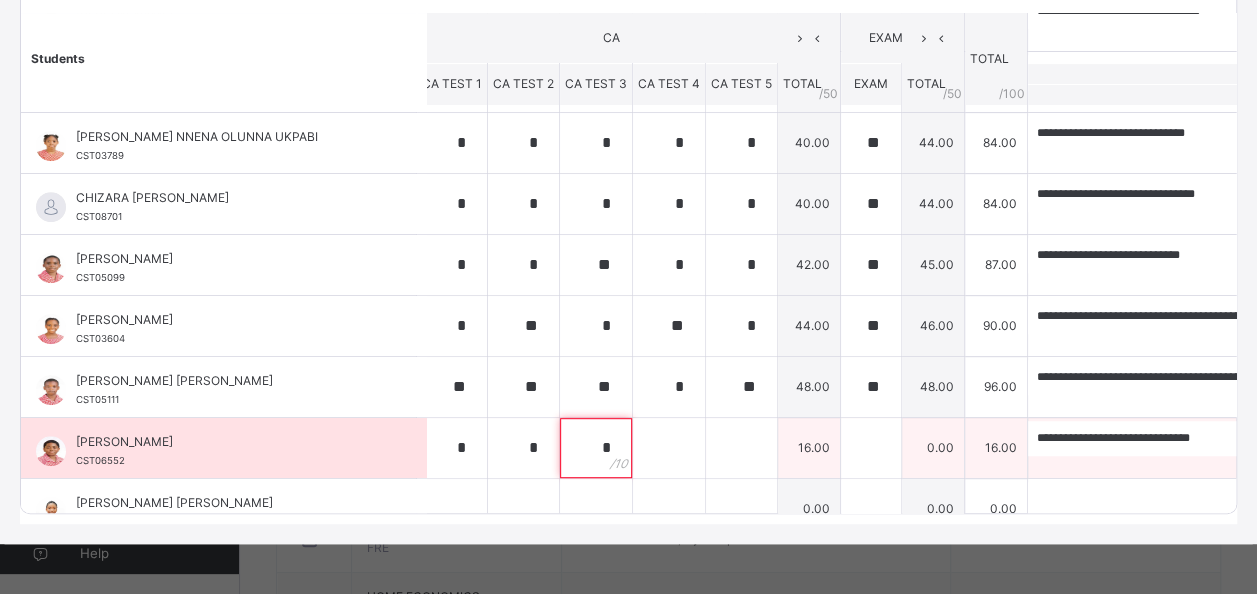 type on "*" 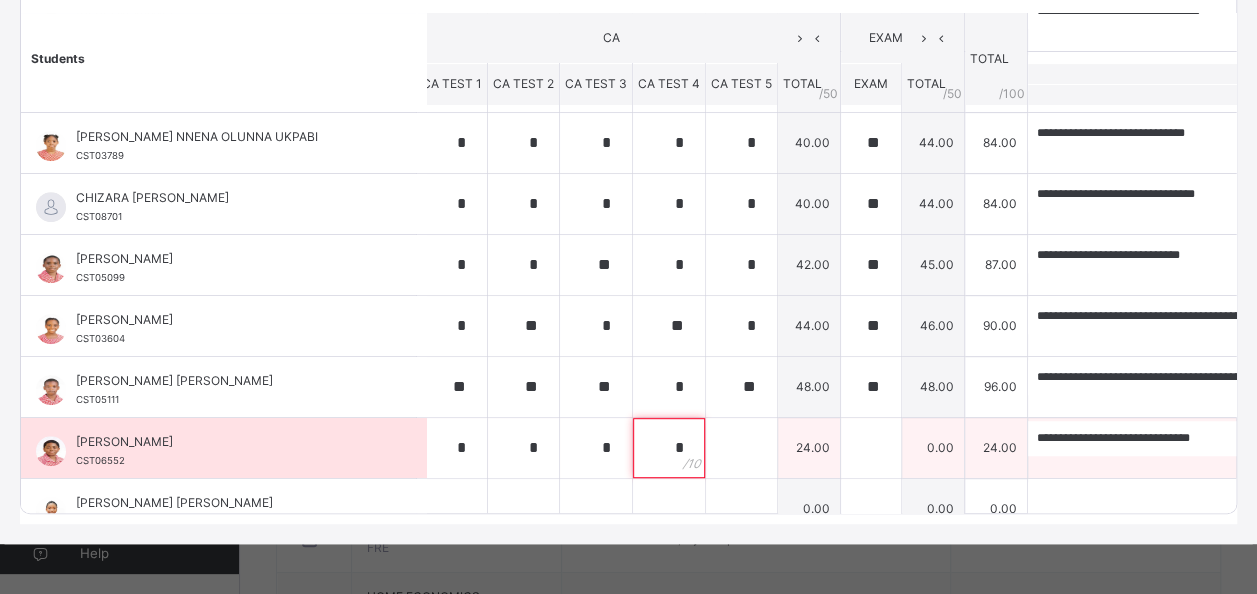 type on "*" 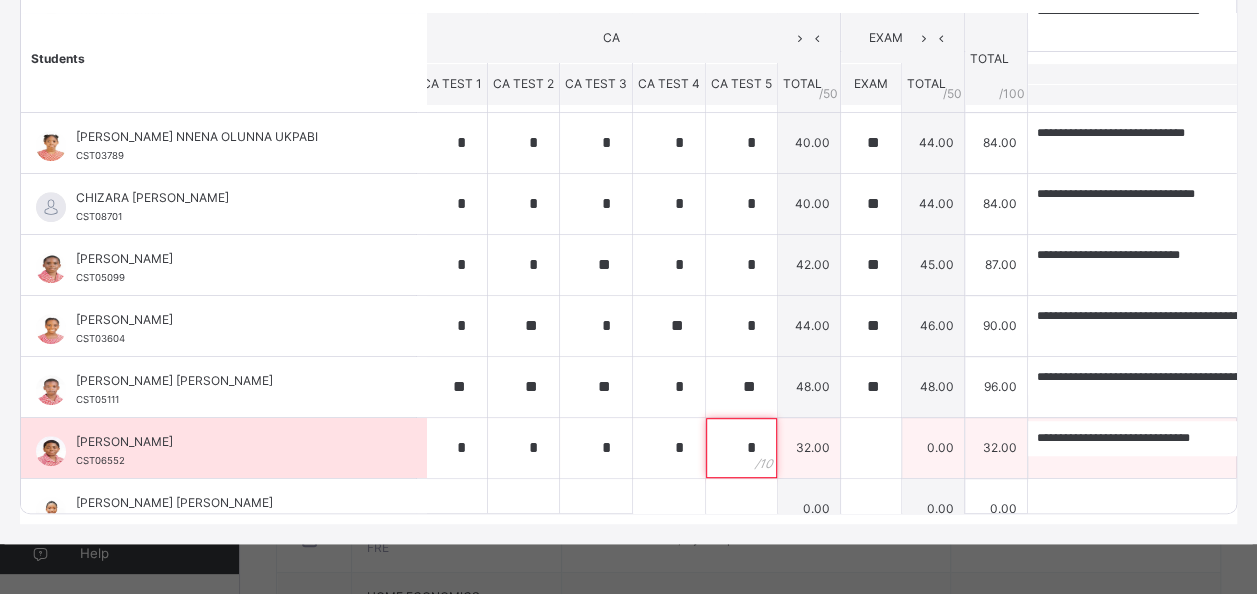 type on "*" 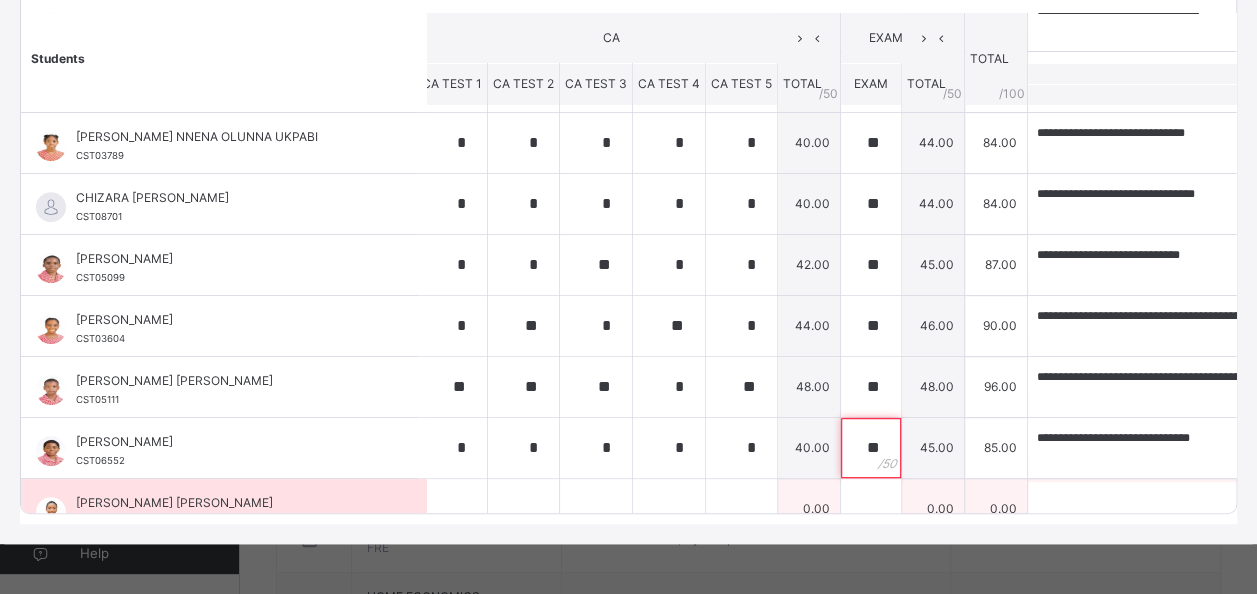 type on "**" 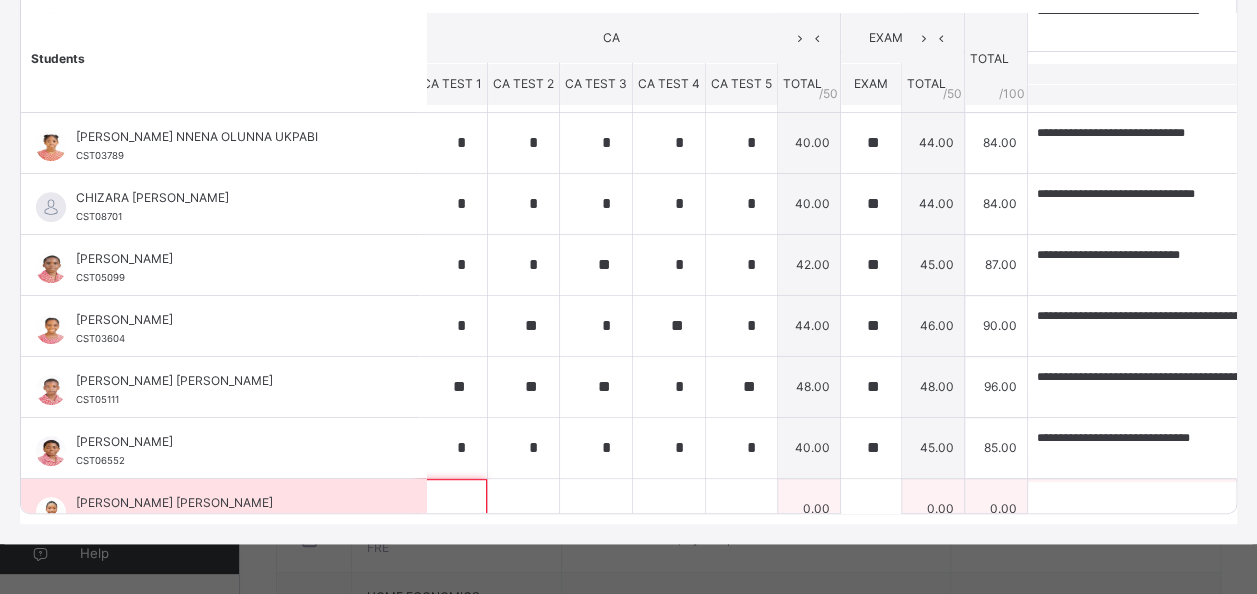 click at bounding box center (452, 509) 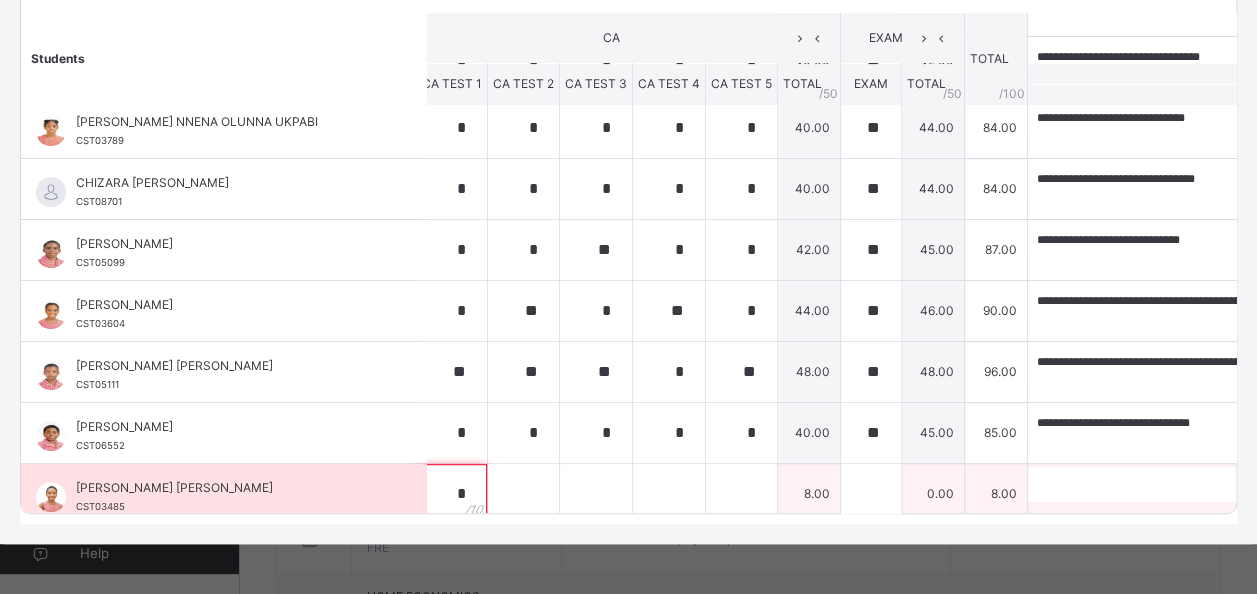 type on "*" 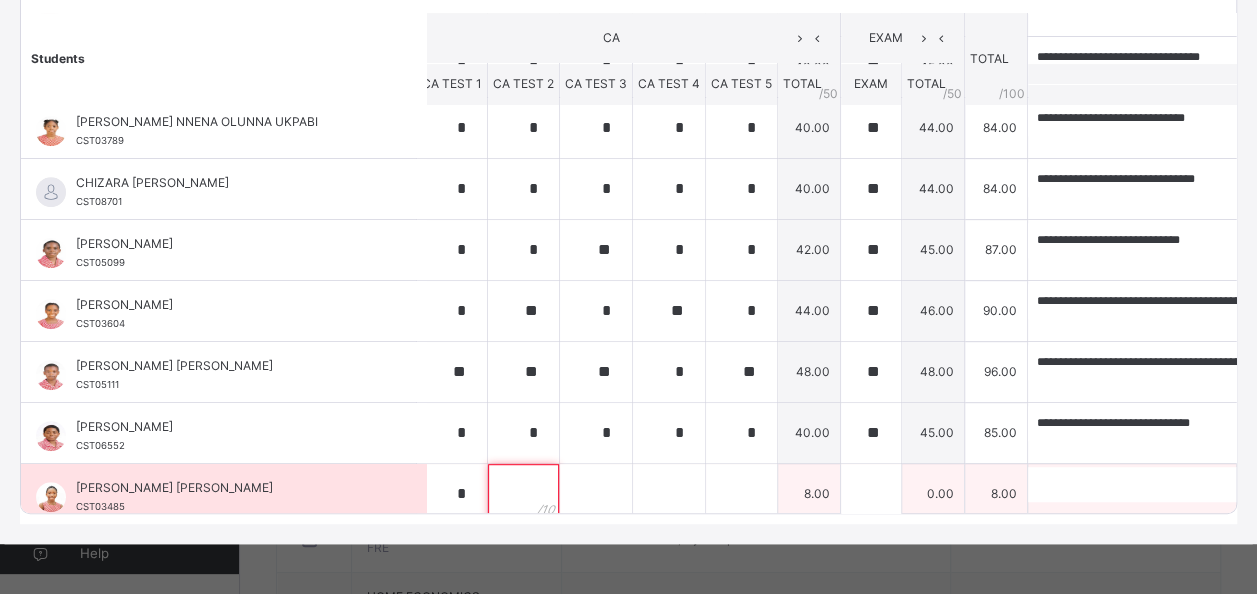 scroll, scrollTop: 396, scrollLeft: 11, axis: both 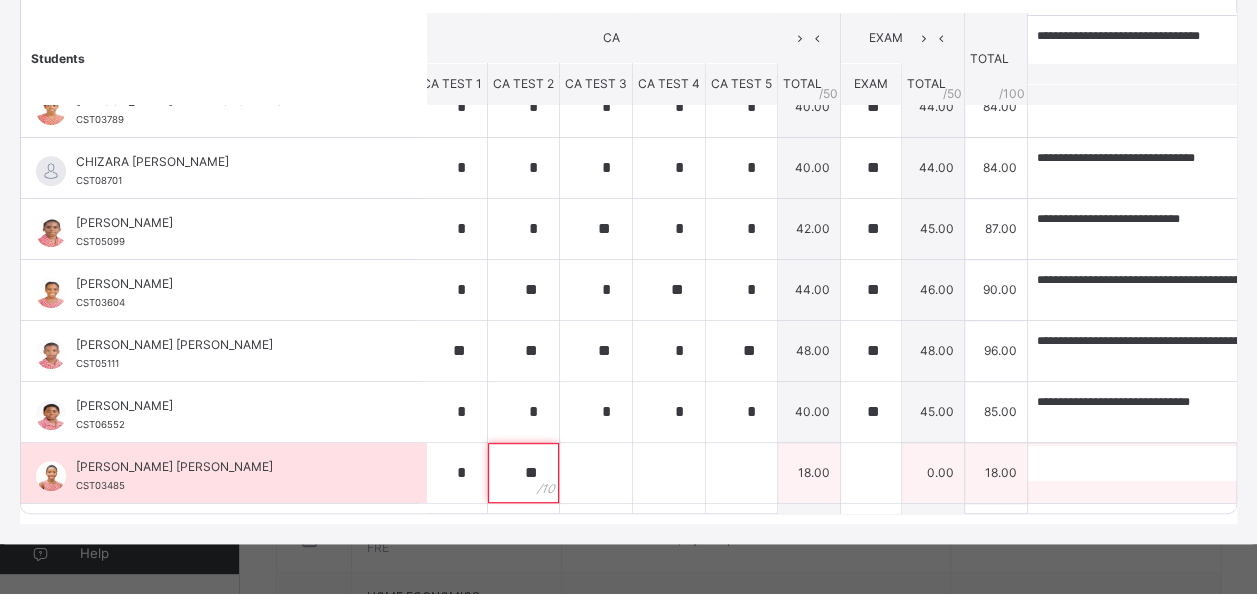 type on "**" 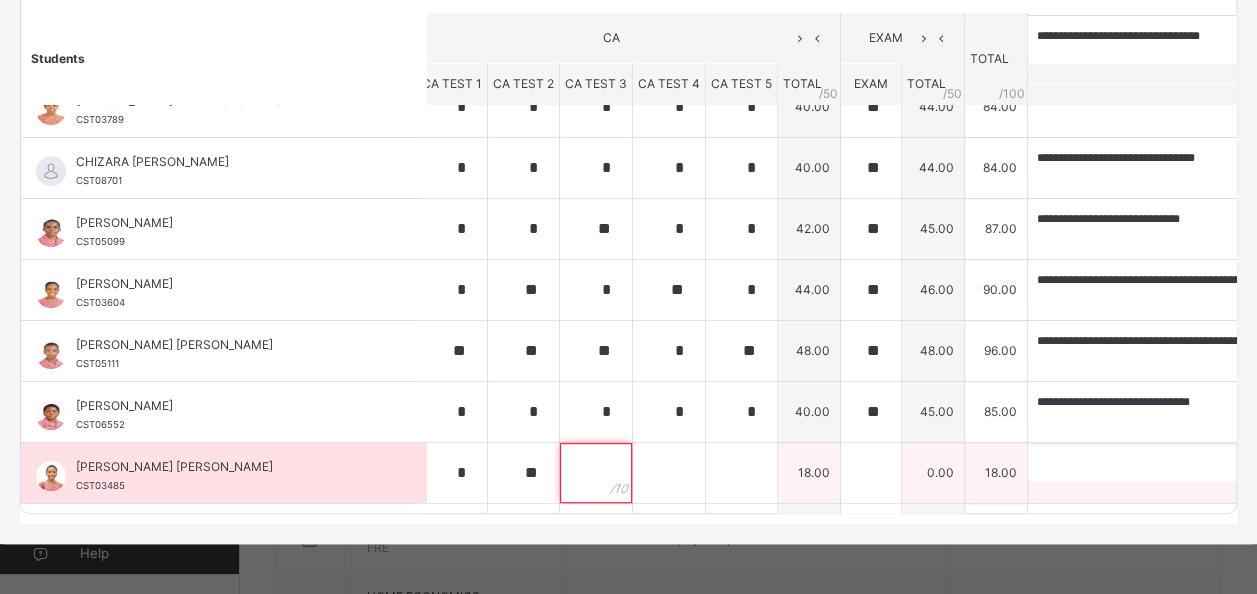type on "*" 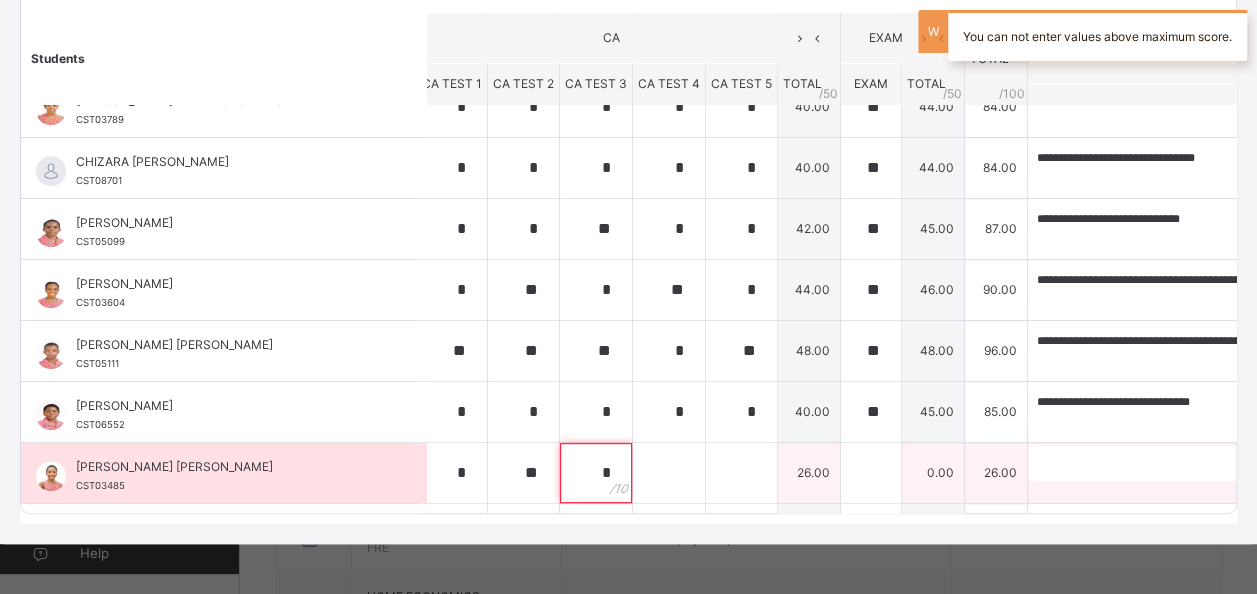 type on "*" 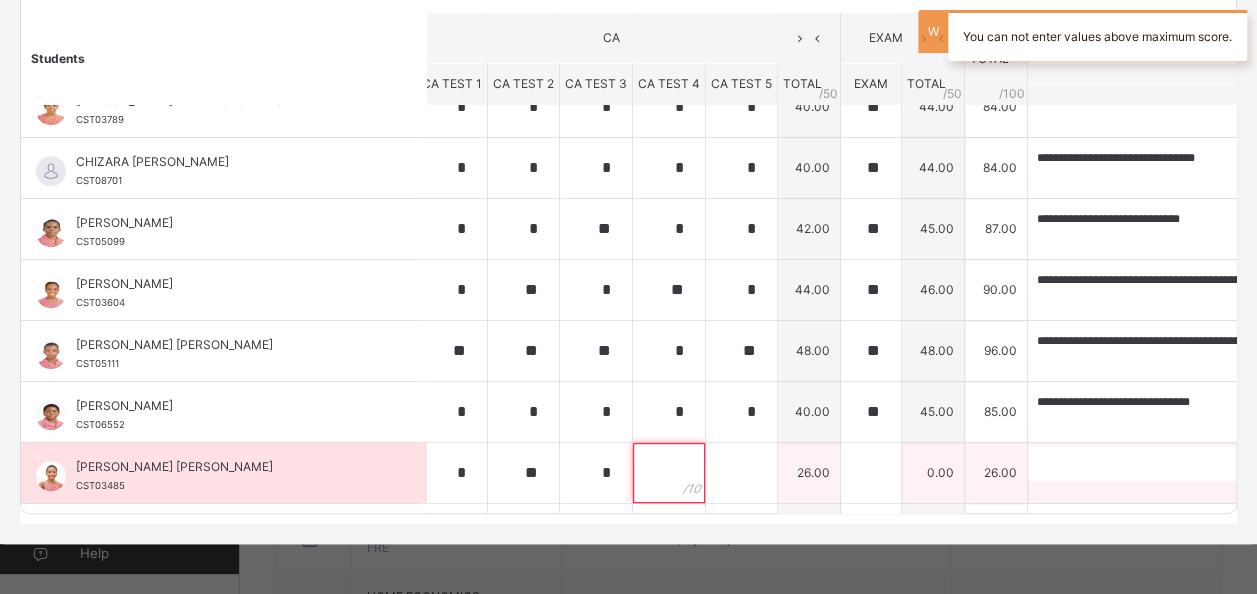 type on "*" 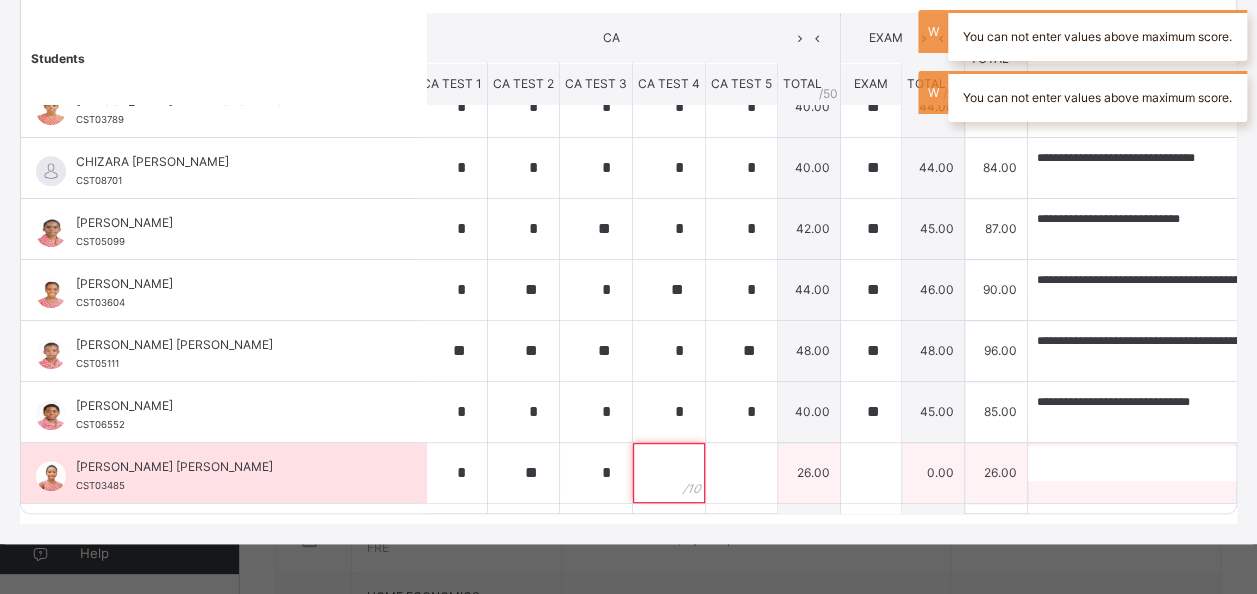 type on "*" 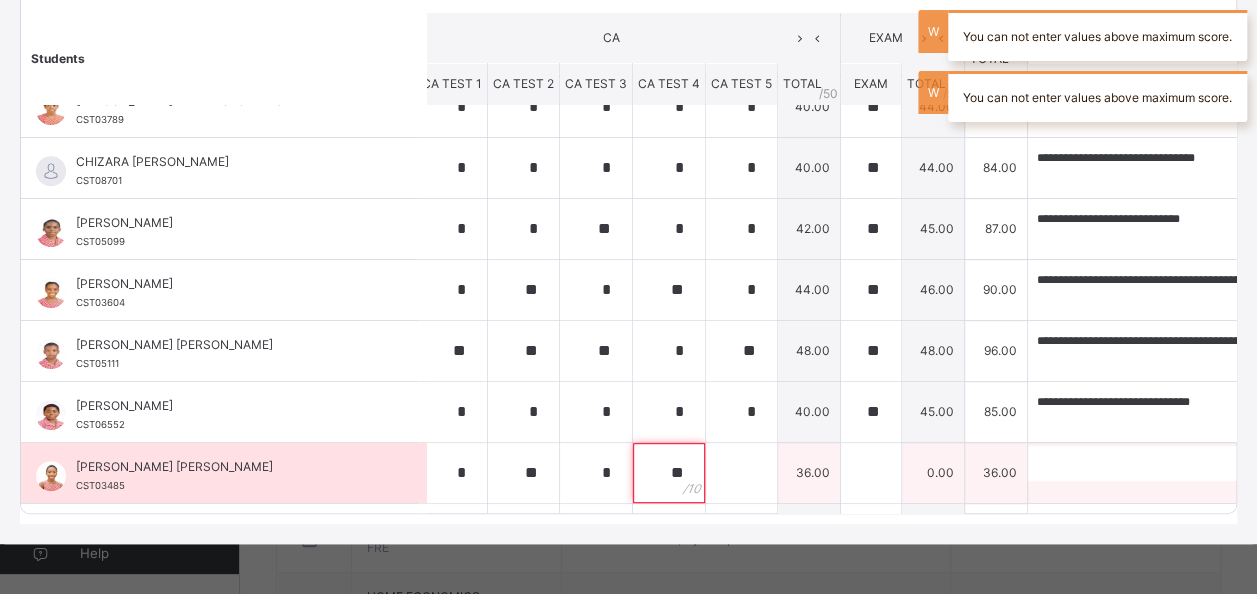 type on "**" 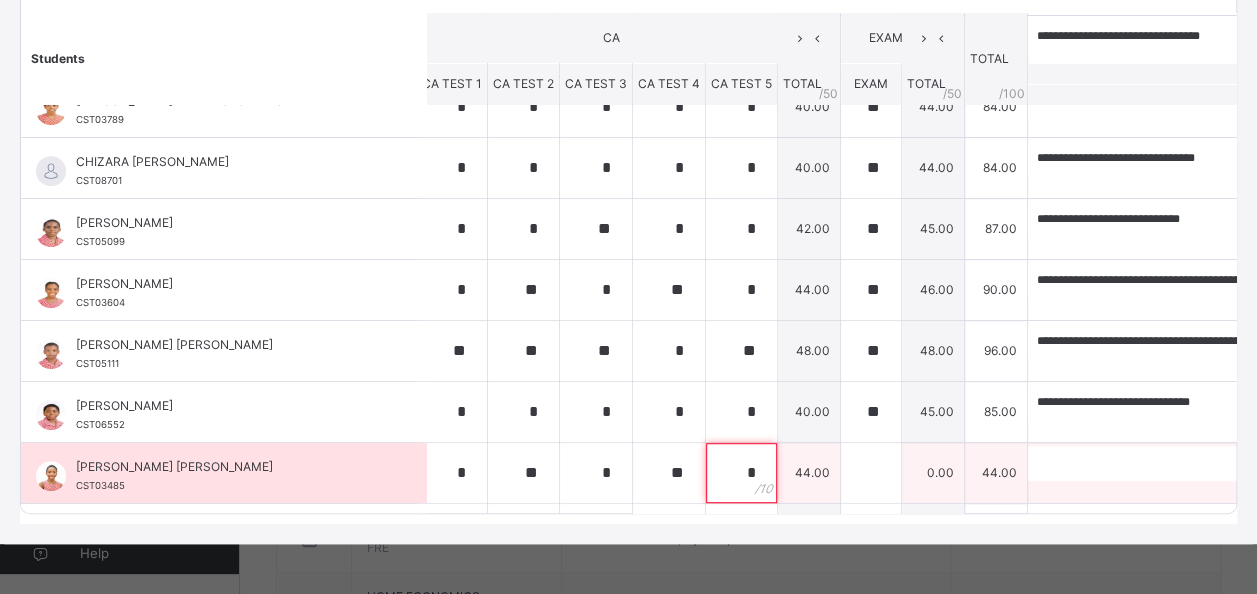 type on "*" 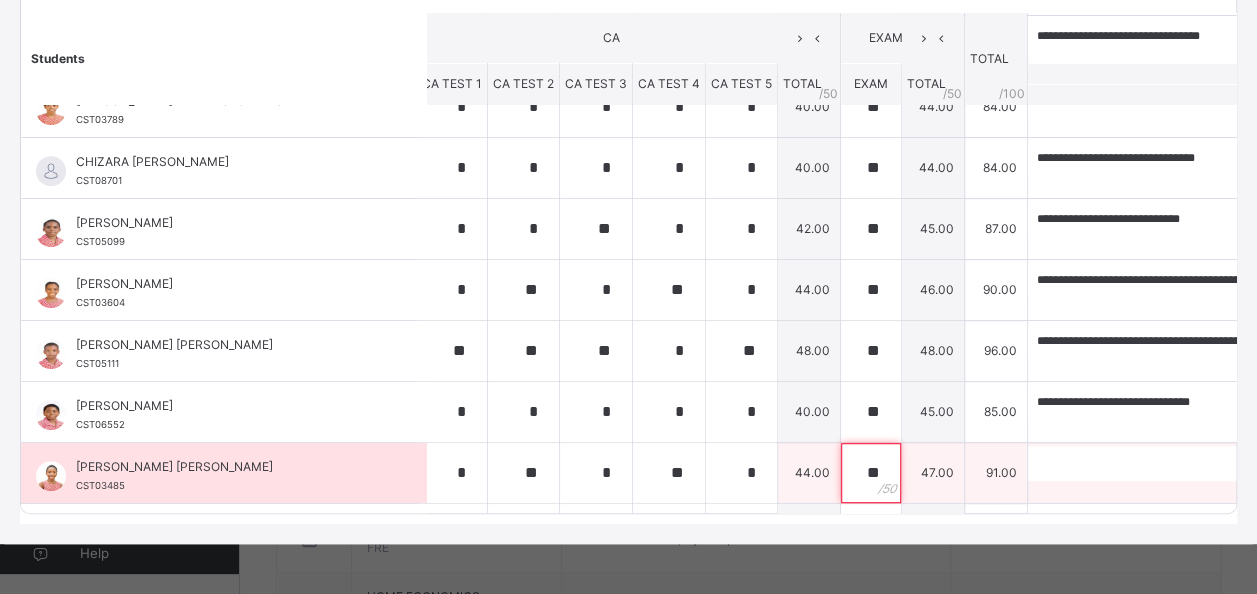 type on "**" 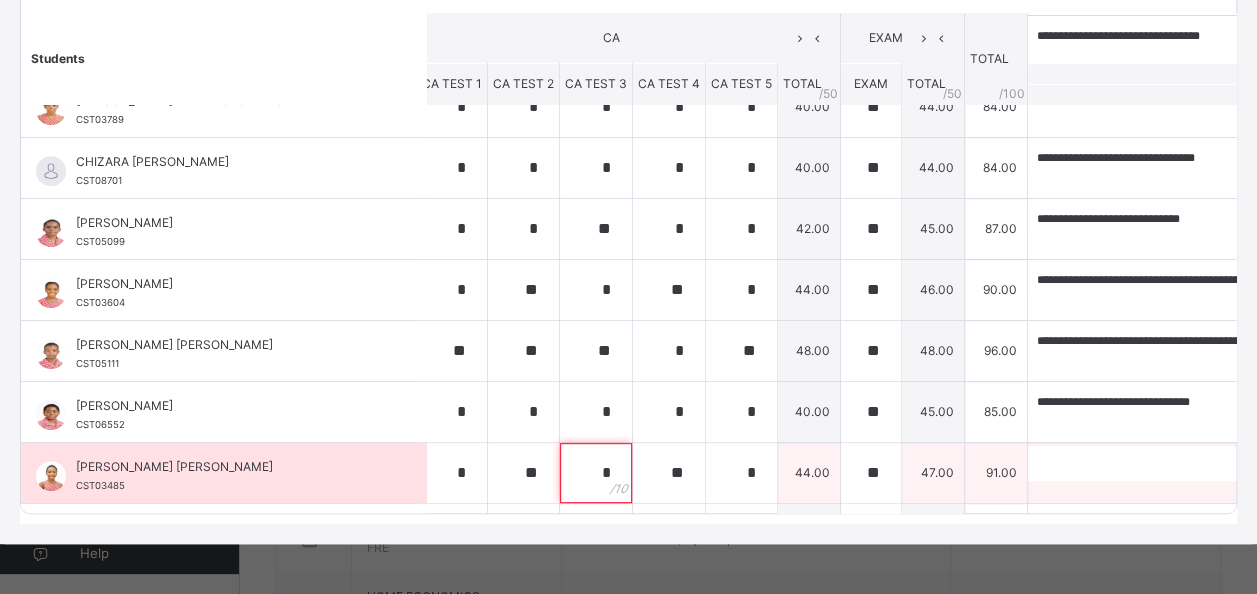 click on "*" at bounding box center [596, 473] 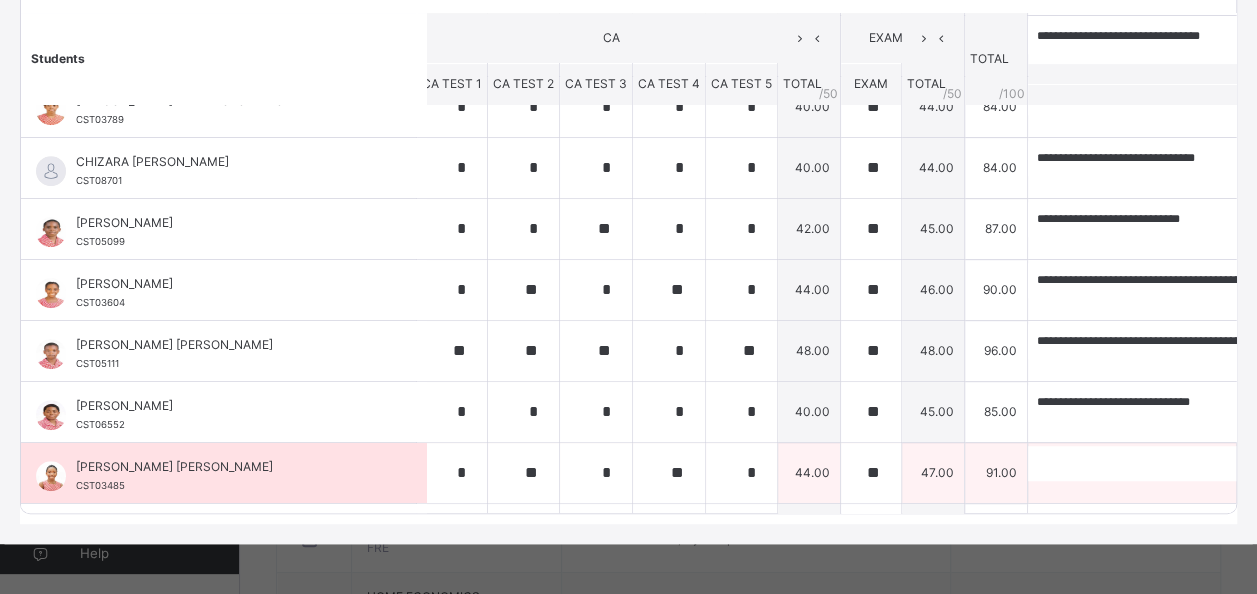 click on "*" at bounding box center [596, 473] 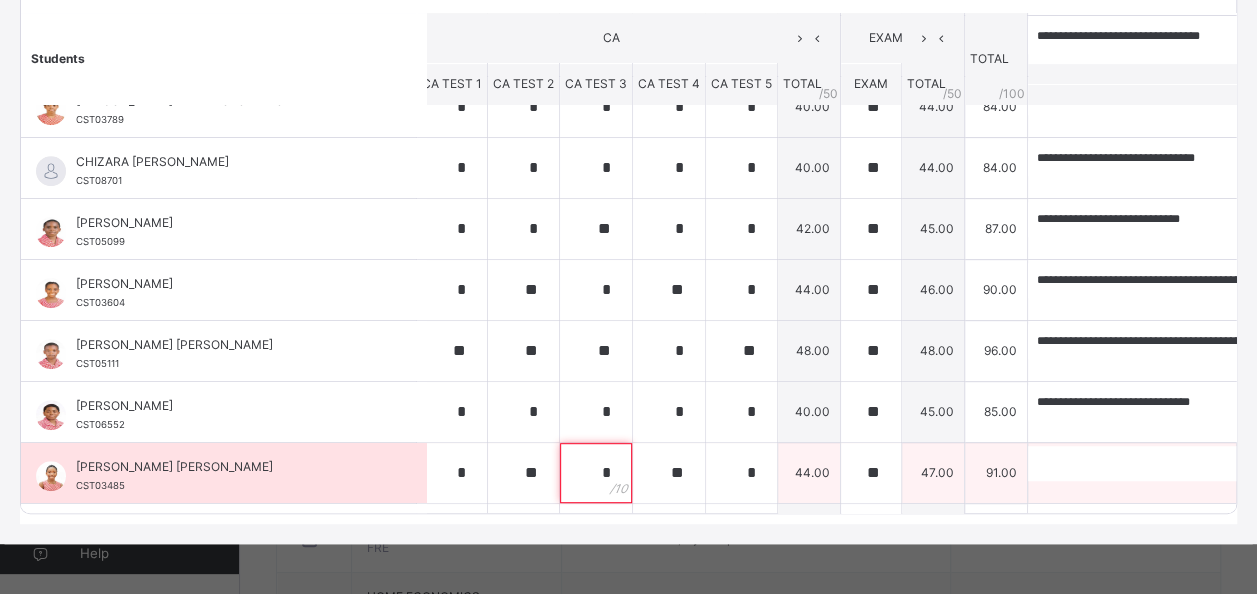 click on "*" at bounding box center [596, 473] 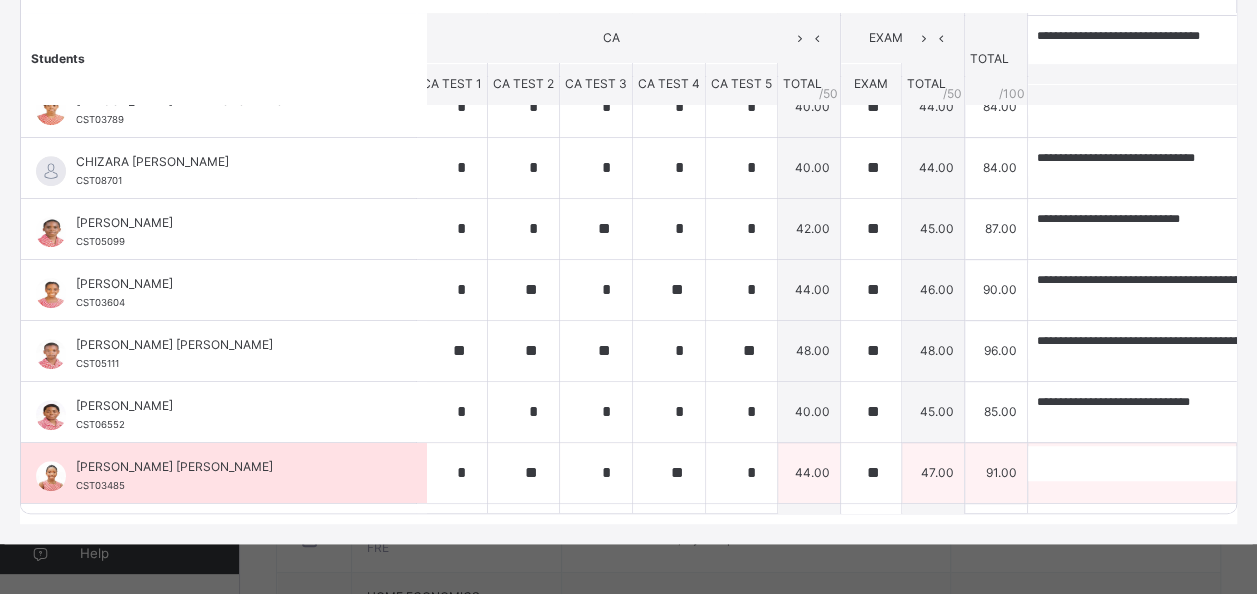 click on "*" at bounding box center [596, 473] 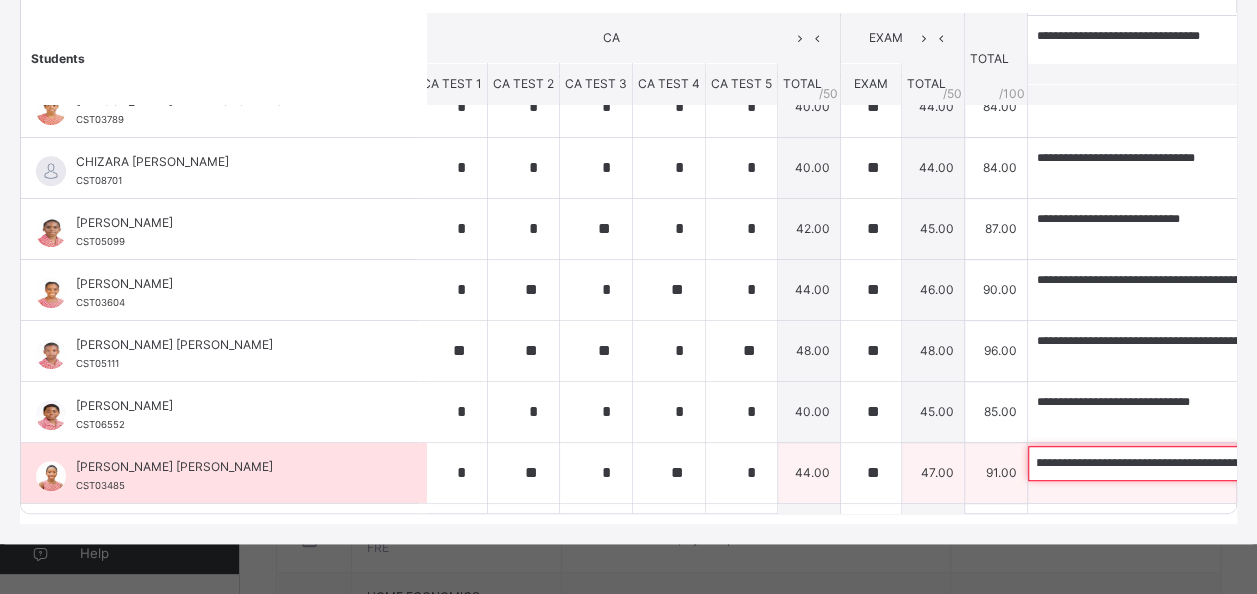 scroll, scrollTop: 0, scrollLeft: 160, axis: horizontal 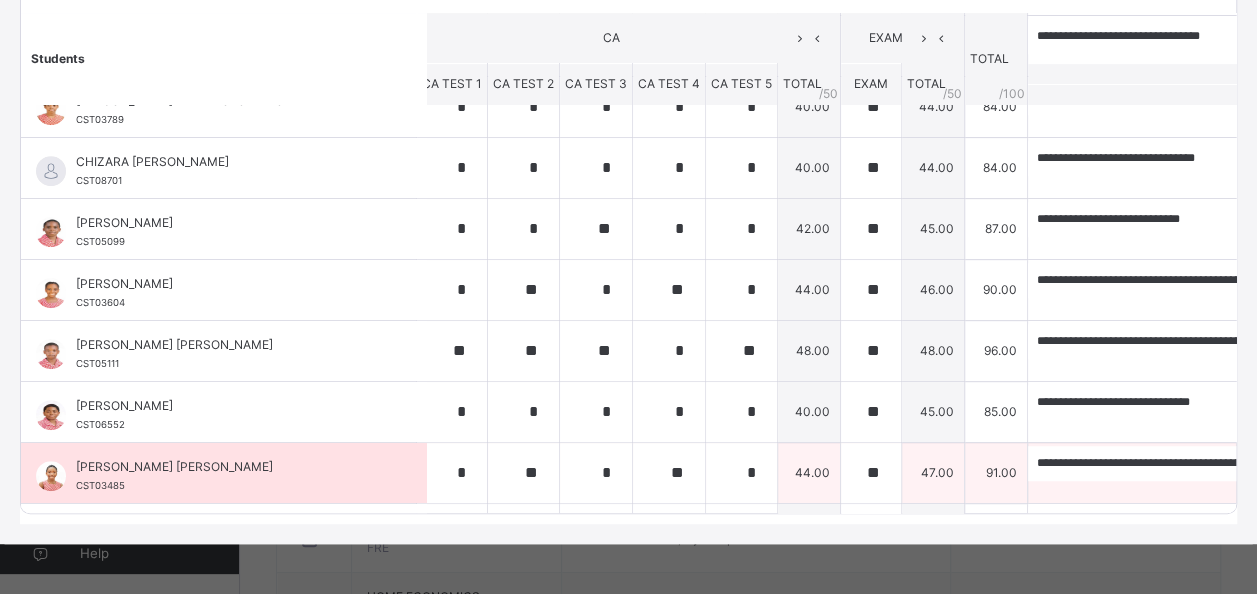 click on "[PERSON_NAME]  [PERSON_NAME] CST03485" at bounding box center (224, 473) 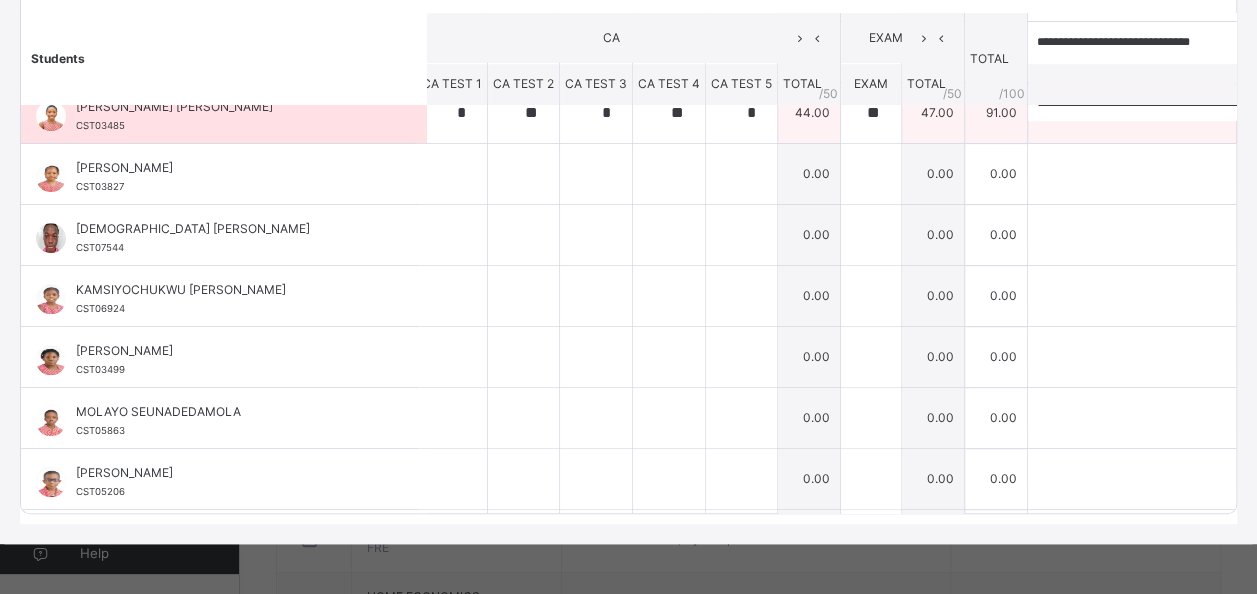 scroll, scrollTop: 796, scrollLeft: 11, axis: both 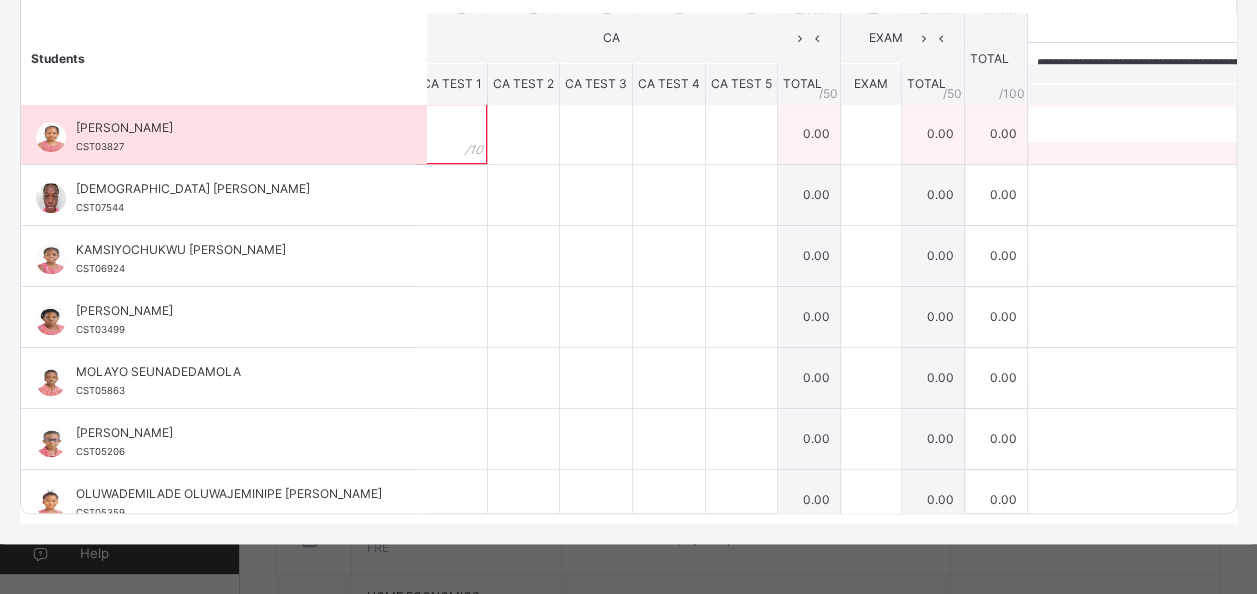 click at bounding box center [452, 134] 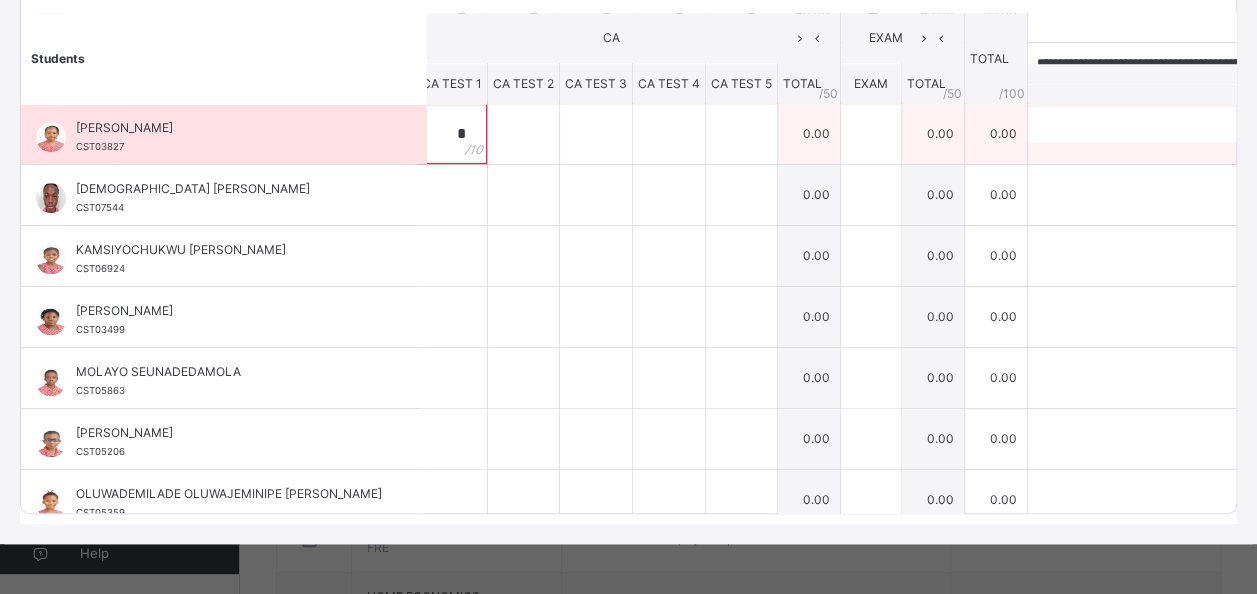 type on "*" 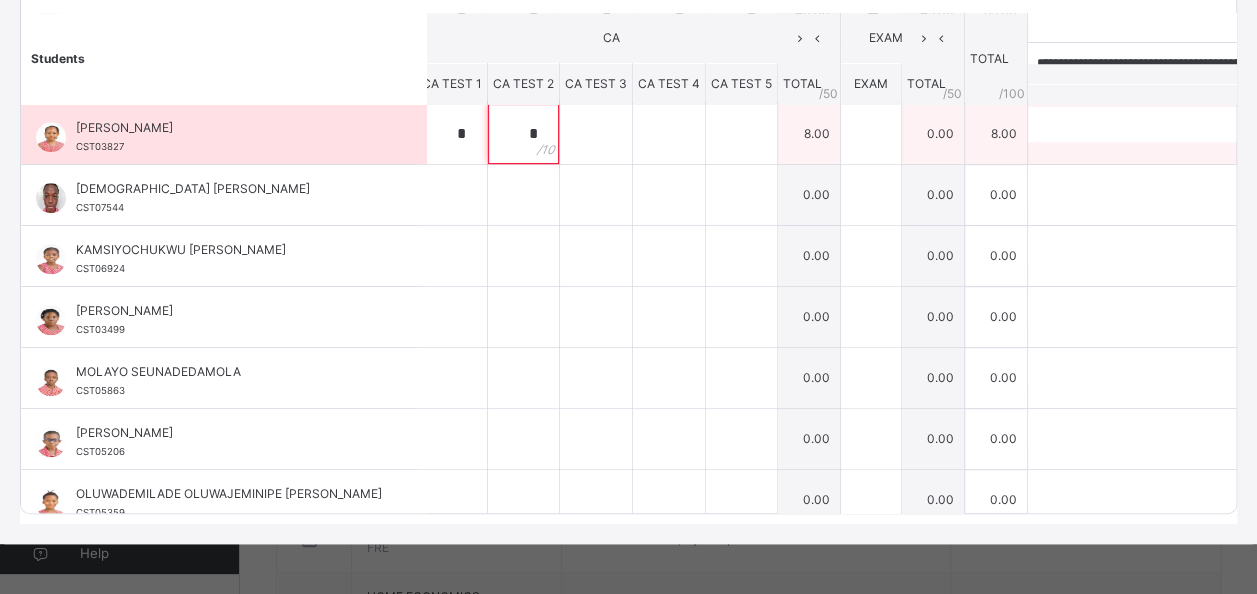 type on "*" 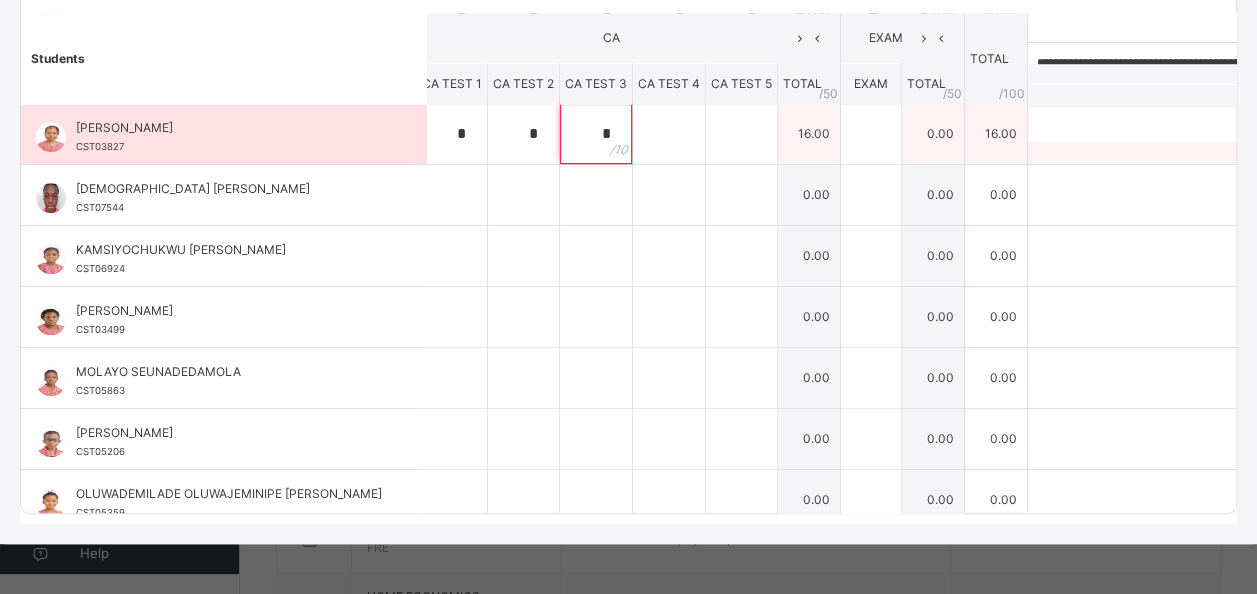 type on "*" 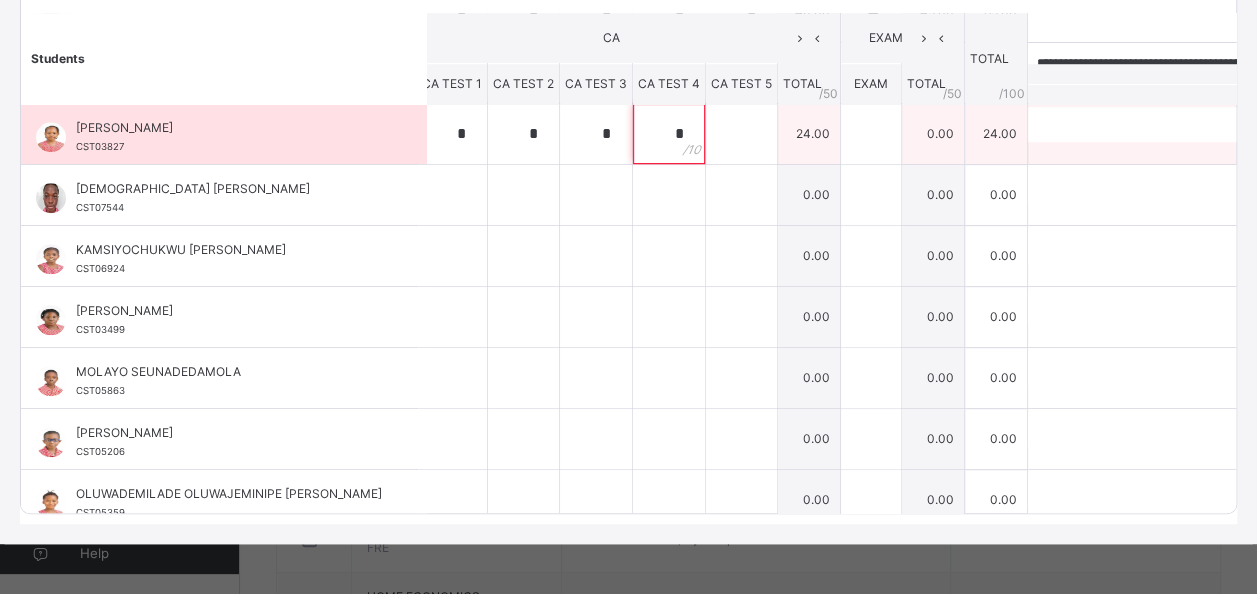 type on "*" 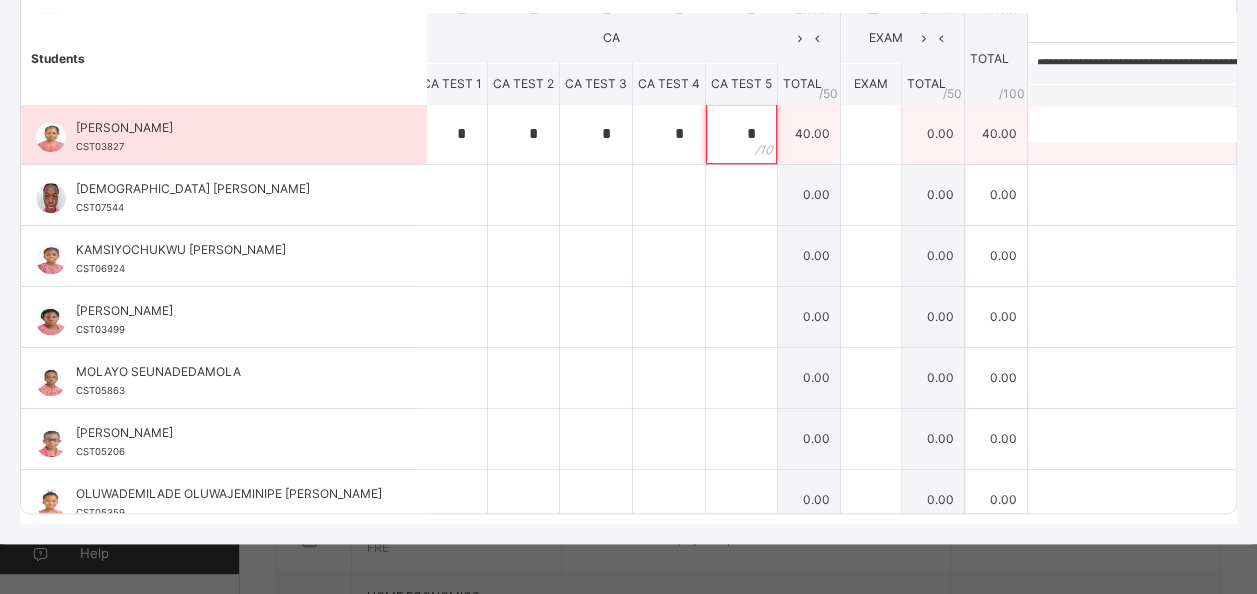 type on "*" 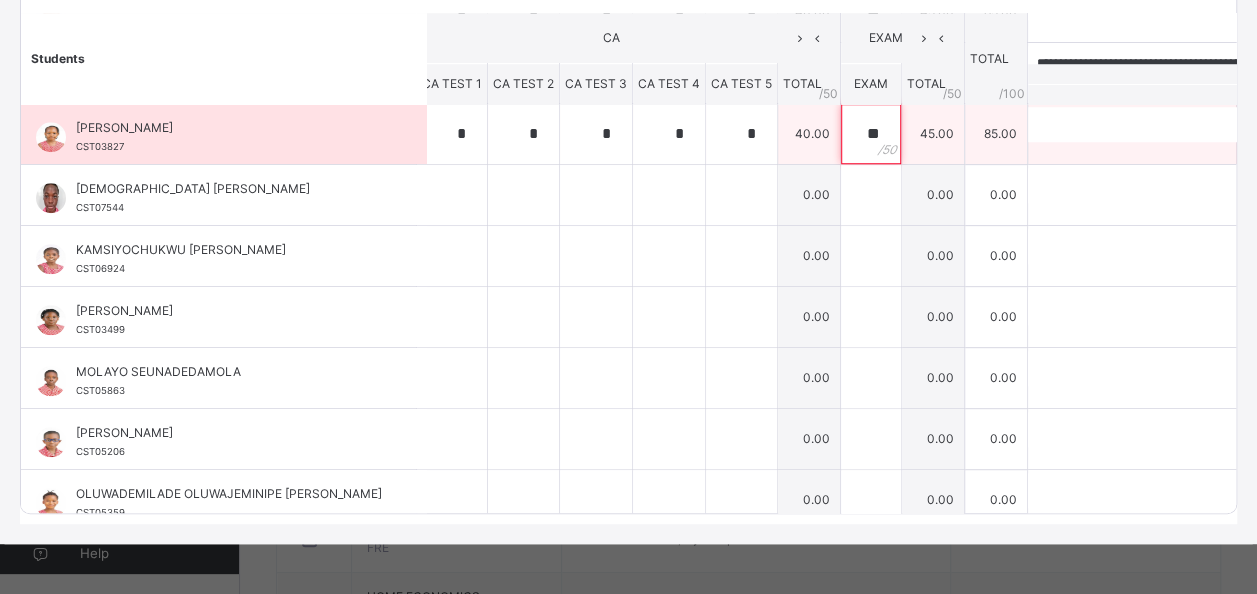 type on "**" 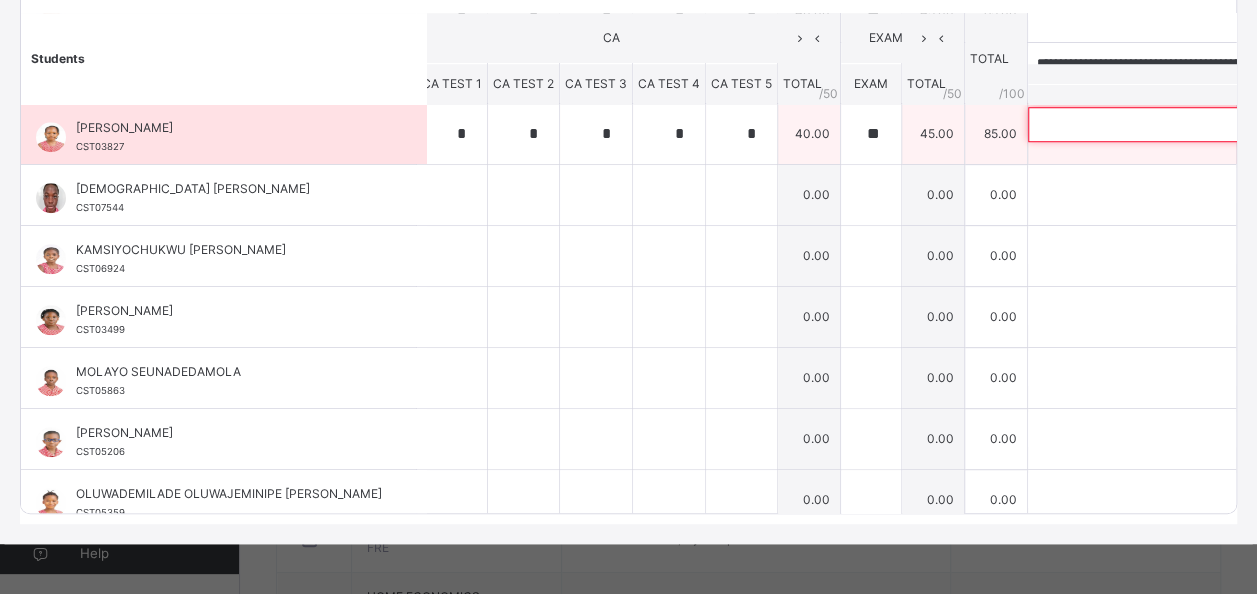 paste on "**********" 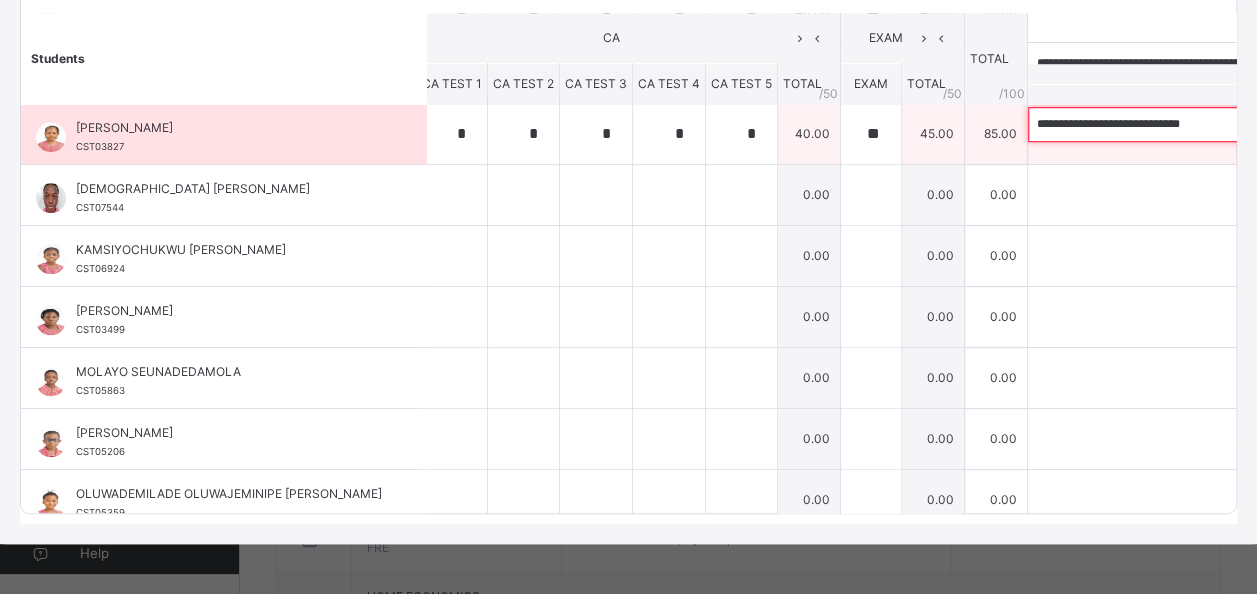 click on "**********" at bounding box center [1158, 124] 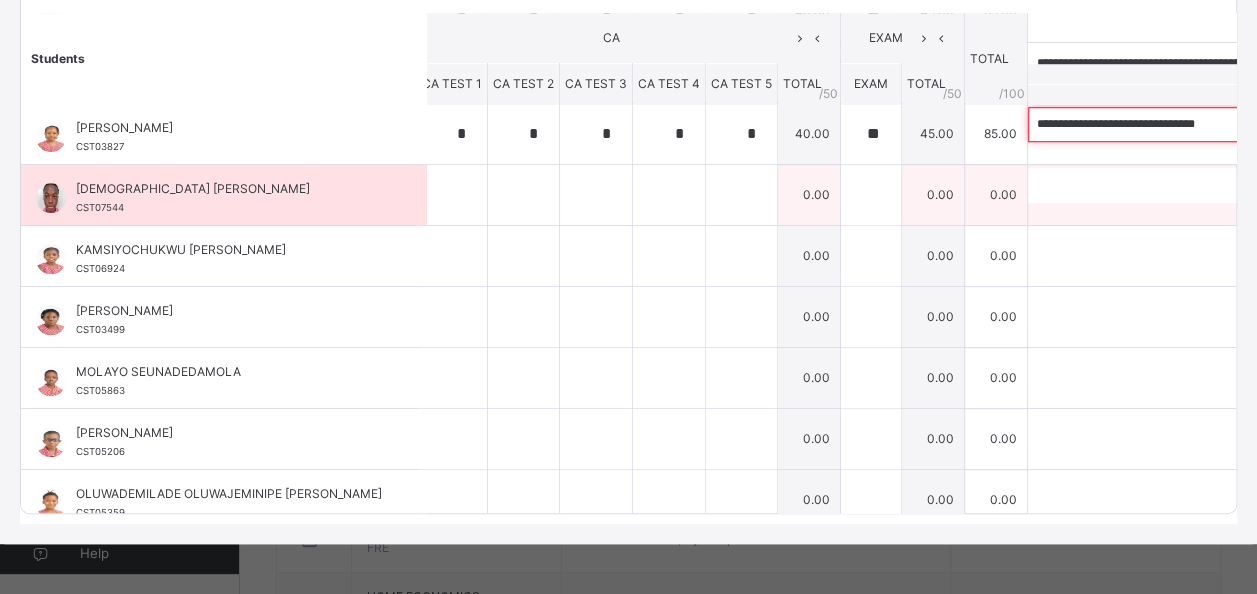 type on "**********" 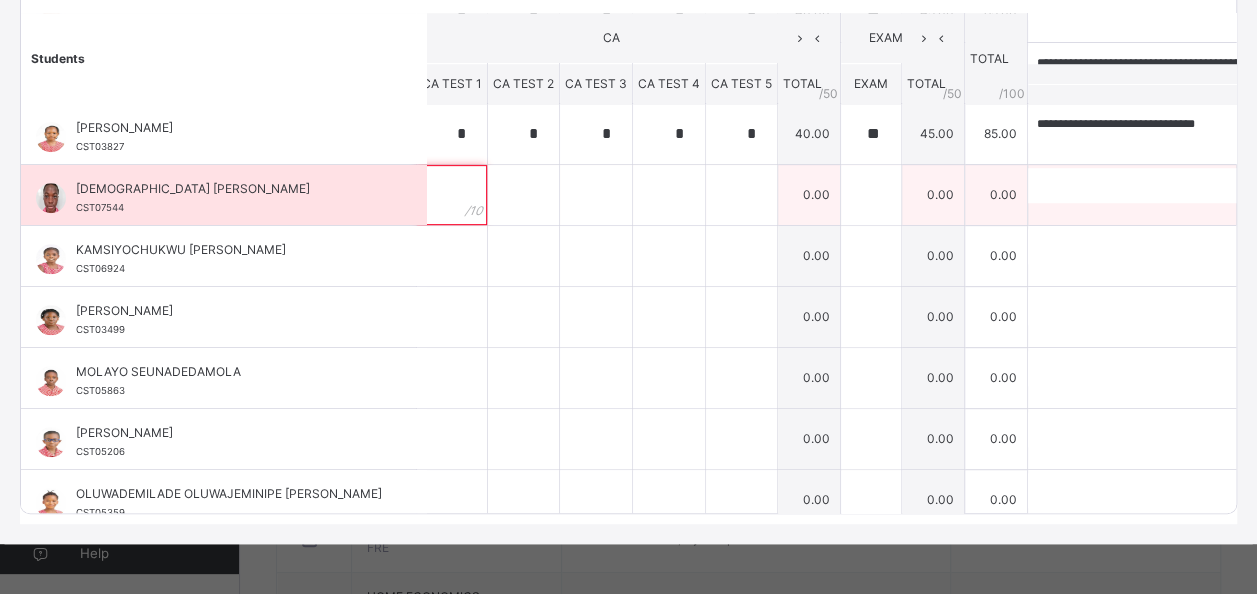 click at bounding box center (452, 195) 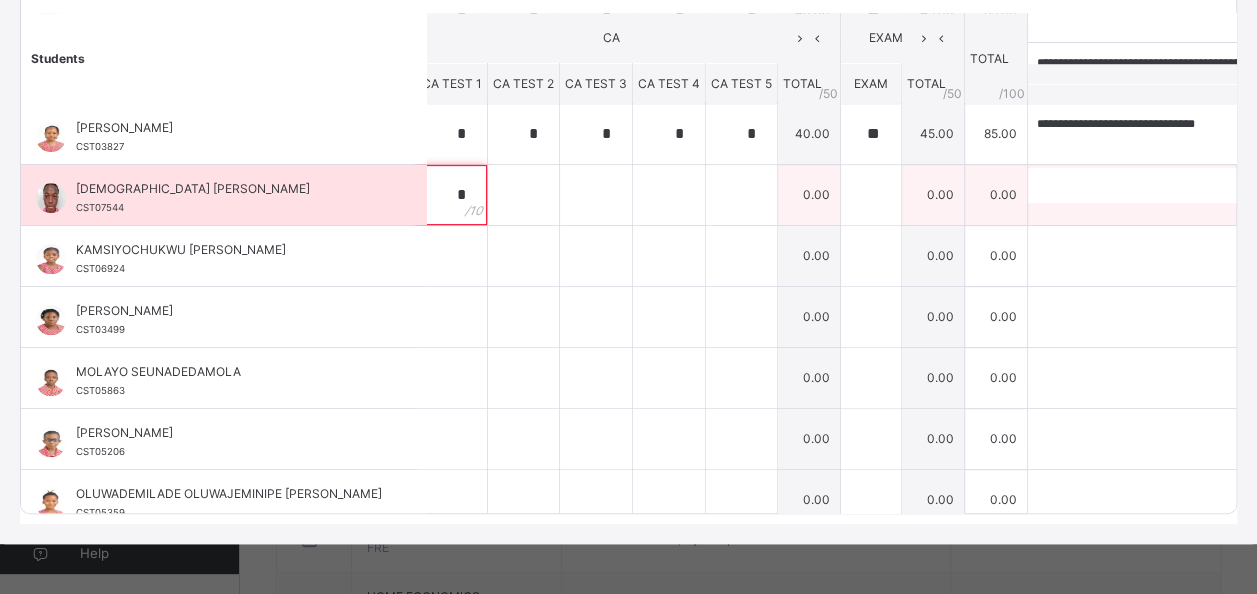 type on "*" 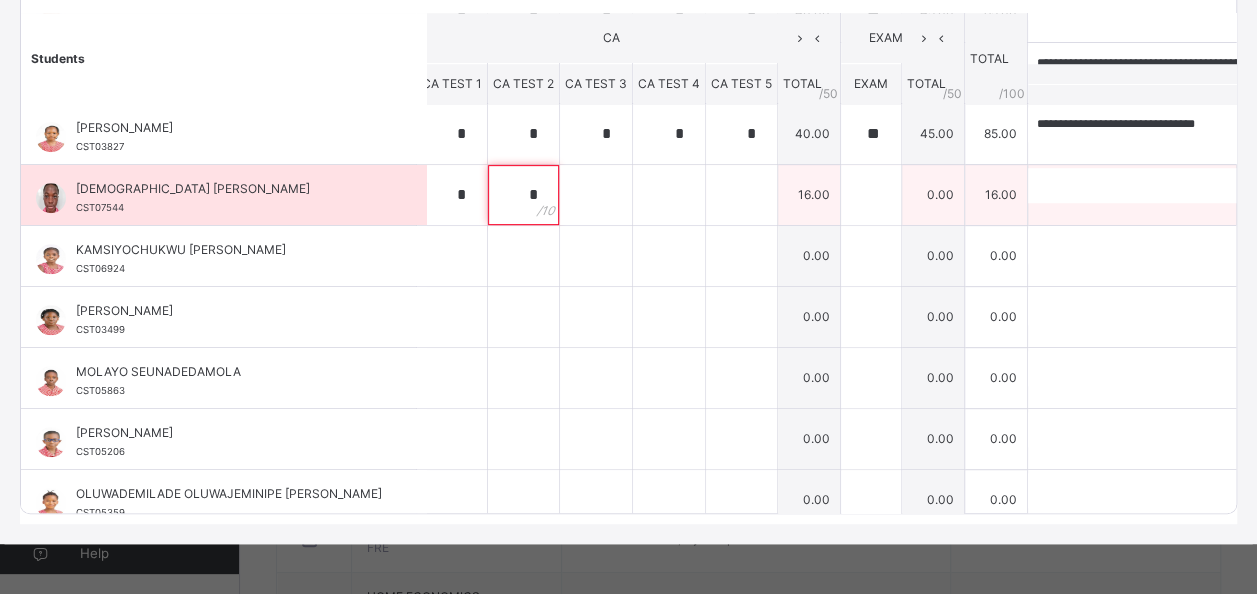 type on "*" 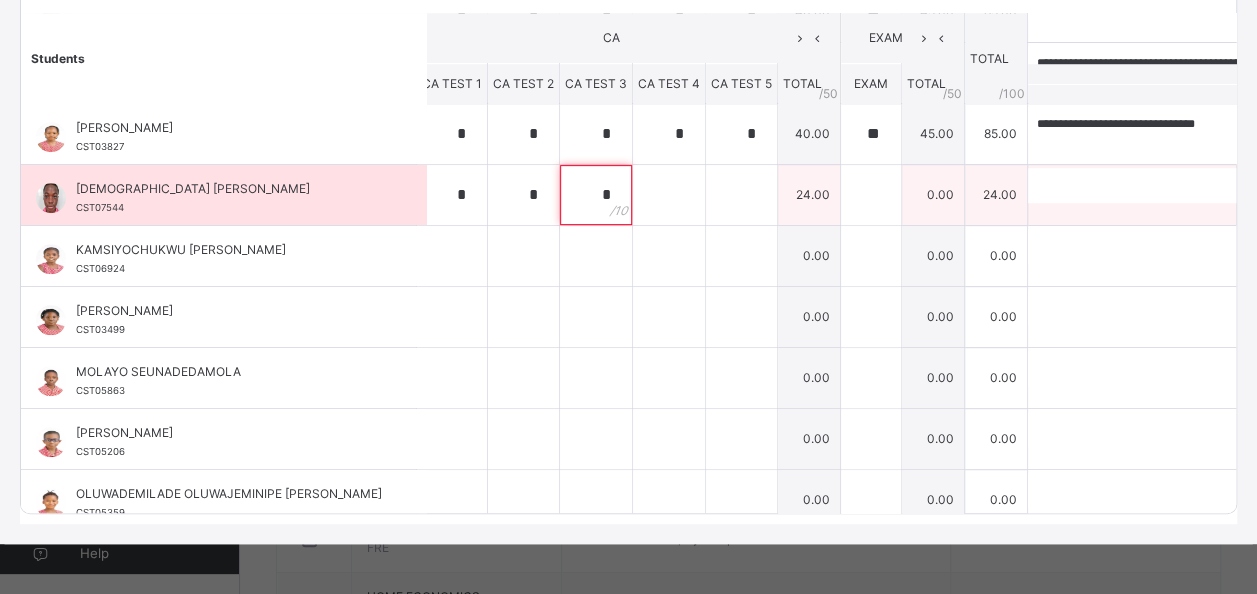 type on "*" 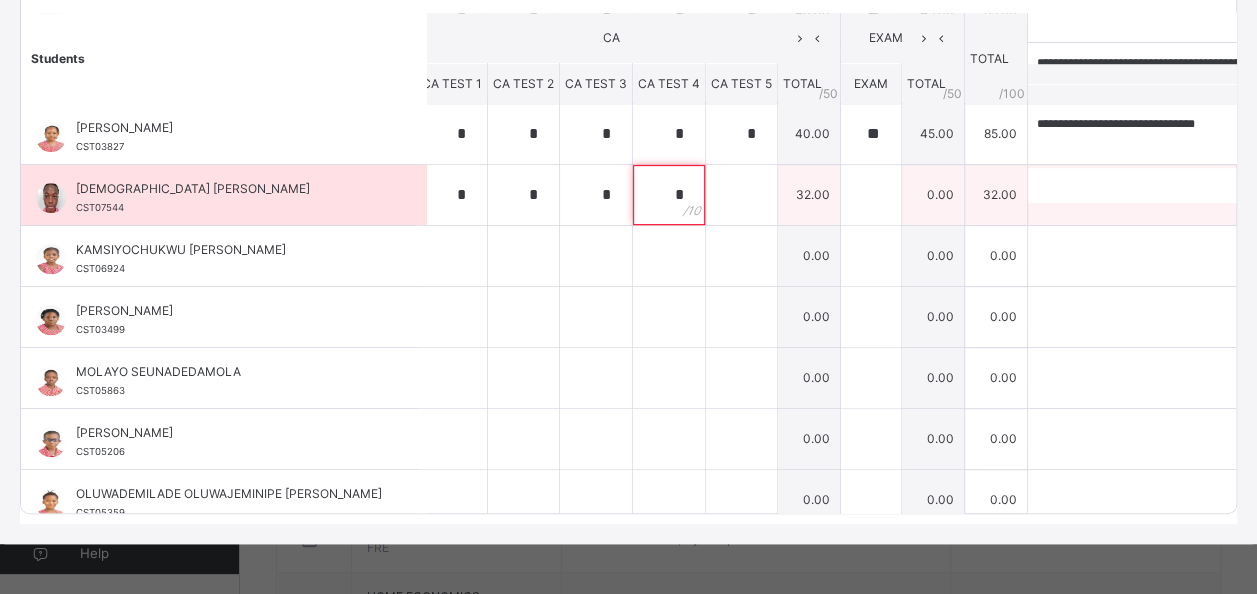 type on "*" 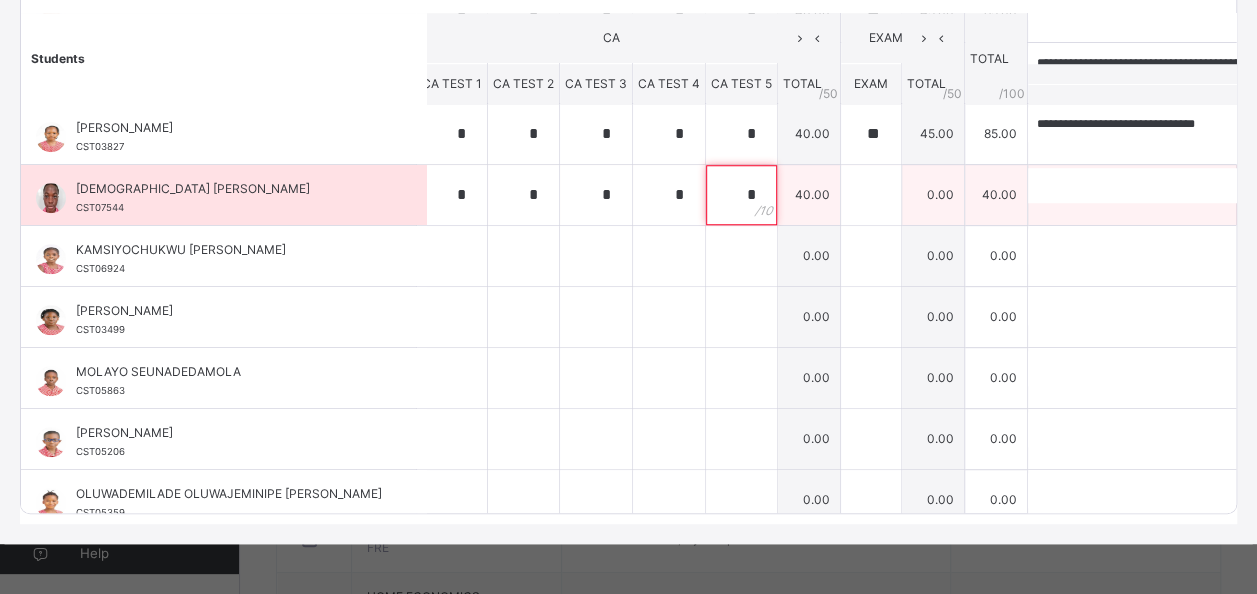 type on "*" 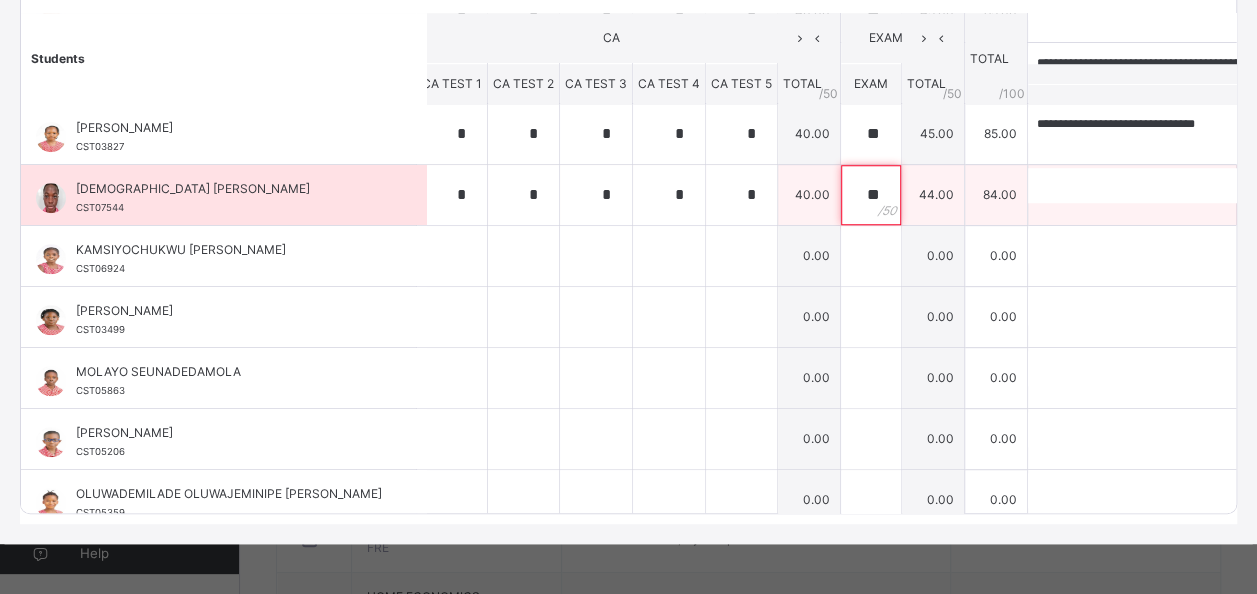 type on "**" 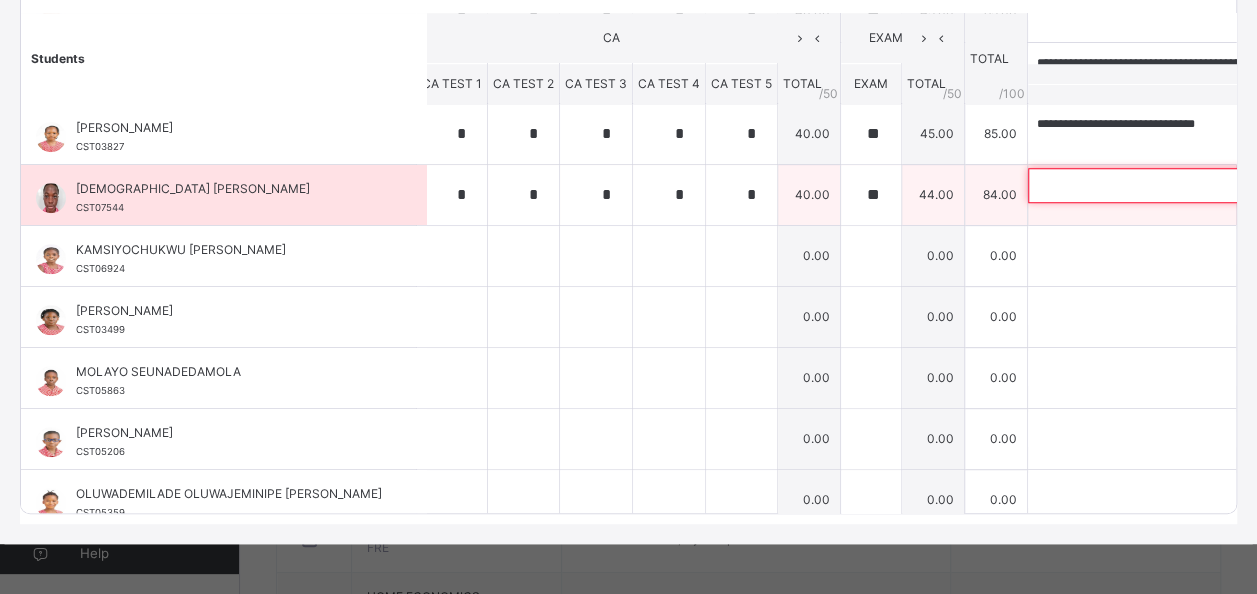 paste on "**********" 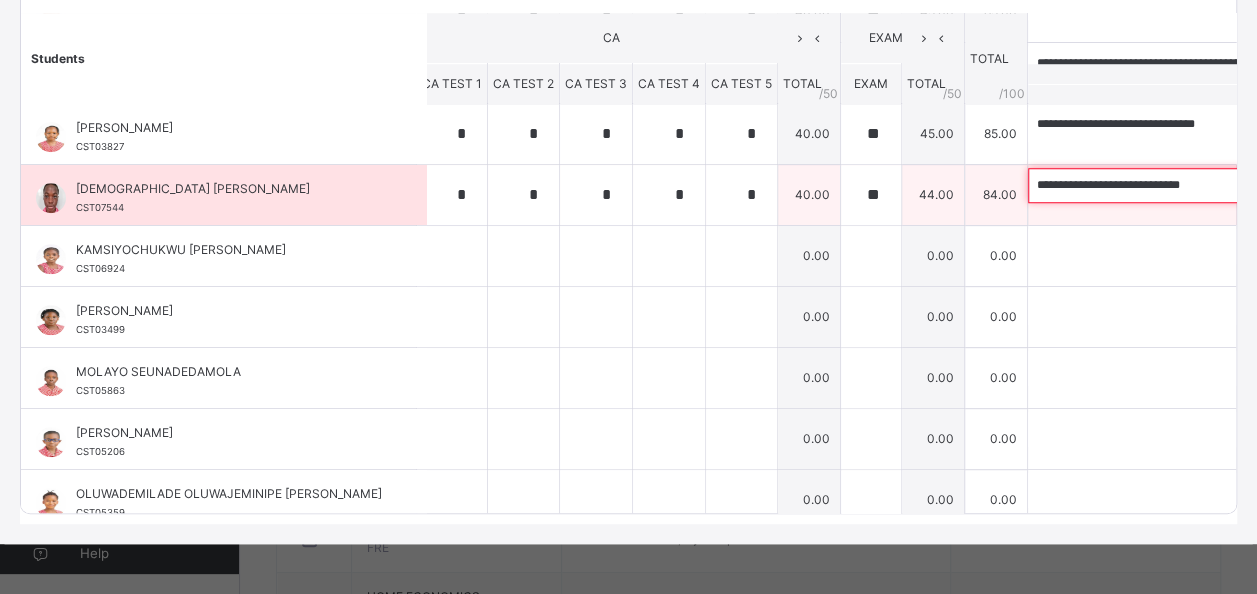 click on "**********" at bounding box center [1158, 185] 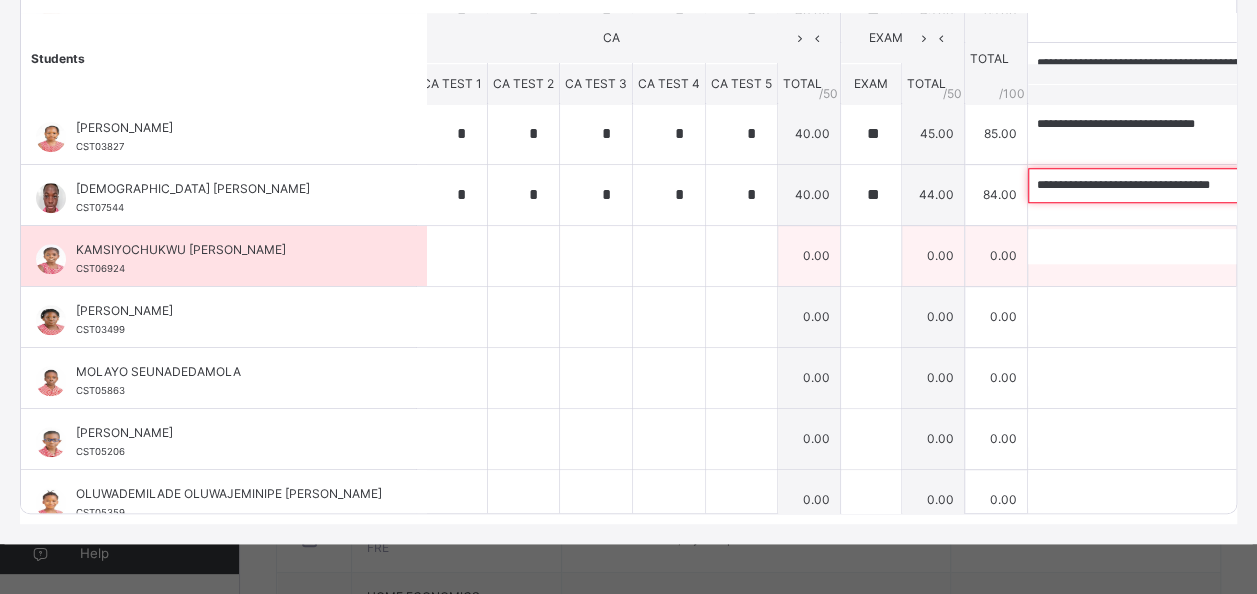 type on "**********" 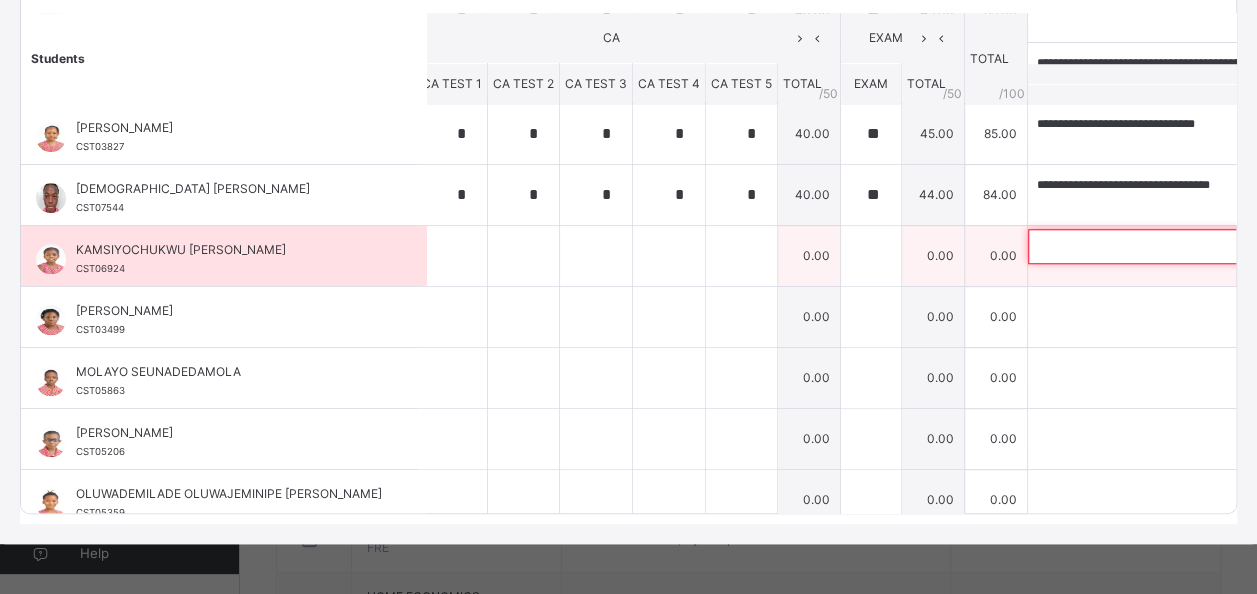 click at bounding box center [1158, 246] 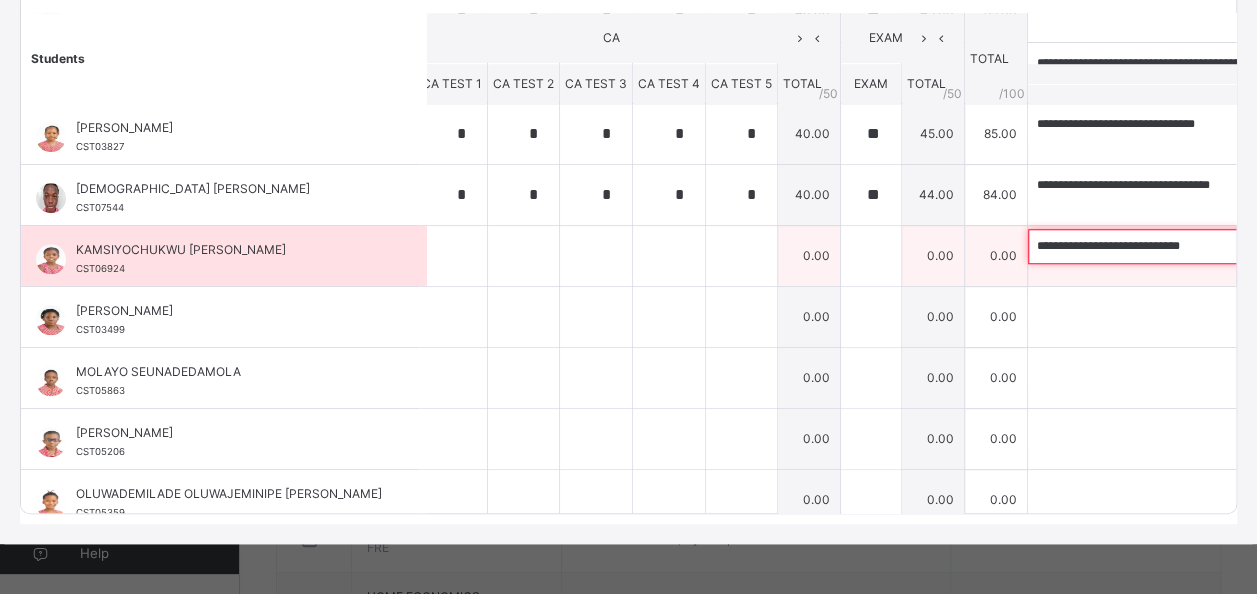 click on "**********" at bounding box center [1158, 246] 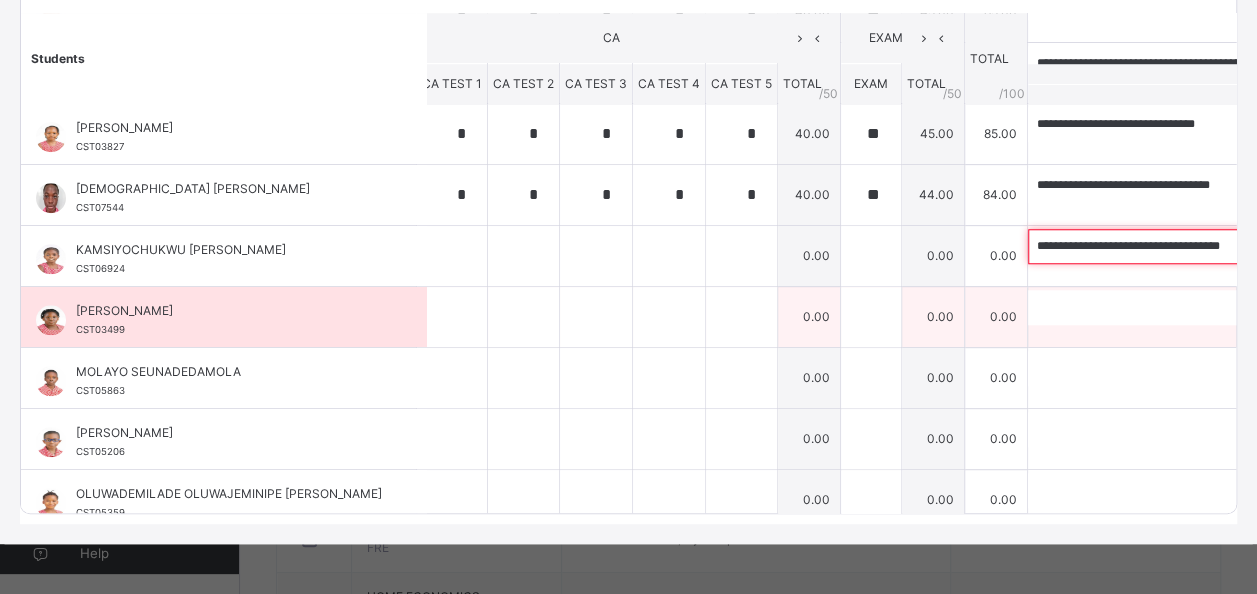 type on "**********" 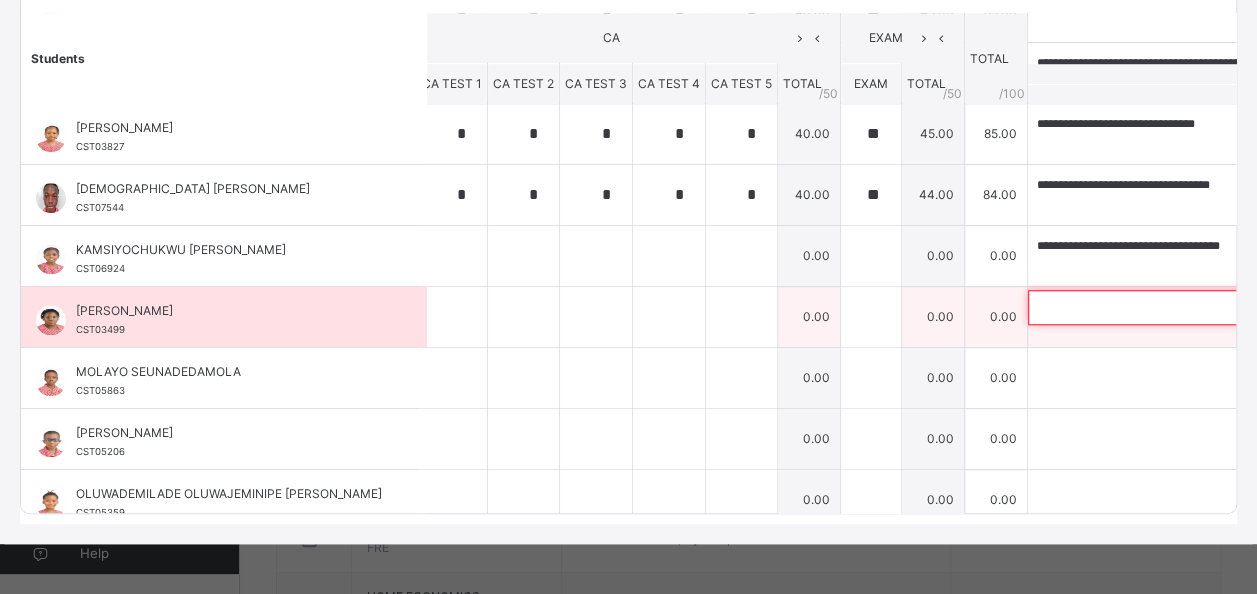 click at bounding box center [1158, 307] 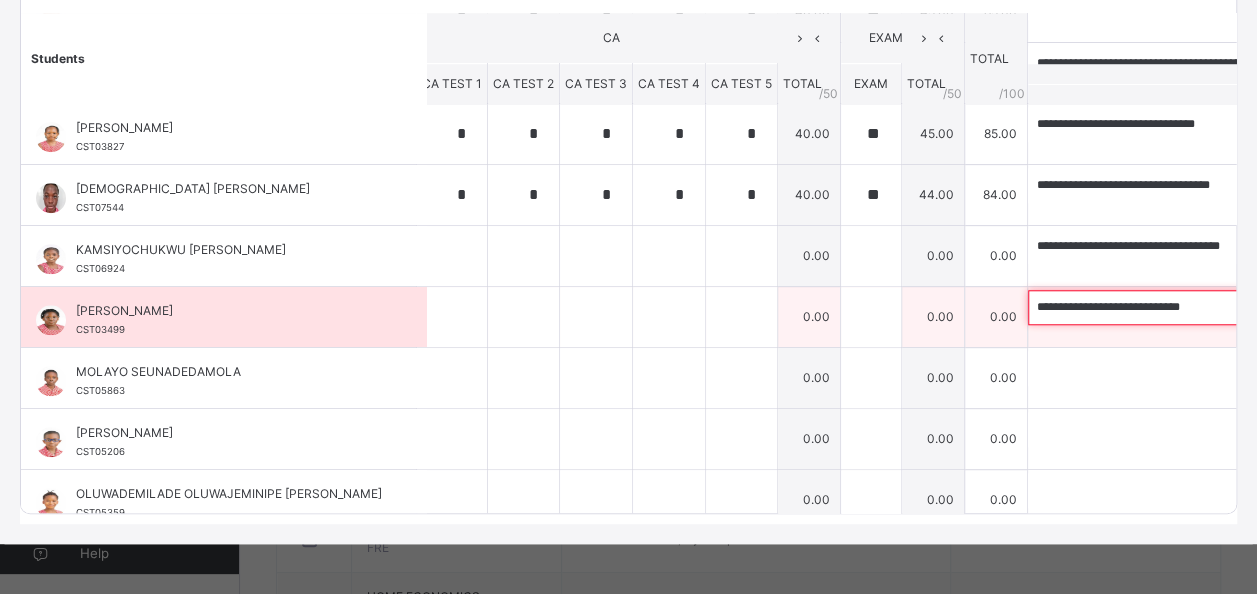 click on "**********" at bounding box center (1158, 307) 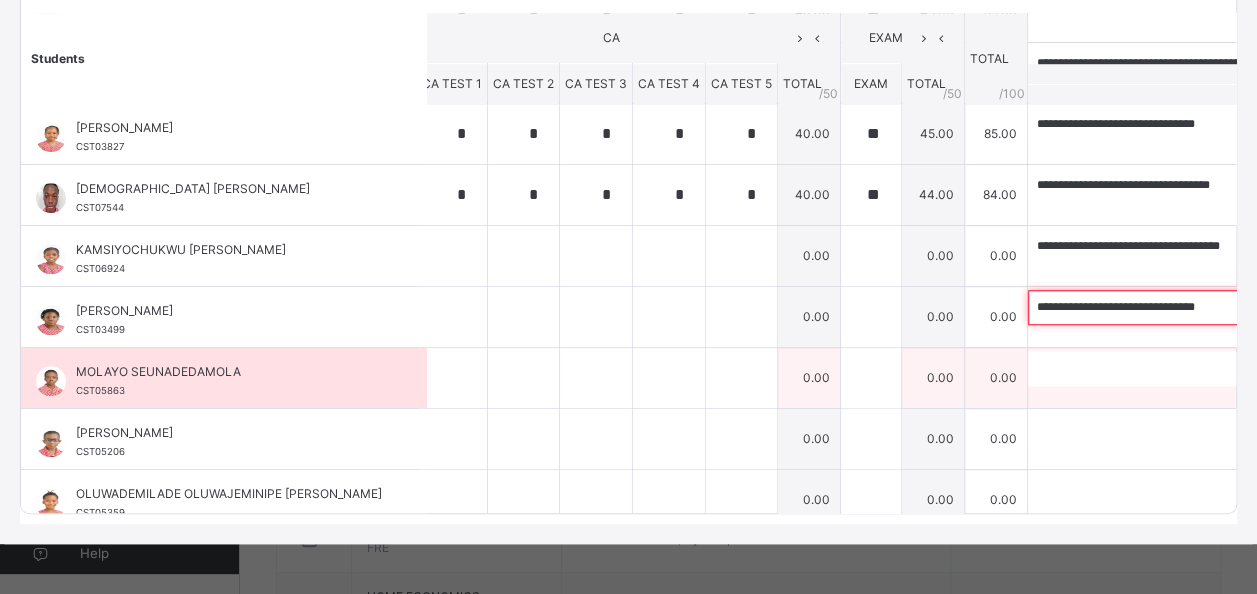 type on "**********" 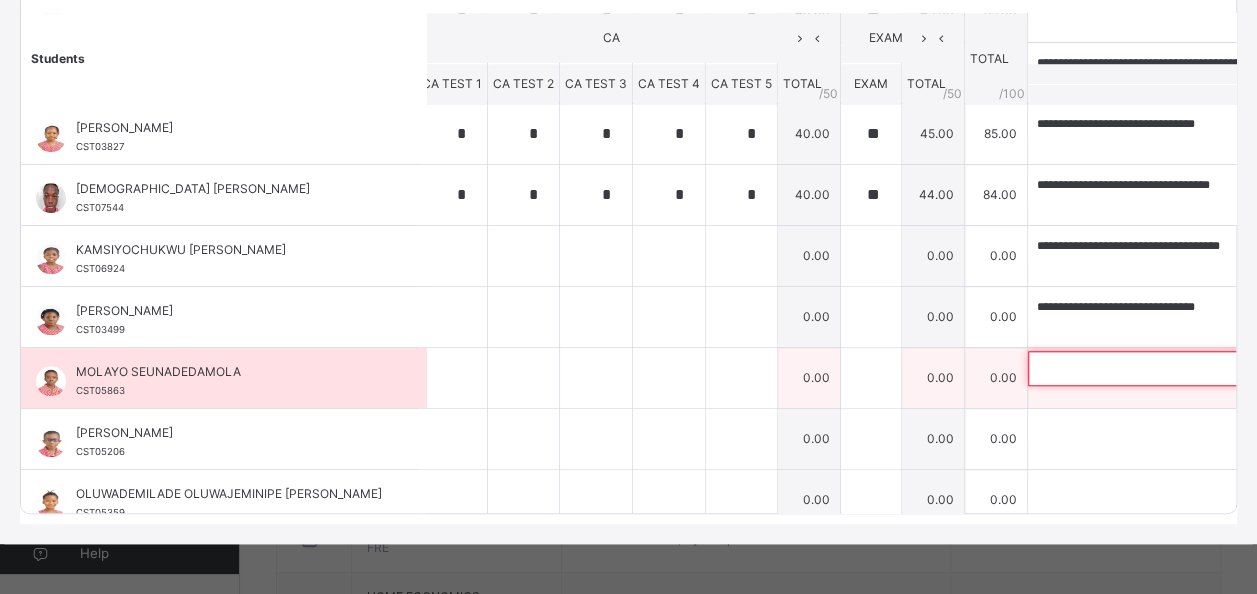 click at bounding box center [1158, 368] 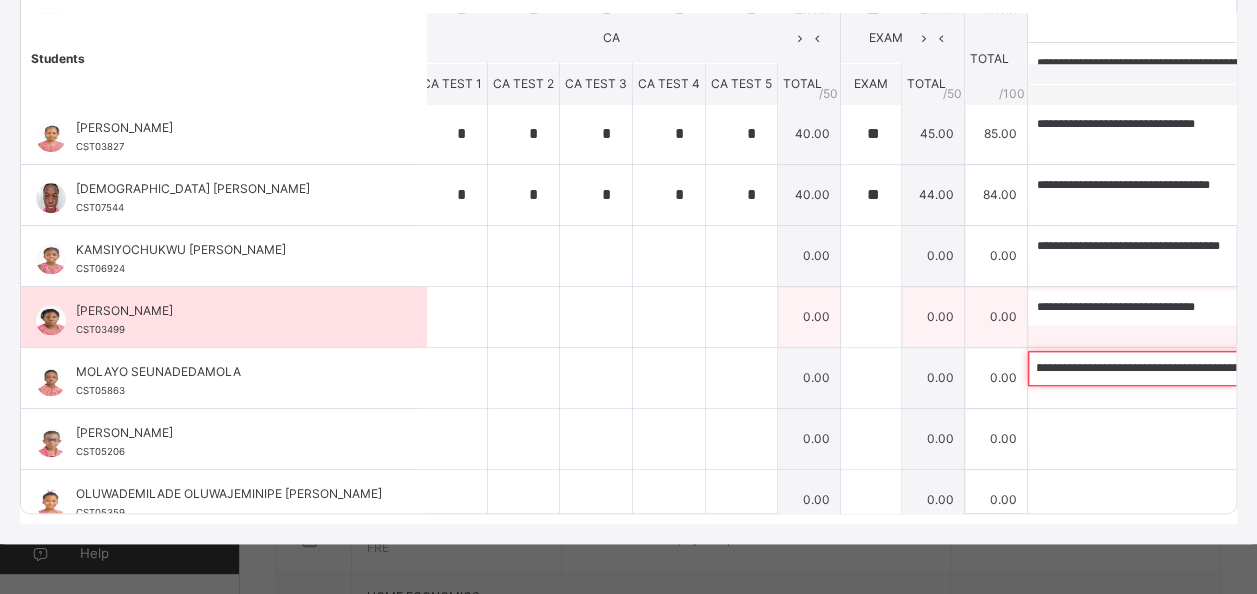 scroll, scrollTop: 0, scrollLeft: 312, axis: horizontal 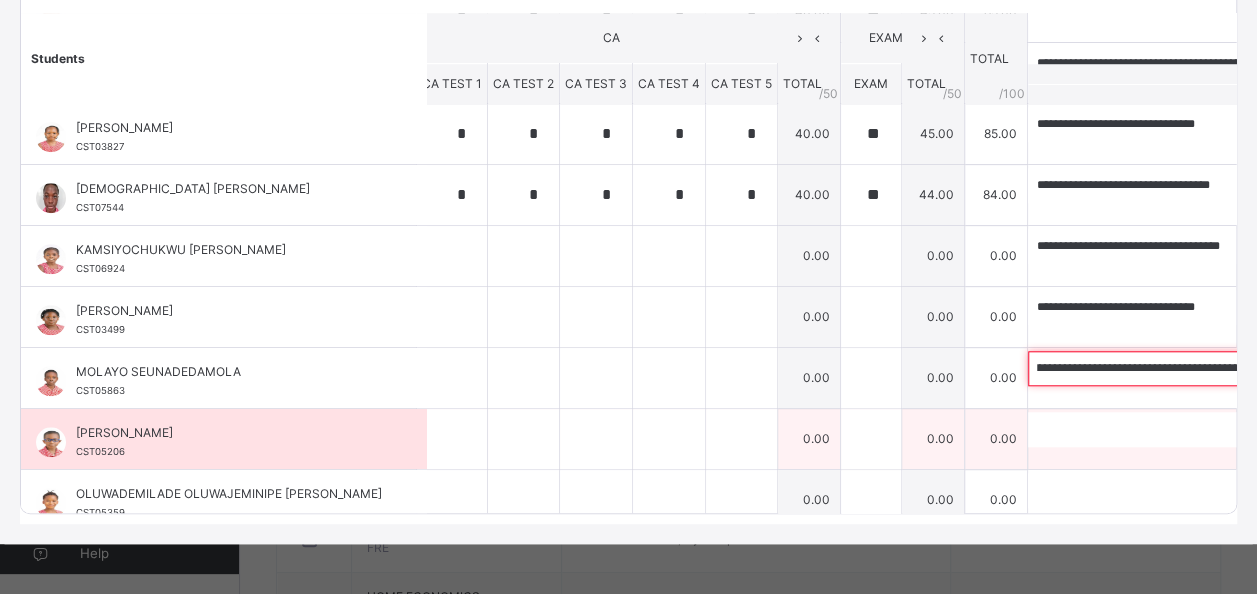 type on "**********" 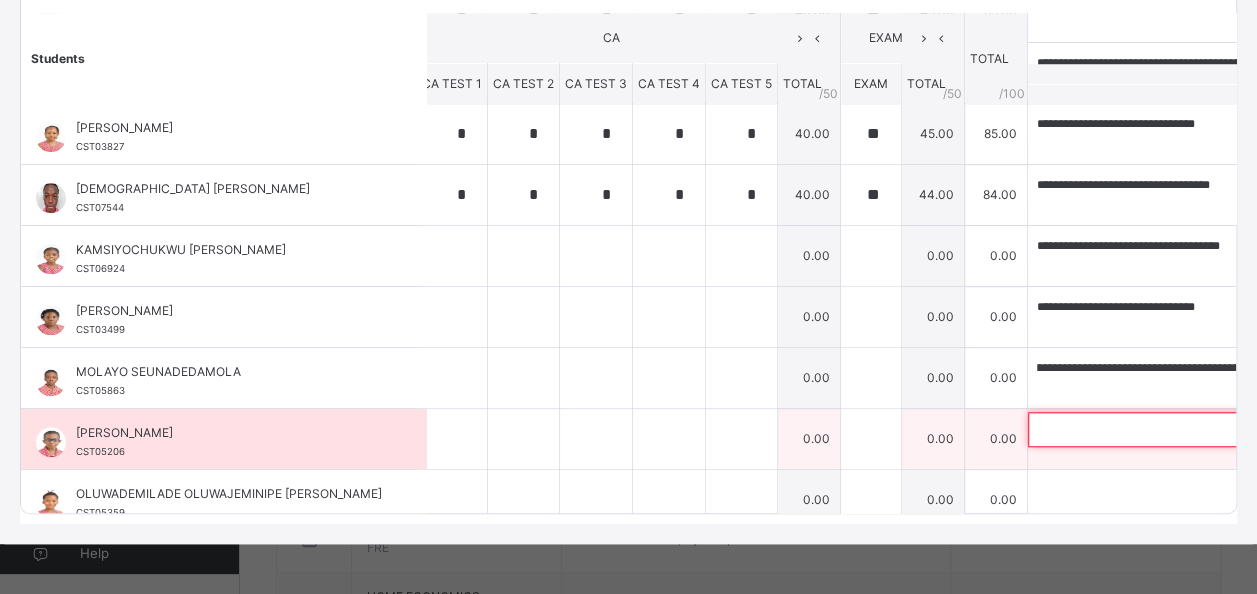 scroll, scrollTop: 0, scrollLeft: 0, axis: both 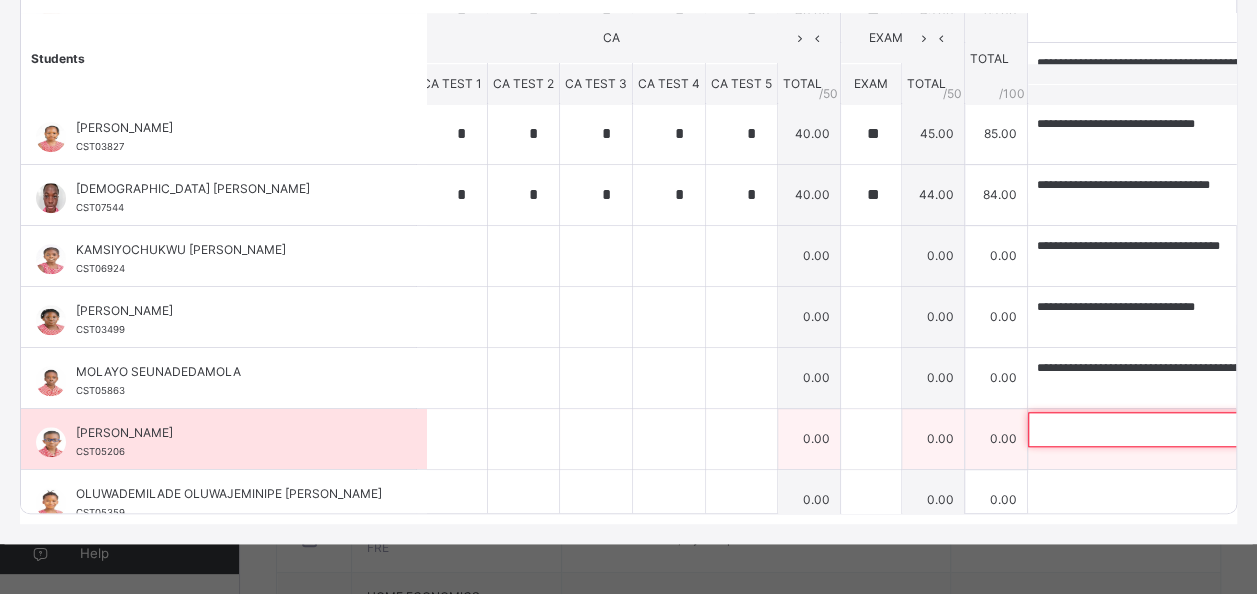 click at bounding box center [1158, 429] 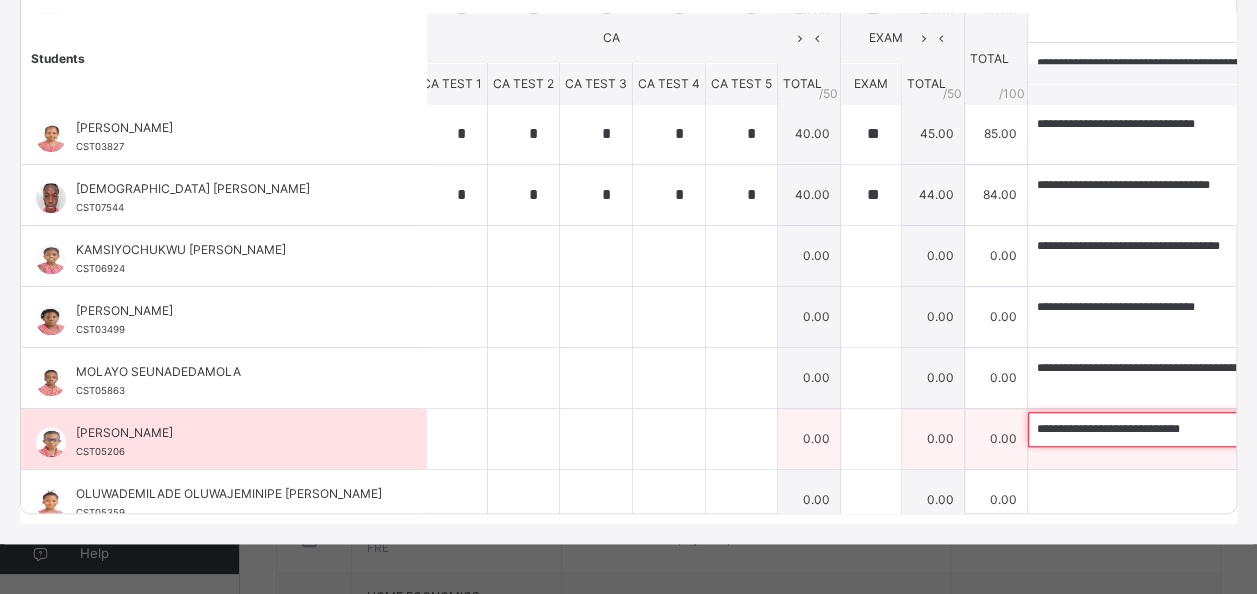 click on "**********" at bounding box center (1158, 429) 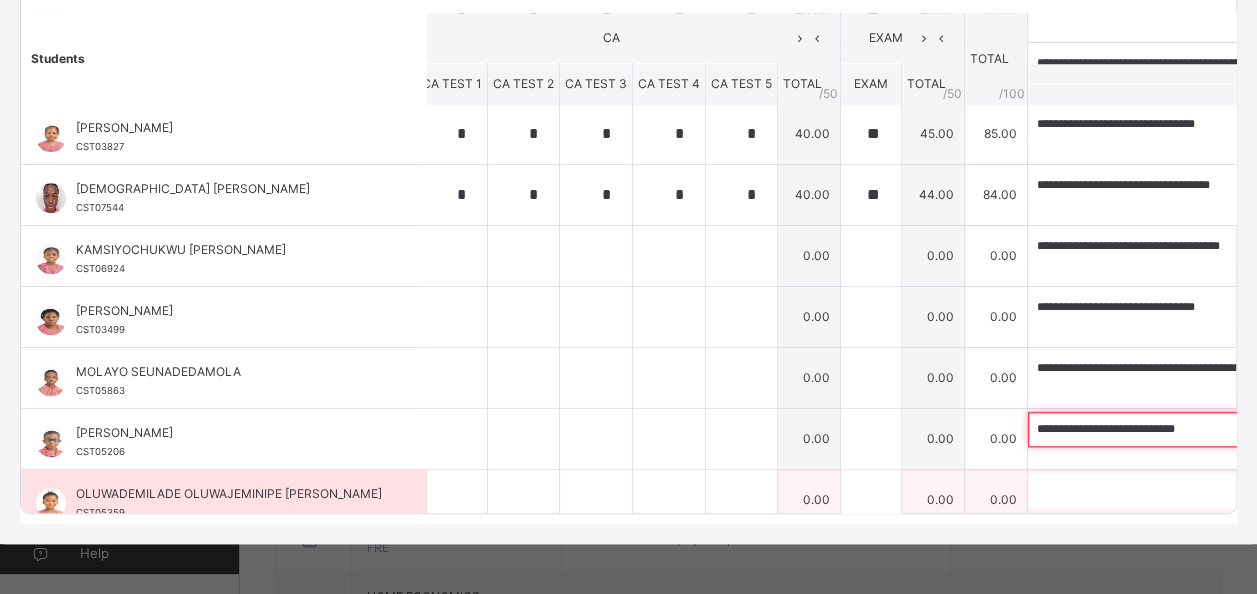 type on "**********" 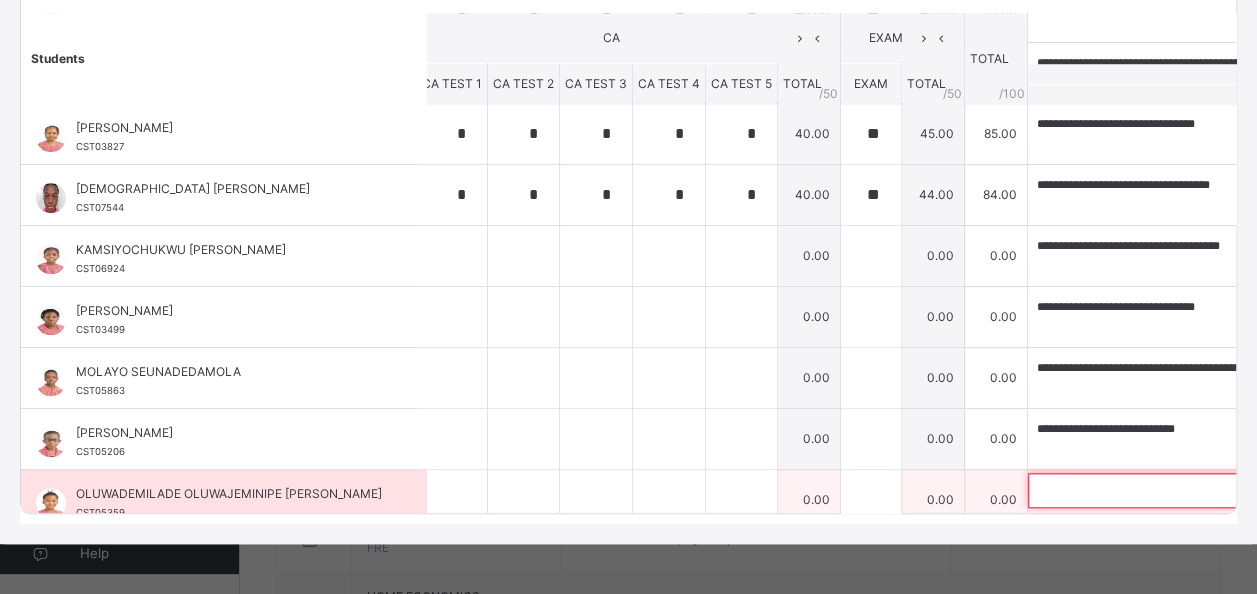 click at bounding box center (1158, 490) 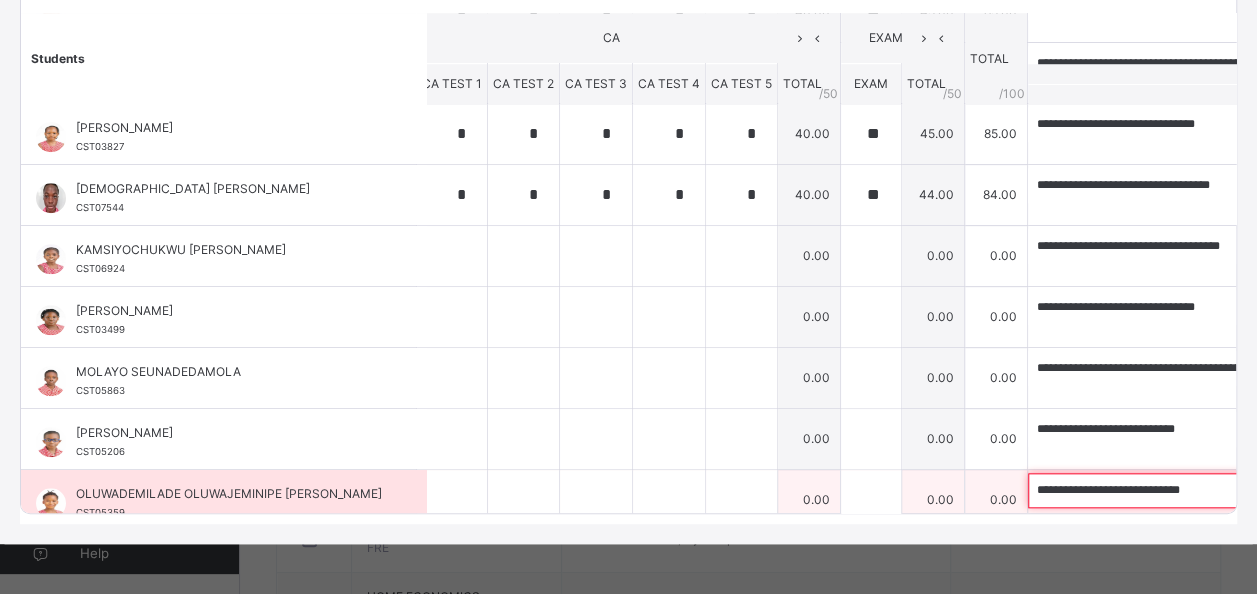 click on "**********" at bounding box center [1158, 490] 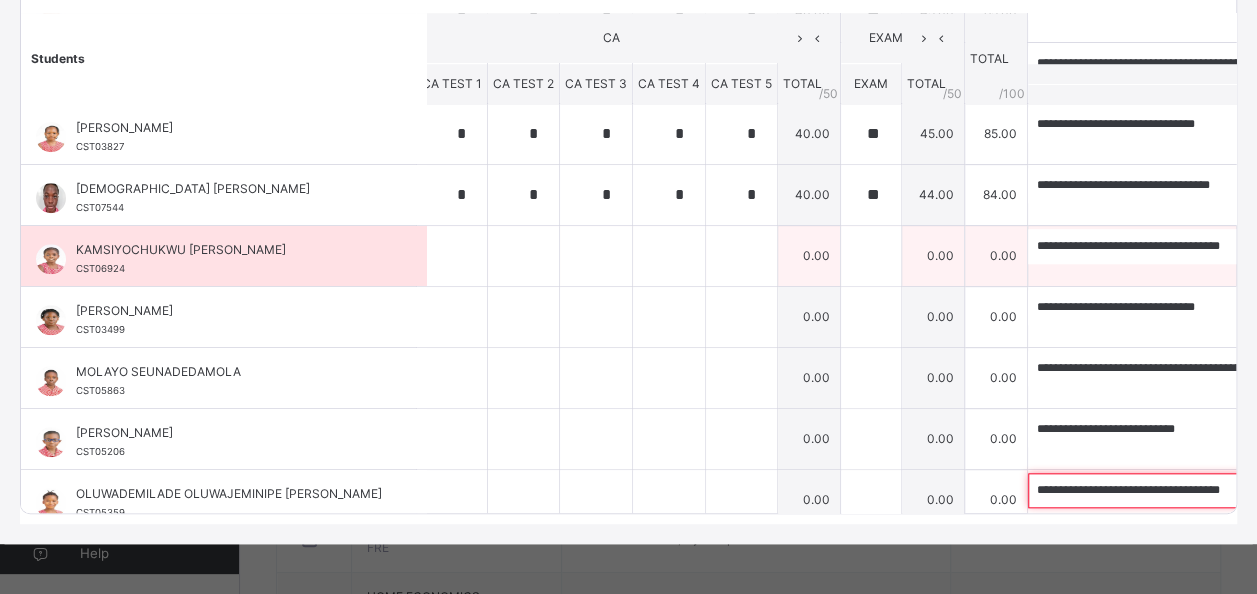 type on "**********" 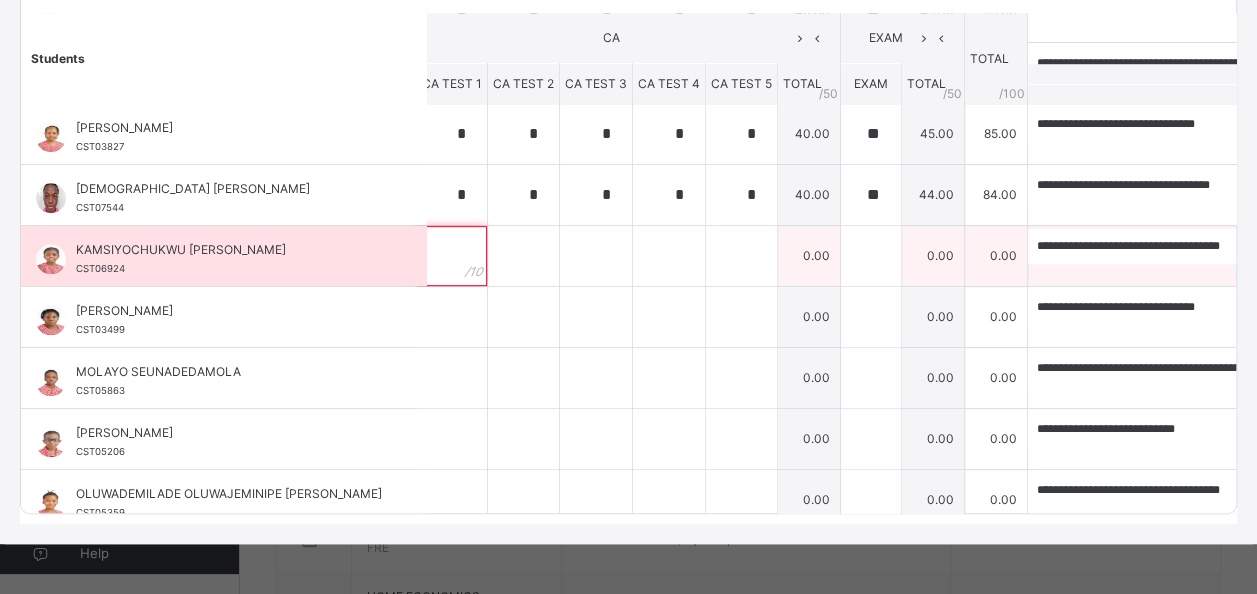 click at bounding box center [452, 256] 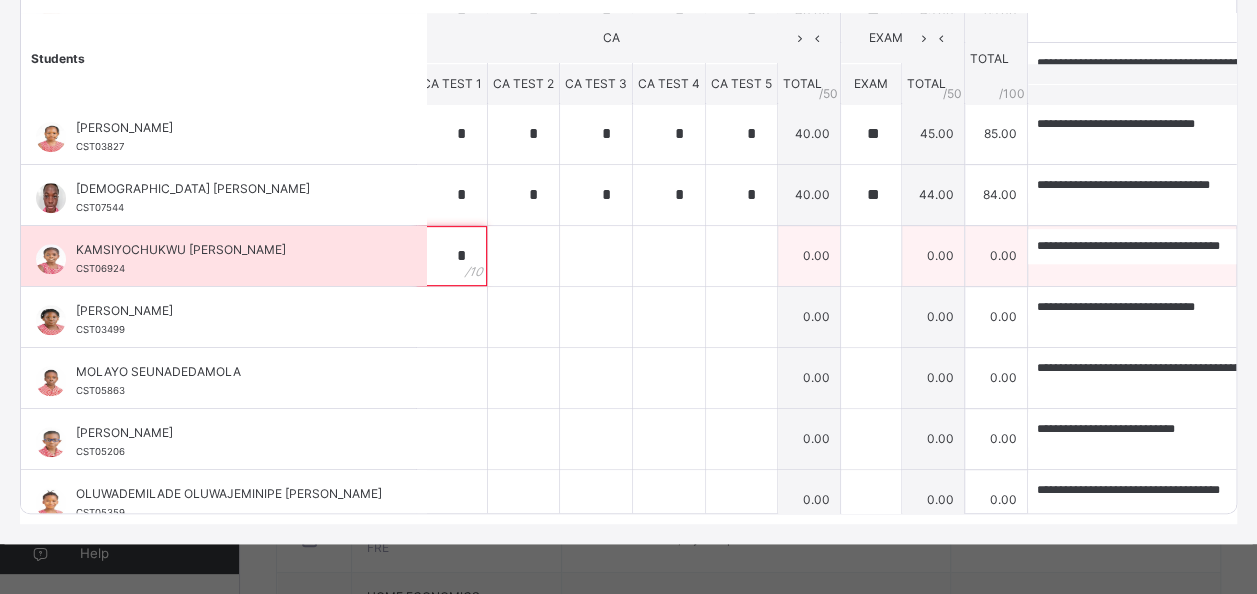 type on "*" 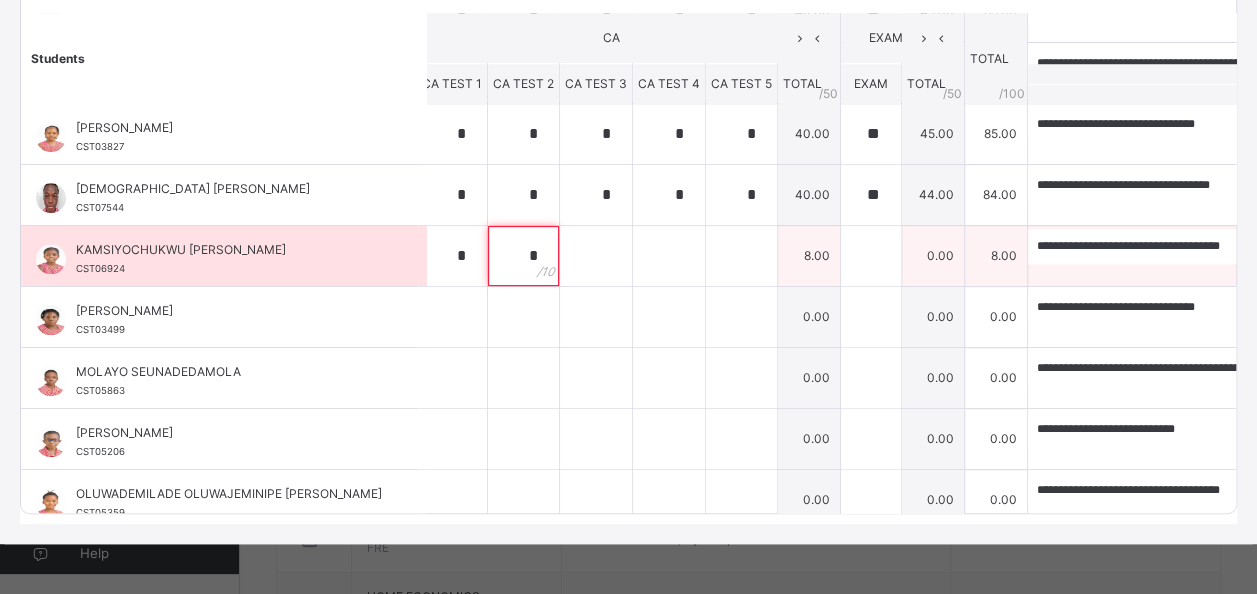 type on "*" 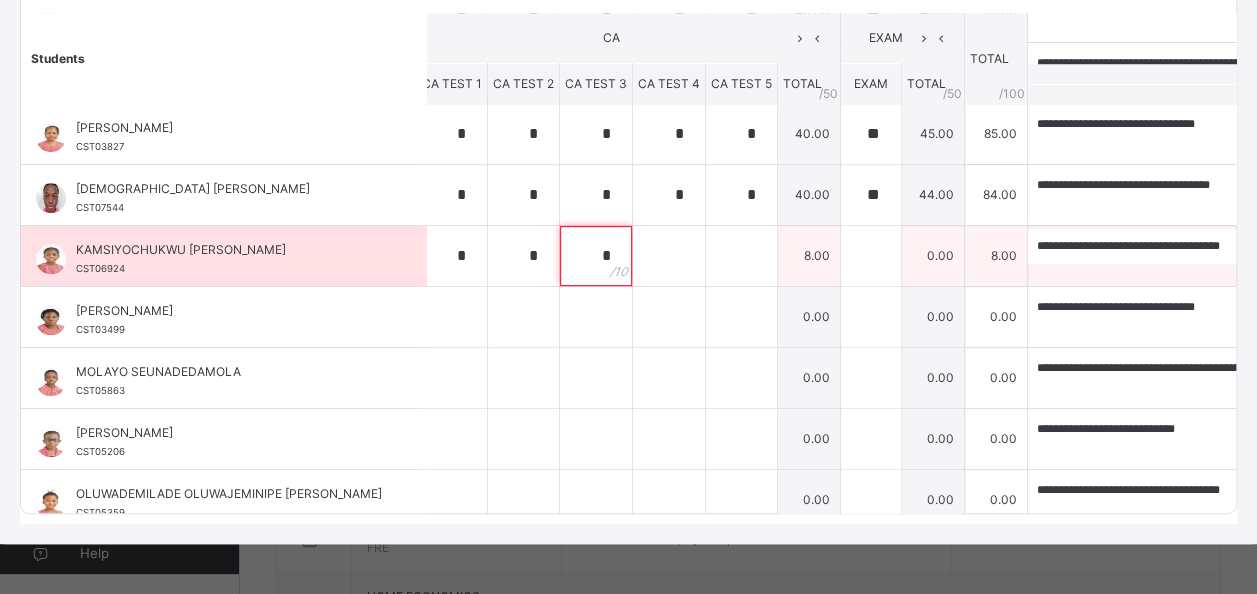 type on "*" 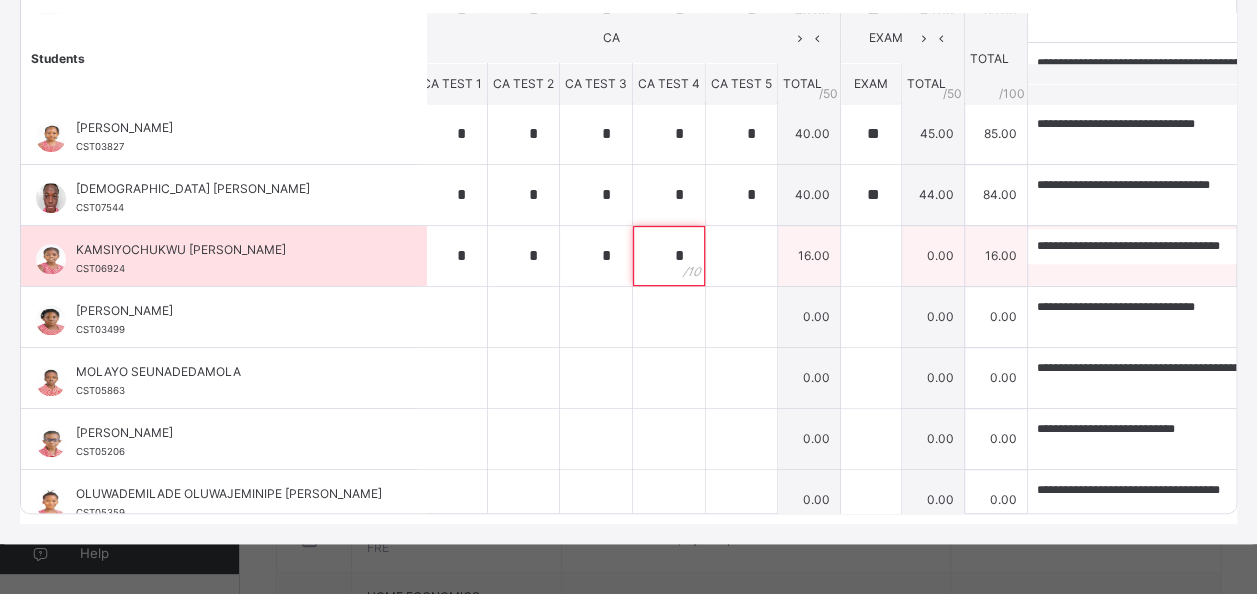 type on "*" 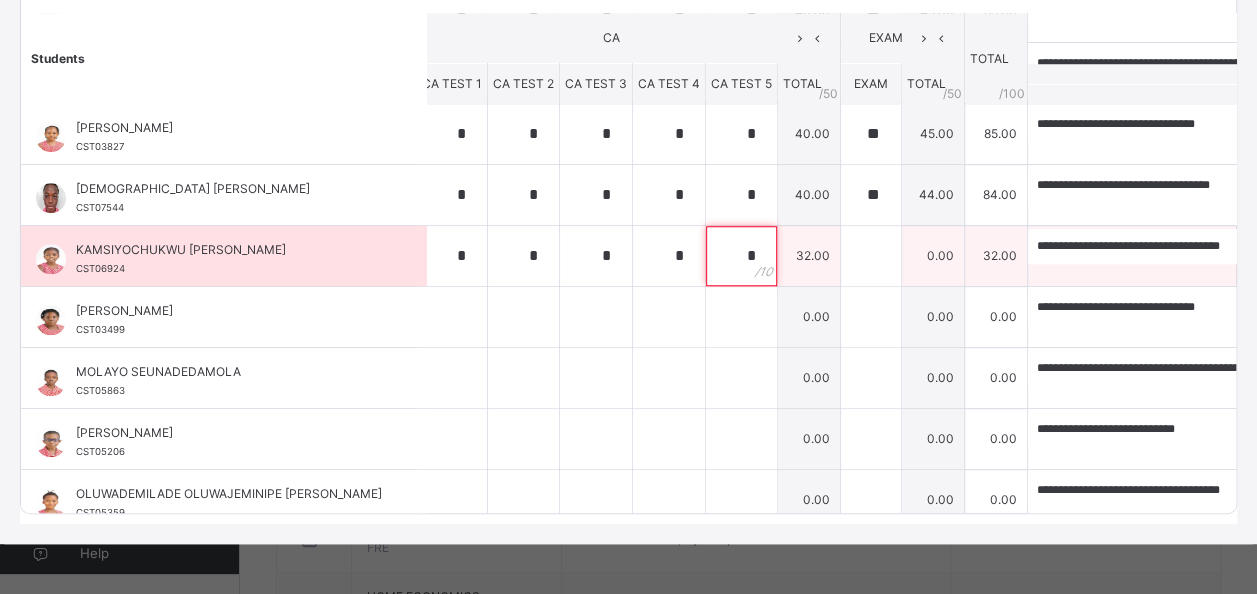 type on "*" 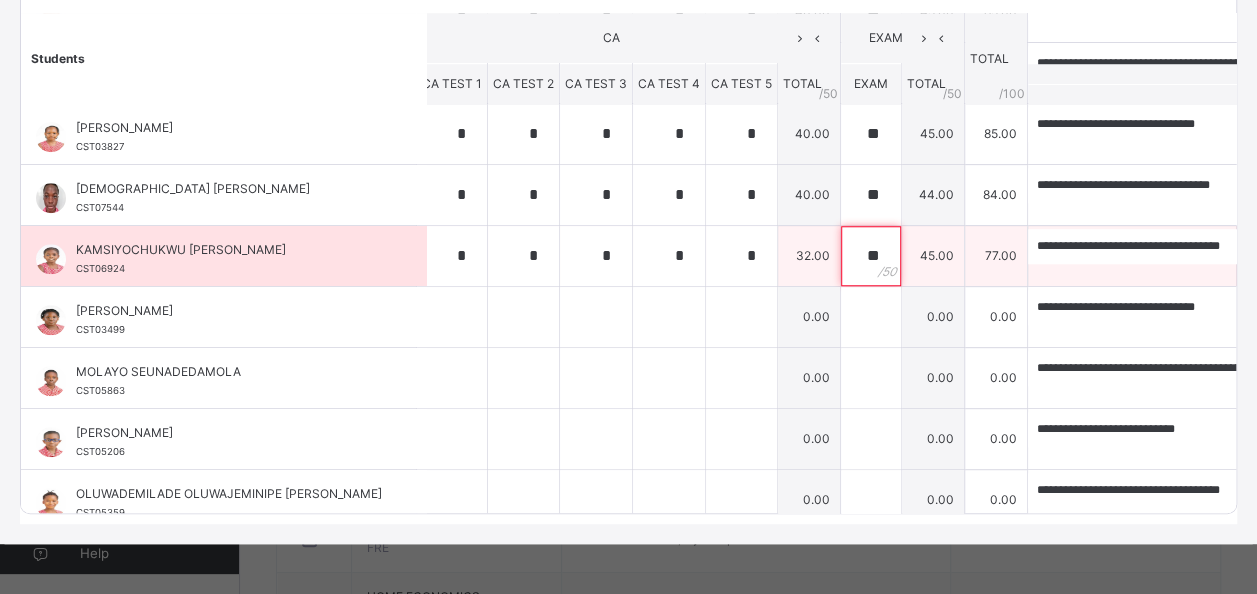 type on "**" 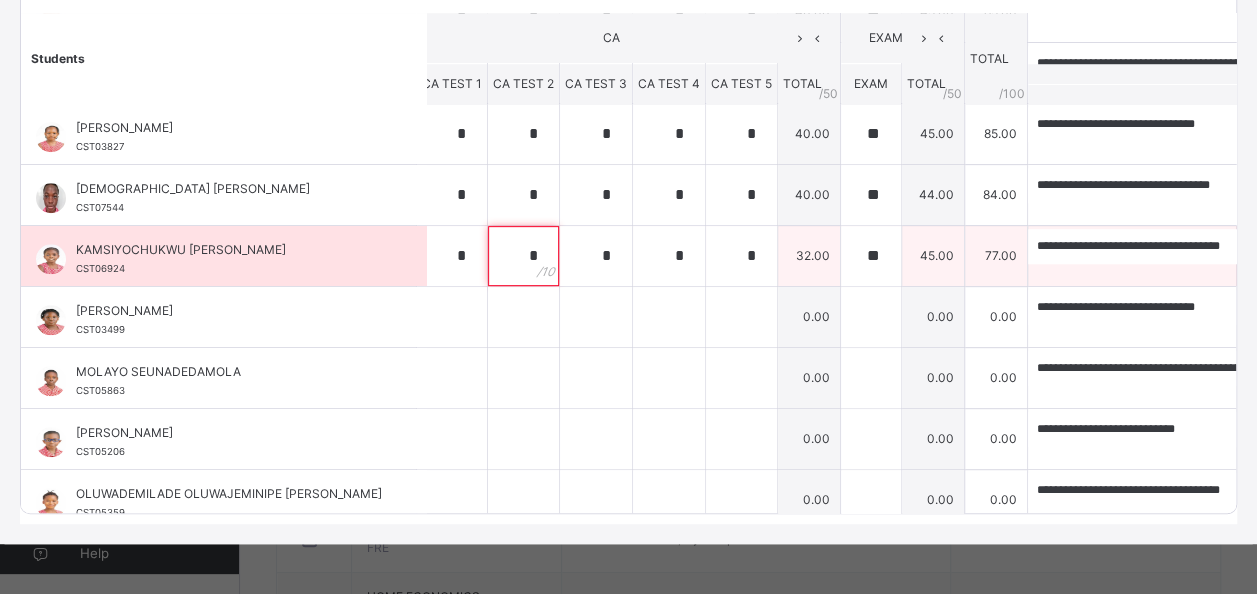 click on "*" at bounding box center (452, 256) 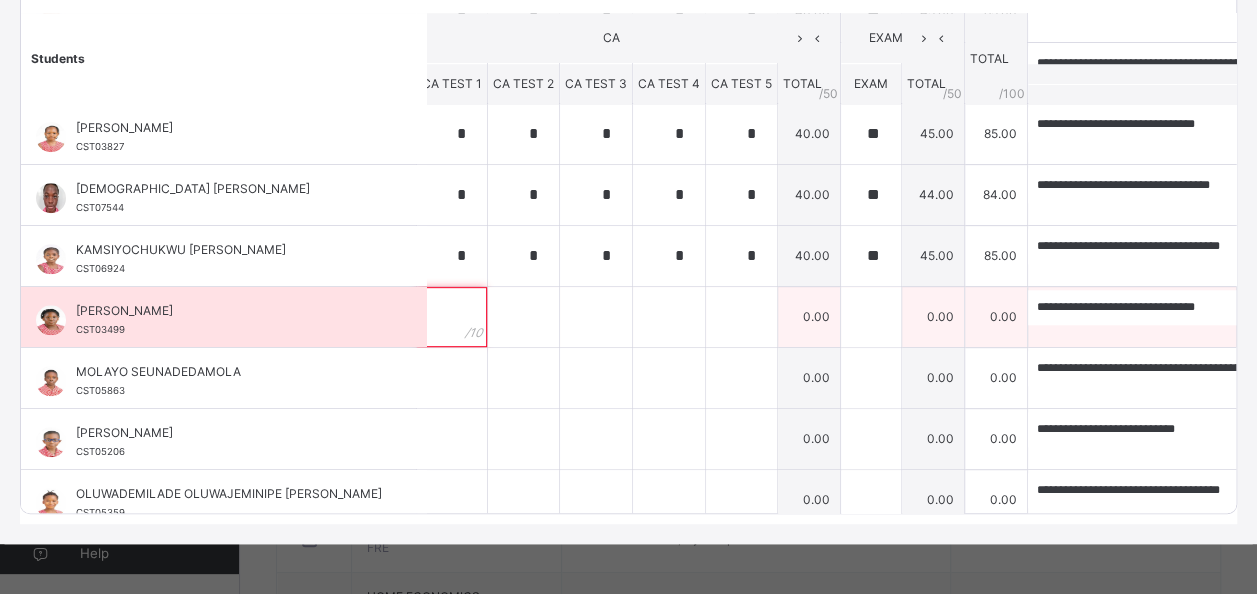 click at bounding box center [452, 317] 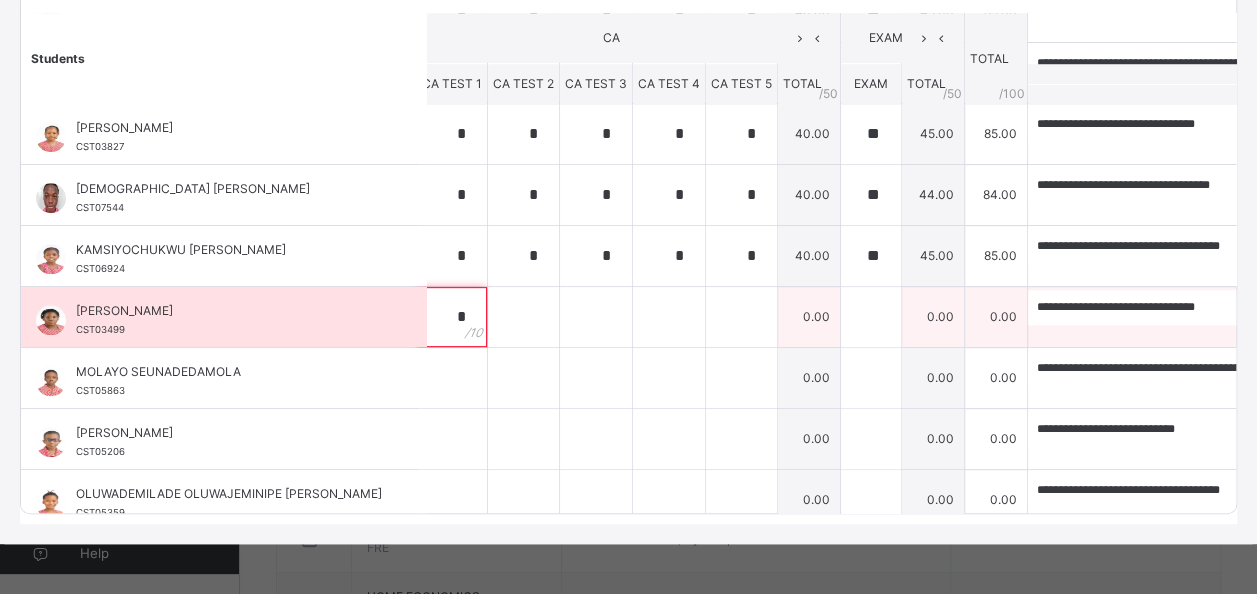 type on "*" 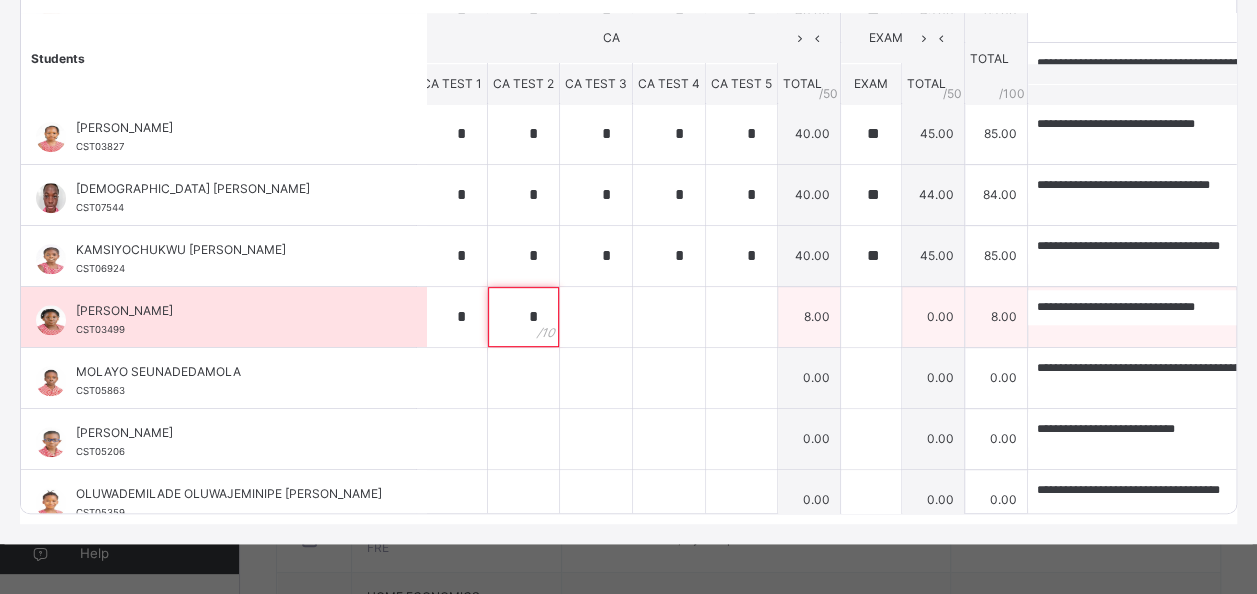 type on "*" 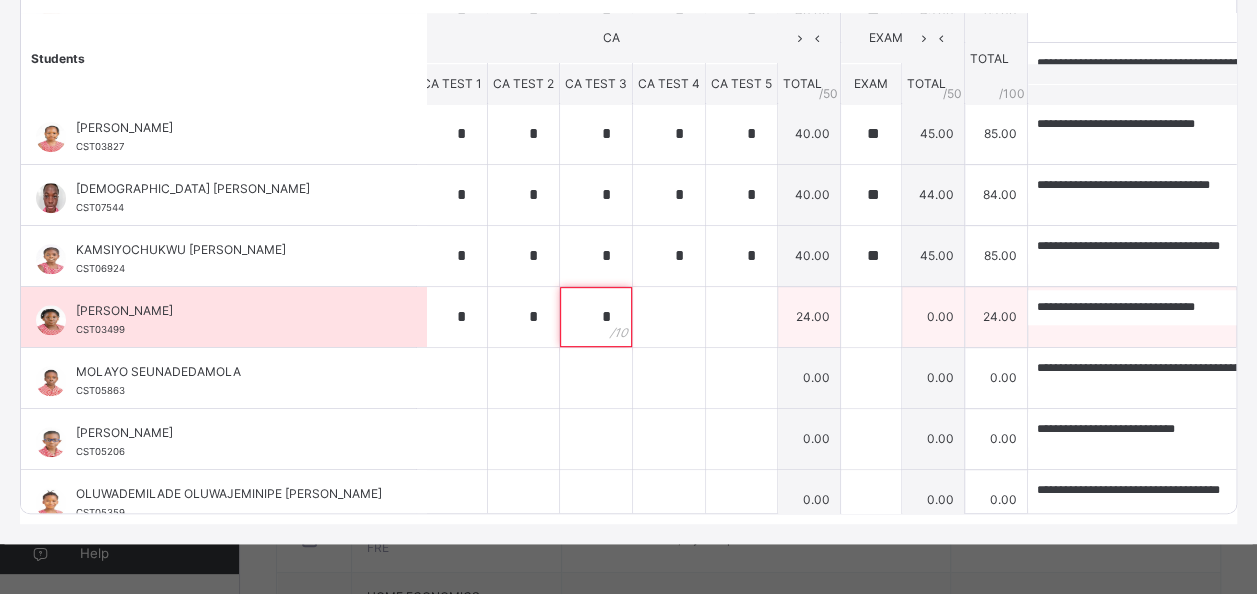 type on "*" 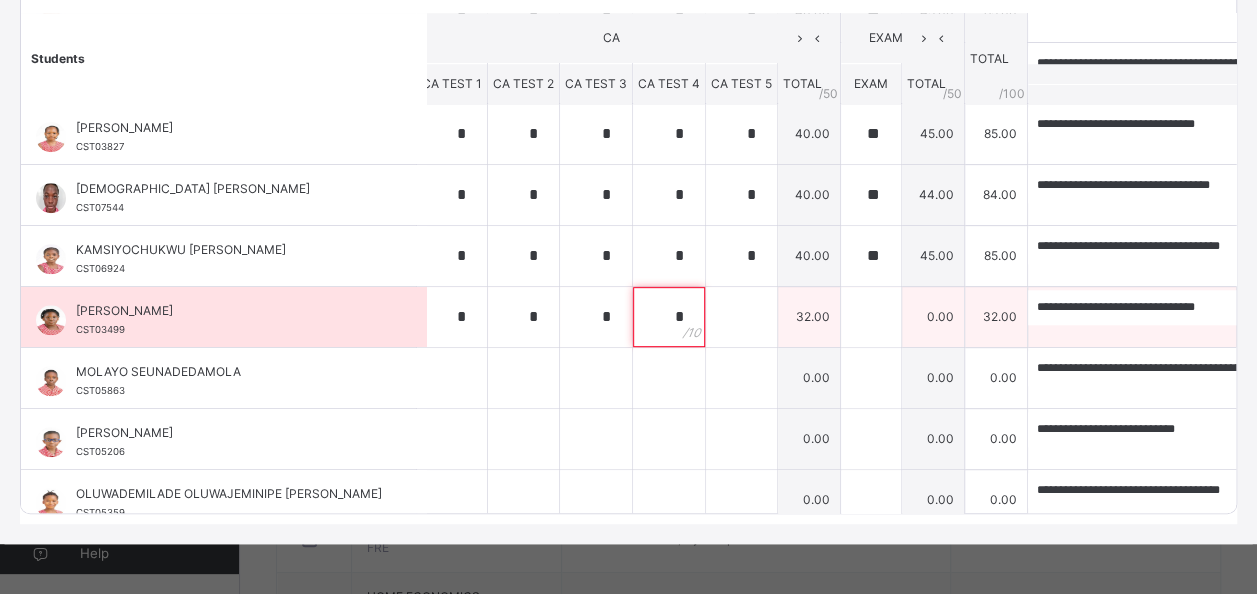 type on "*" 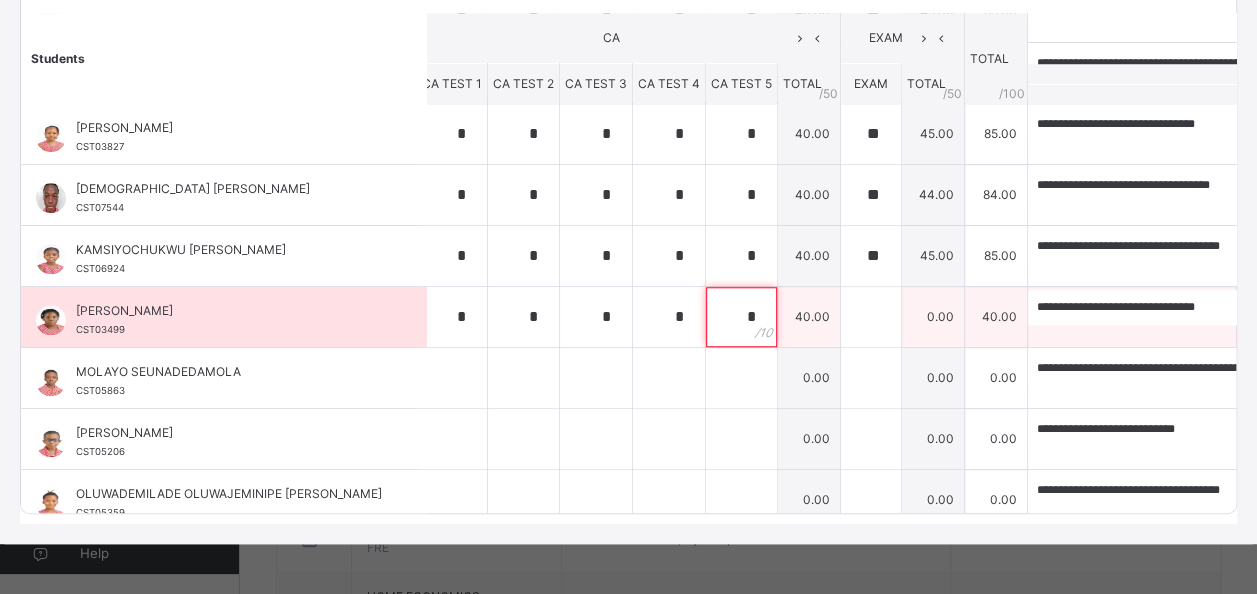 type on "*" 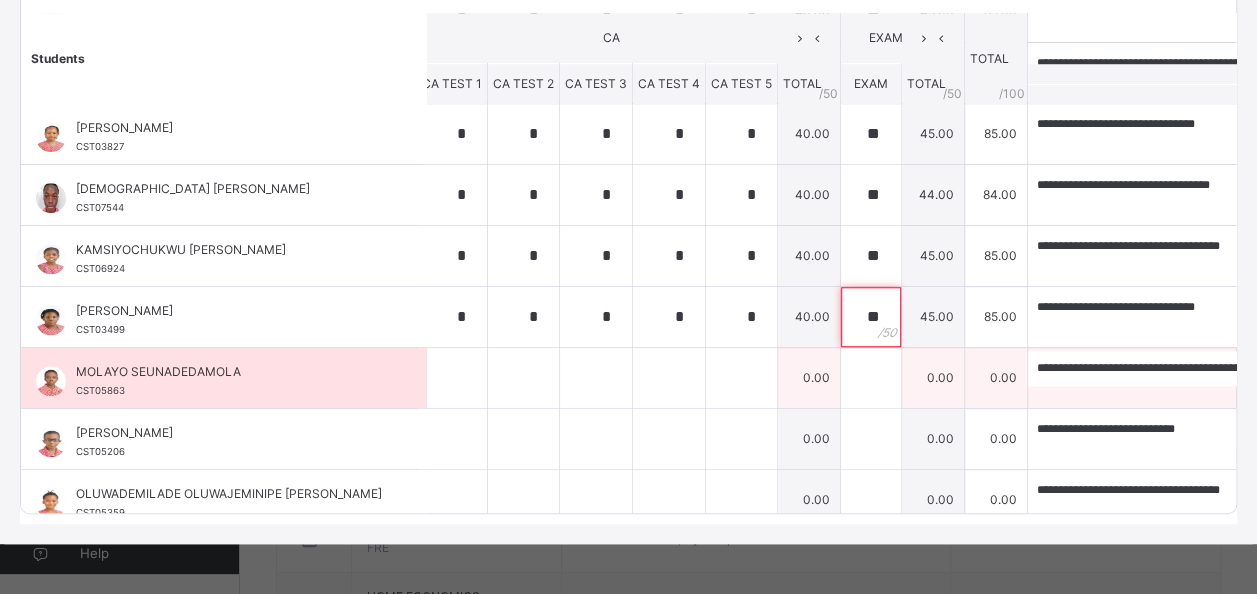 type on "**" 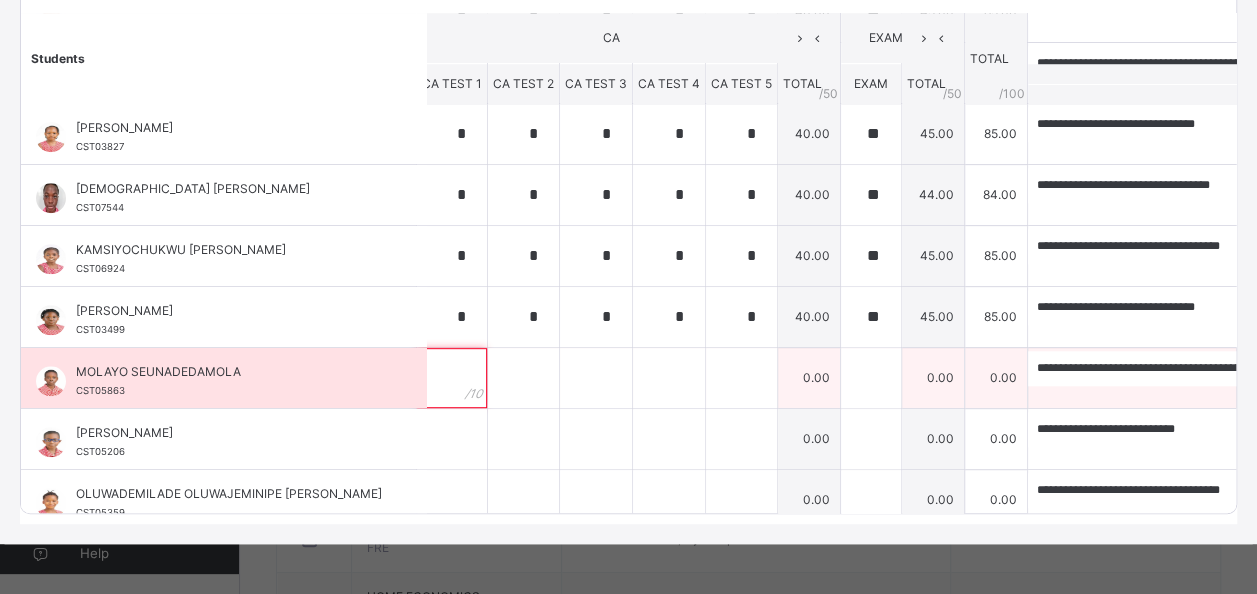 click at bounding box center (452, 378) 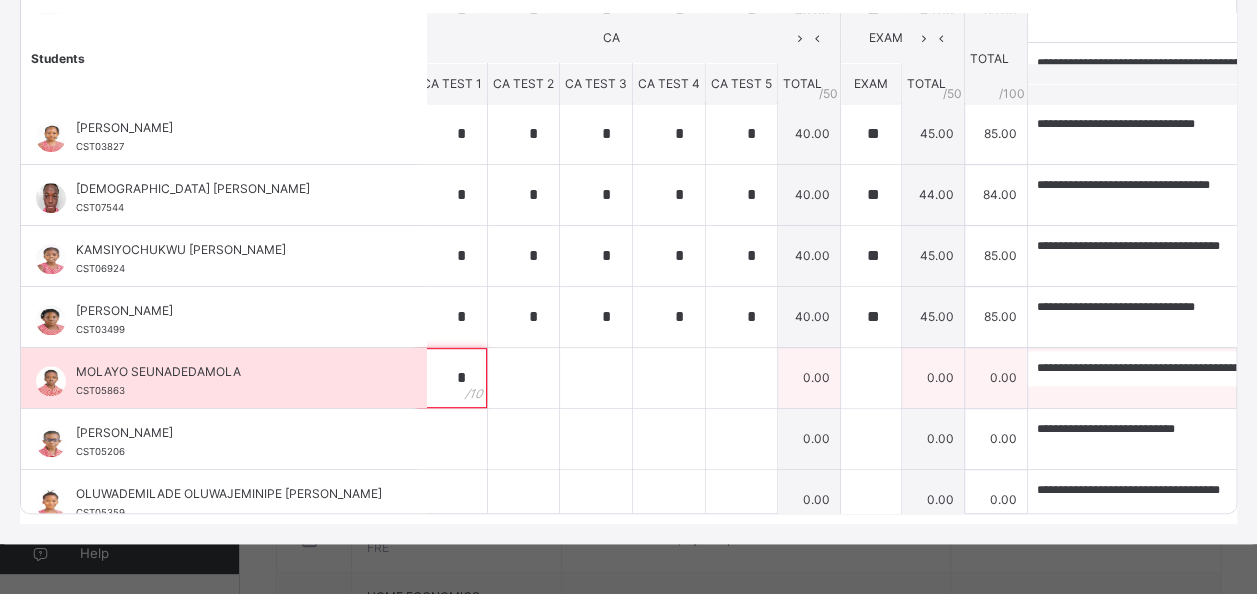 type on "*" 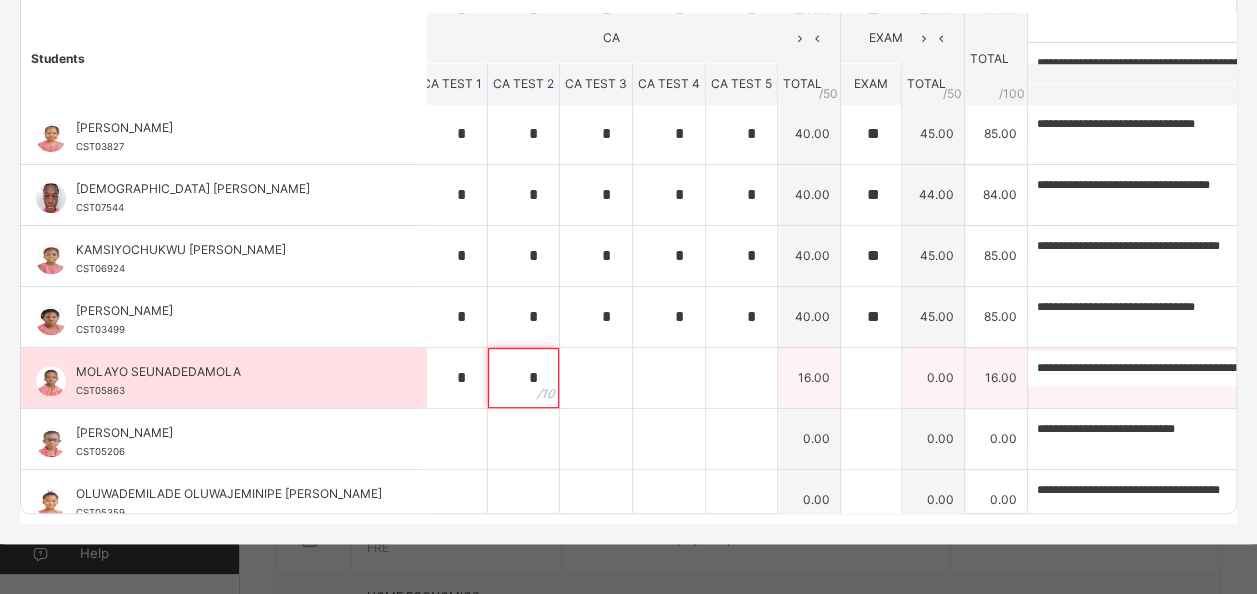 type on "*" 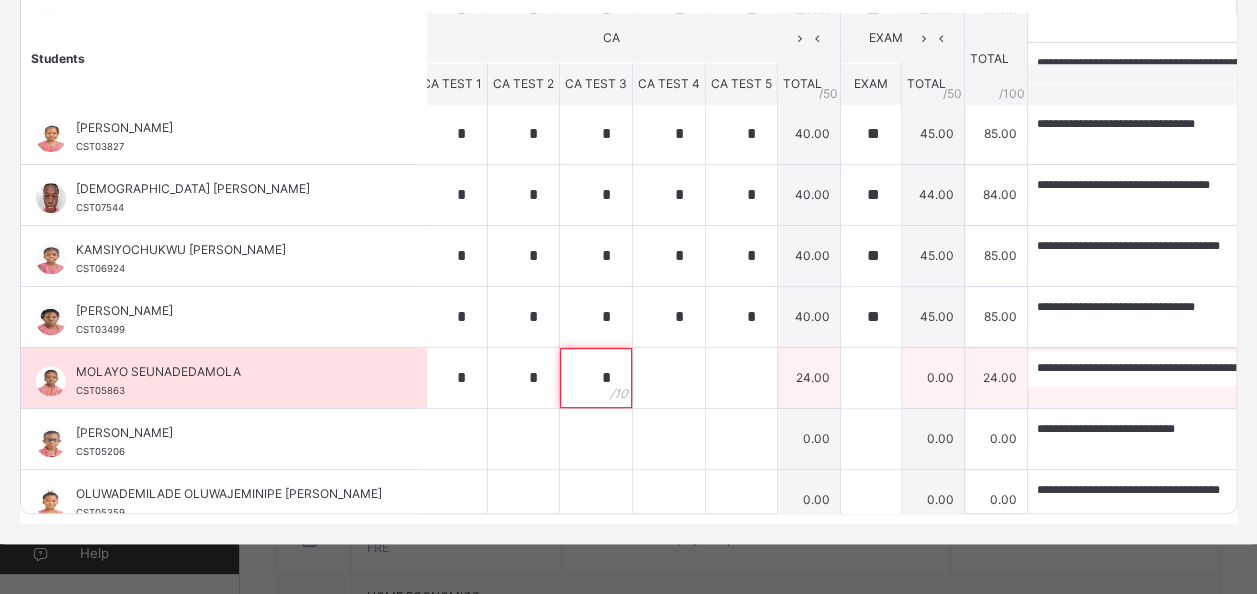 type on "*" 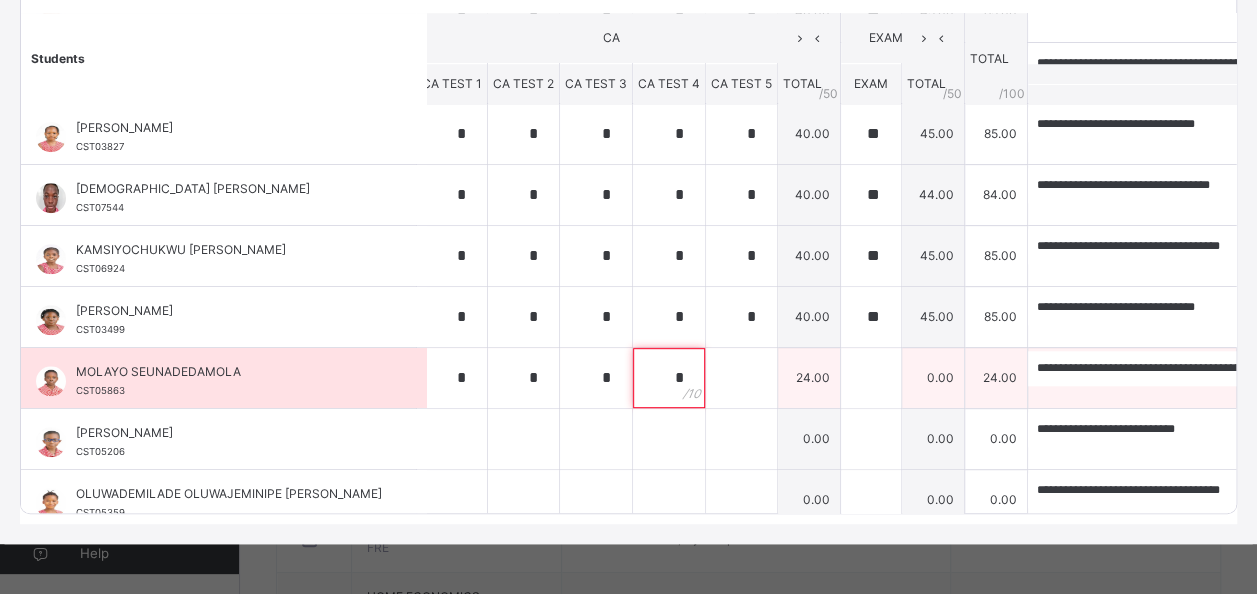 type on "*" 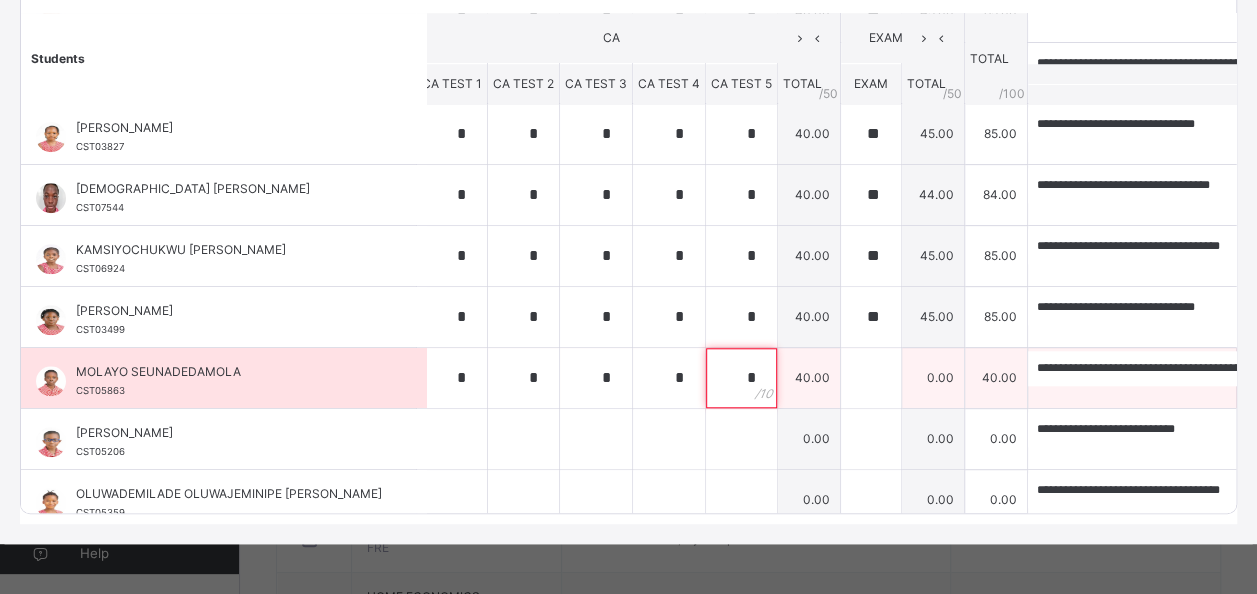 type on "*" 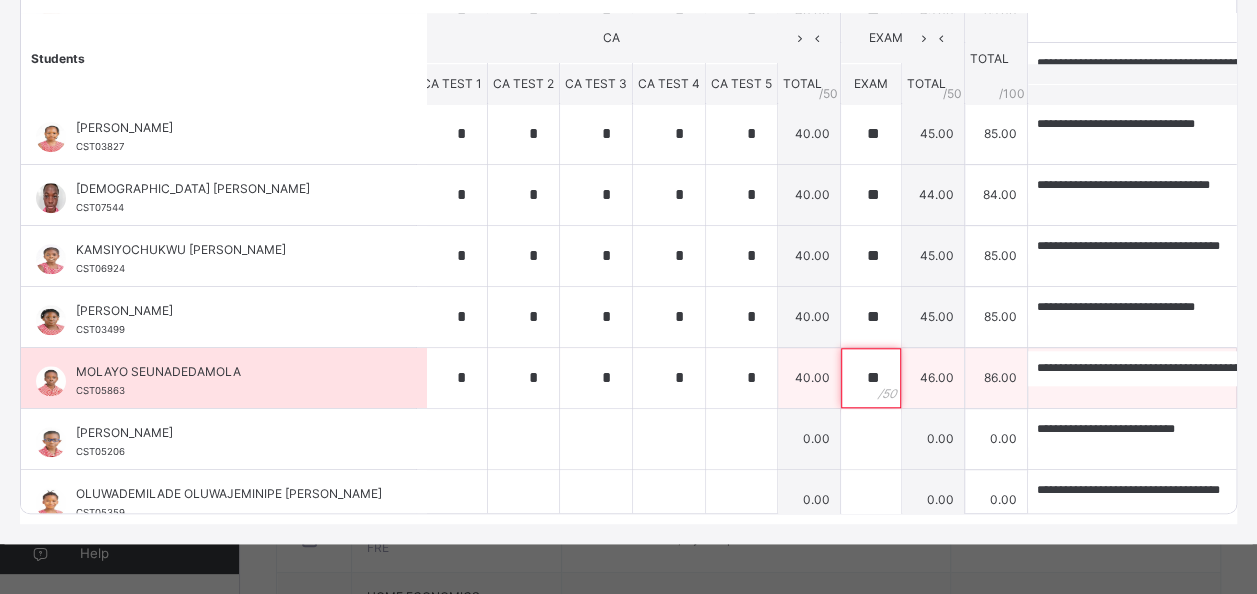 type on "**" 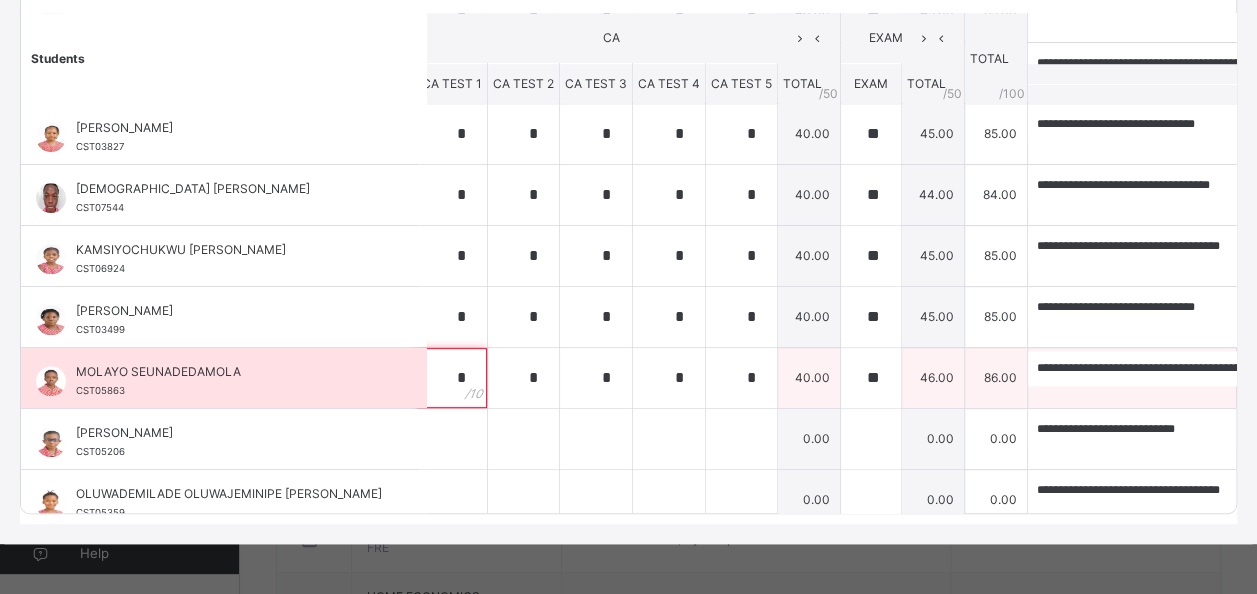 click on "*" at bounding box center (452, 378) 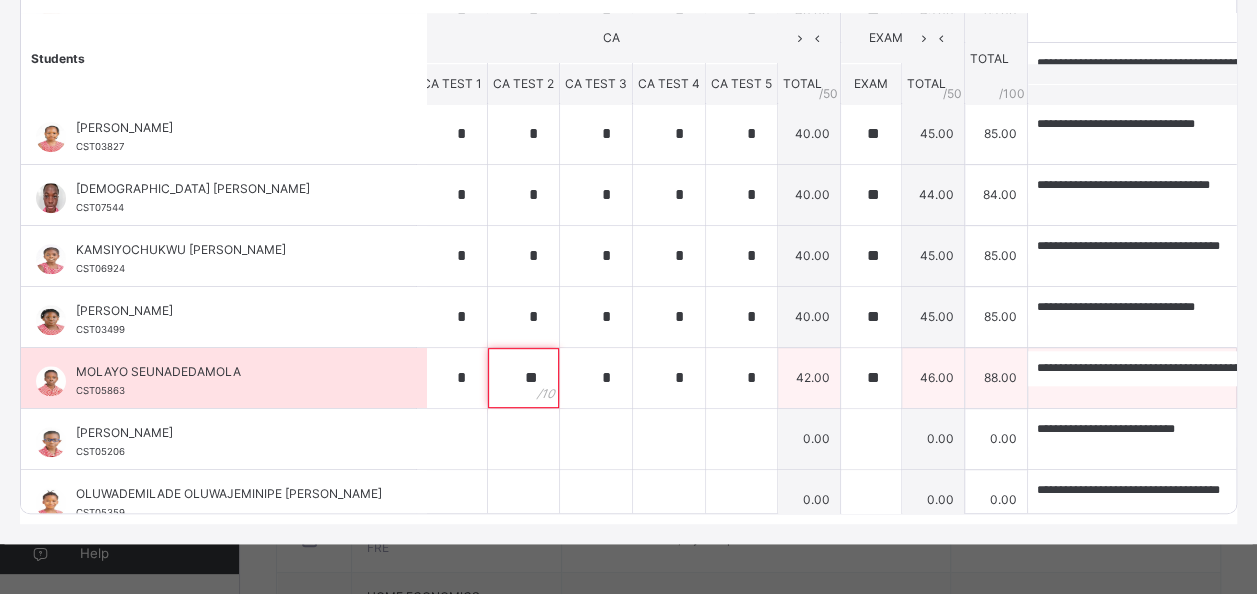 type on "**" 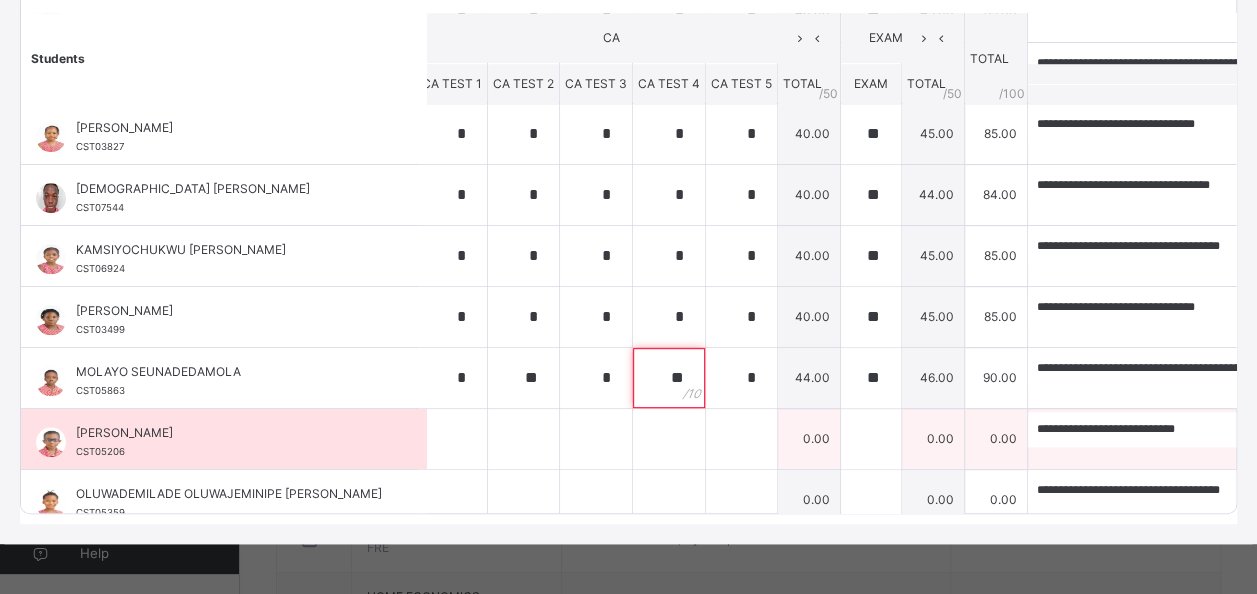 type on "**" 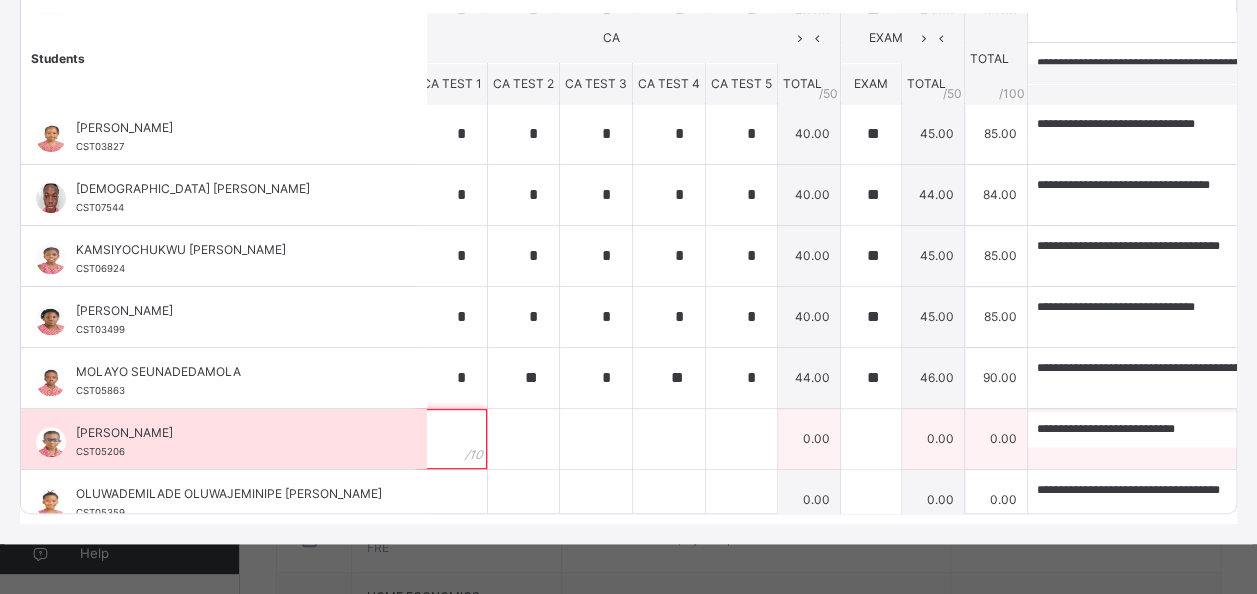click at bounding box center (452, 439) 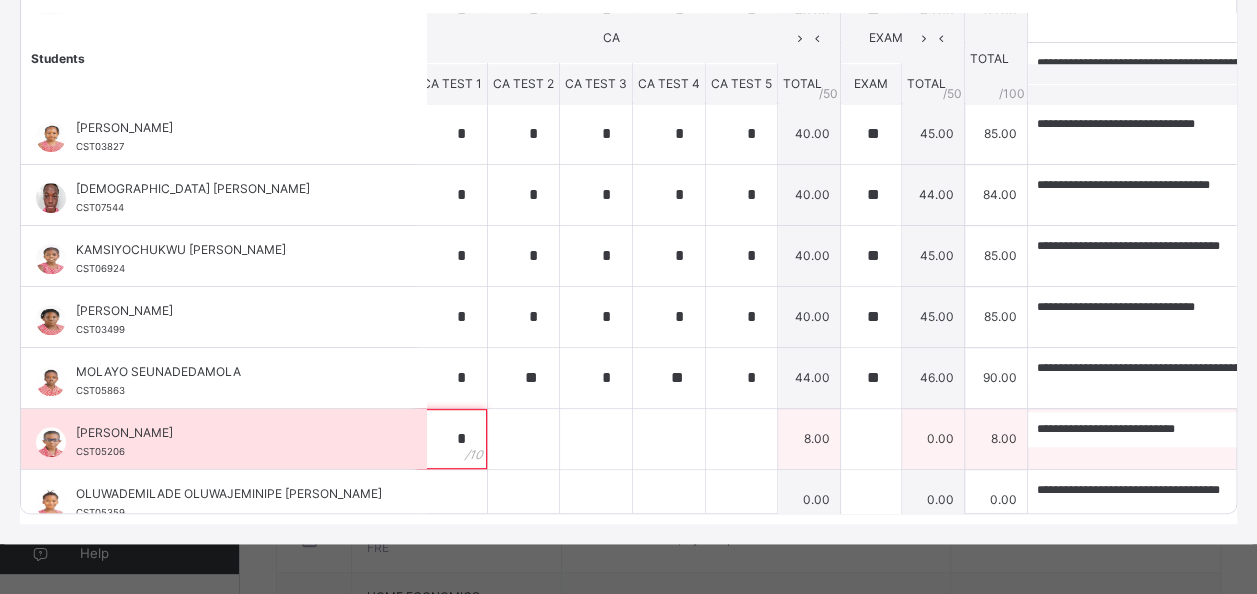 type on "*" 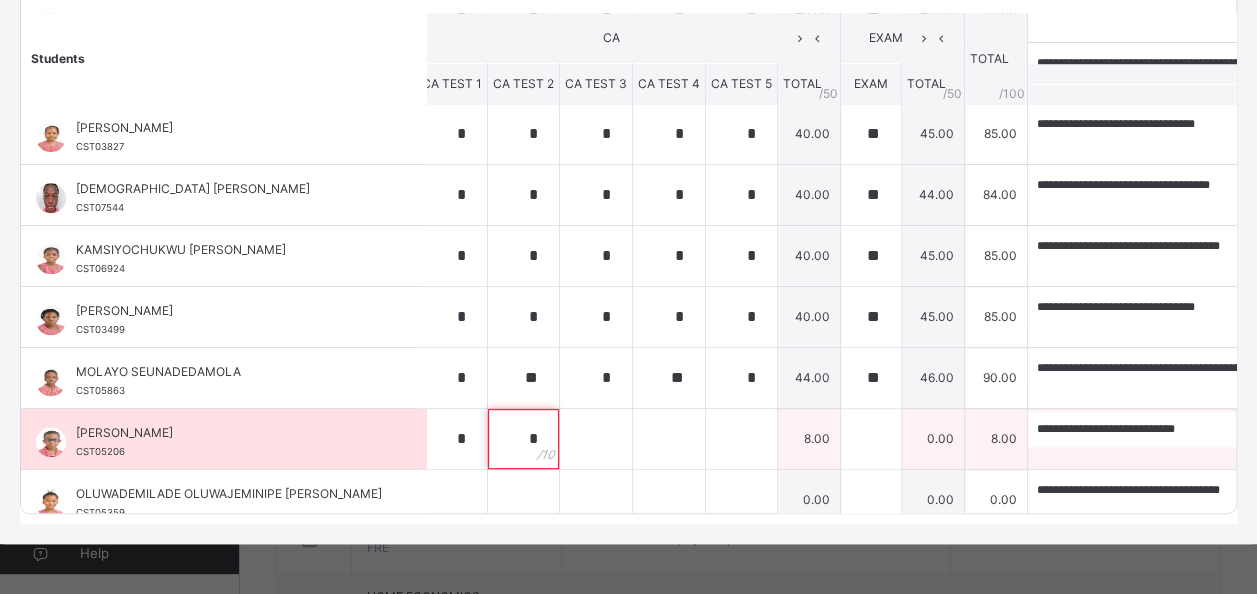 type on "*" 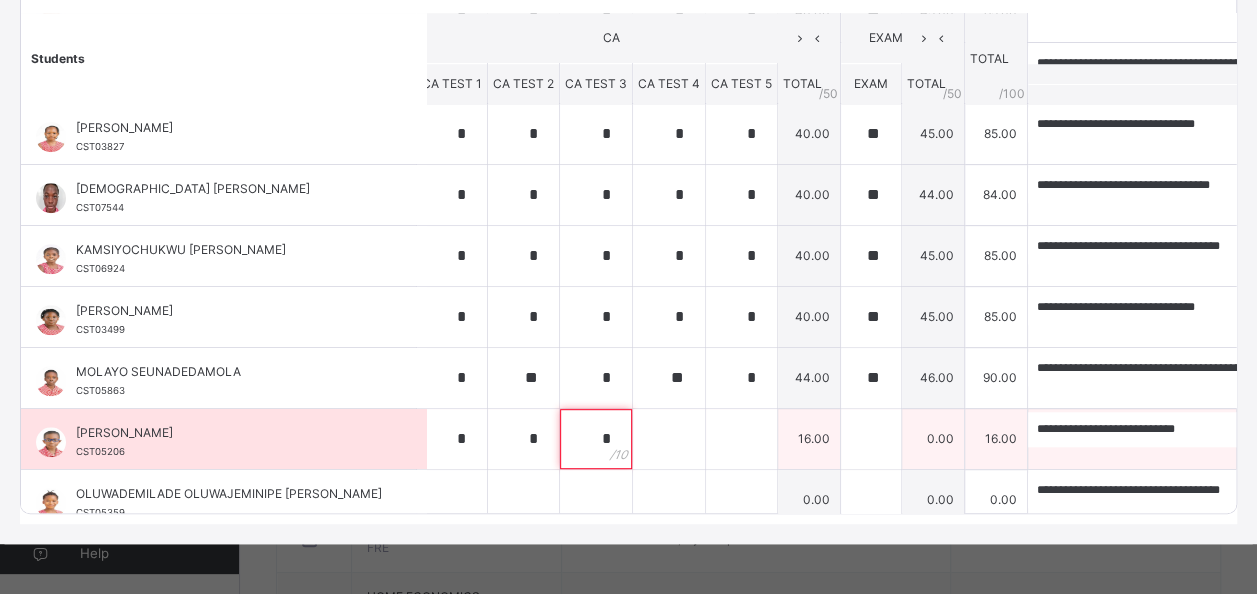 type on "*" 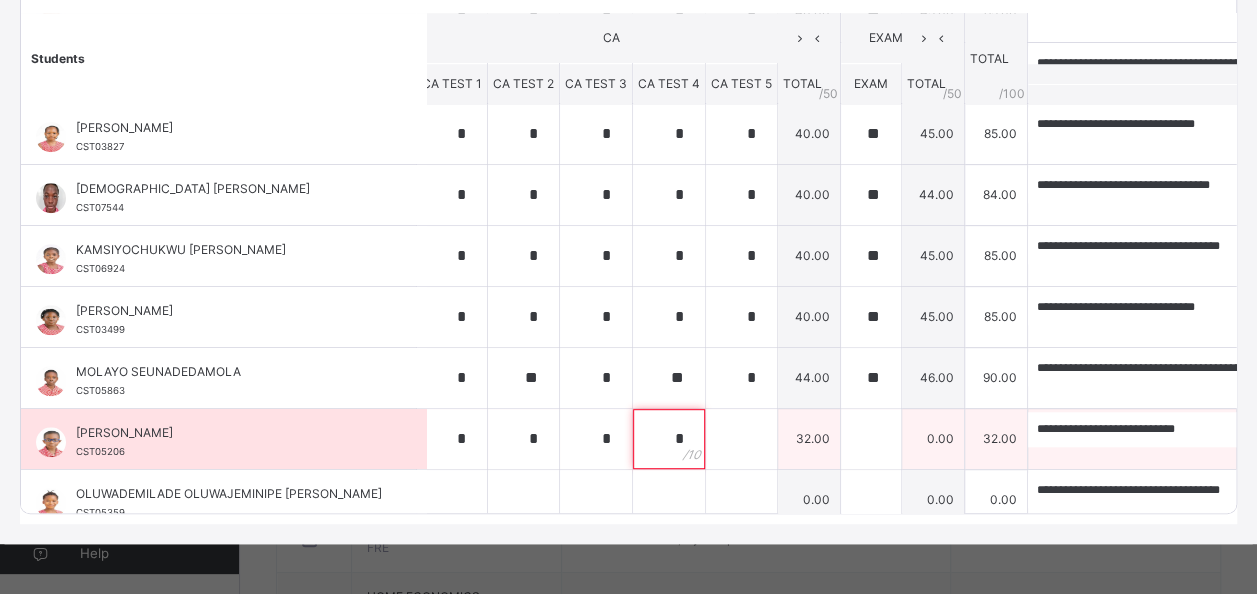 type on "*" 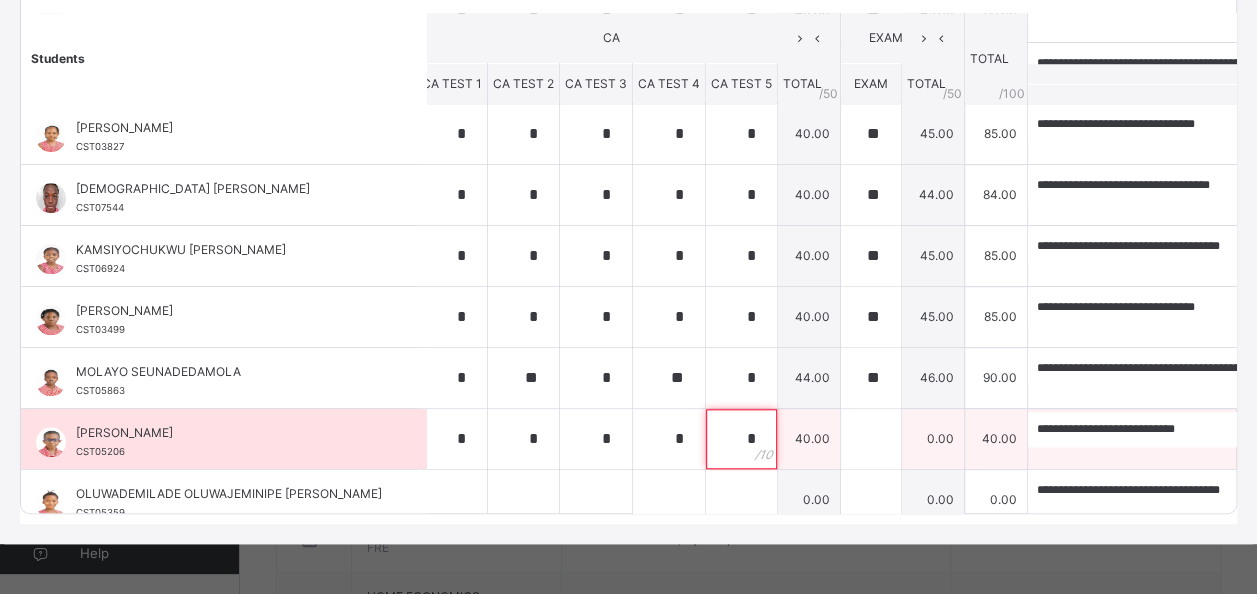 type on "*" 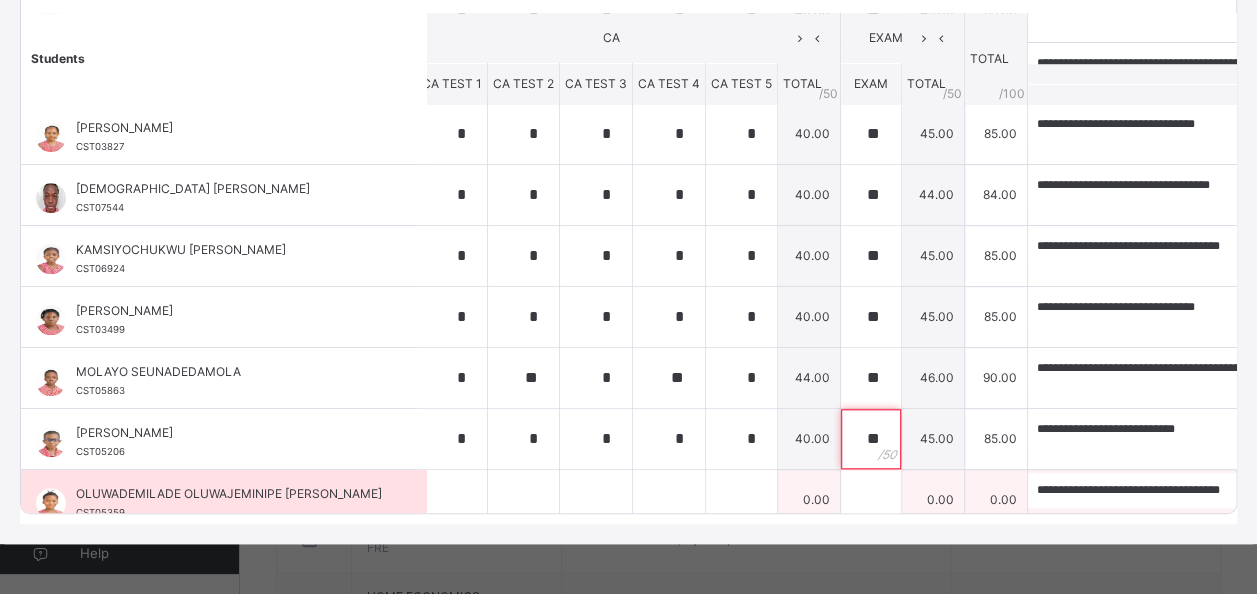 type on "**" 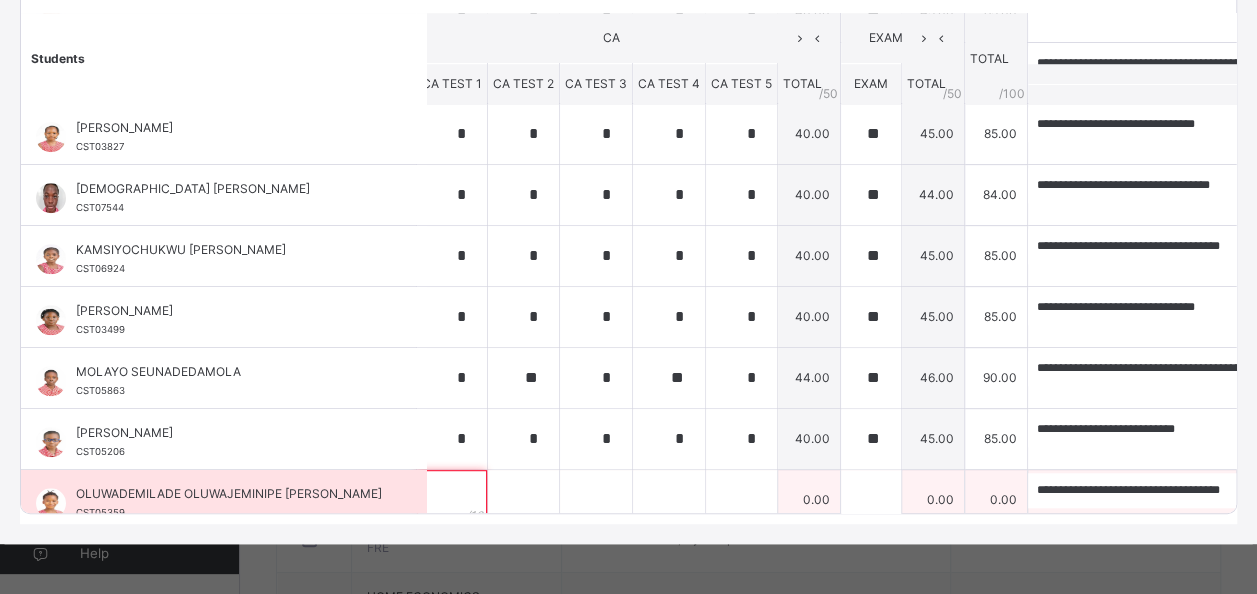 click at bounding box center [452, 500] 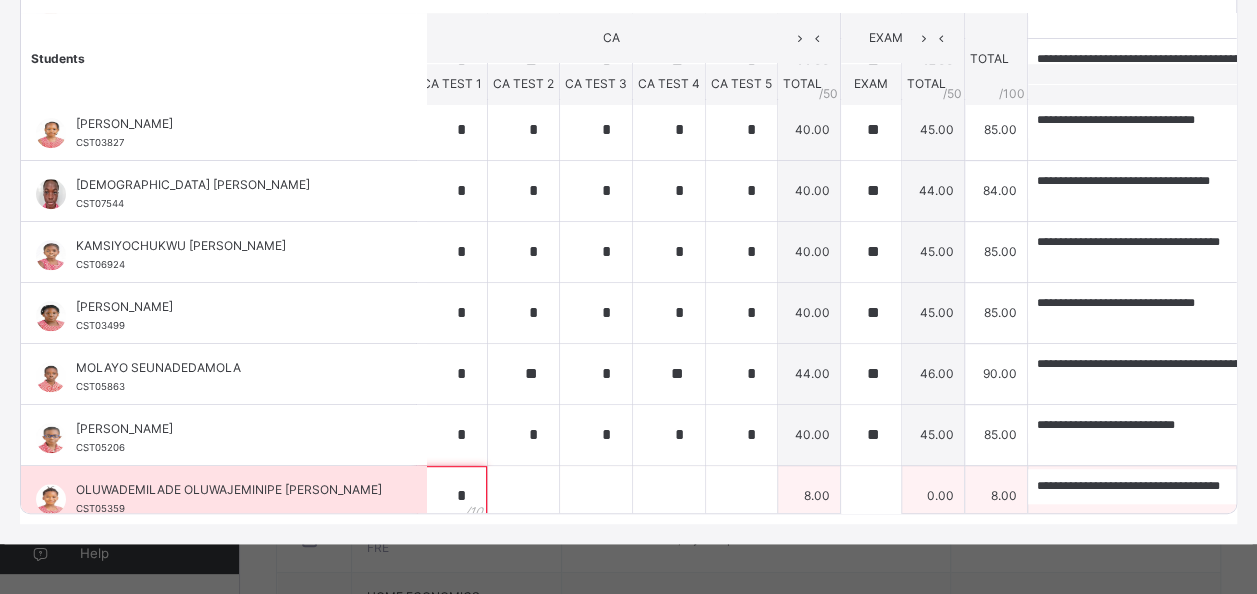 type on "*" 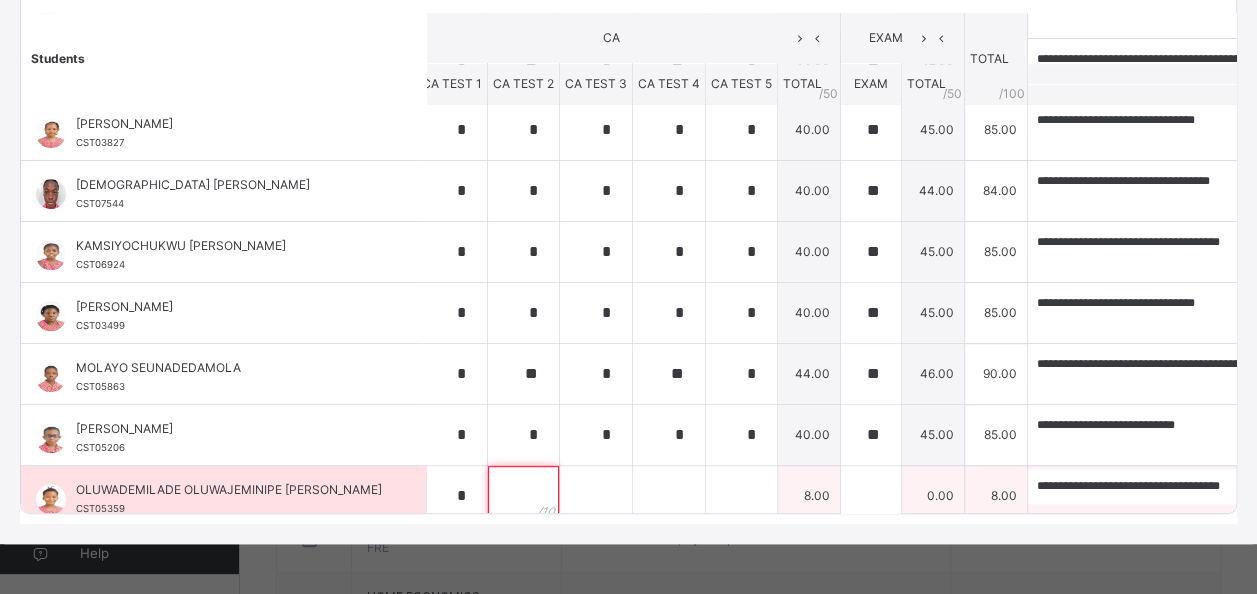 scroll, scrollTop: 820, scrollLeft: 11, axis: both 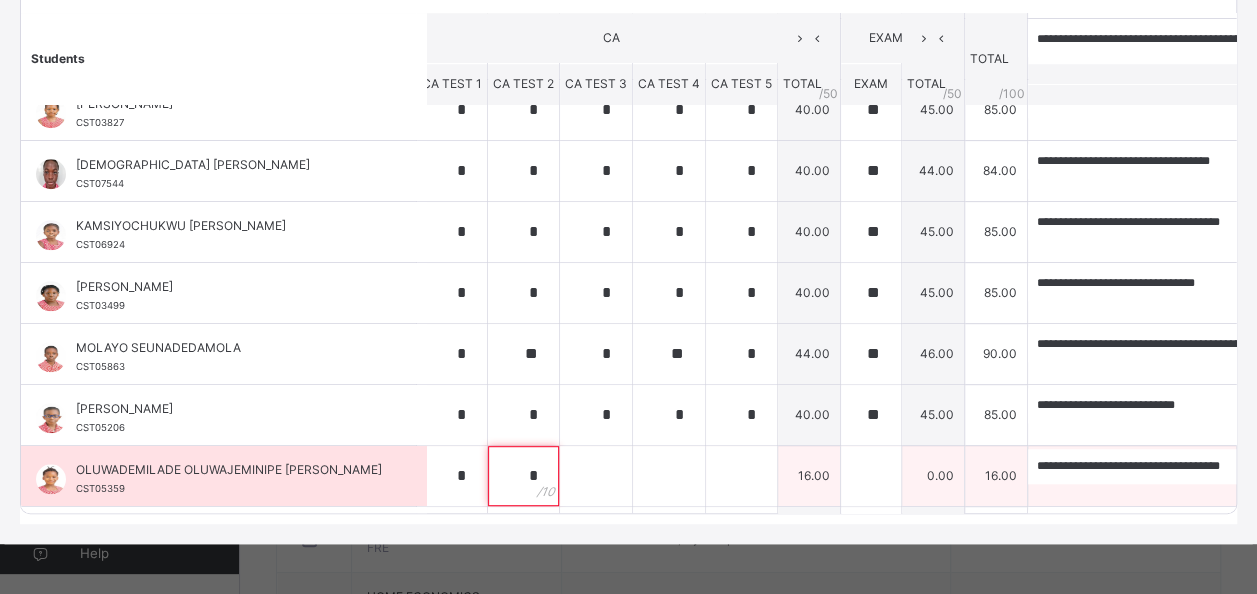 type on "*" 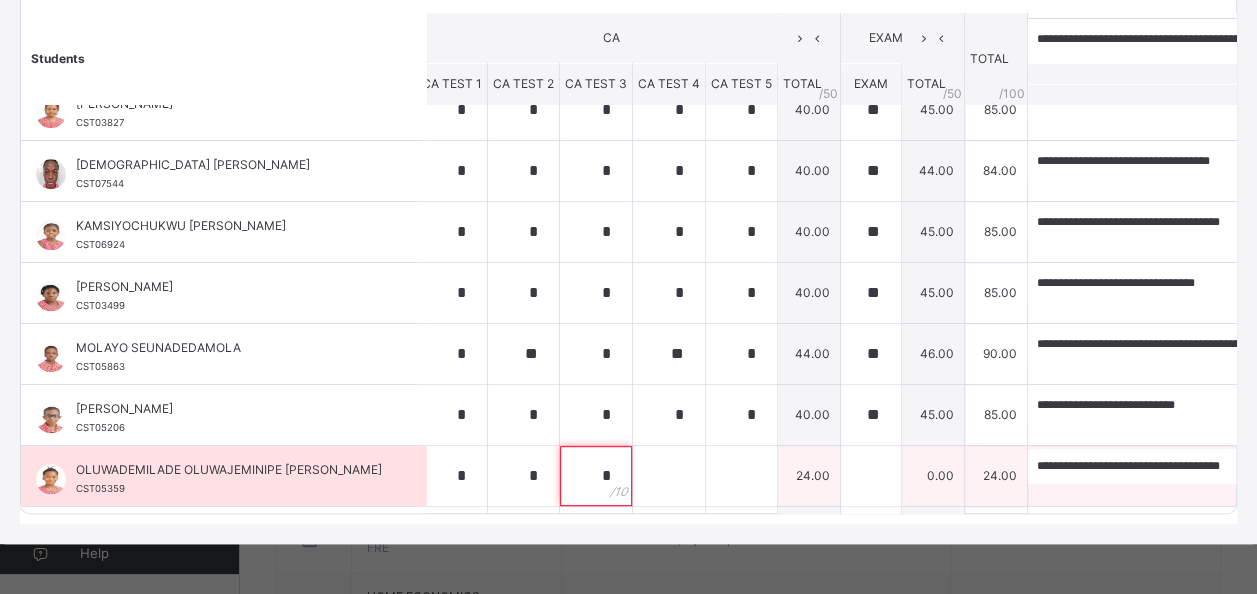 type on "*" 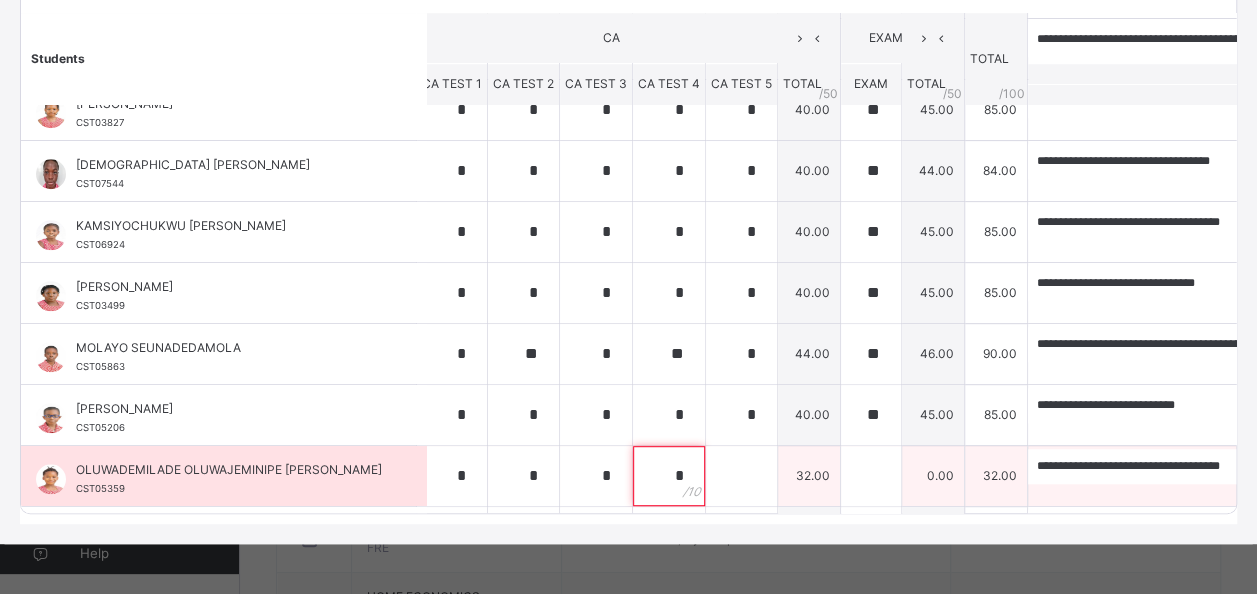 type on "*" 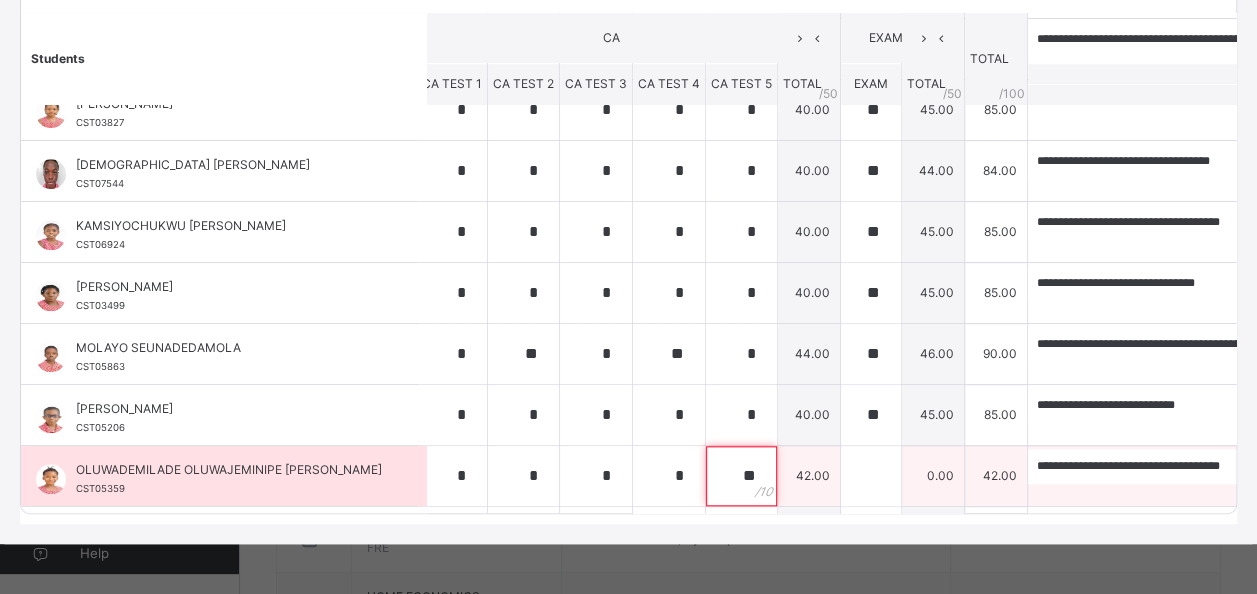 type on "**" 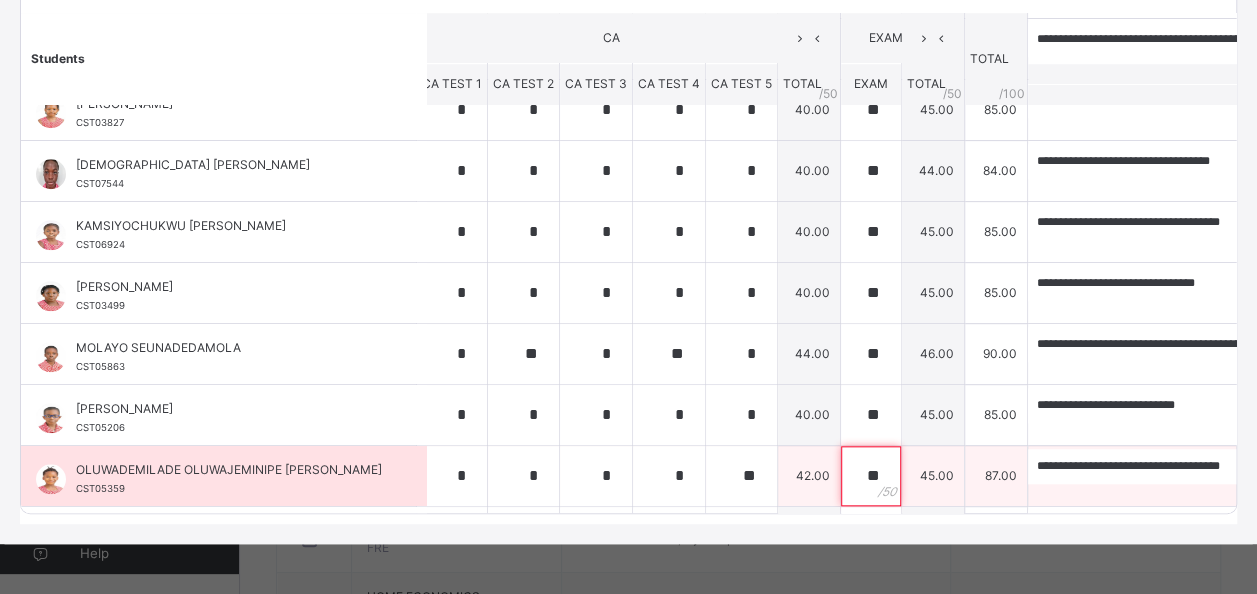 type on "**" 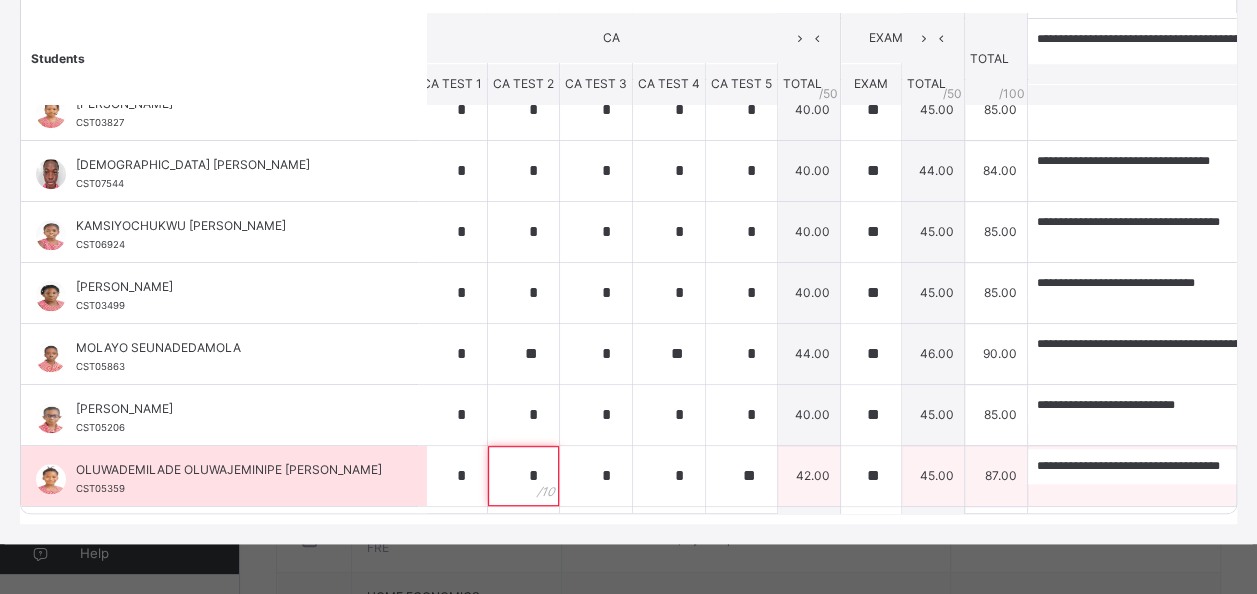 click on "*" at bounding box center [452, 476] 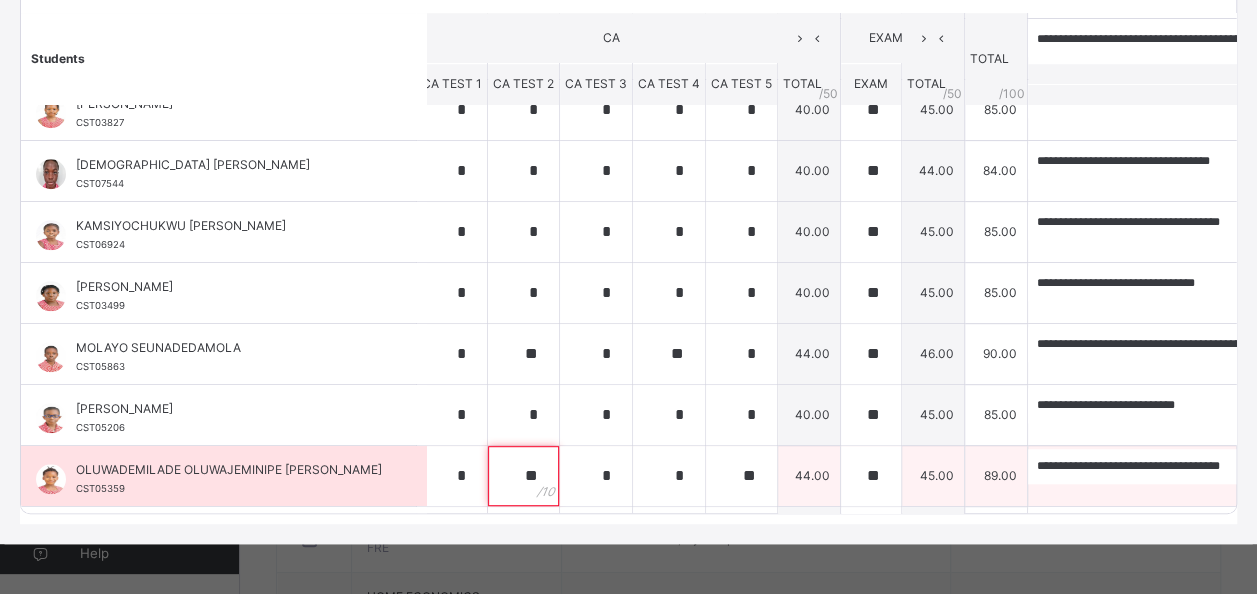 type on "**" 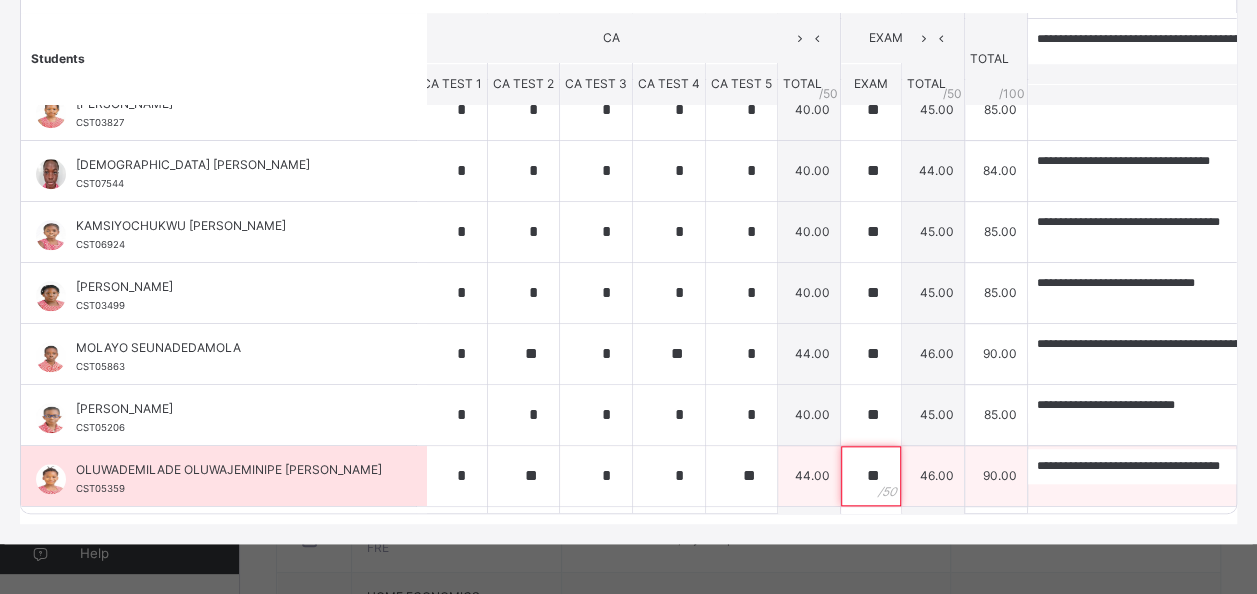 type on "**" 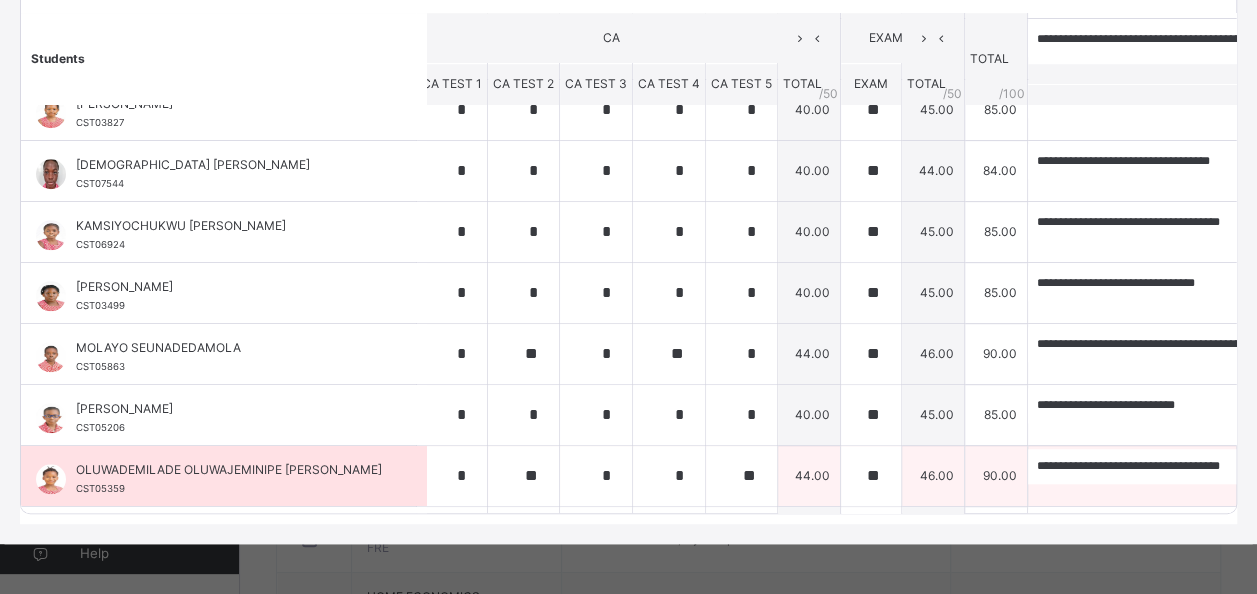 click on "OLUWADEMILADE OLUWAJEMINIPE MARTINS CST05359" at bounding box center (224, 476) 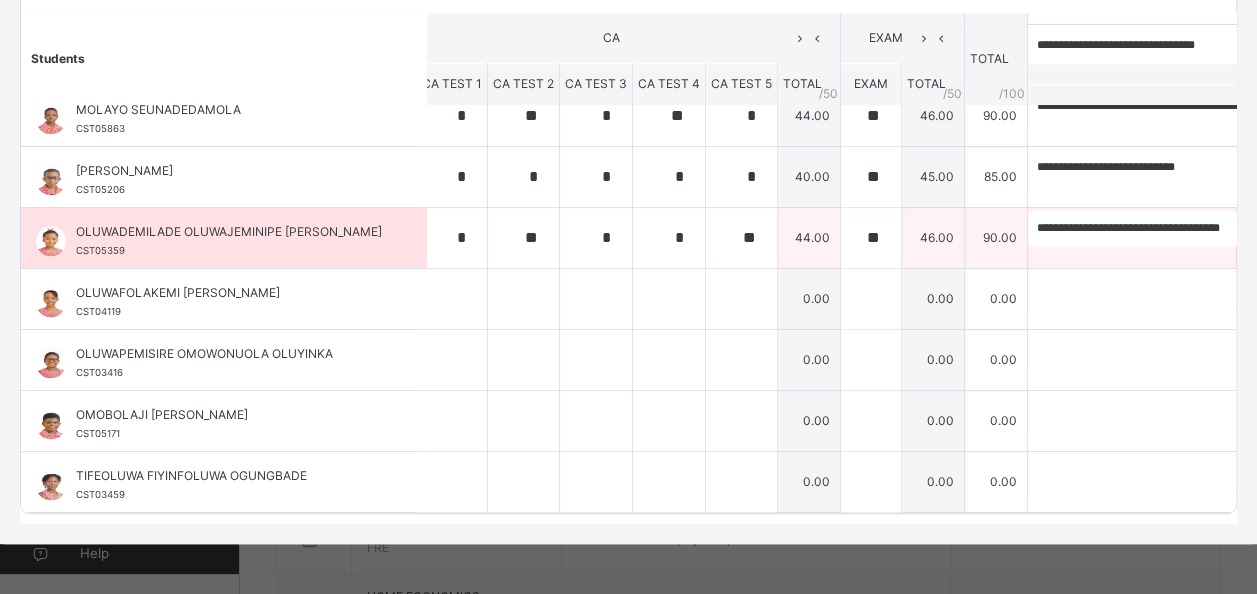 scroll, scrollTop: 1063, scrollLeft: 11, axis: both 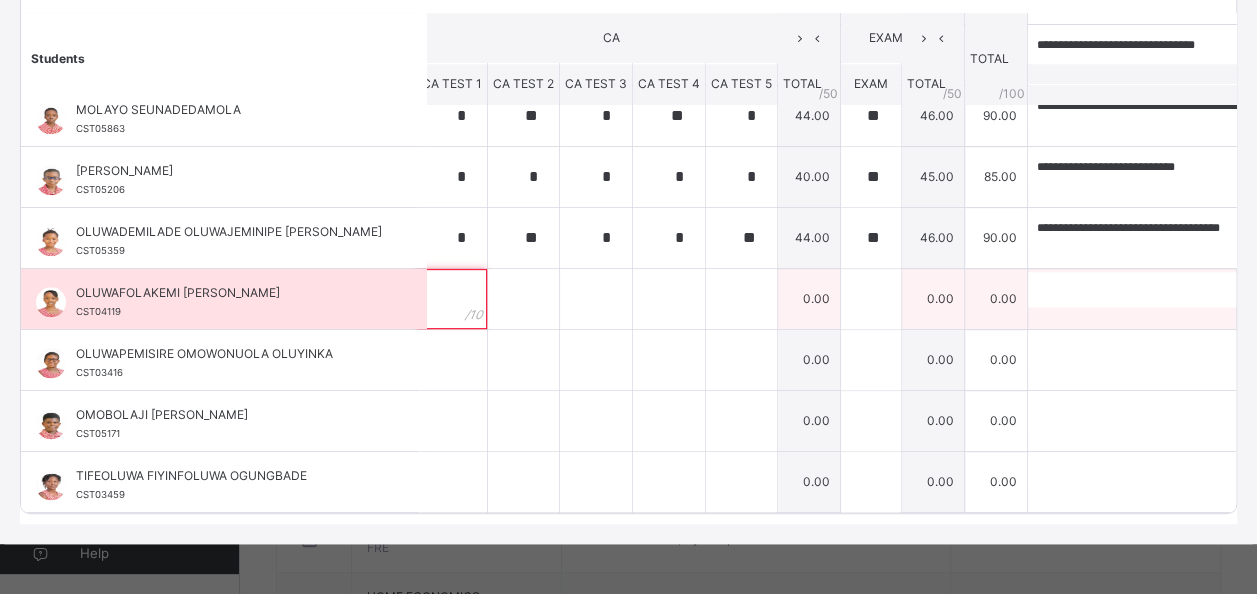 click at bounding box center [452, 299] 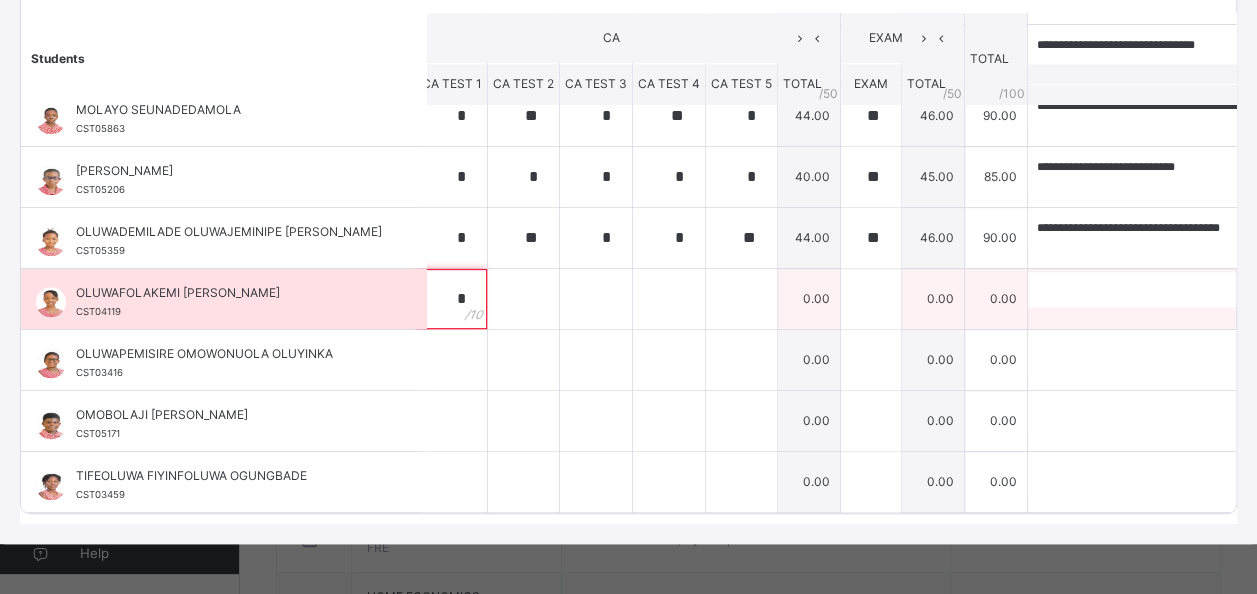type on "*" 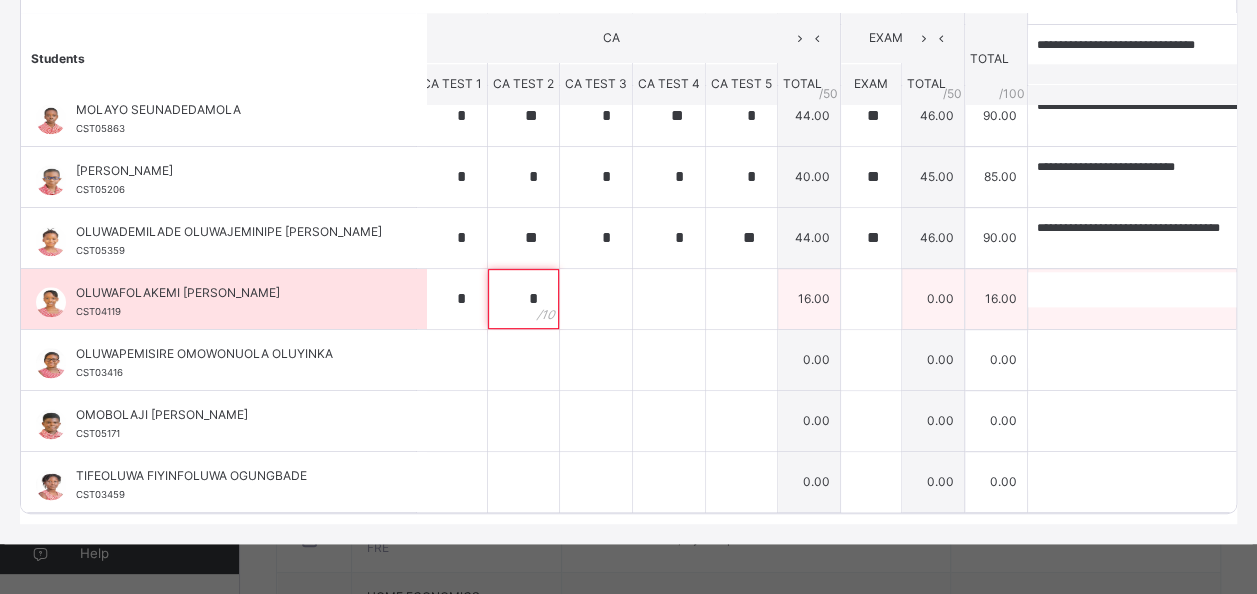 type on "*" 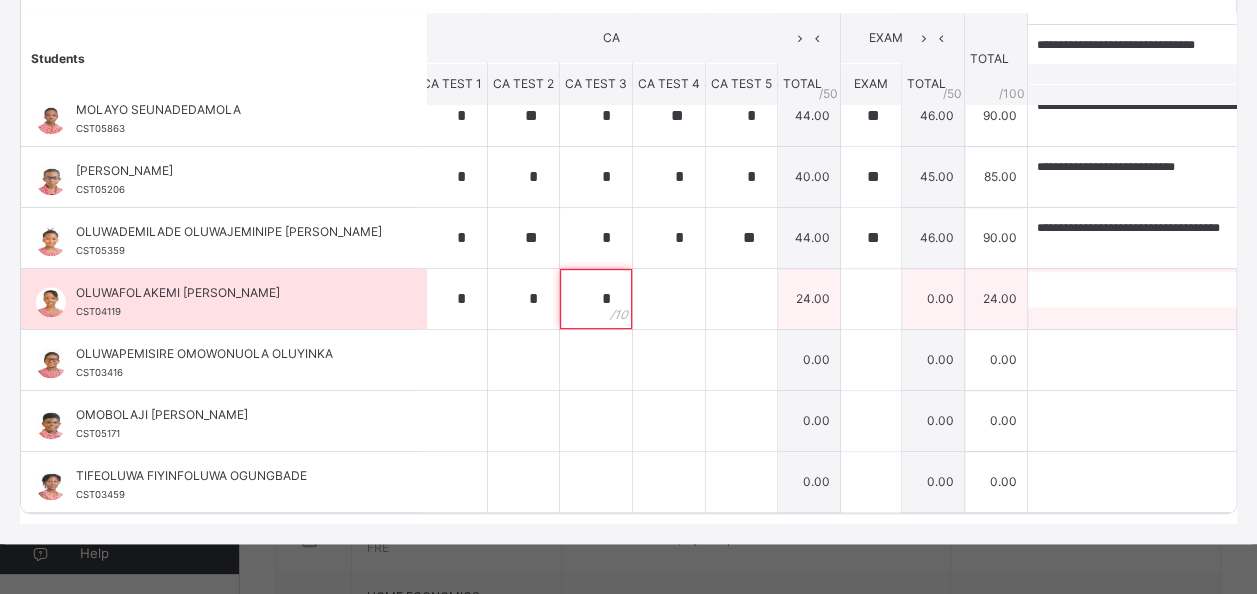 type on "*" 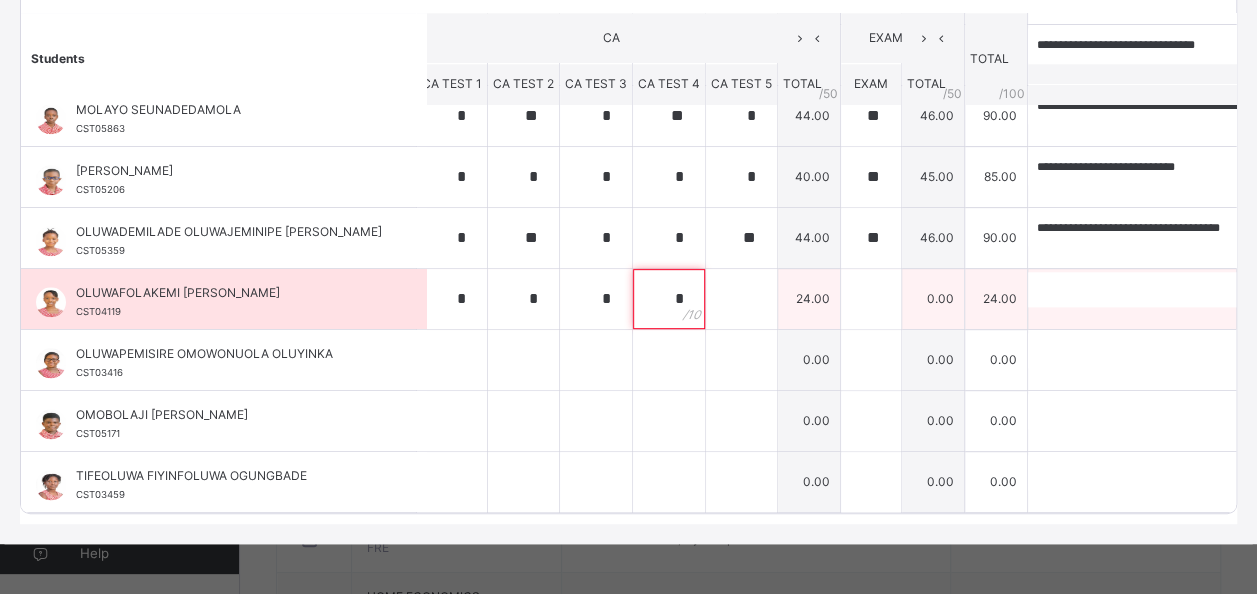 type on "*" 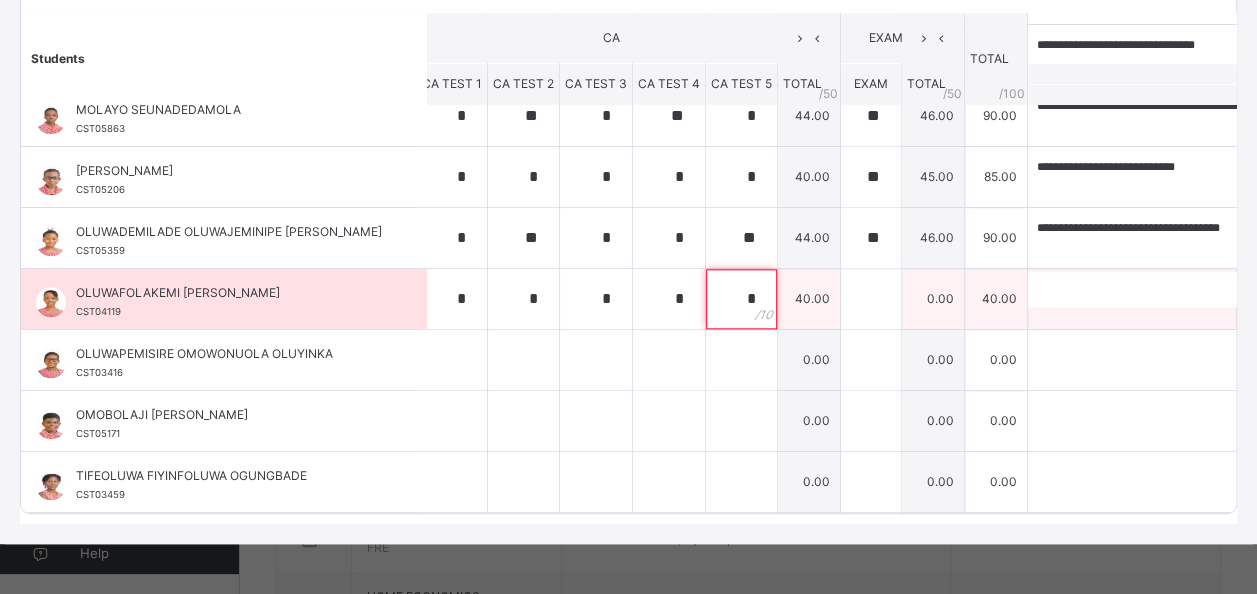 type on "*" 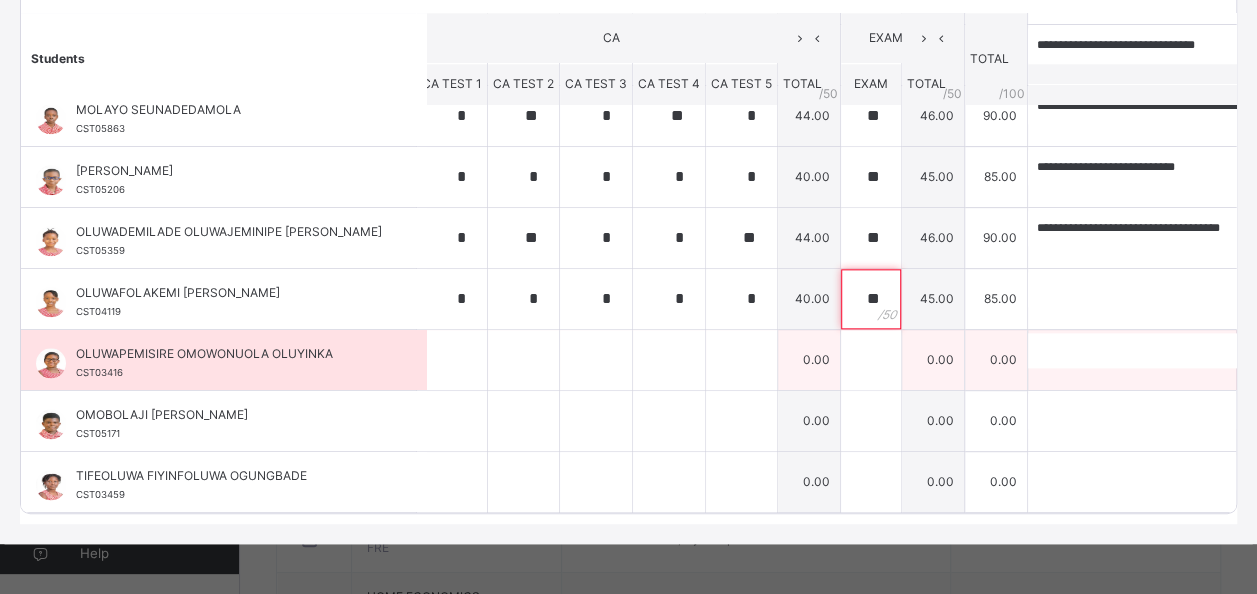 type on "**" 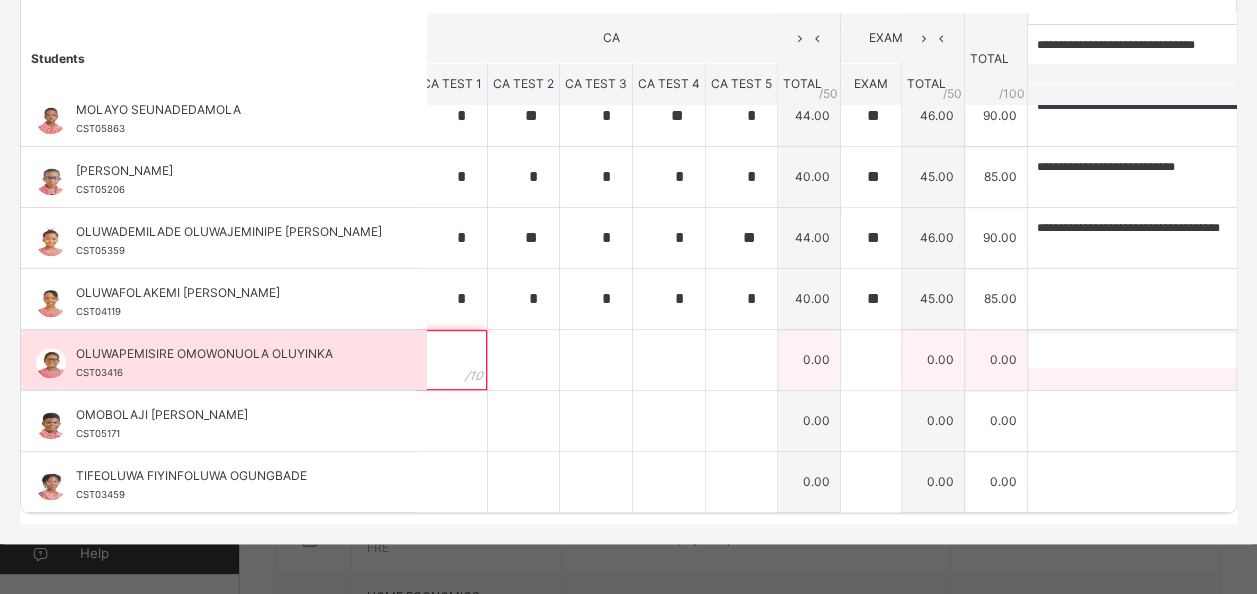 click at bounding box center (452, 360) 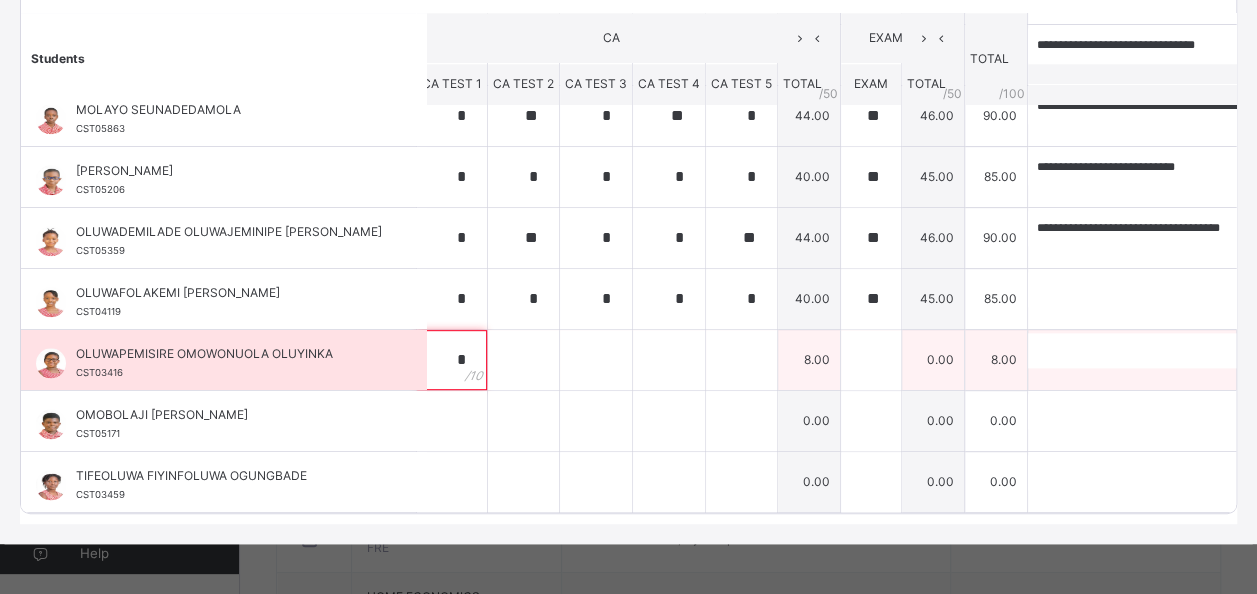 type on "*" 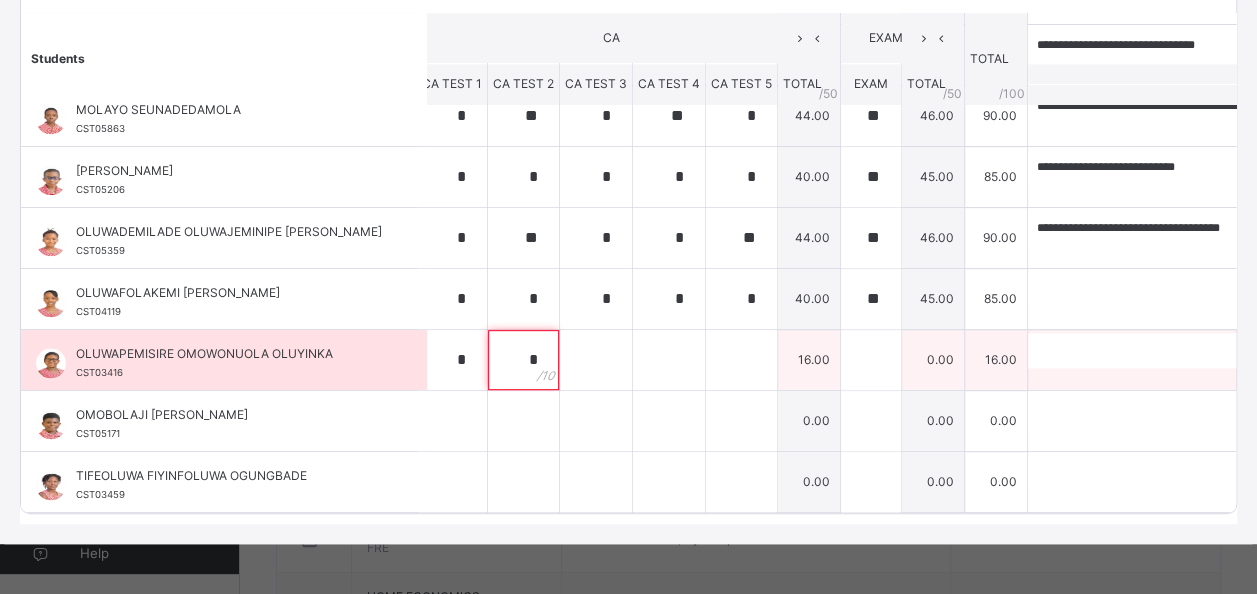 type on "*" 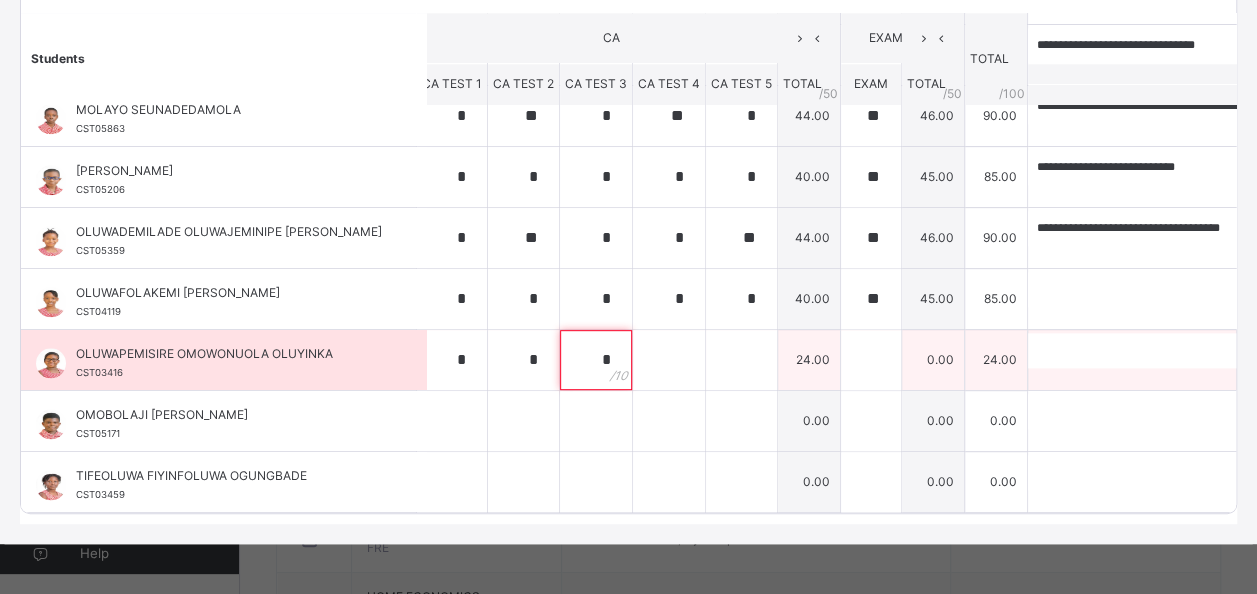 type on "*" 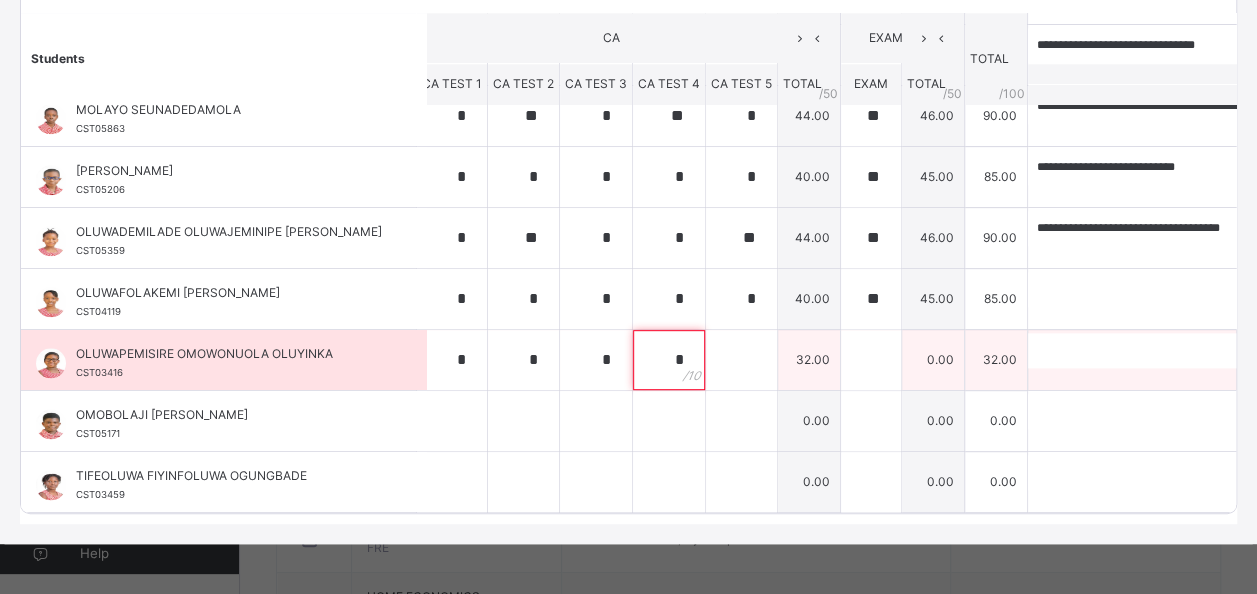 type on "*" 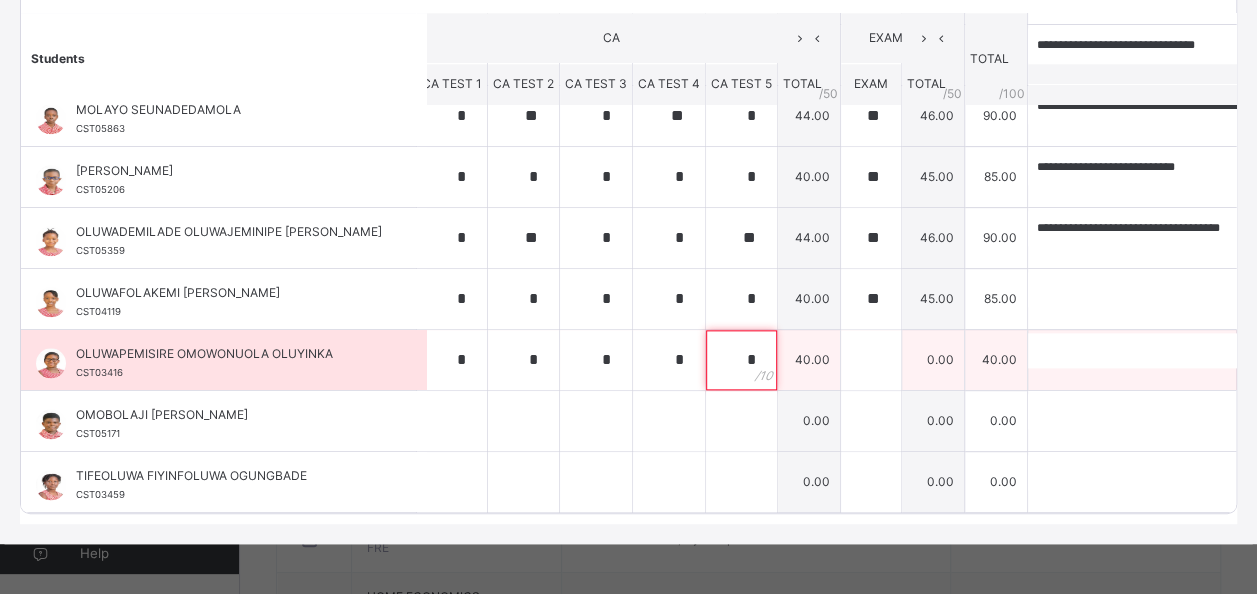 type on "*" 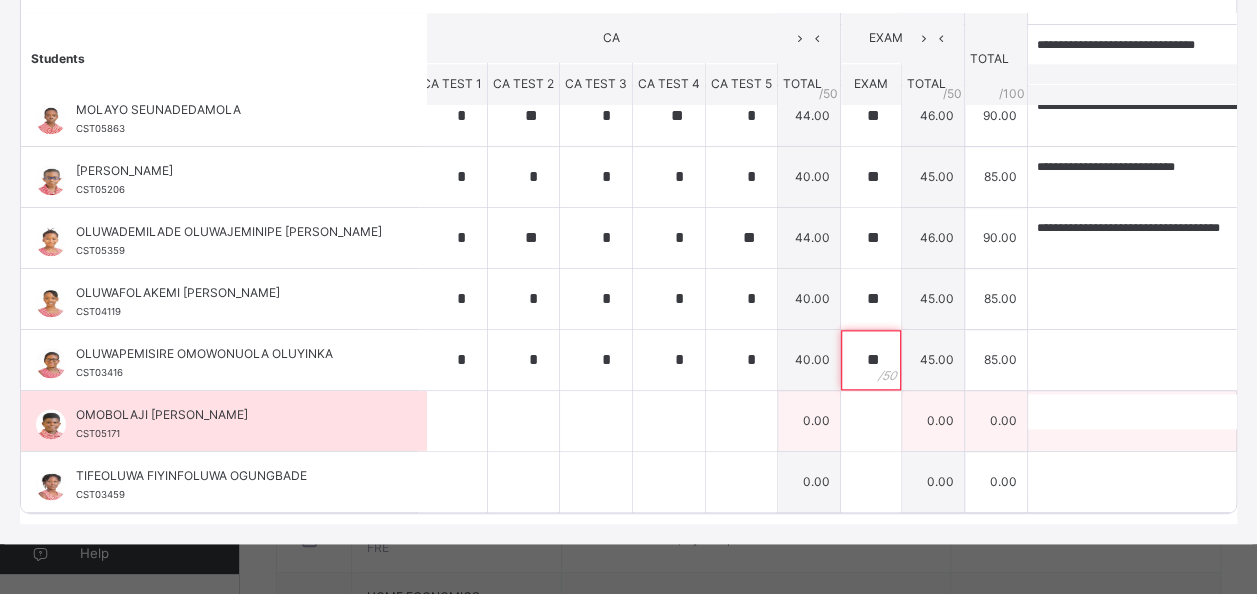 type on "**" 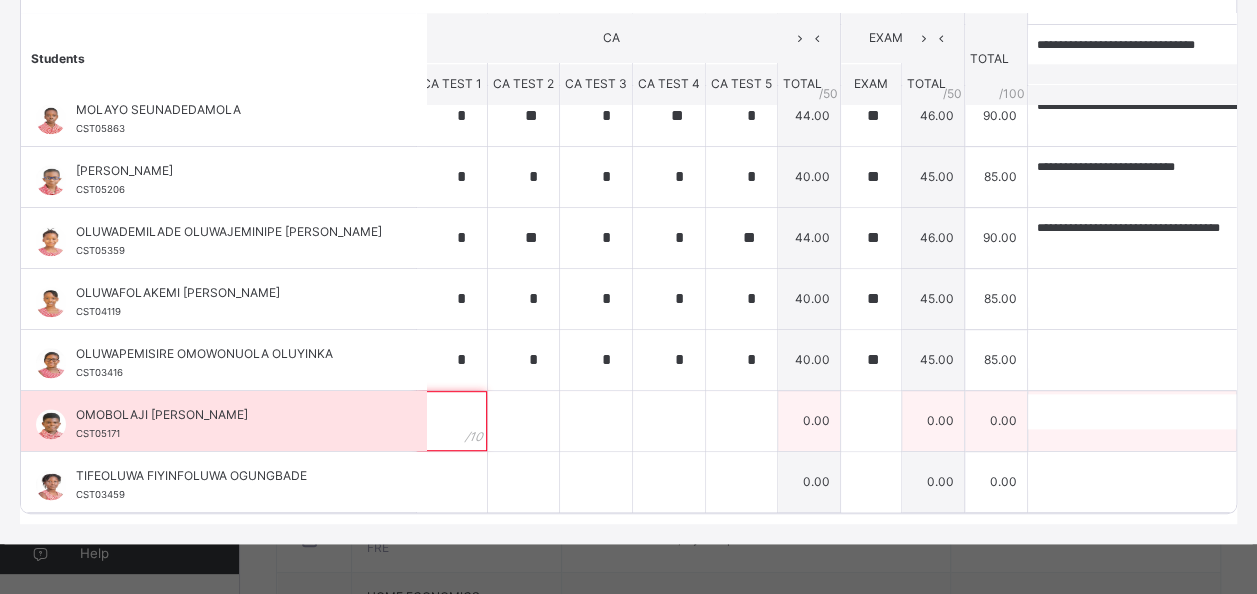 click at bounding box center (452, 421) 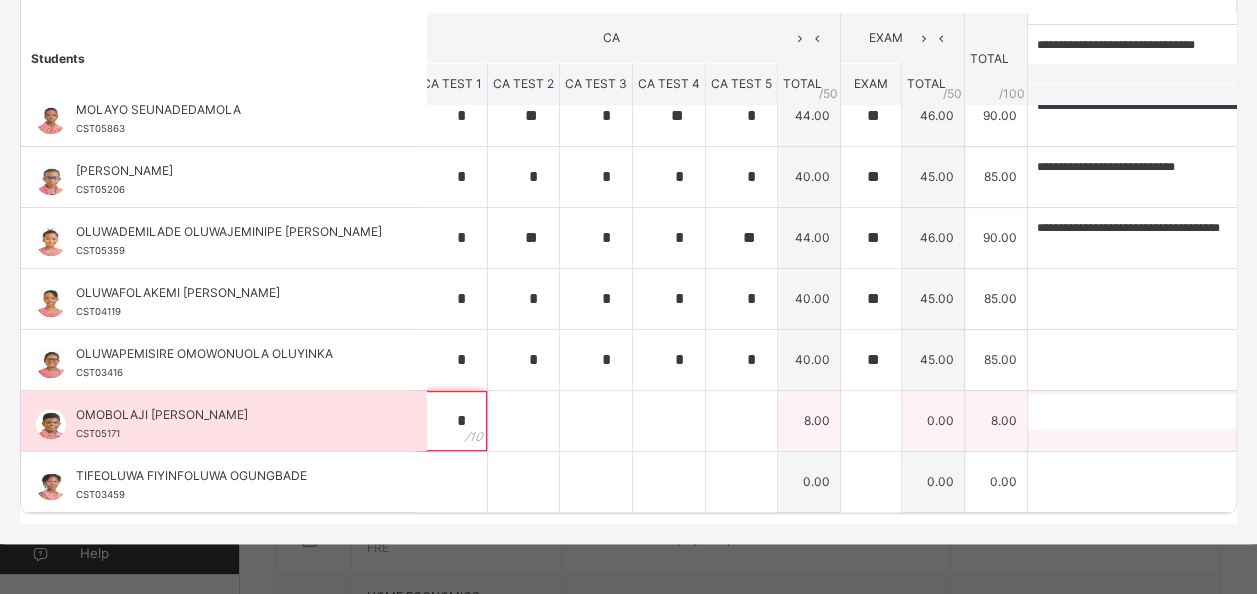 type on "*" 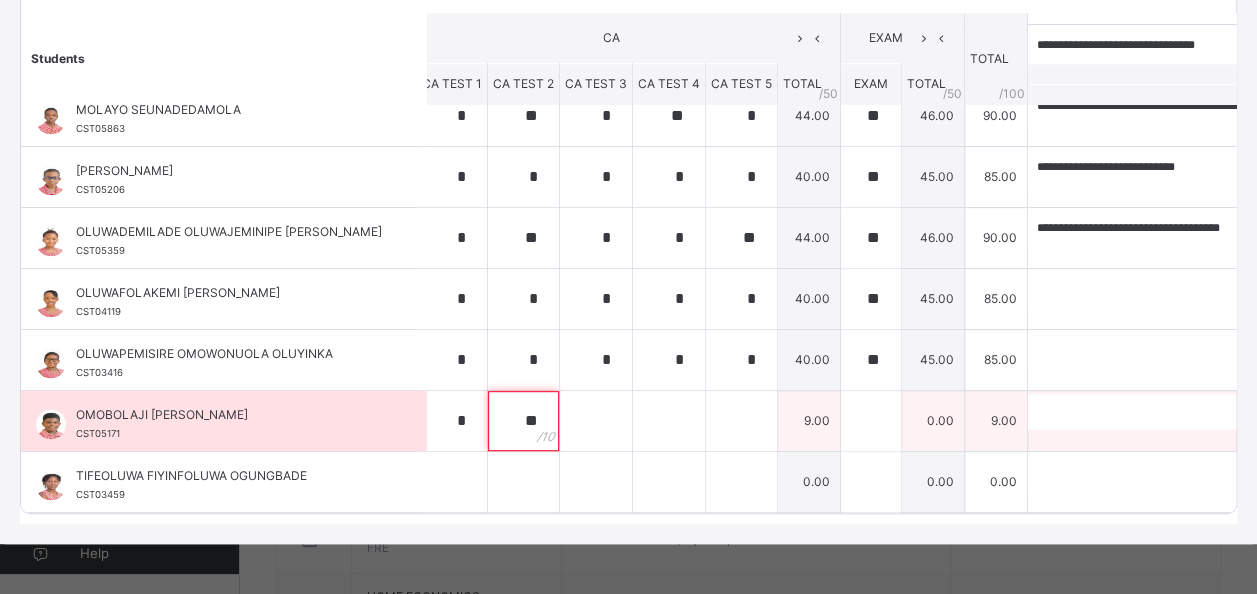 type on "**" 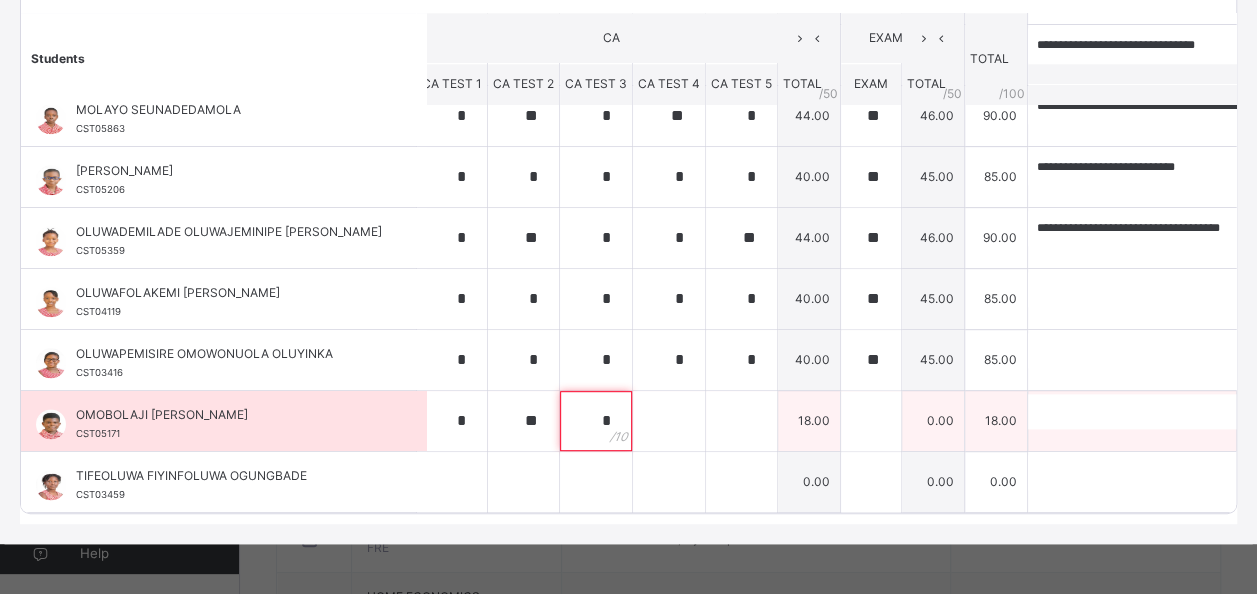 type on "*" 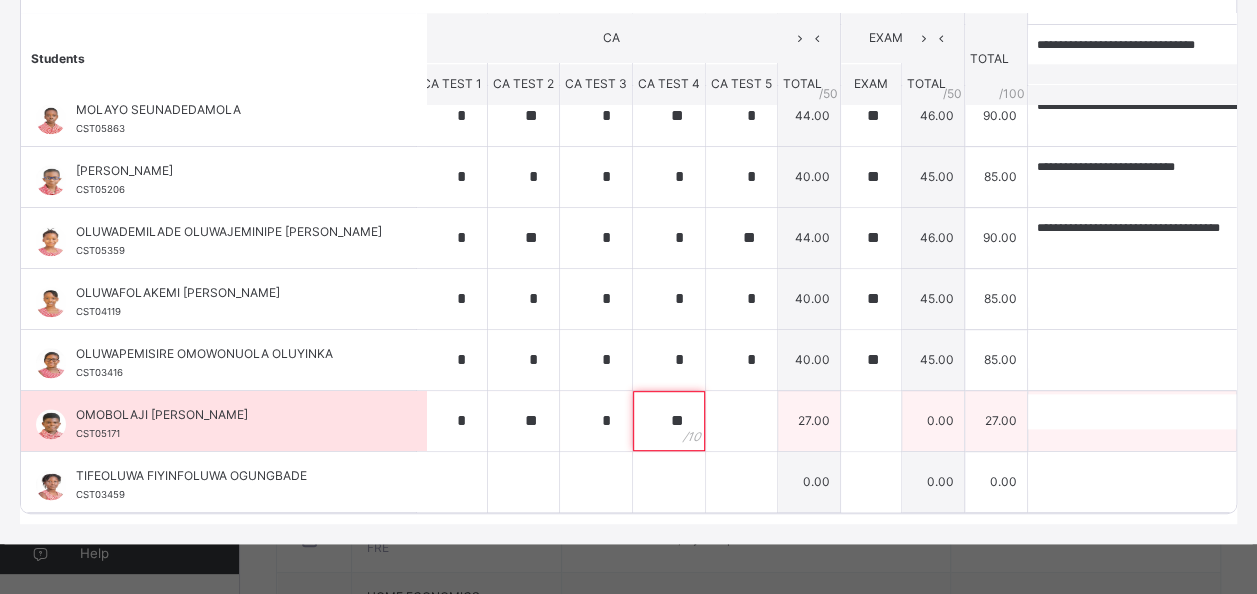 type on "**" 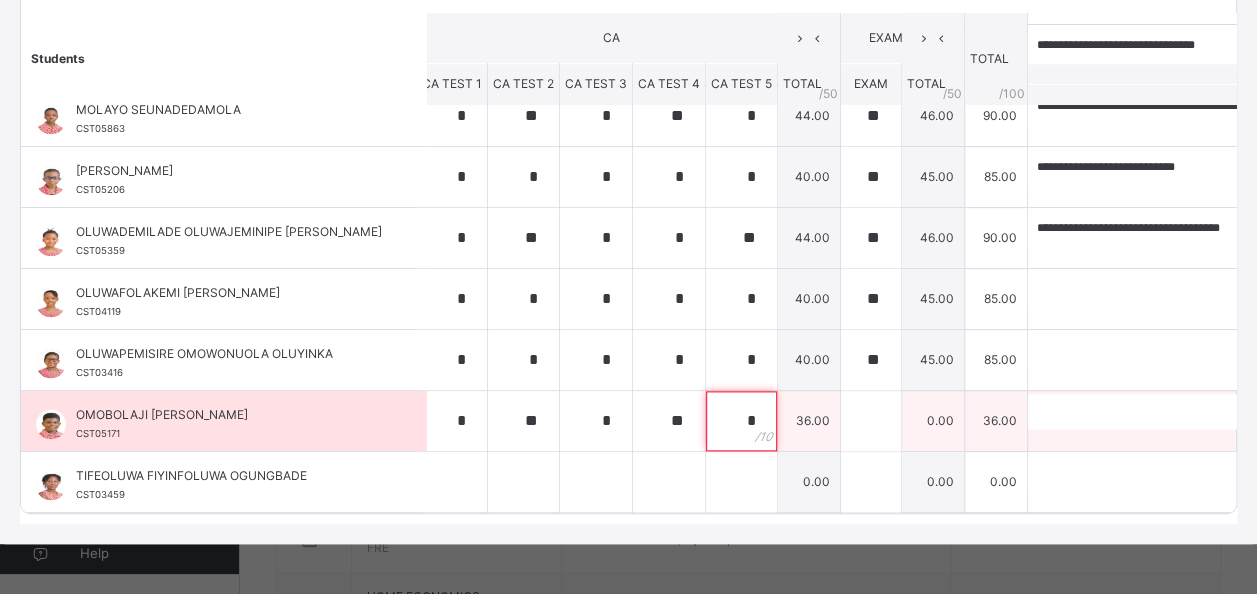 type on "*" 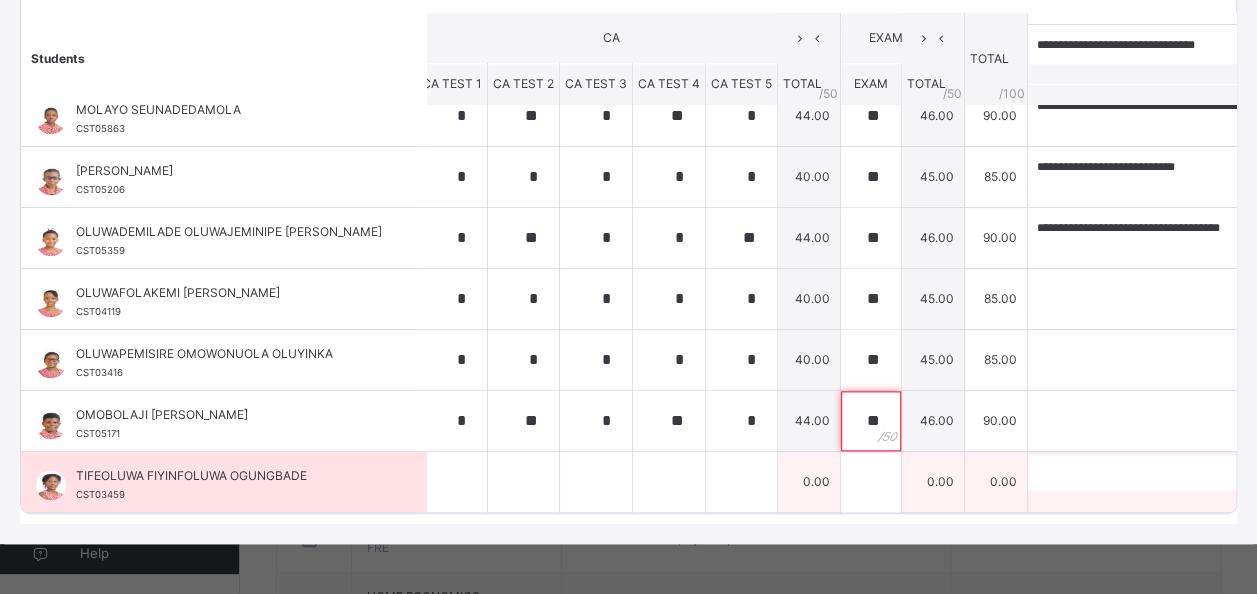 type on "**" 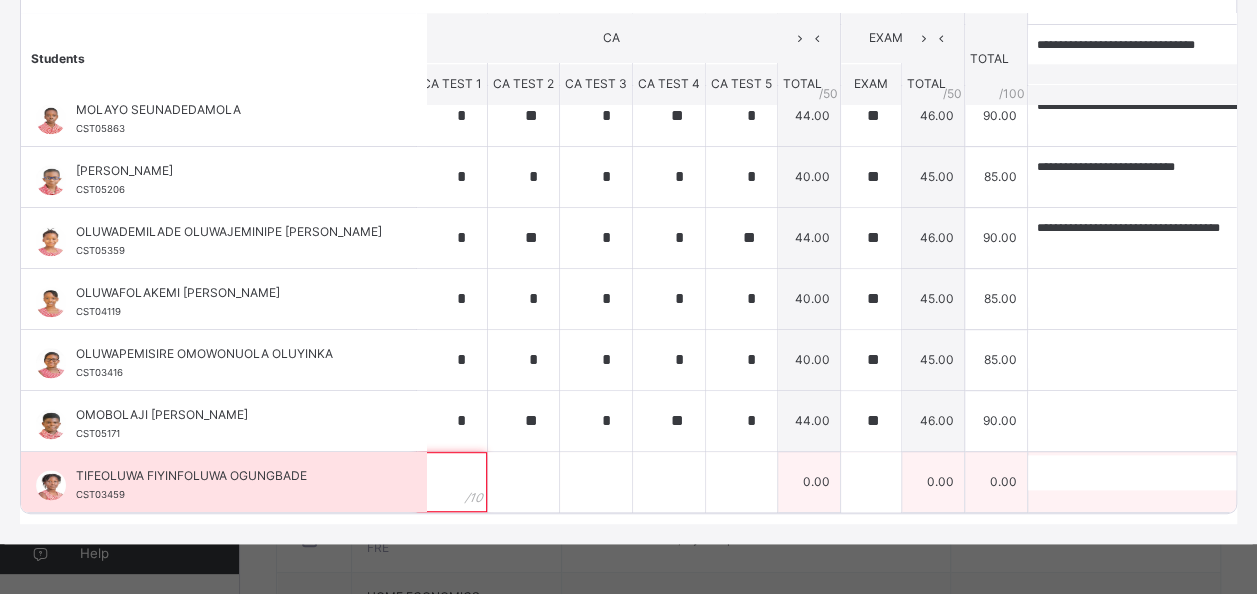 click at bounding box center (452, 482) 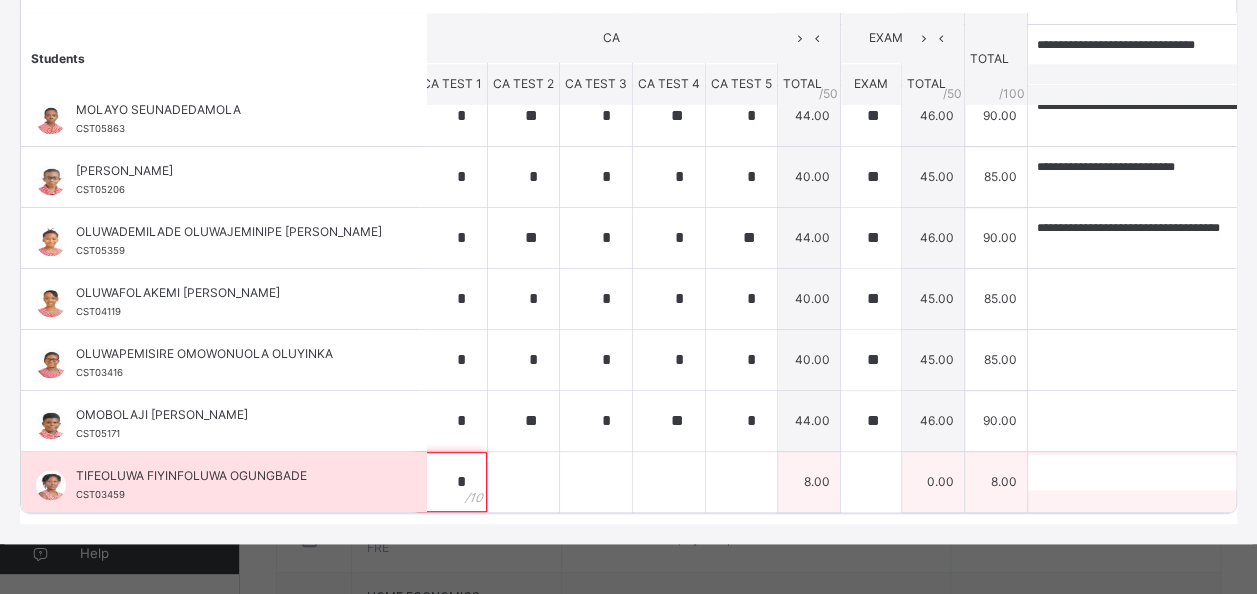 type on "*" 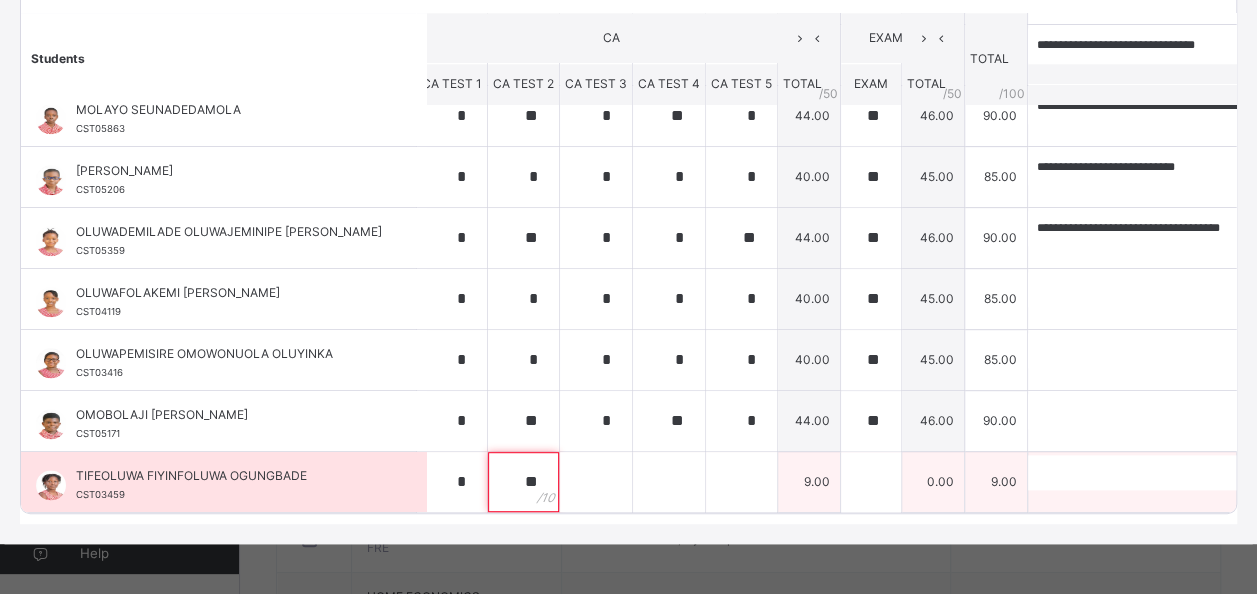 type on "**" 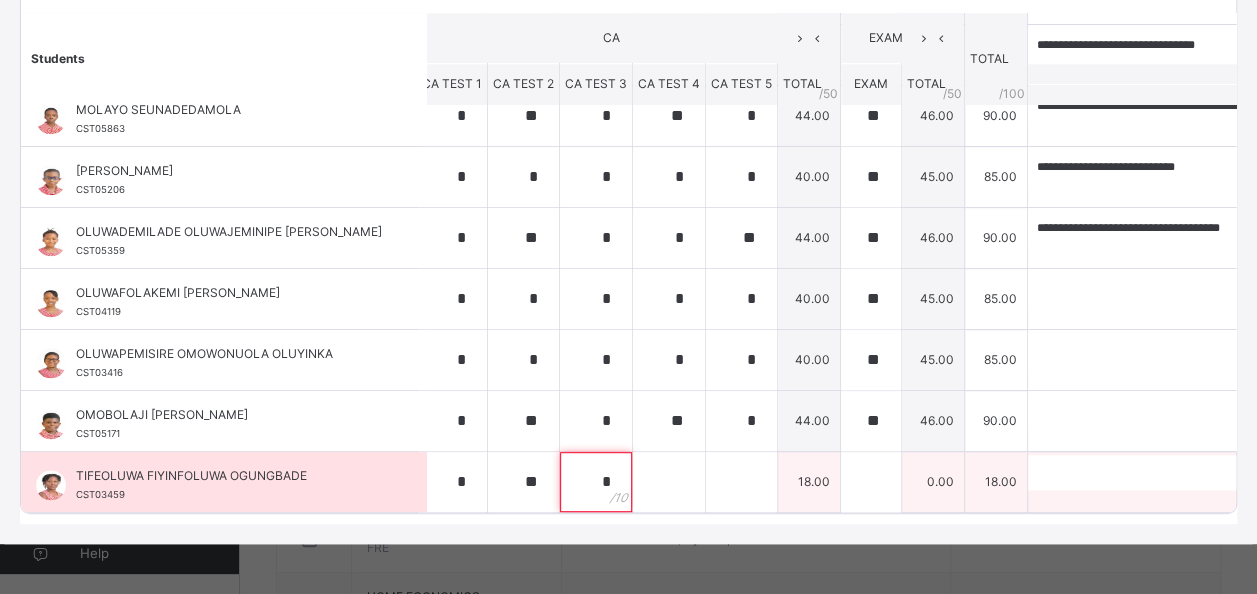 type on "*" 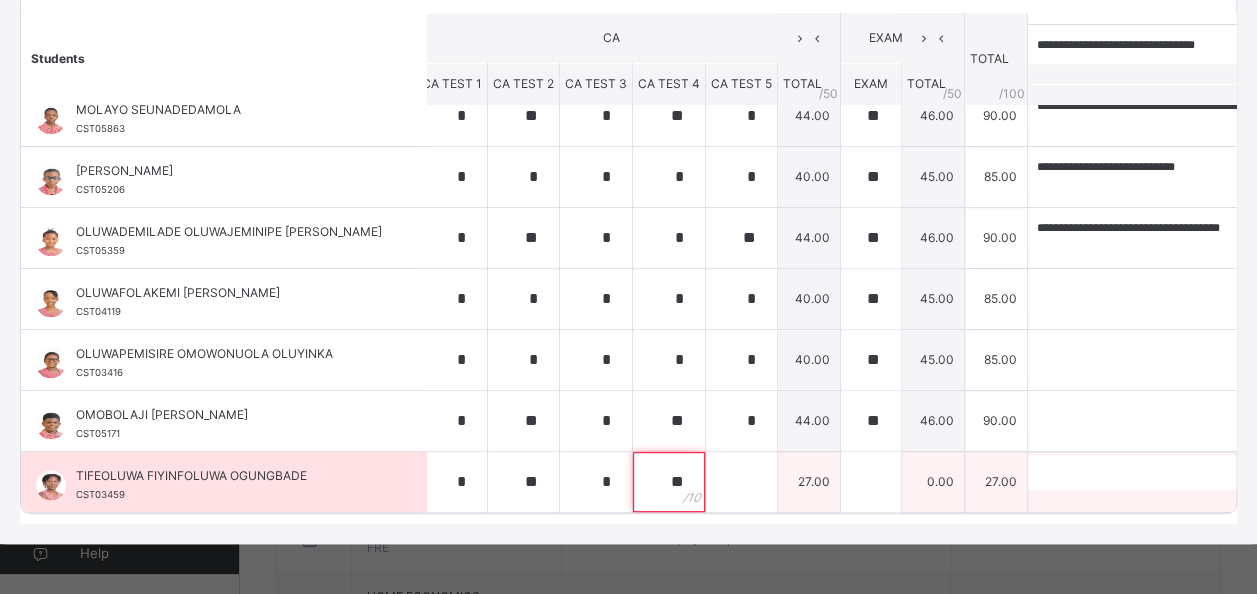 type on "**" 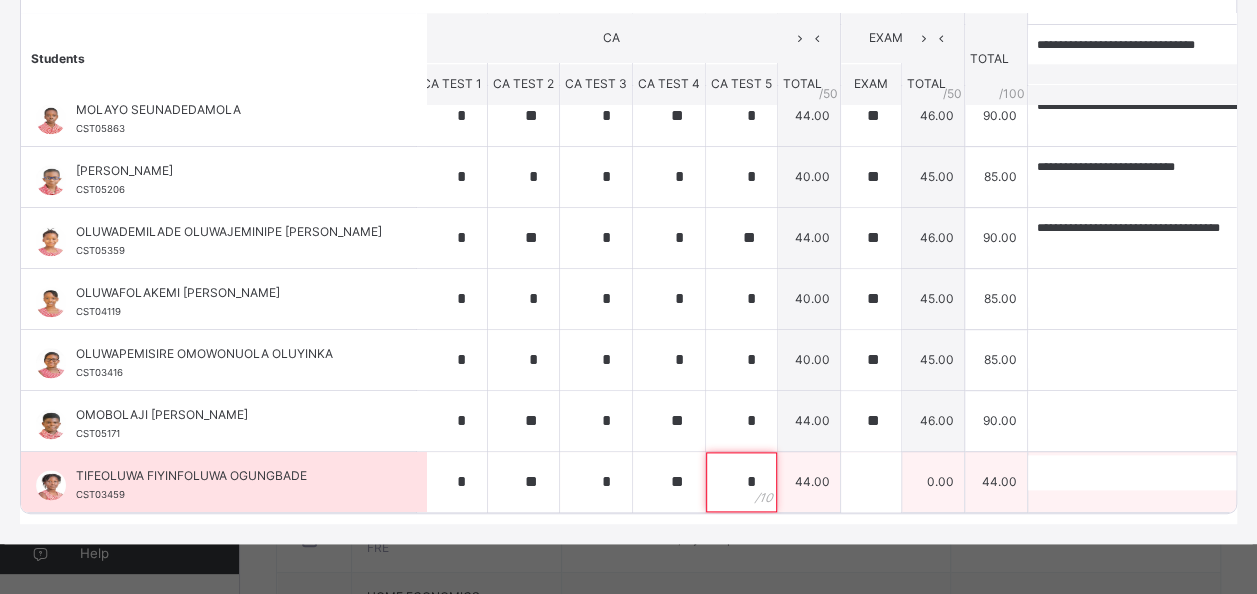type on "*" 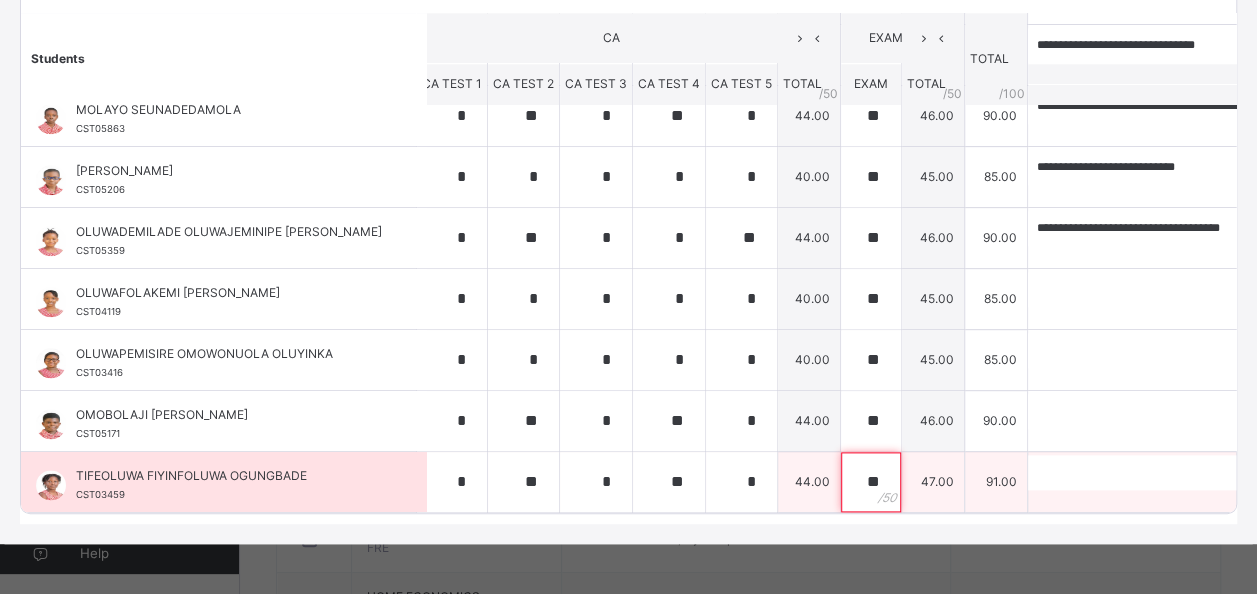 type on "**" 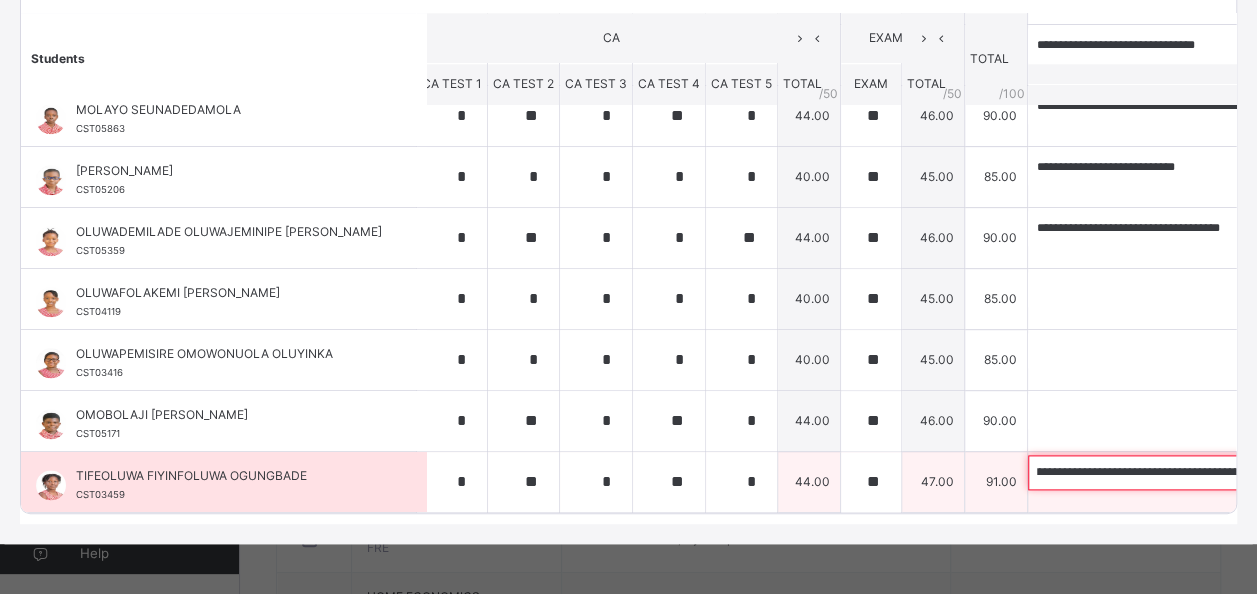 scroll, scrollTop: 0, scrollLeft: 217, axis: horizontal 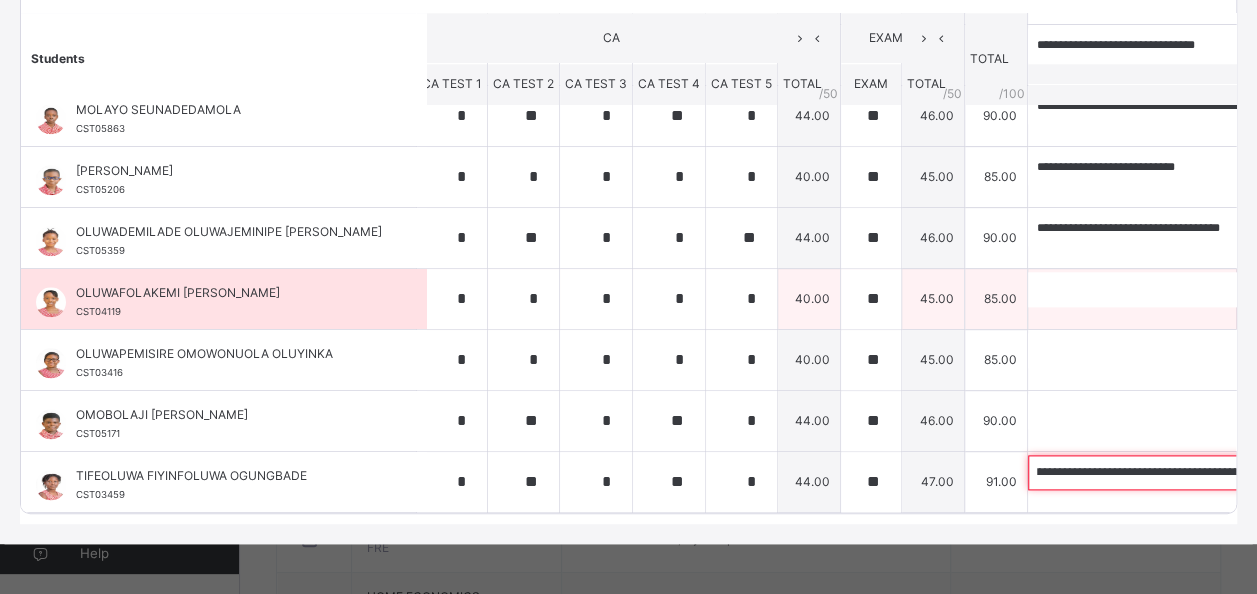 type on "**********" 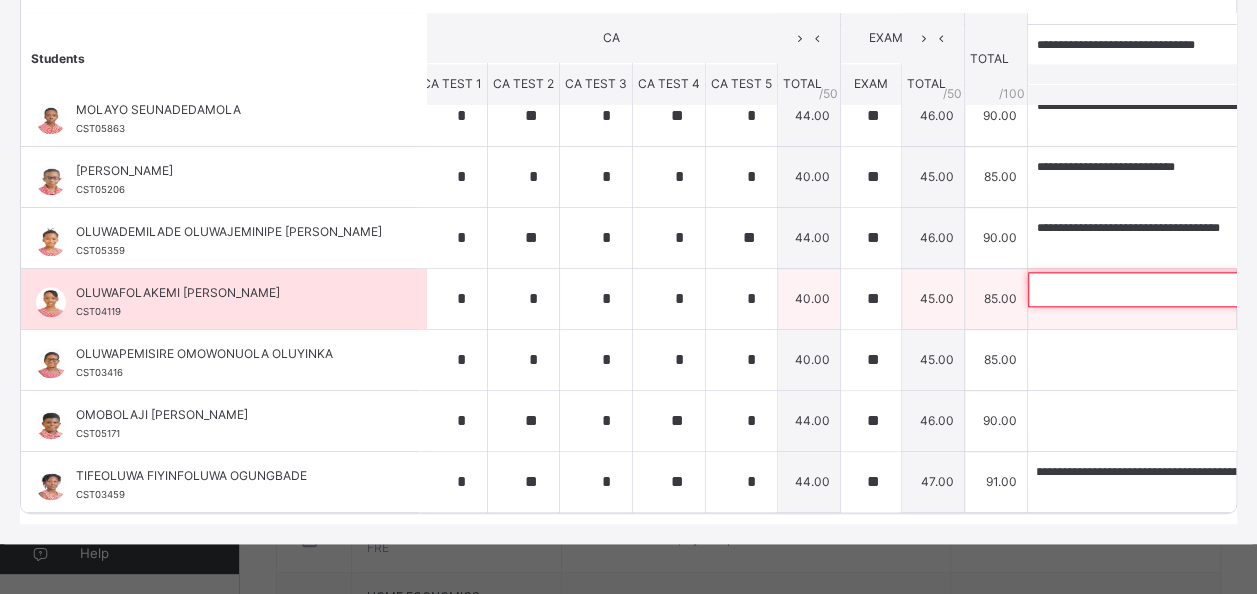 scroll, scrollTop: 0, scrollLeft: 0, axis: both 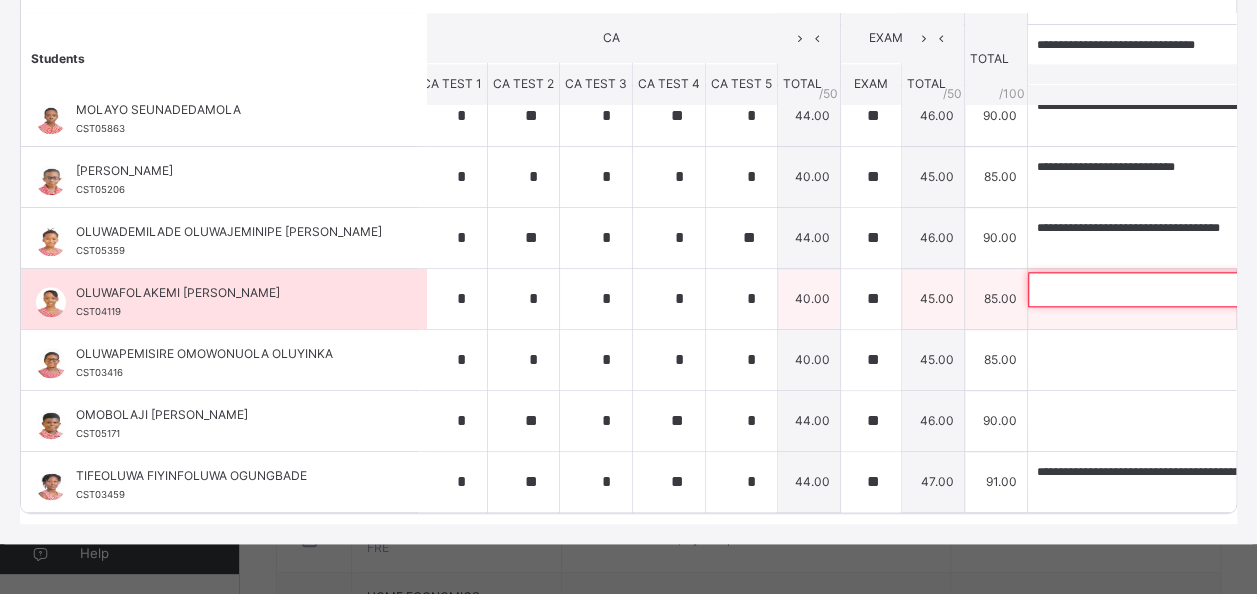 click at bounding box center [1158, 289] 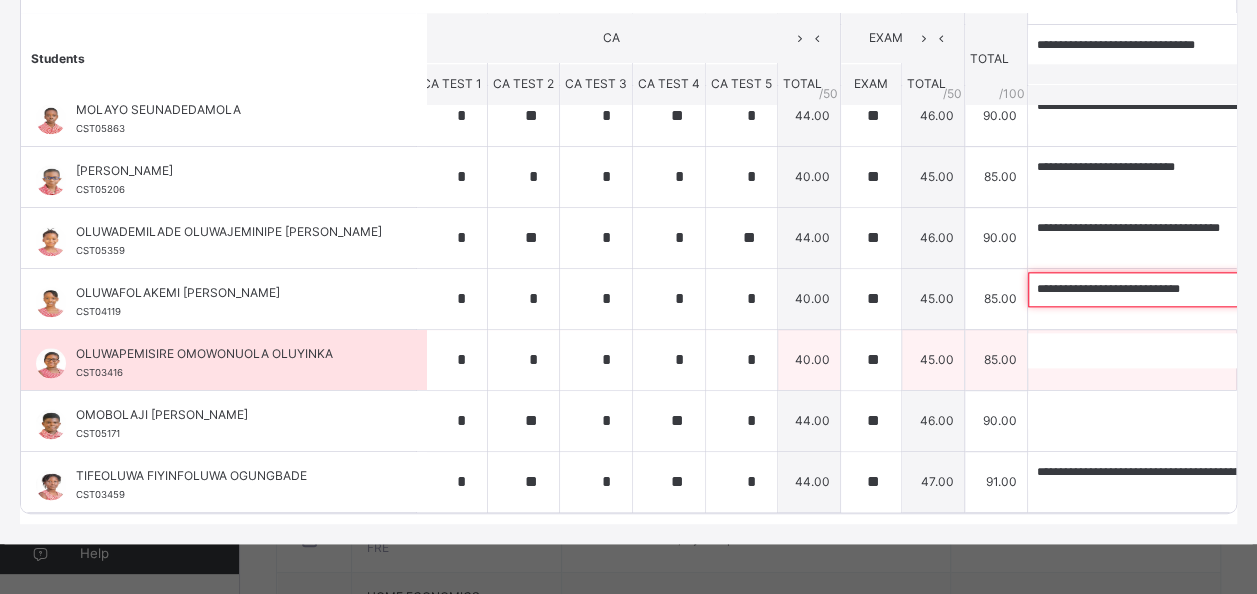 type on "**********" 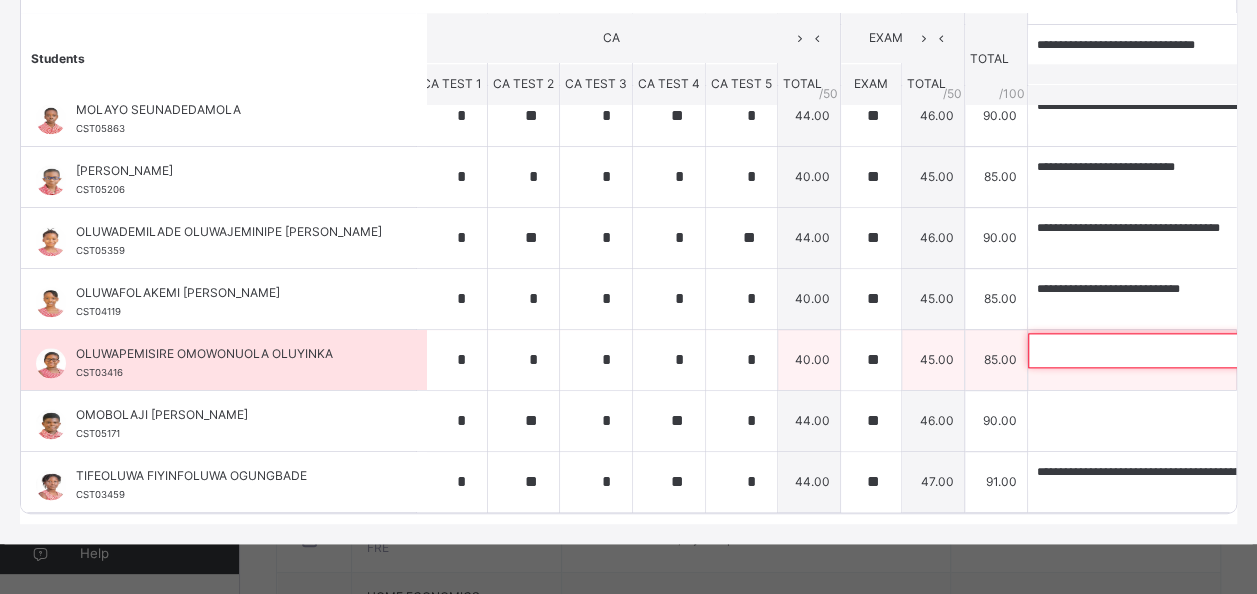click at bounding box center [1158, 350] 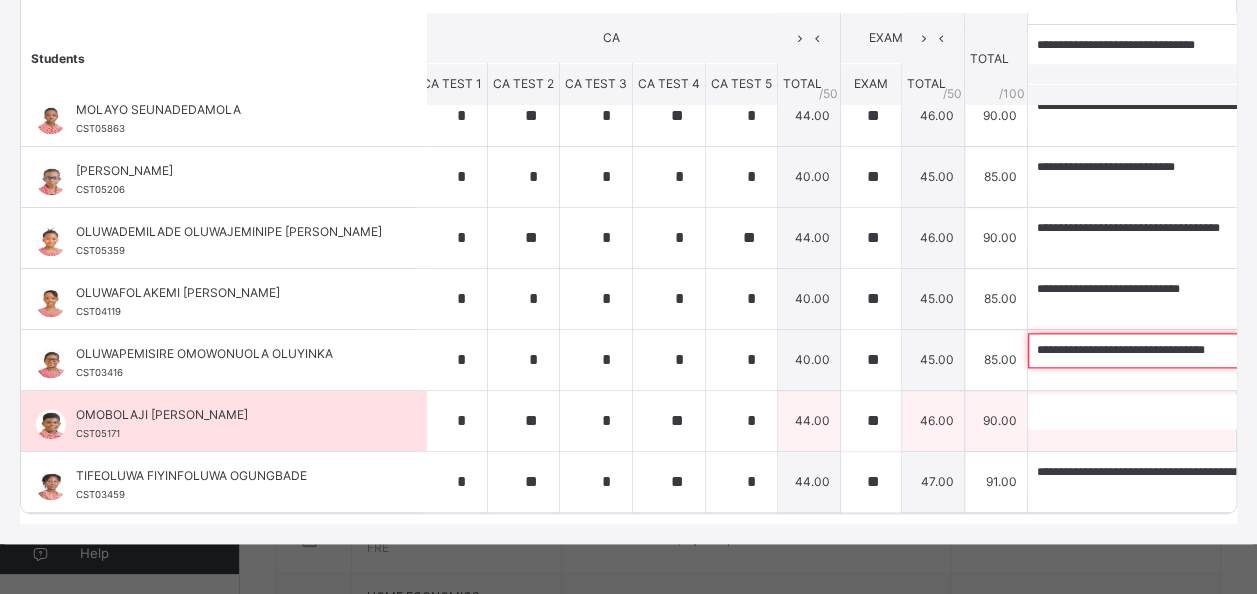 type on "**********" 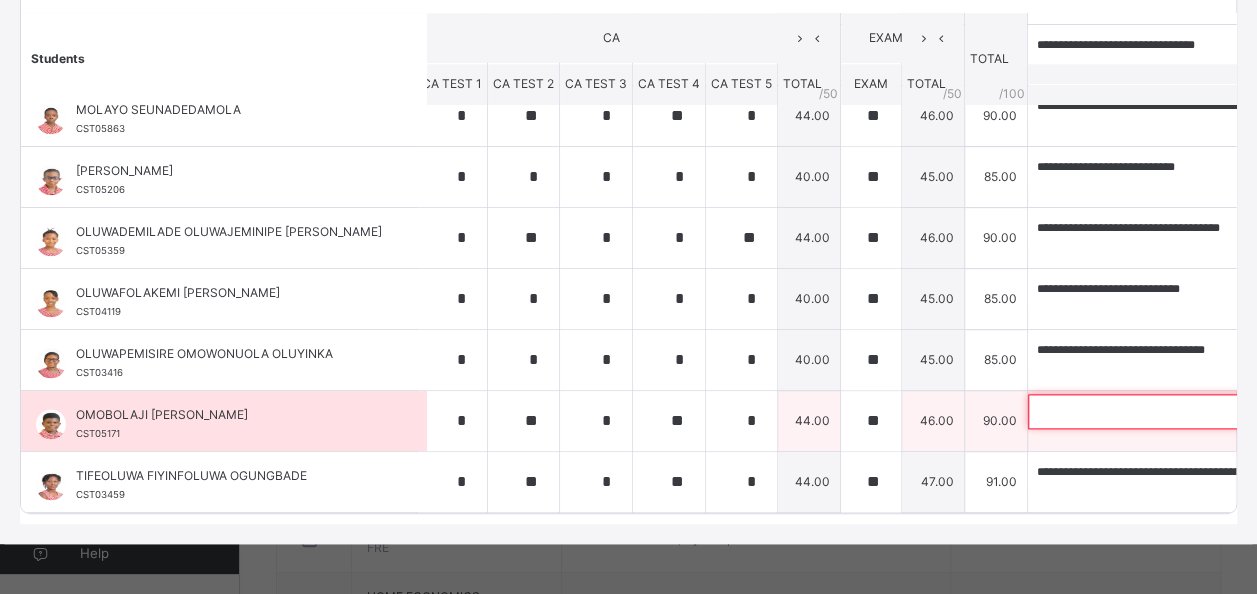 click at bounding box center [1158, 411] 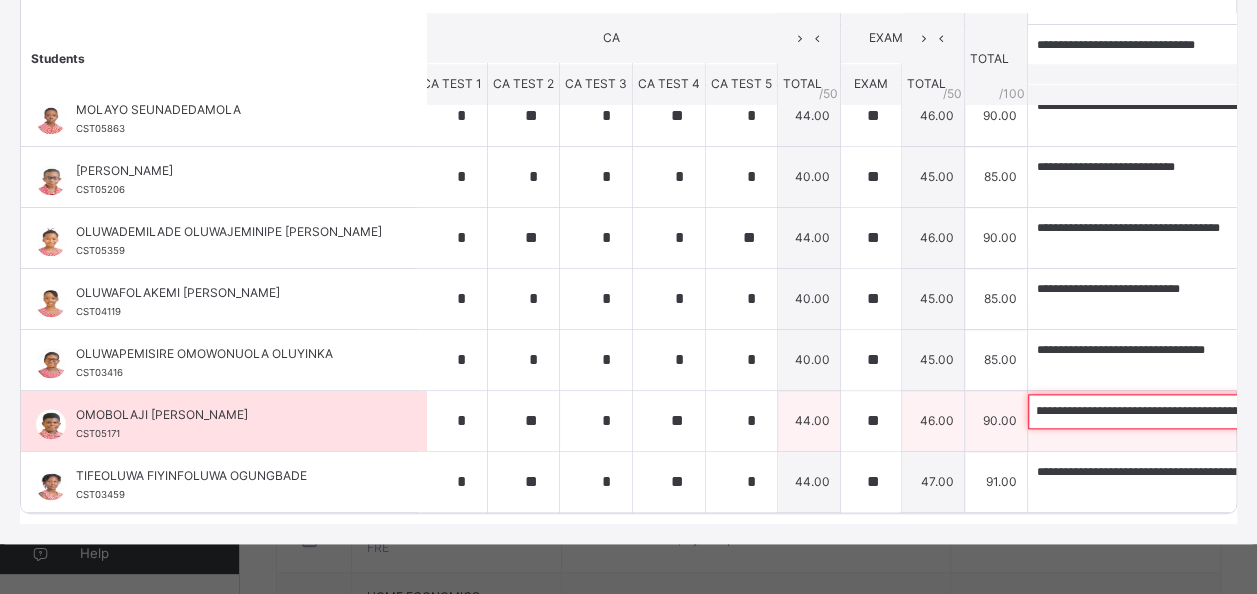 scroll, scrollTop: 0, scrollLeft: 80, axis: horizontal 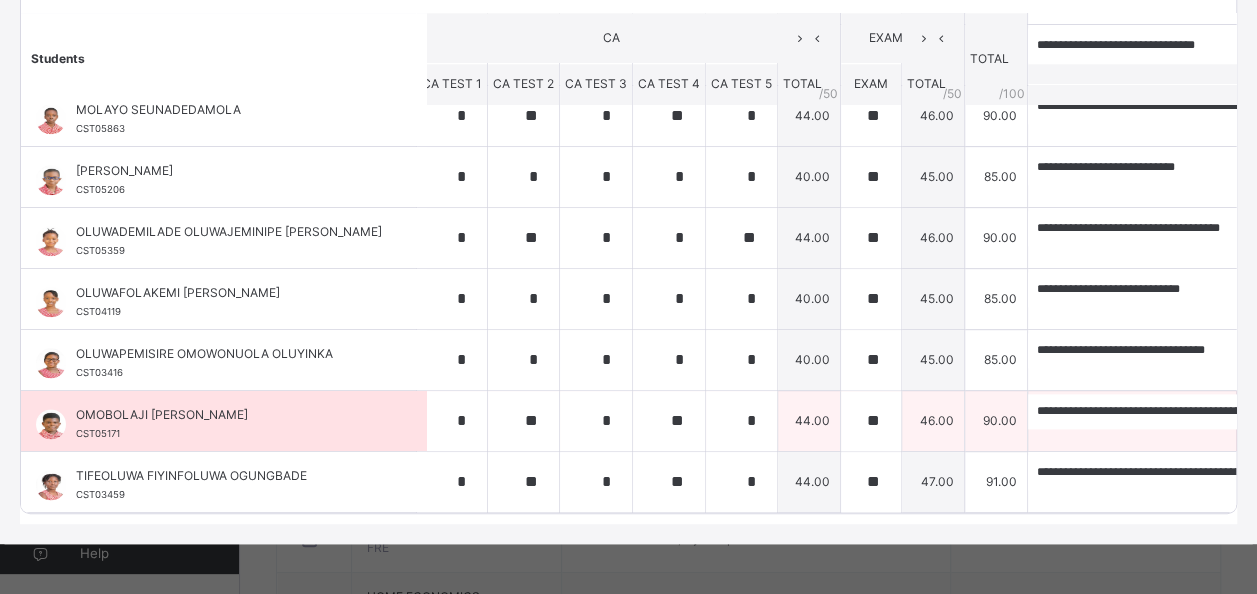 click on "OMOBOLAJI [PERSON_NAME] CST05171" at bounding box center (229, 424) 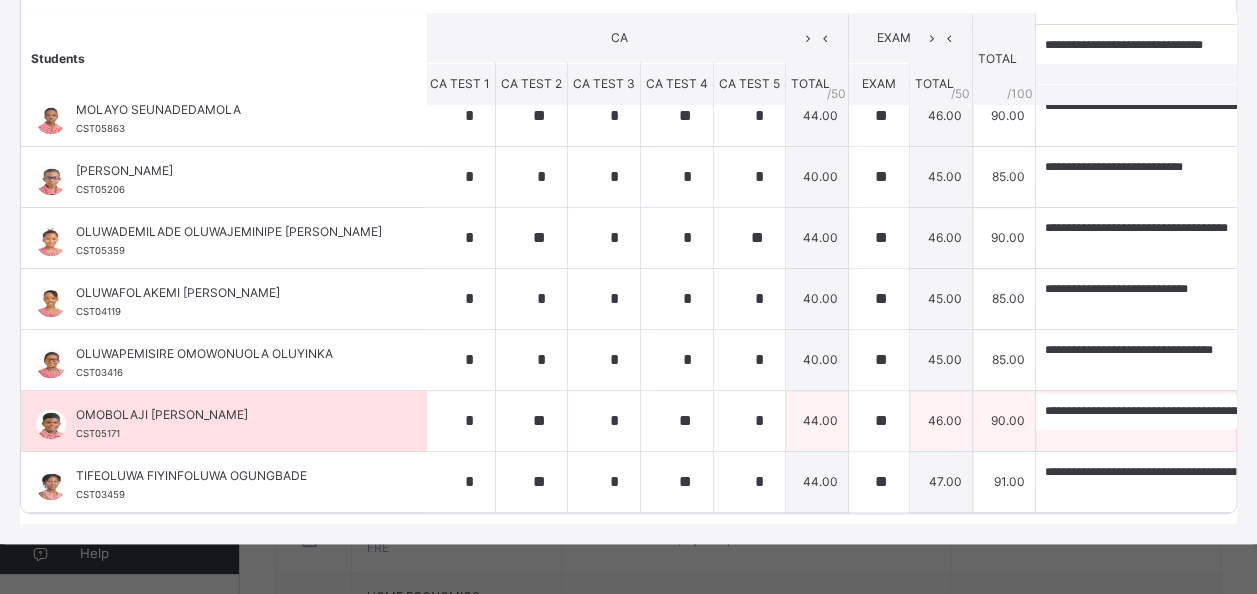 scroll, scrollTop: 1063, scrollLeft: 3, axis: both 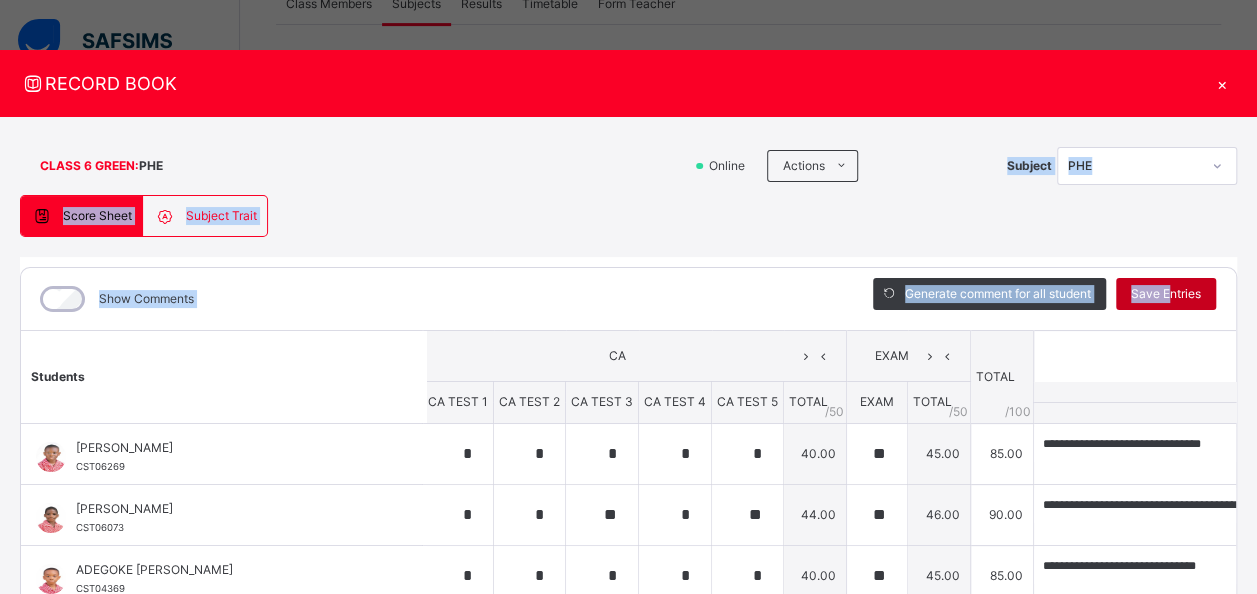 drag, startPoint x: 996, startPoint y: 198, endPoint x: 1182, endPoint y: 304, distance: 214.08409 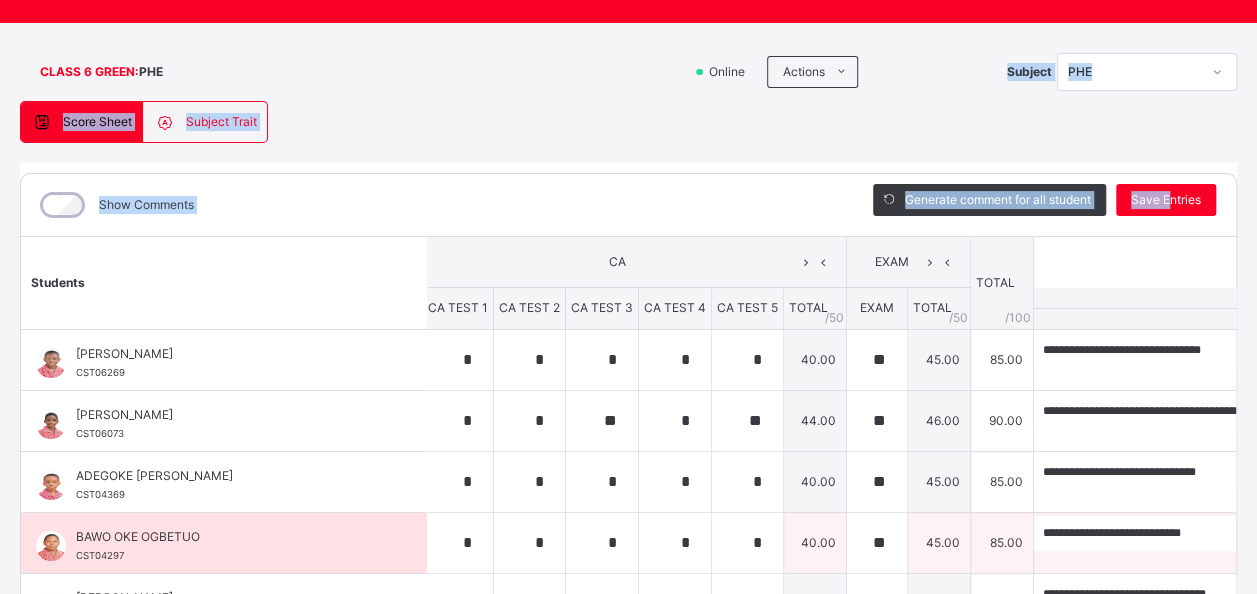 scroll, scrollTop: 0, scrollLeft: 0, axis: both 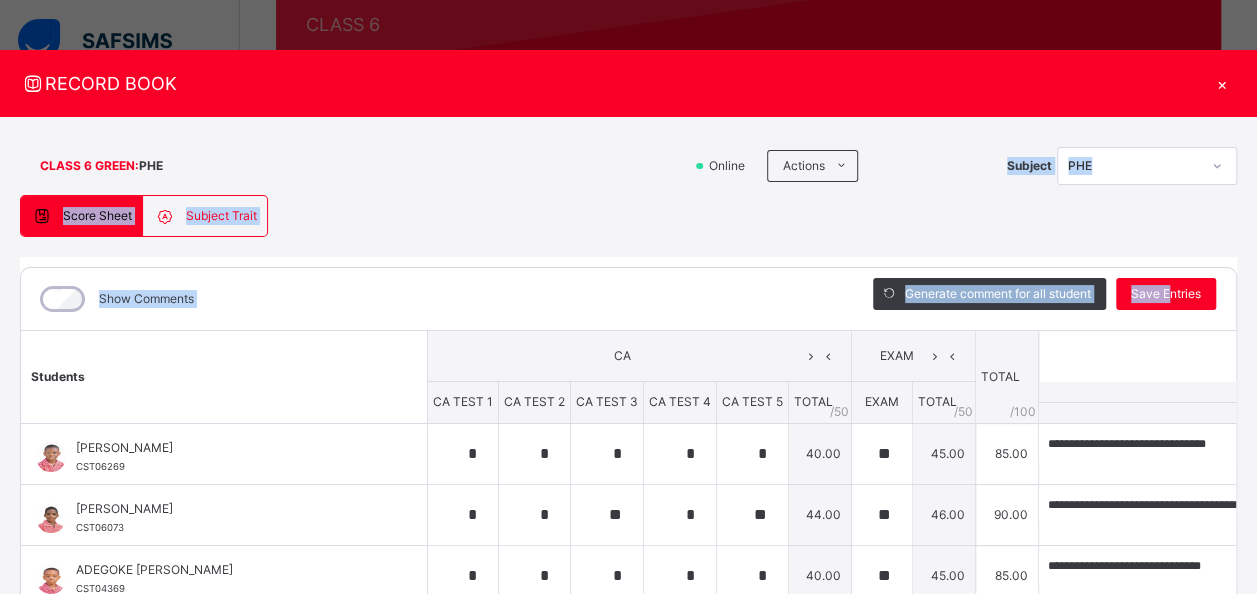 click on "**********" at bounding box center [628, 518] 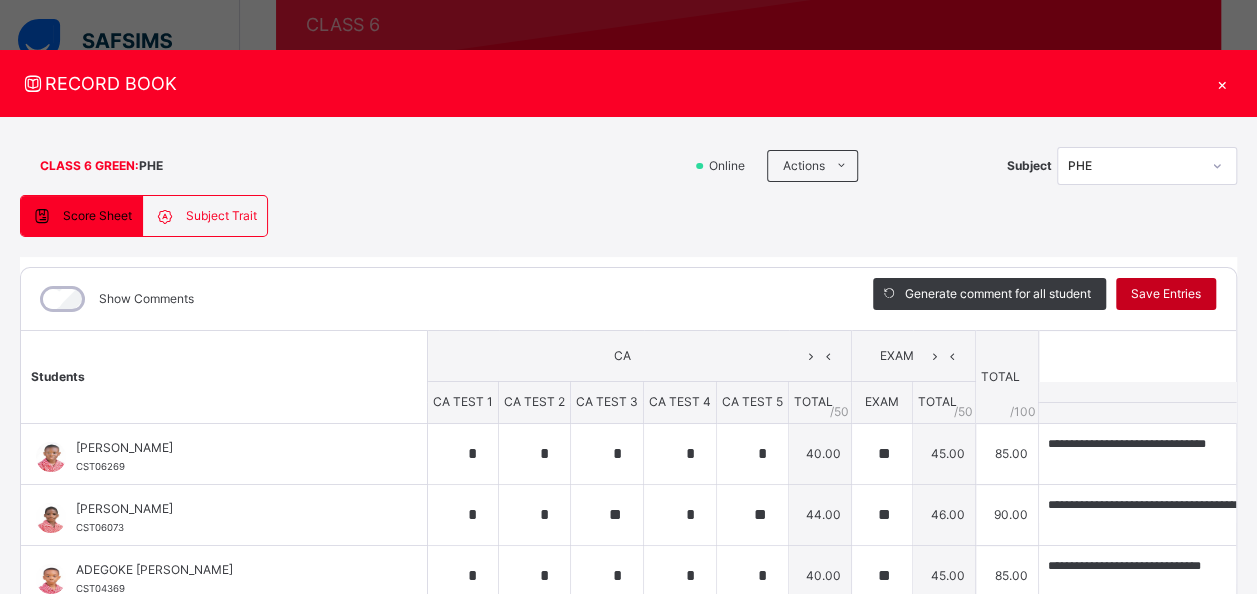 click on "Save Entries" at bounding box center (1166, 294) 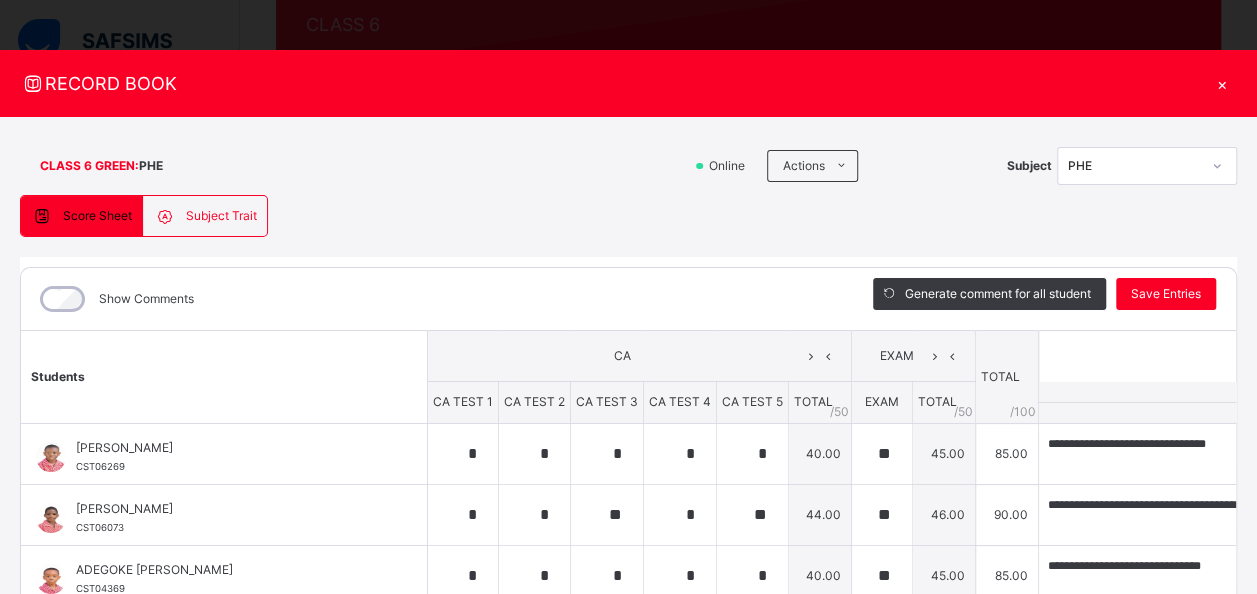 click on "×" at bounding box center (1222, 83) 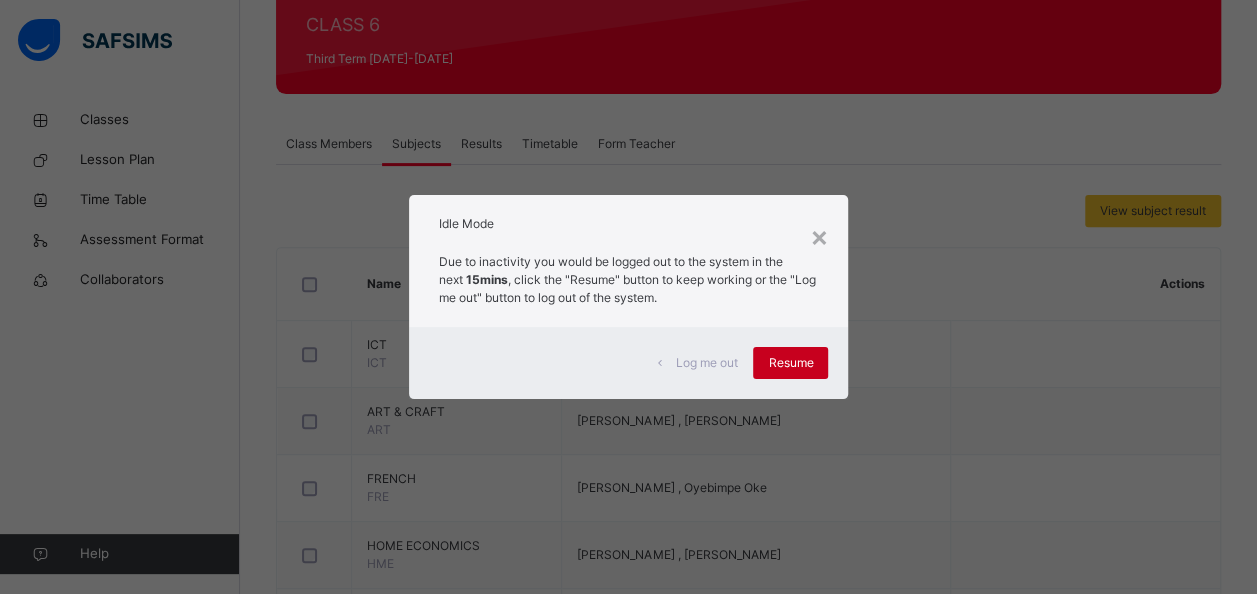 click on "Resume" at bounding box center (790, 363) 